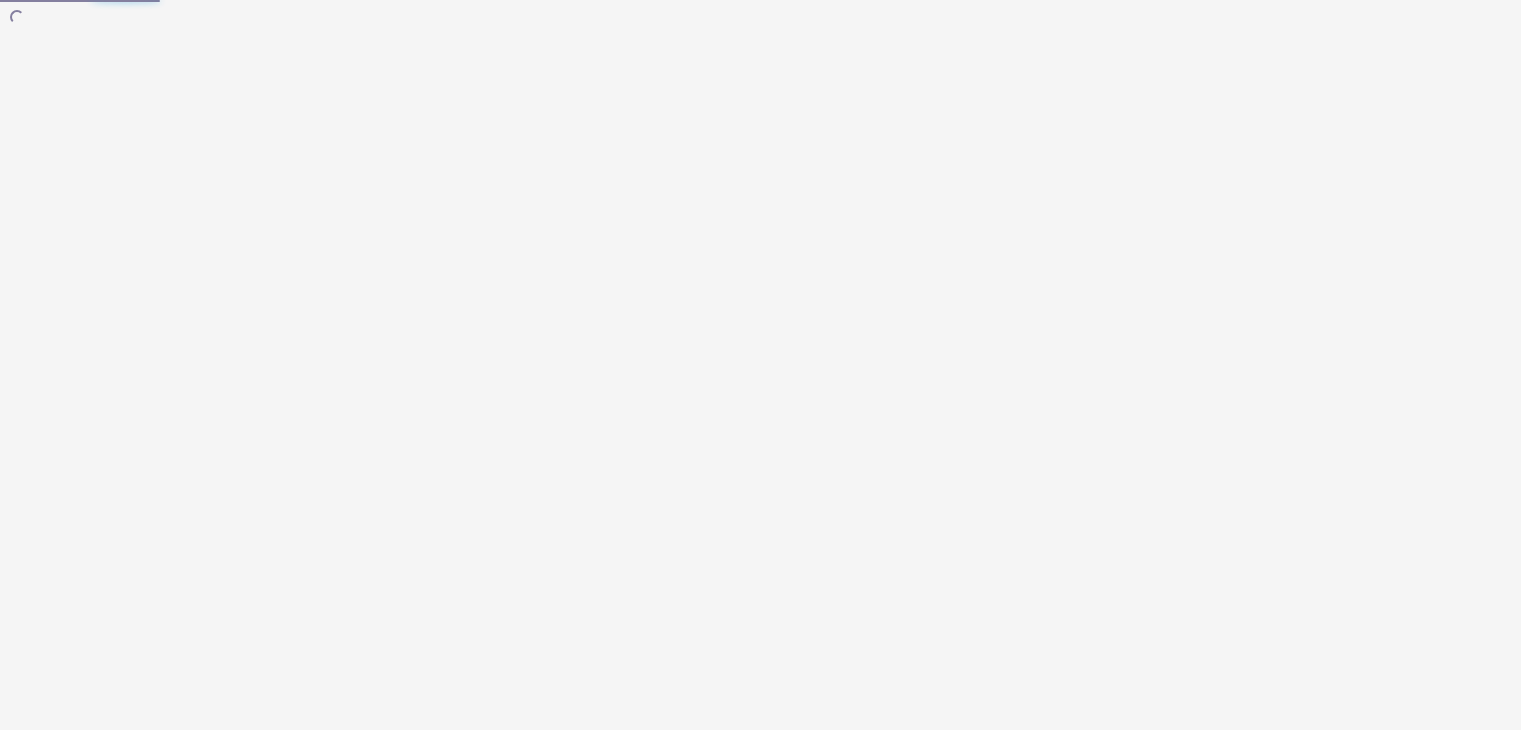 scroll, scrollTop: 0, scrollLeft: 0, axis: both 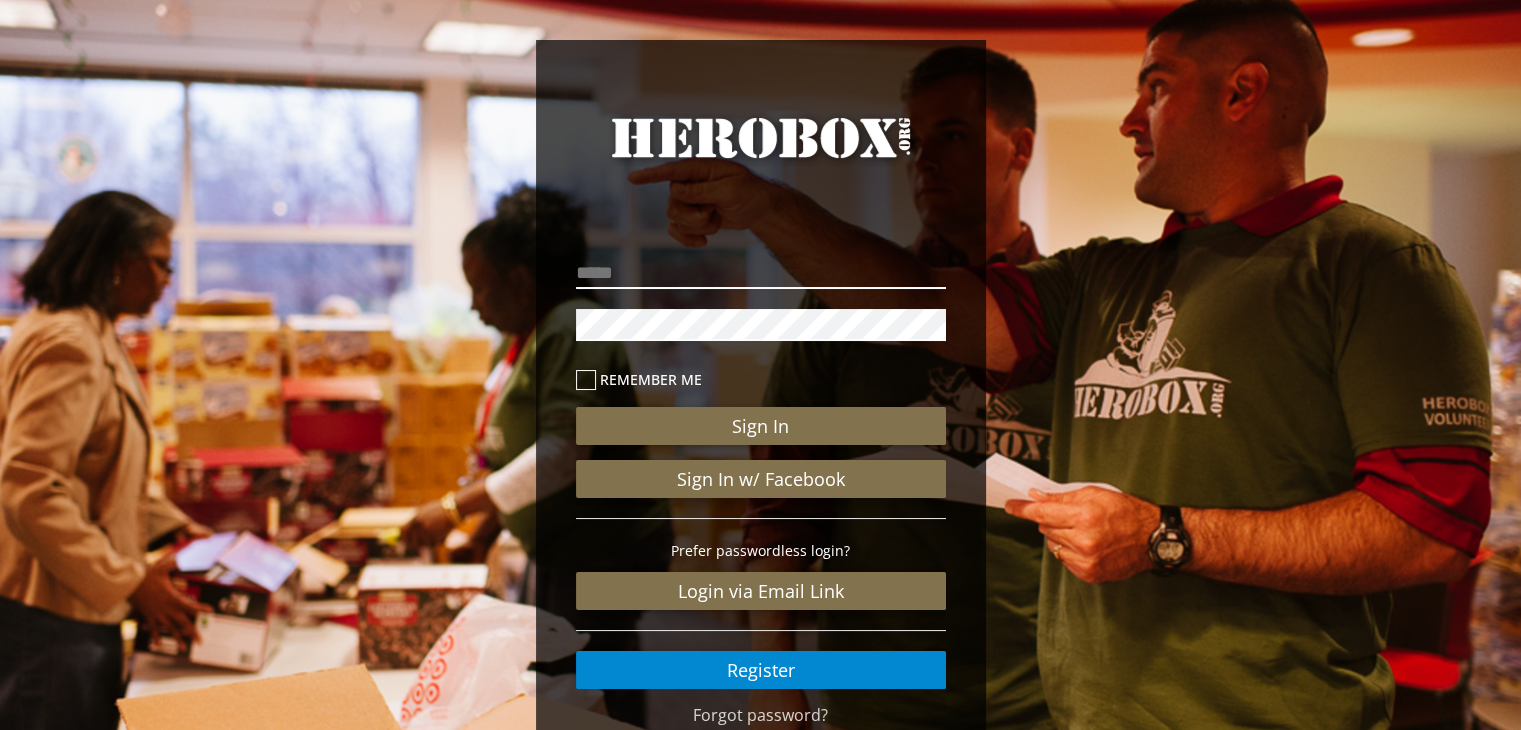 click at bounding box center [761, 273] 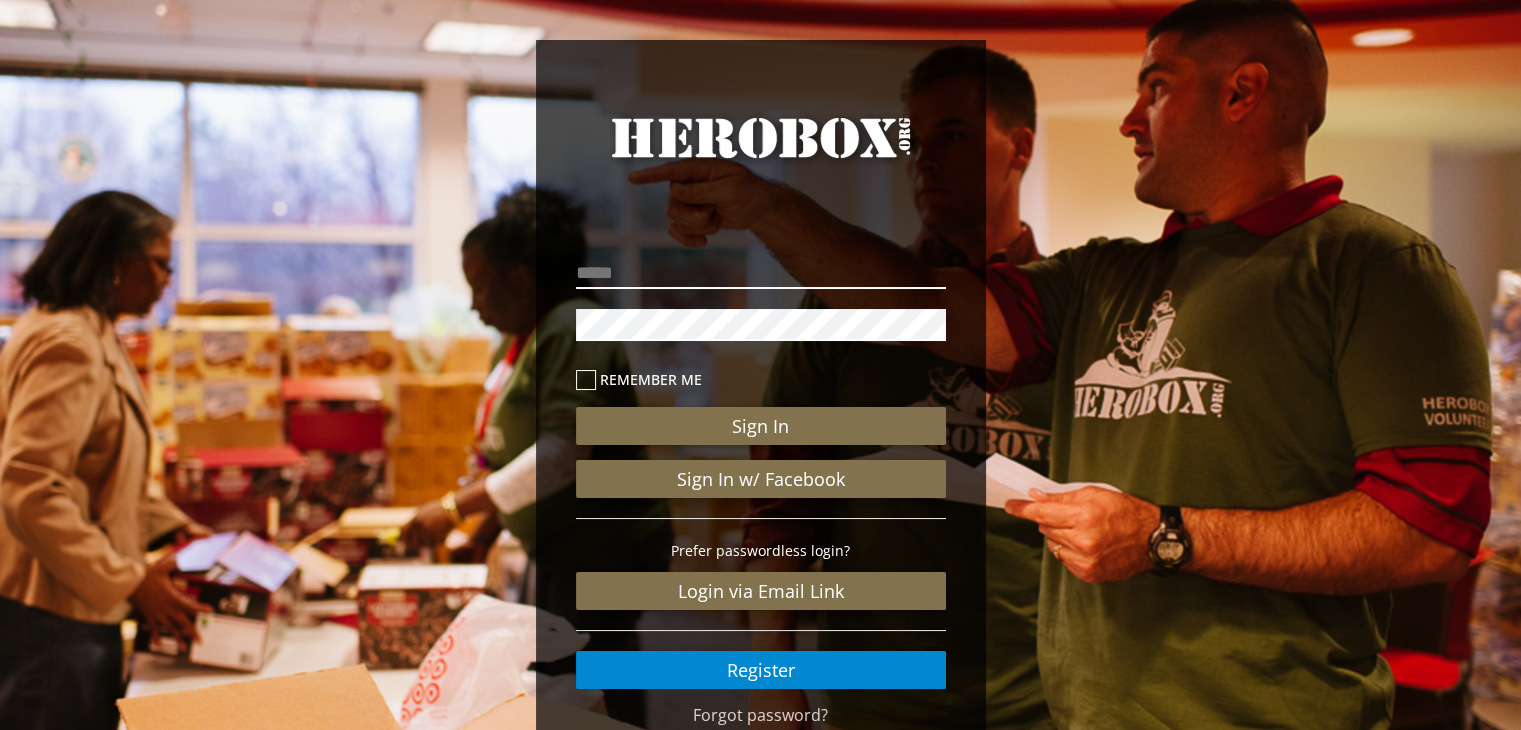 type on "**********" 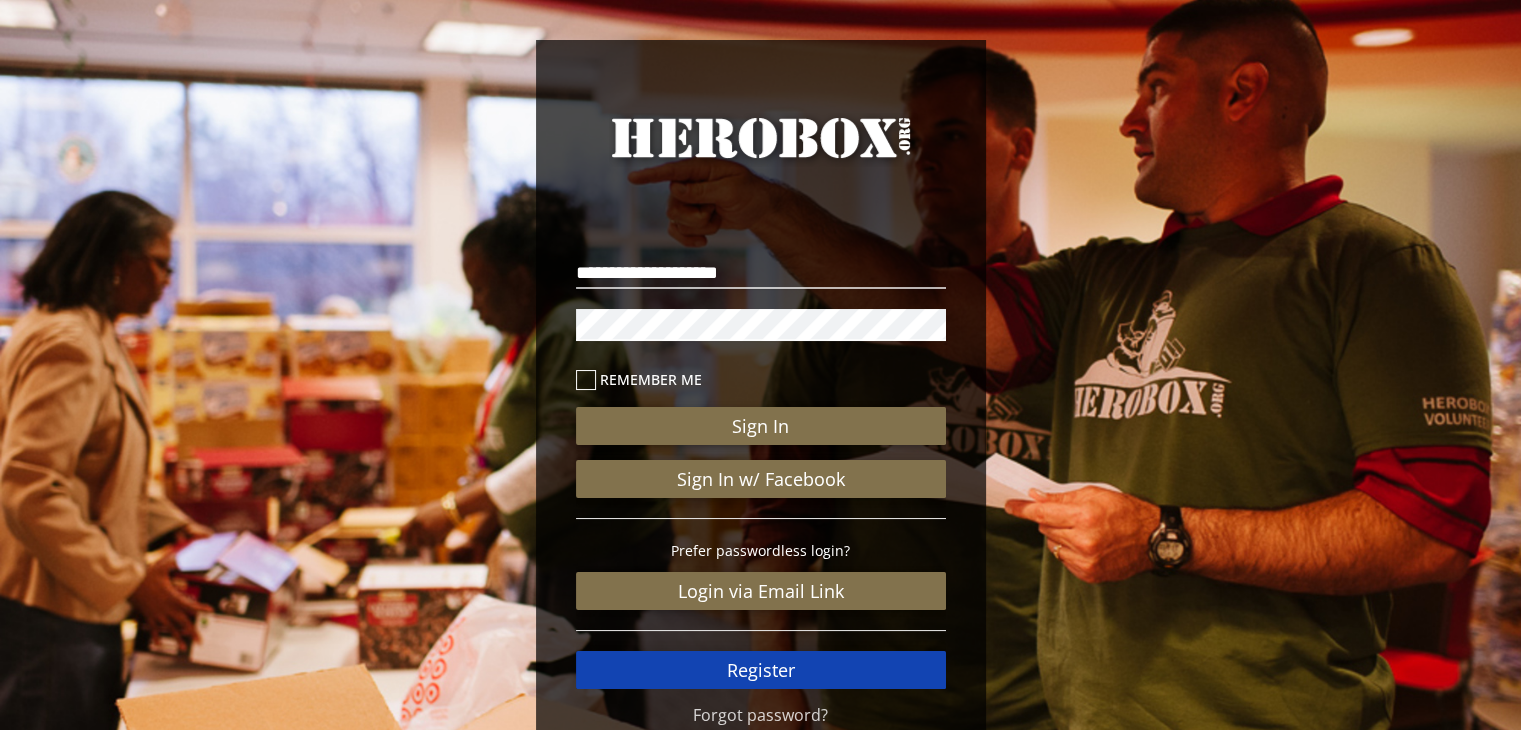 click on "Register" at bounding box center [761, 670] 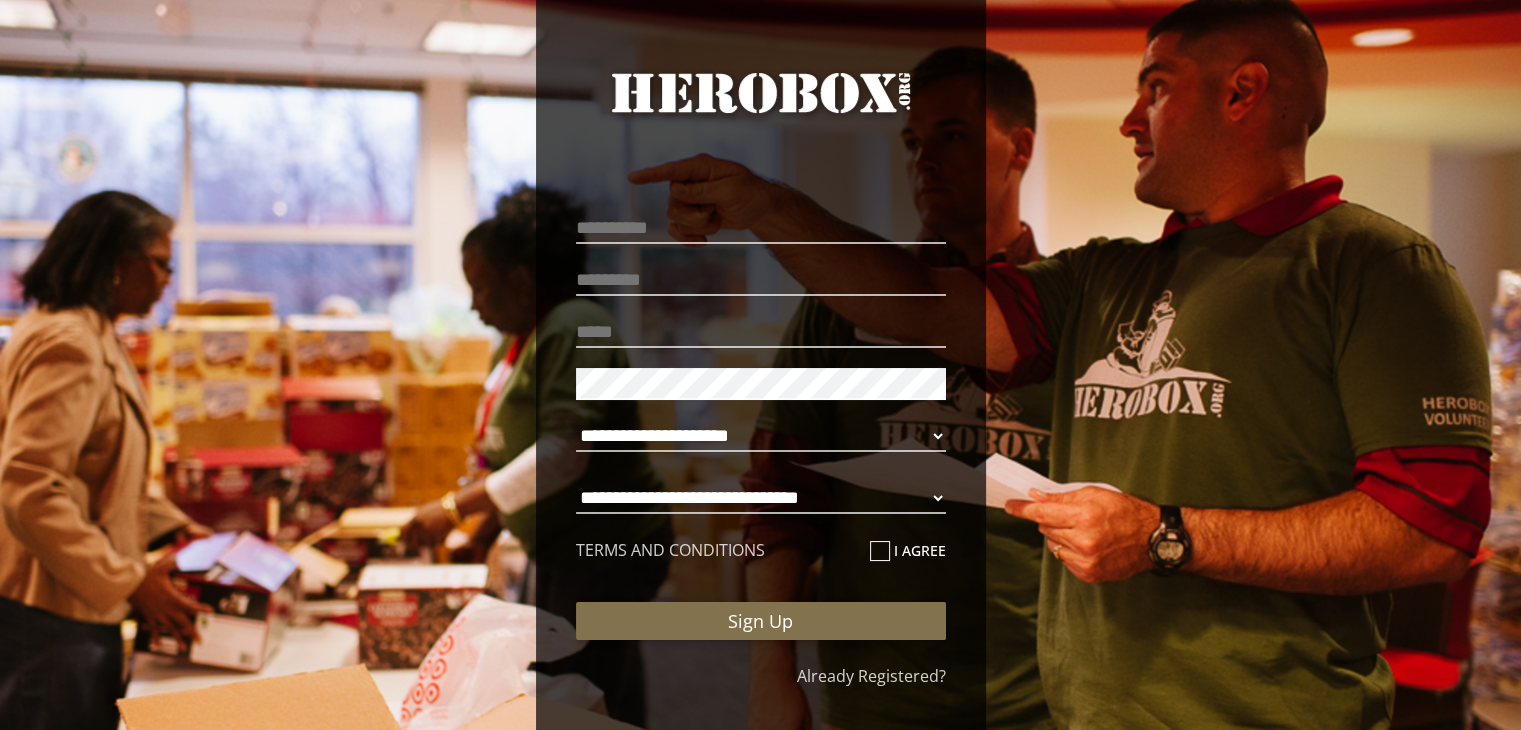 scroll, scrollTop: 76, scrollLeft: 0, axis: vertical 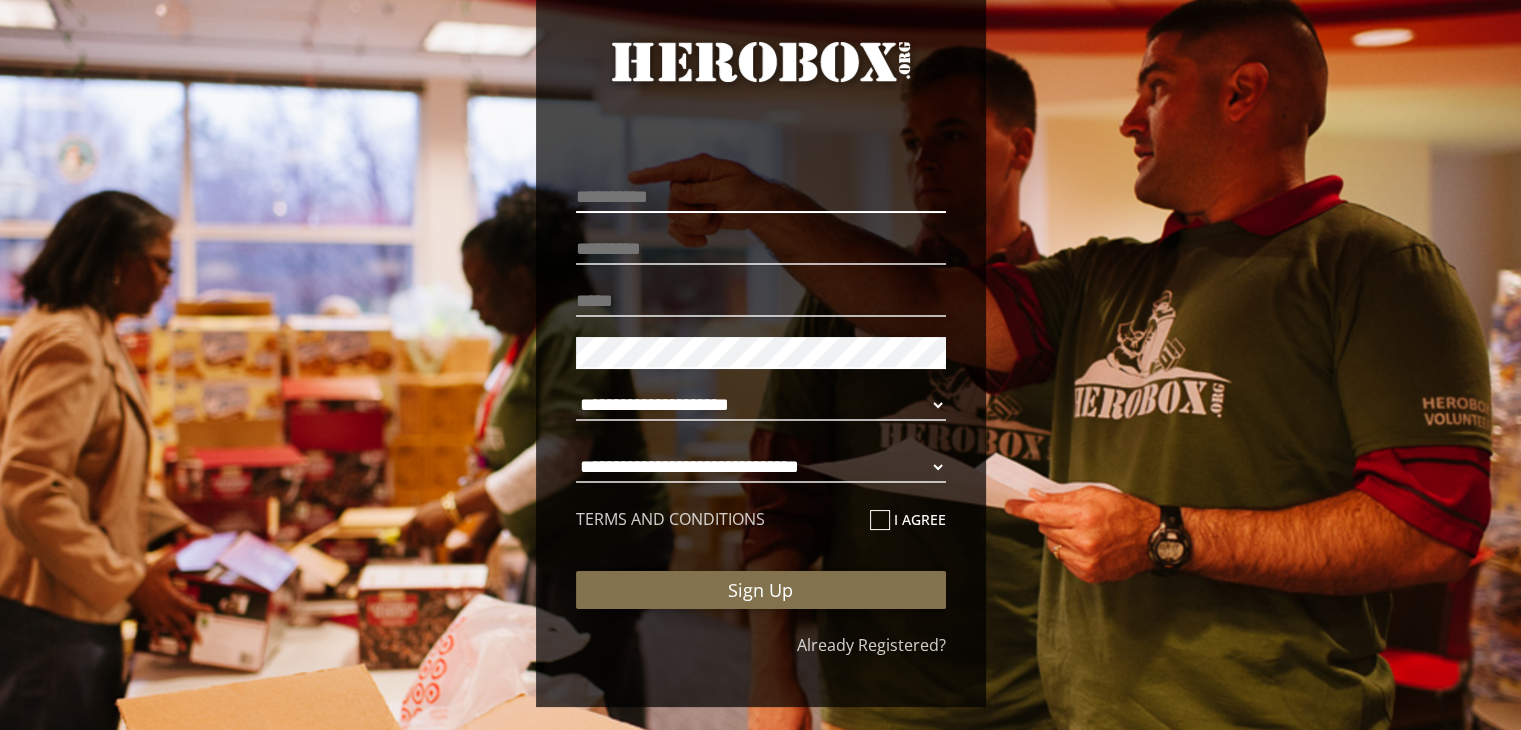 click at bounding box center [761, 197] 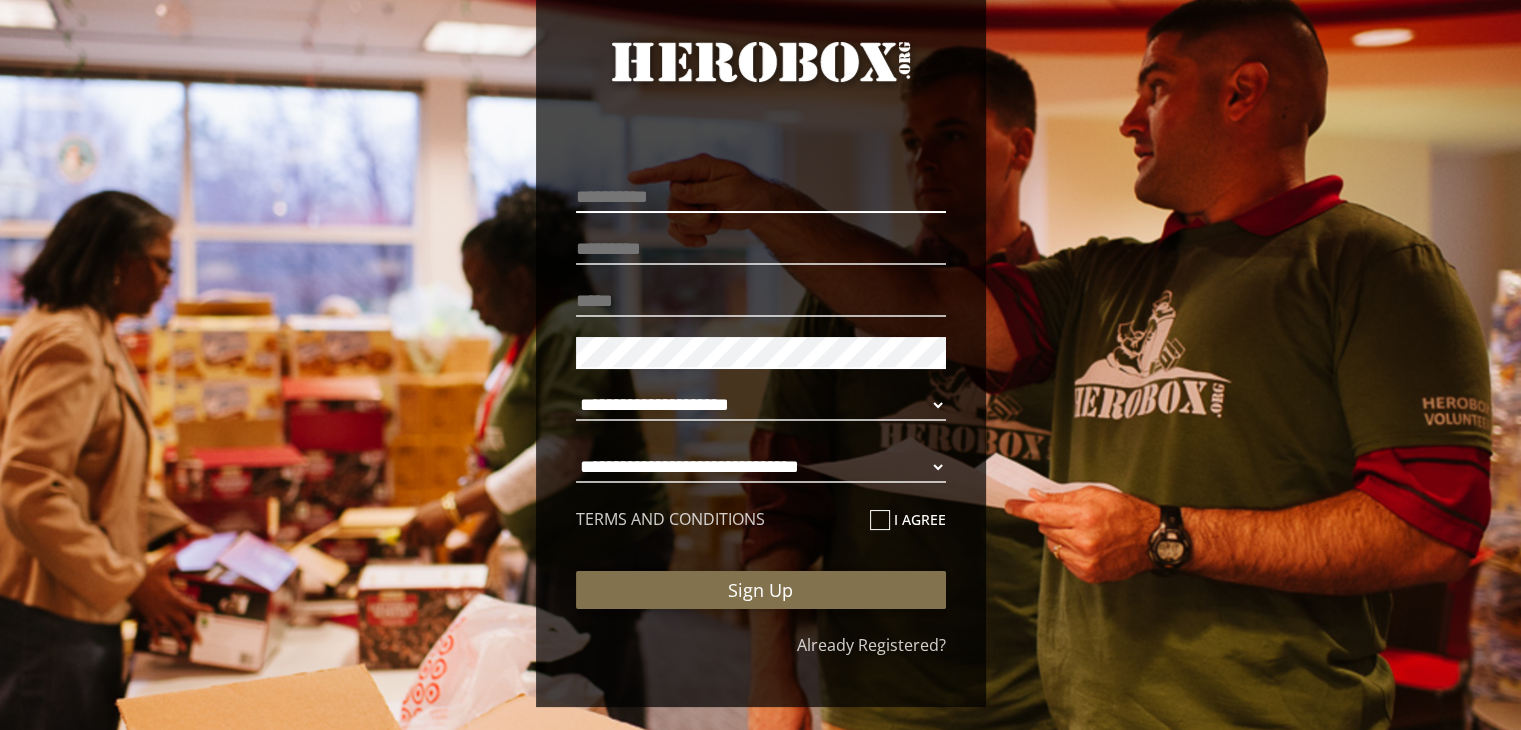 type on "*******" 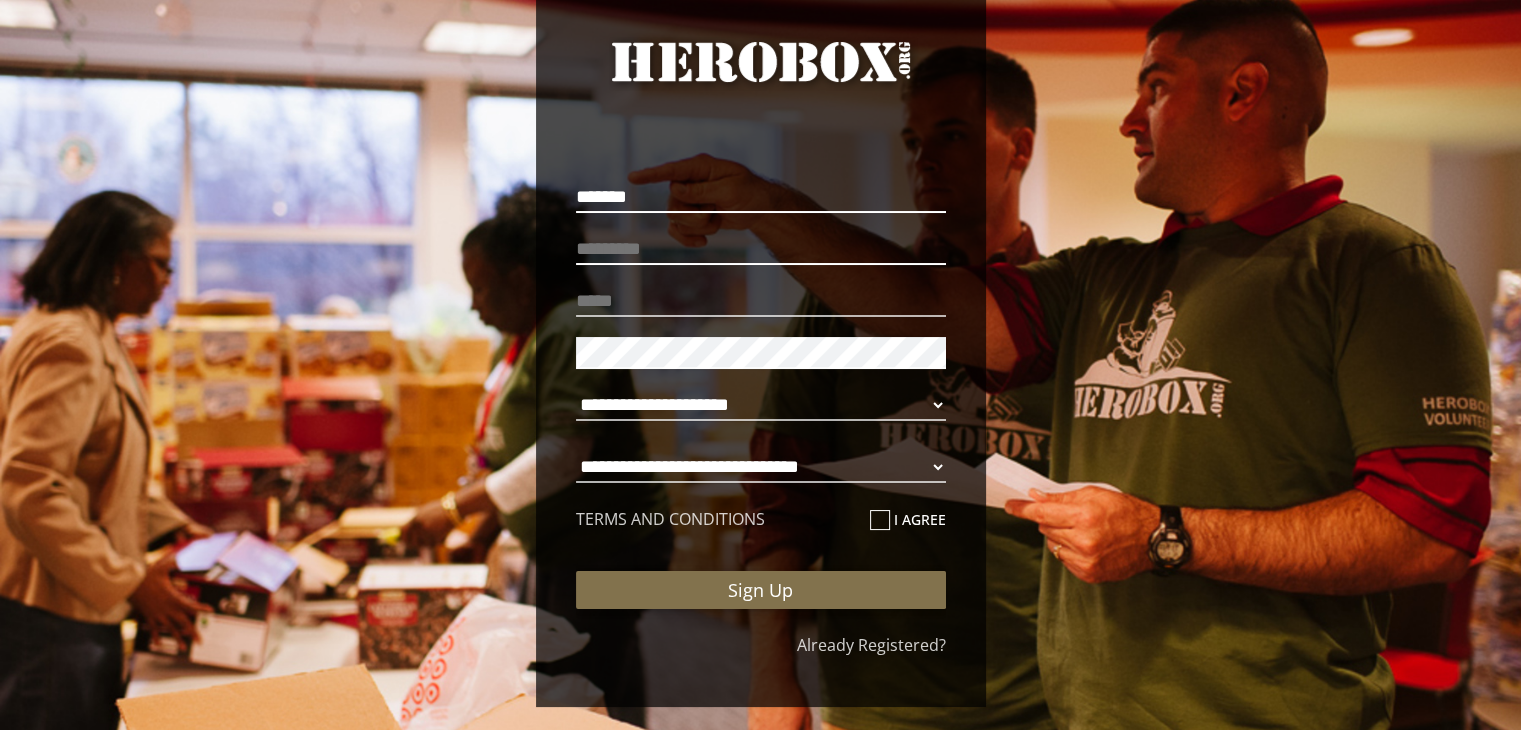 type on "******" 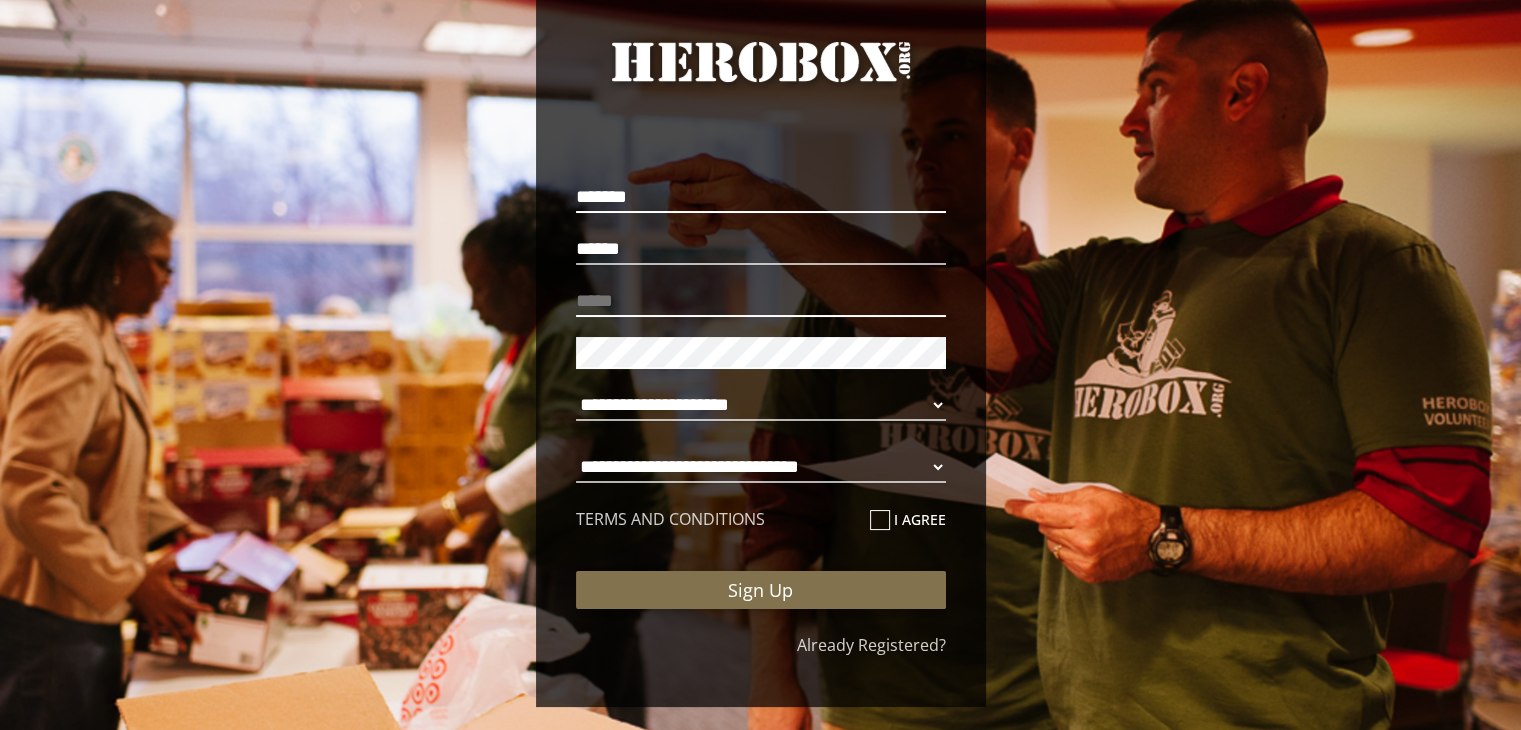 type on "**********" 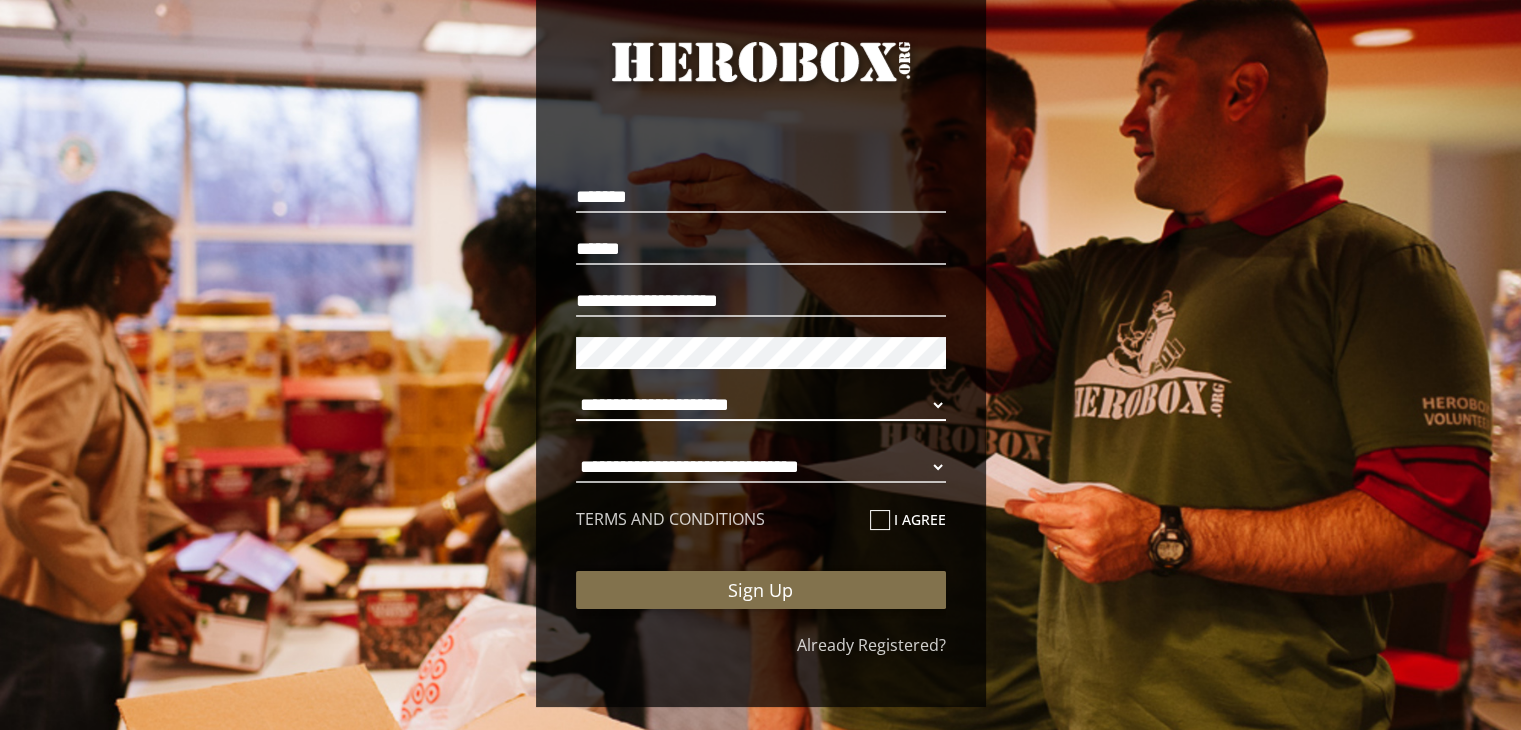 click on "**********" at bounding box center (761, 405) 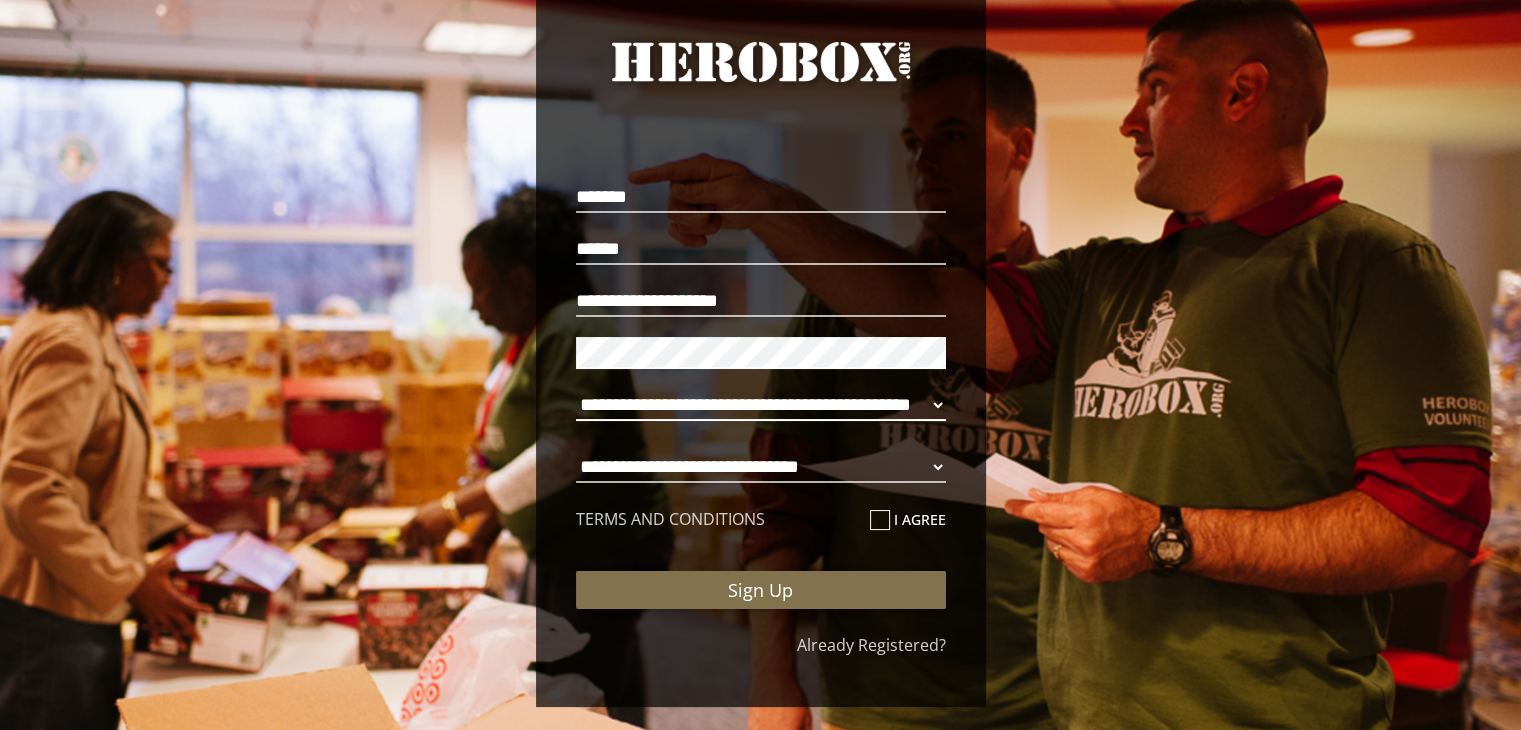 click on "**********" at bounding box center [761, 405] 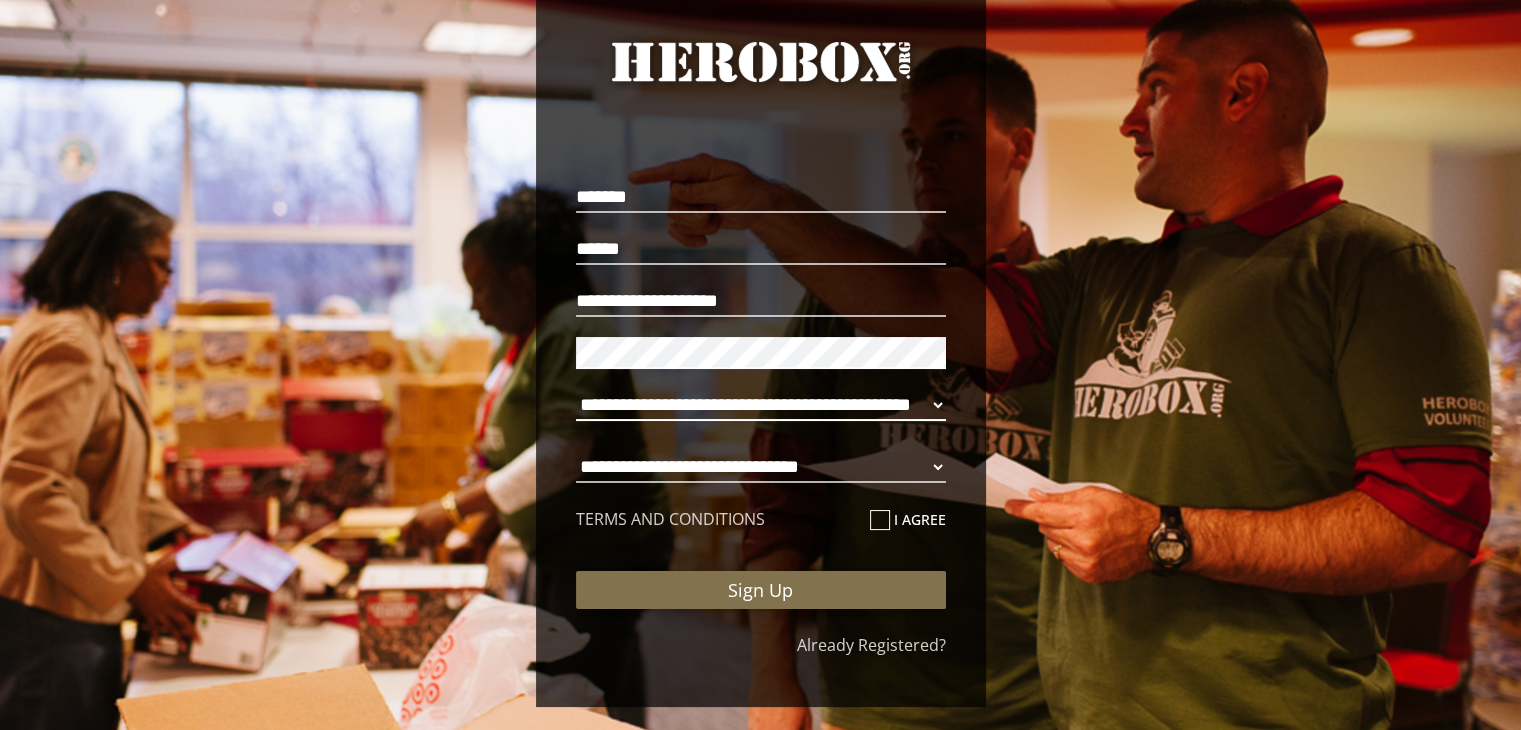 select on "**********" 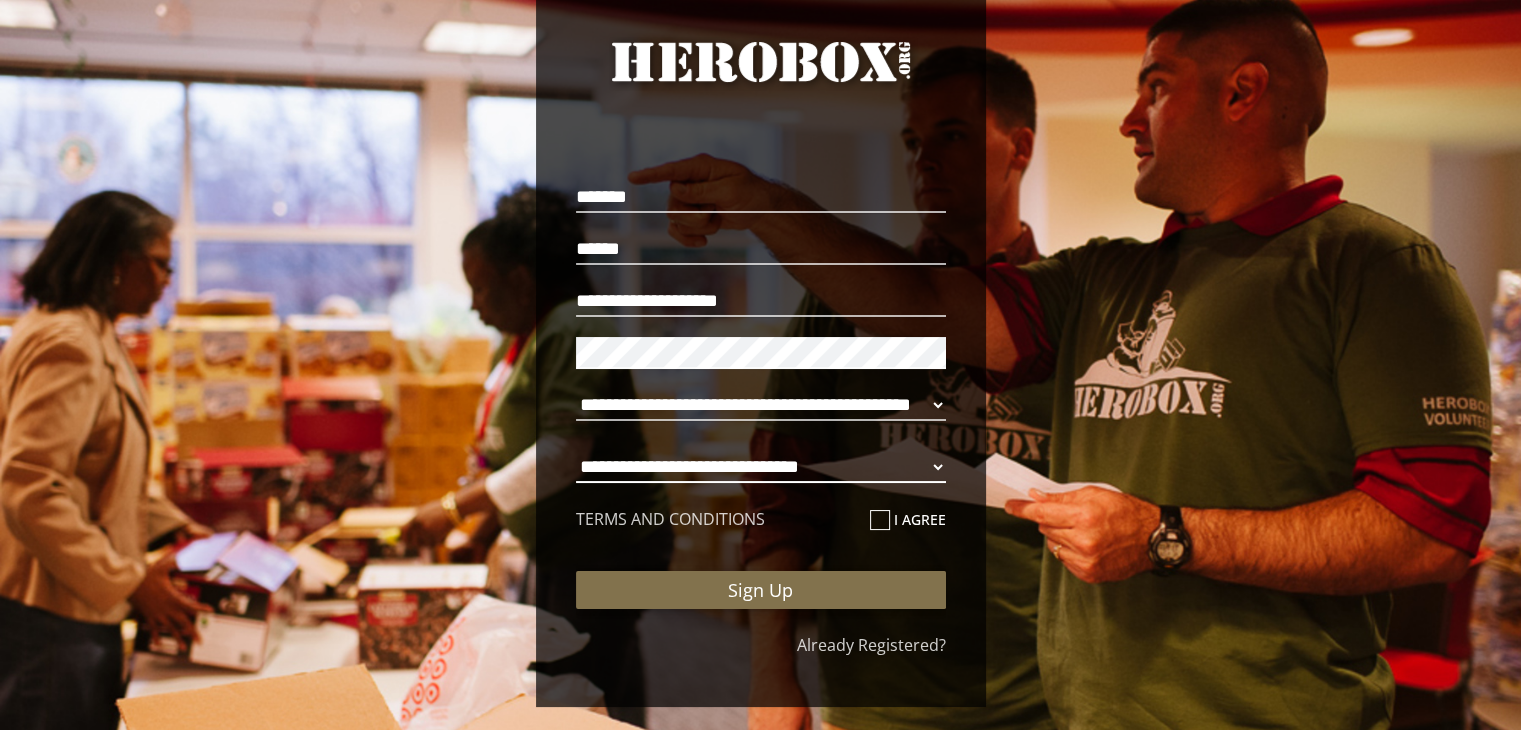 click on "**********" at bounding box center [761, 467] 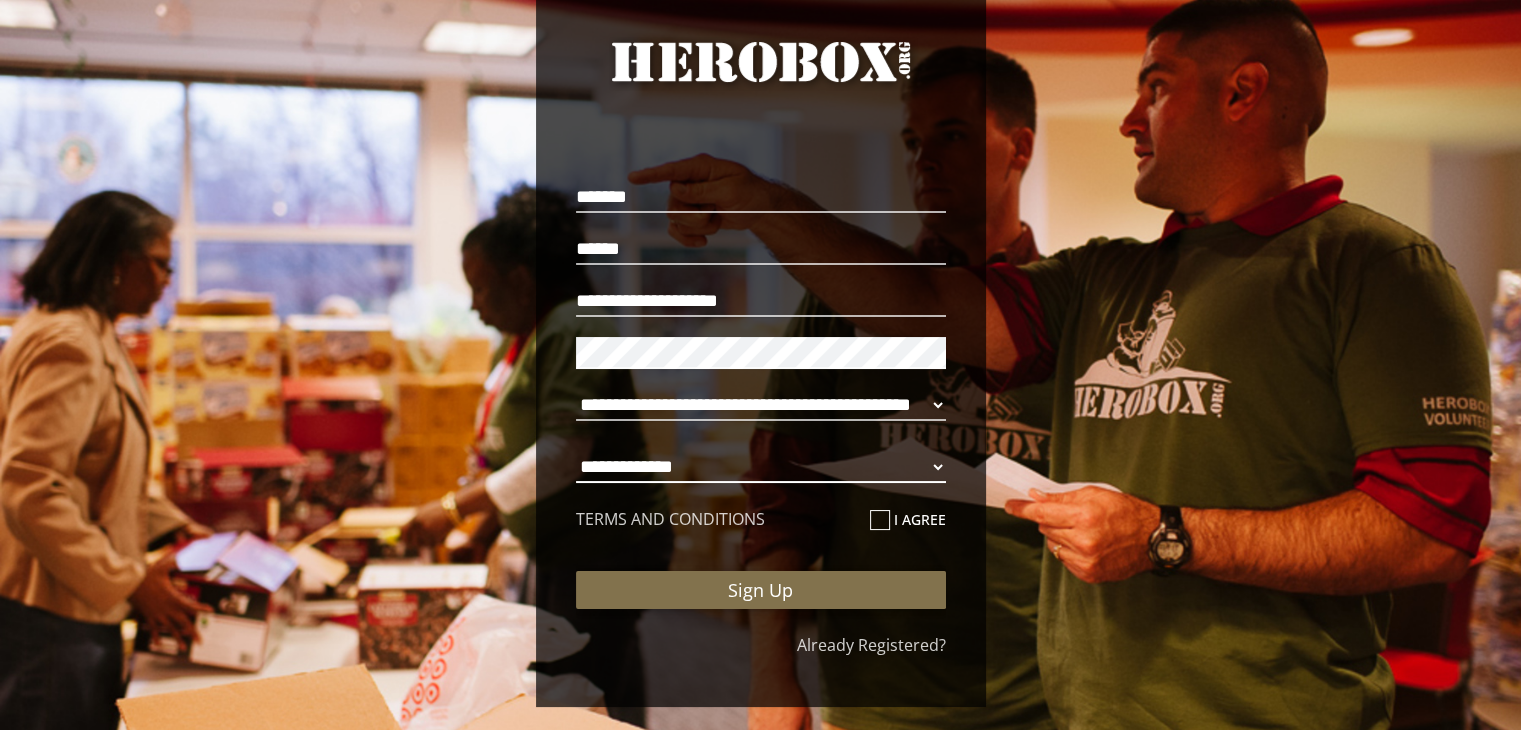 click on "**********" at bounding box center [761, 467] 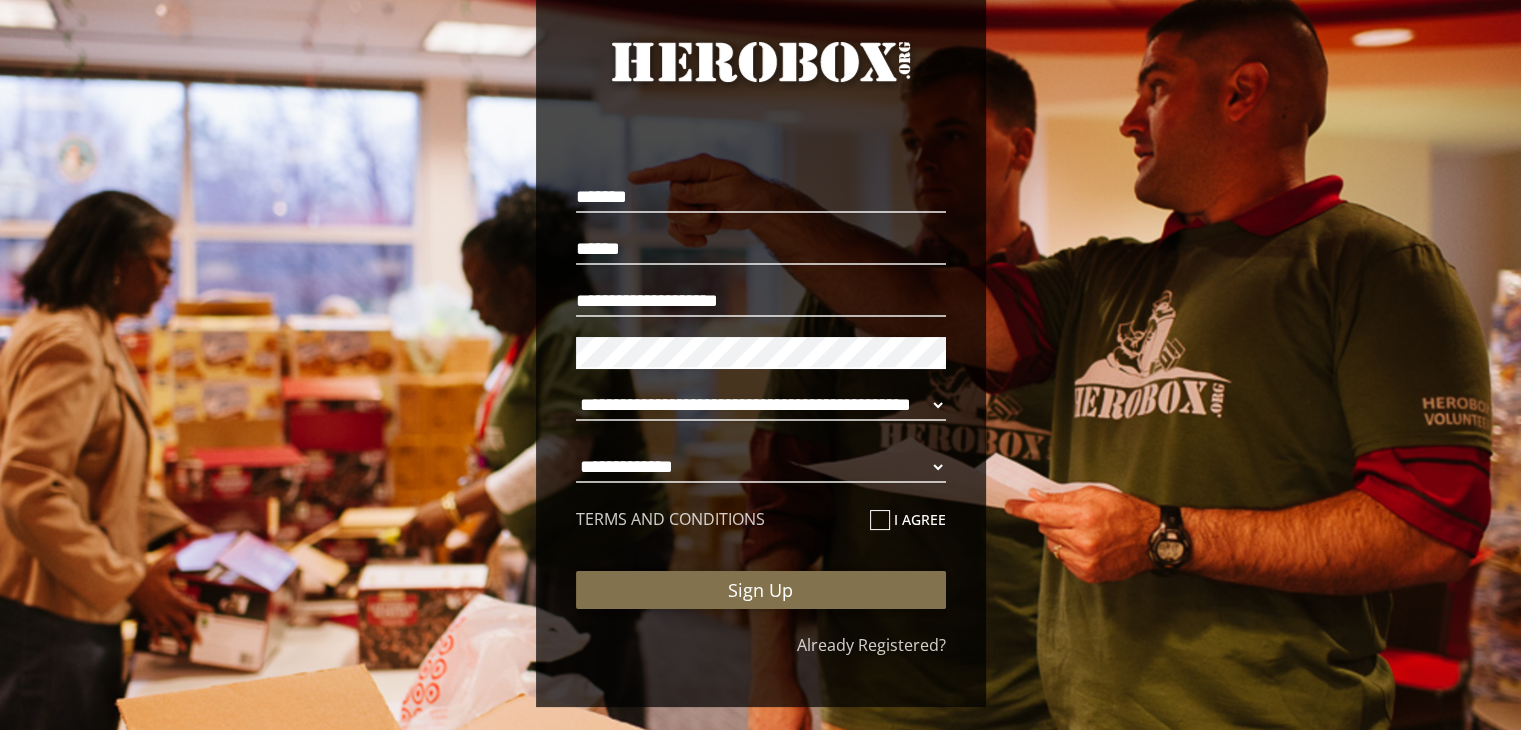 click at bounding box center (880, 520) 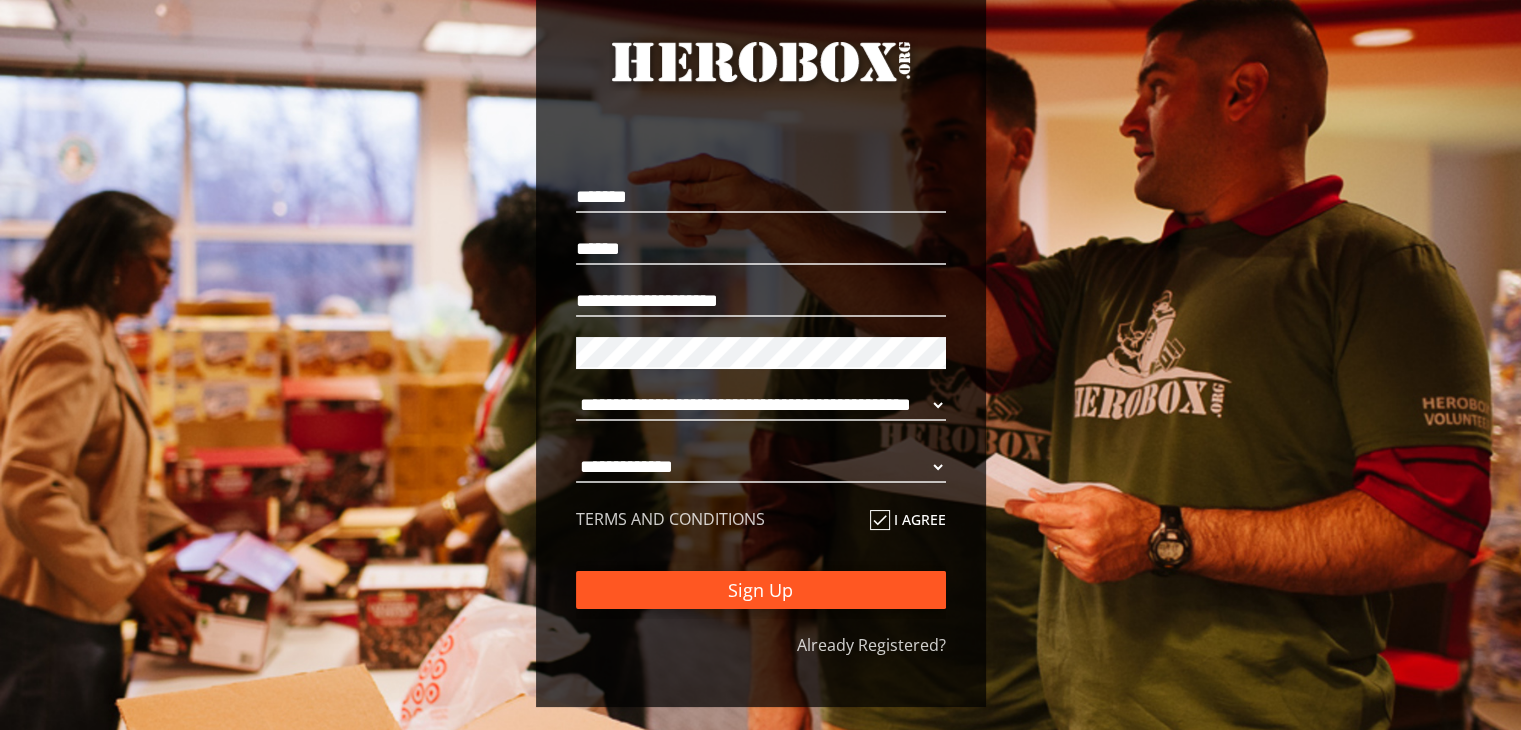 click on "Sign Up" at bounding box center [761, 590] 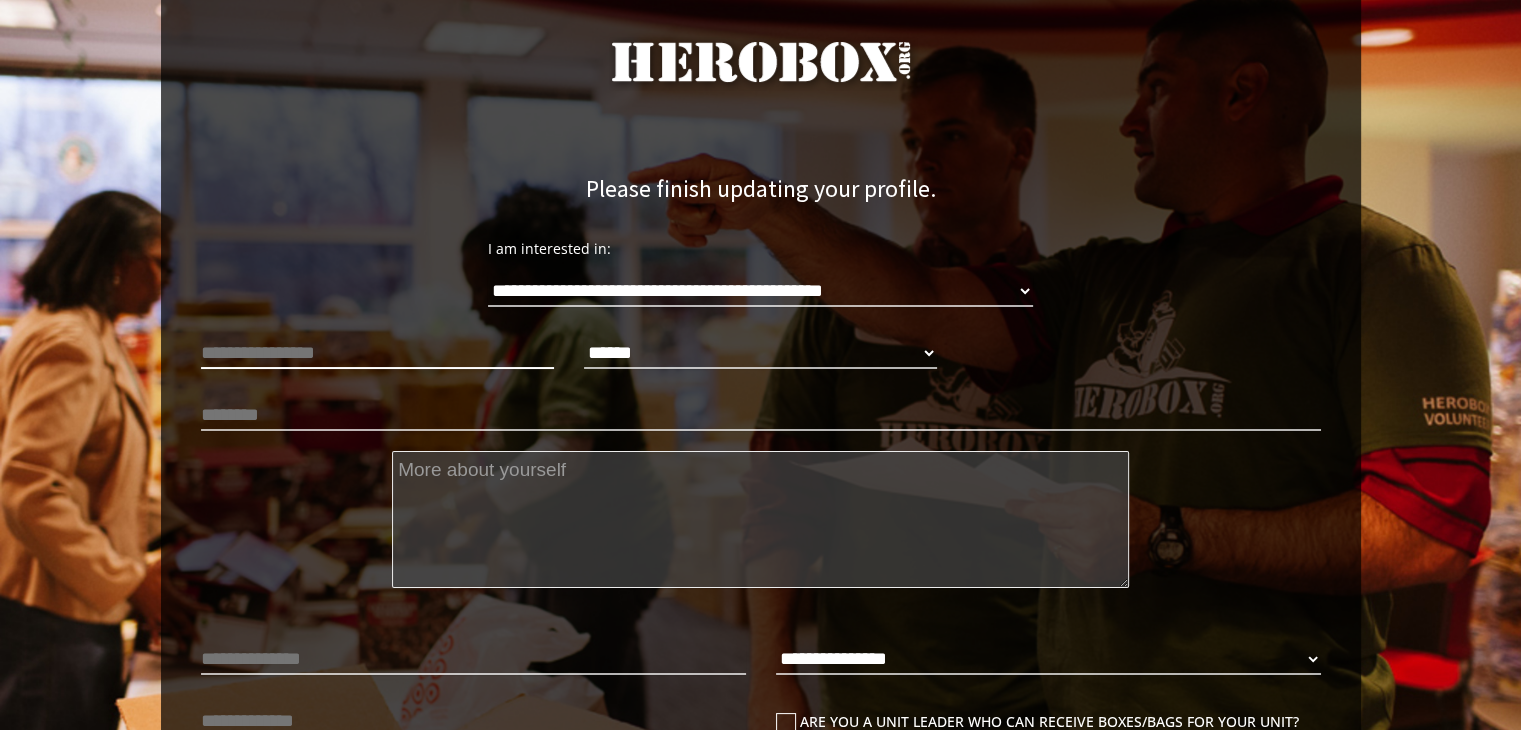 click at bounding box center [377, 353] 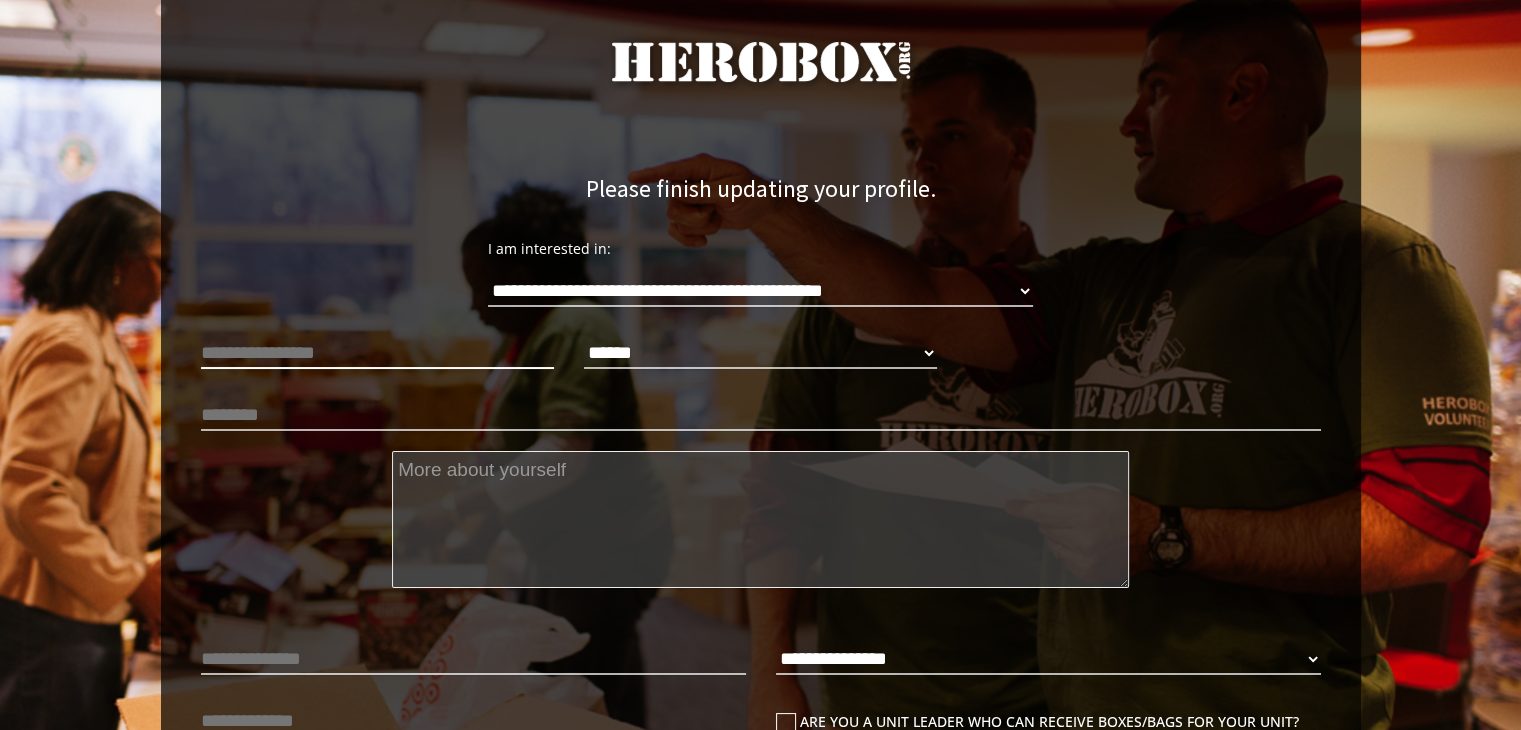 type on "**********" 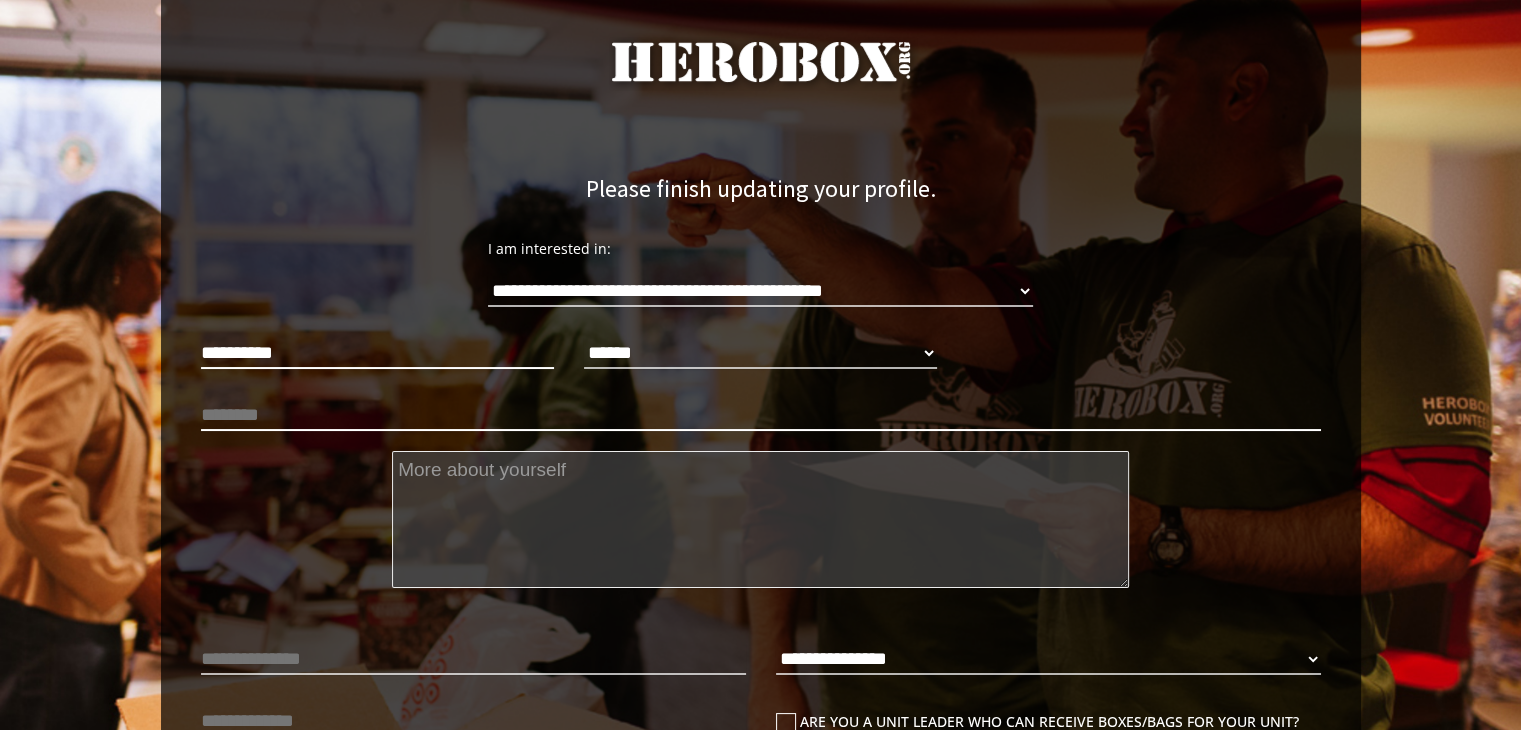 type on "**********" 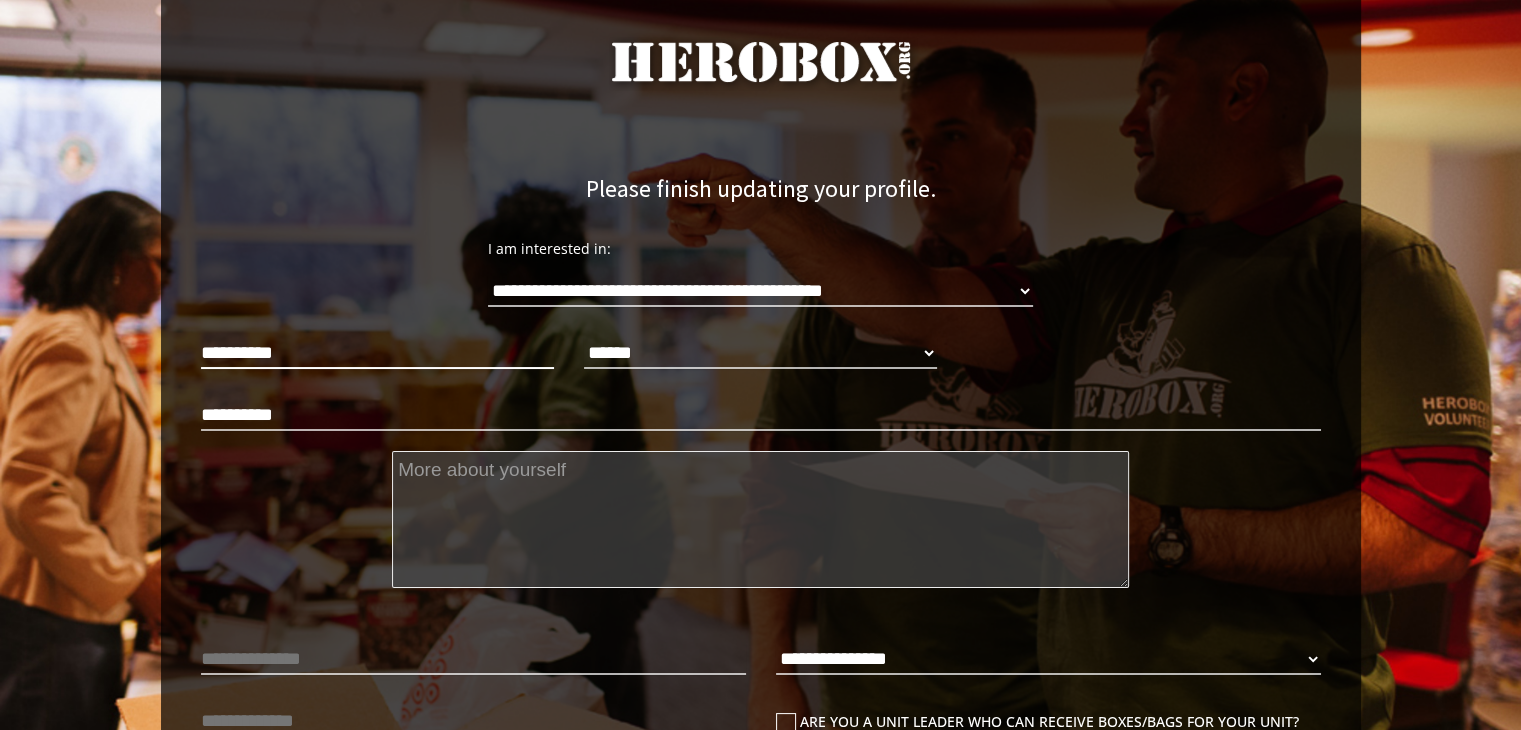 type on "**********" 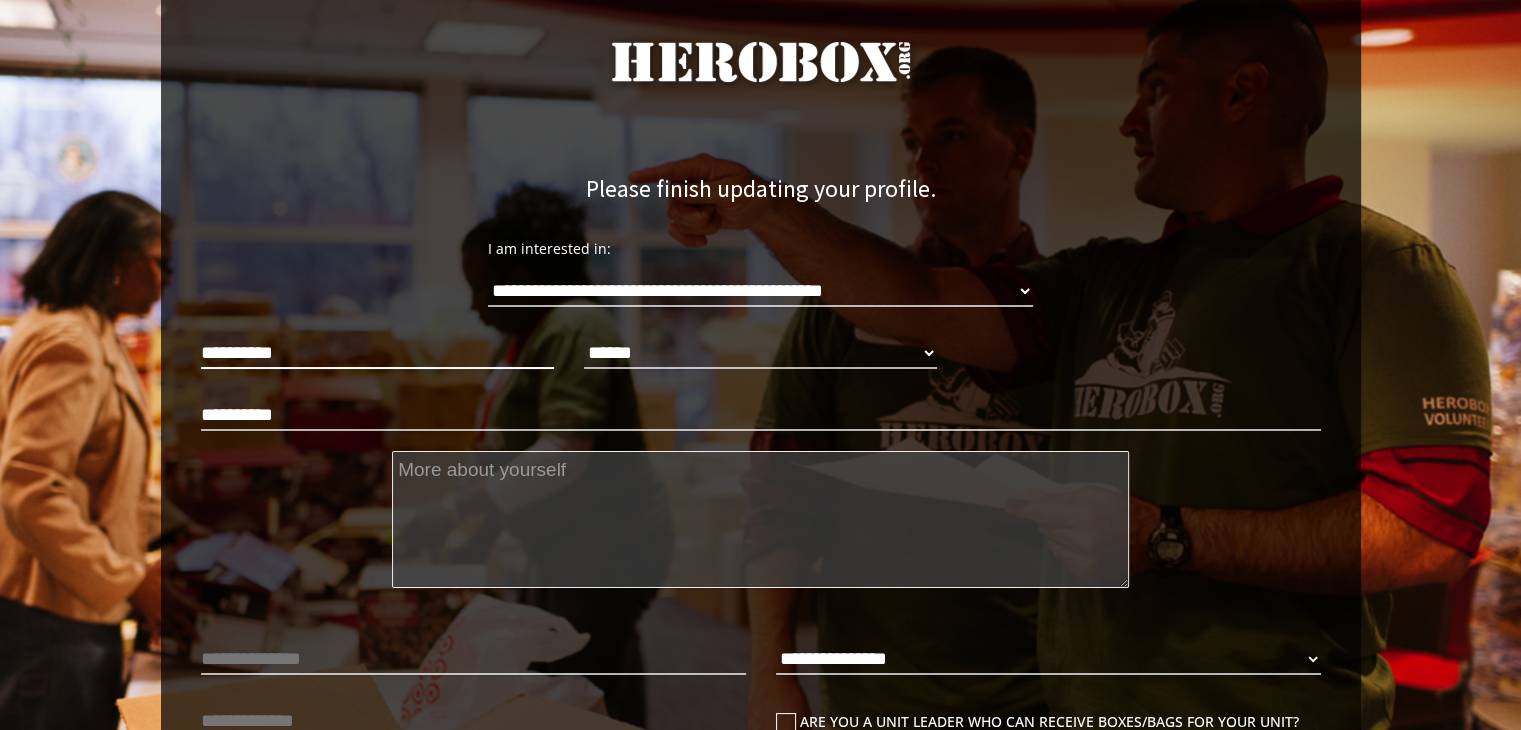 type on "**********" 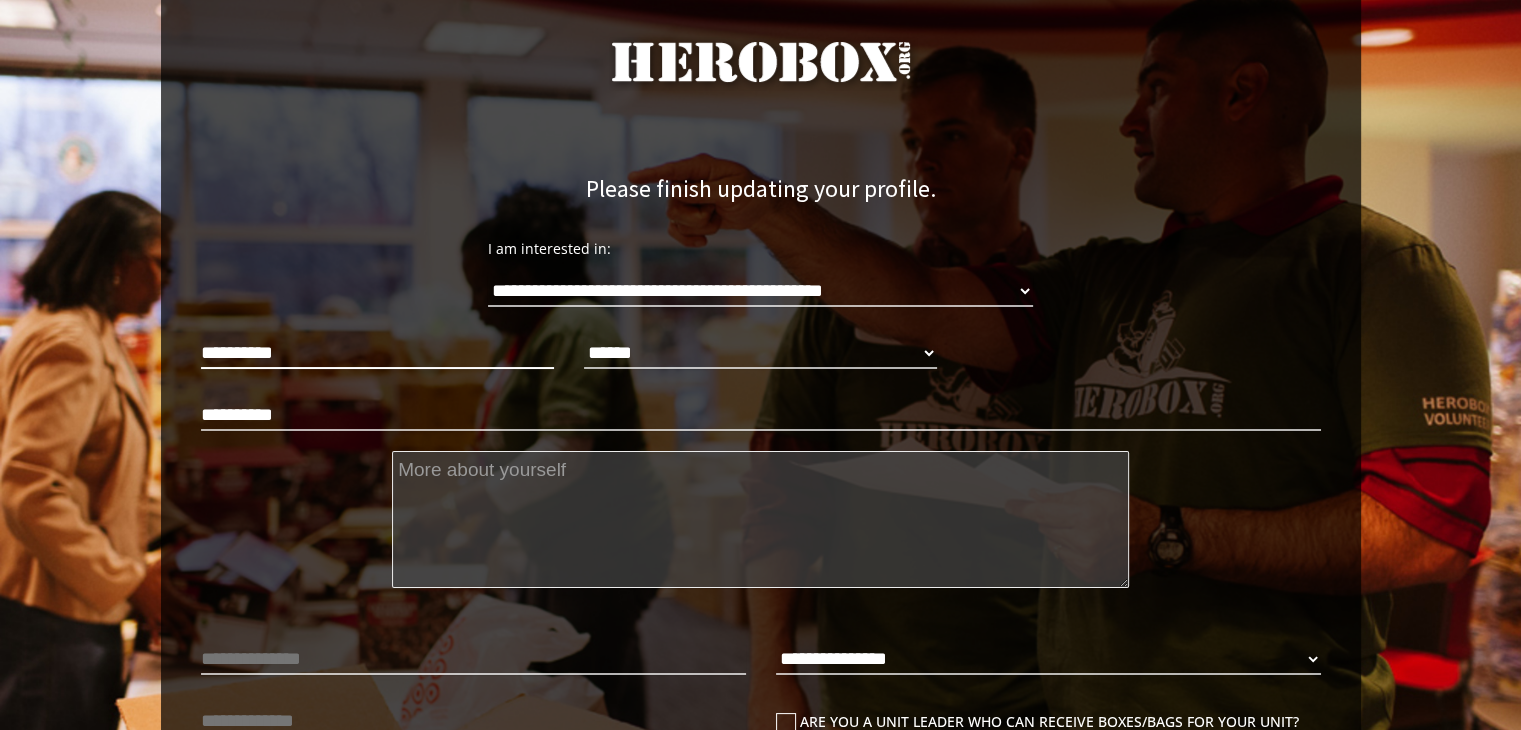 type on "*****" 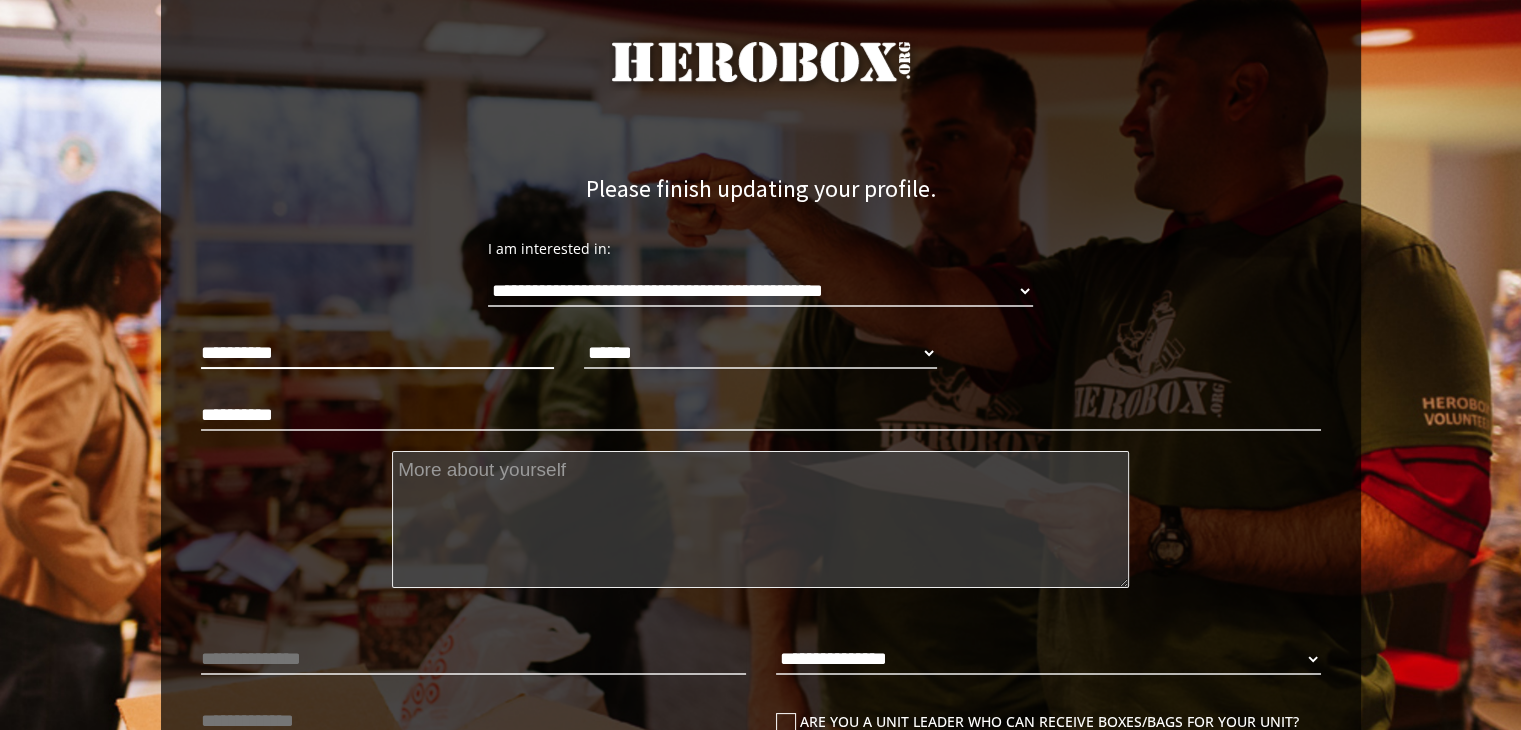 scroll, scrollTop: 568, scrollLeft: 0, axis: vertical 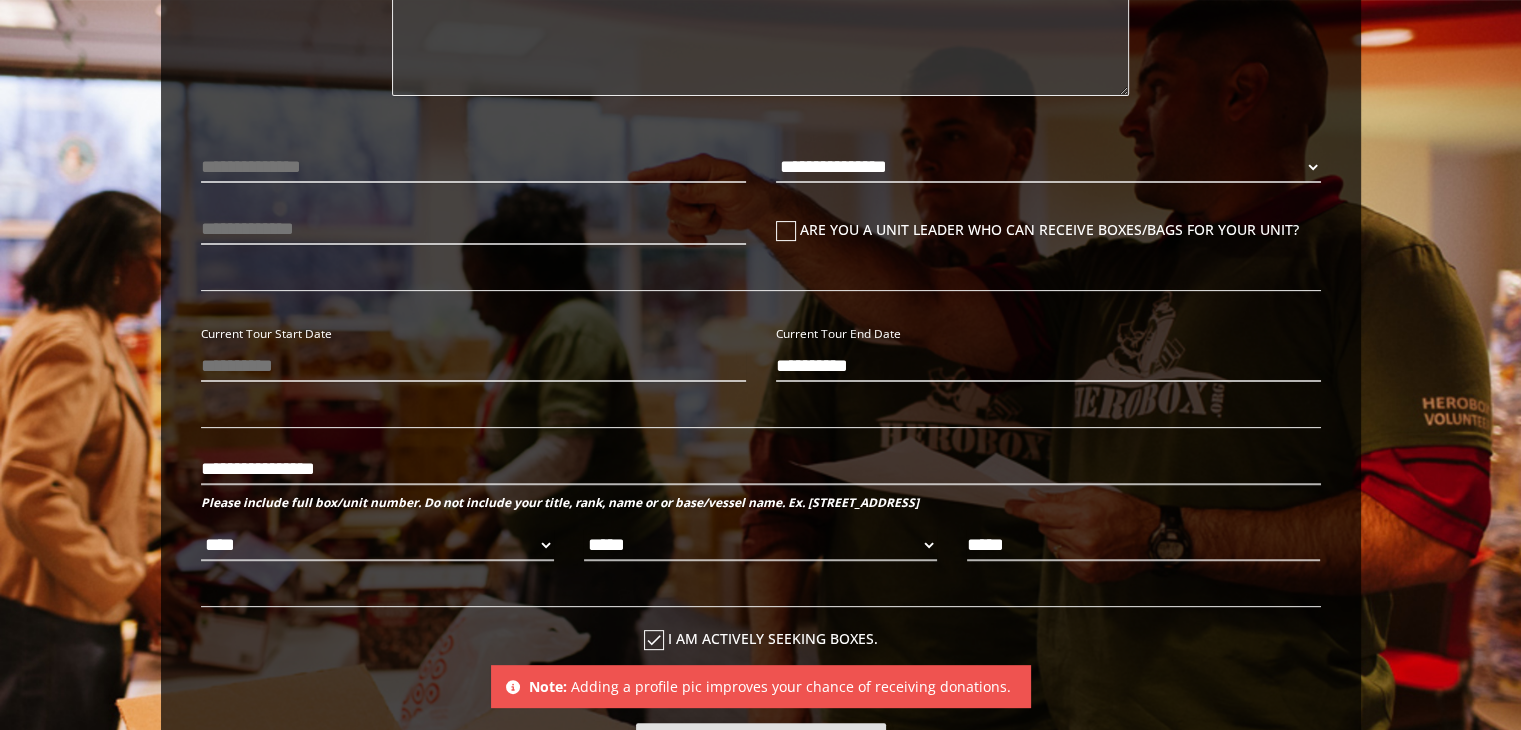 type on "**********" 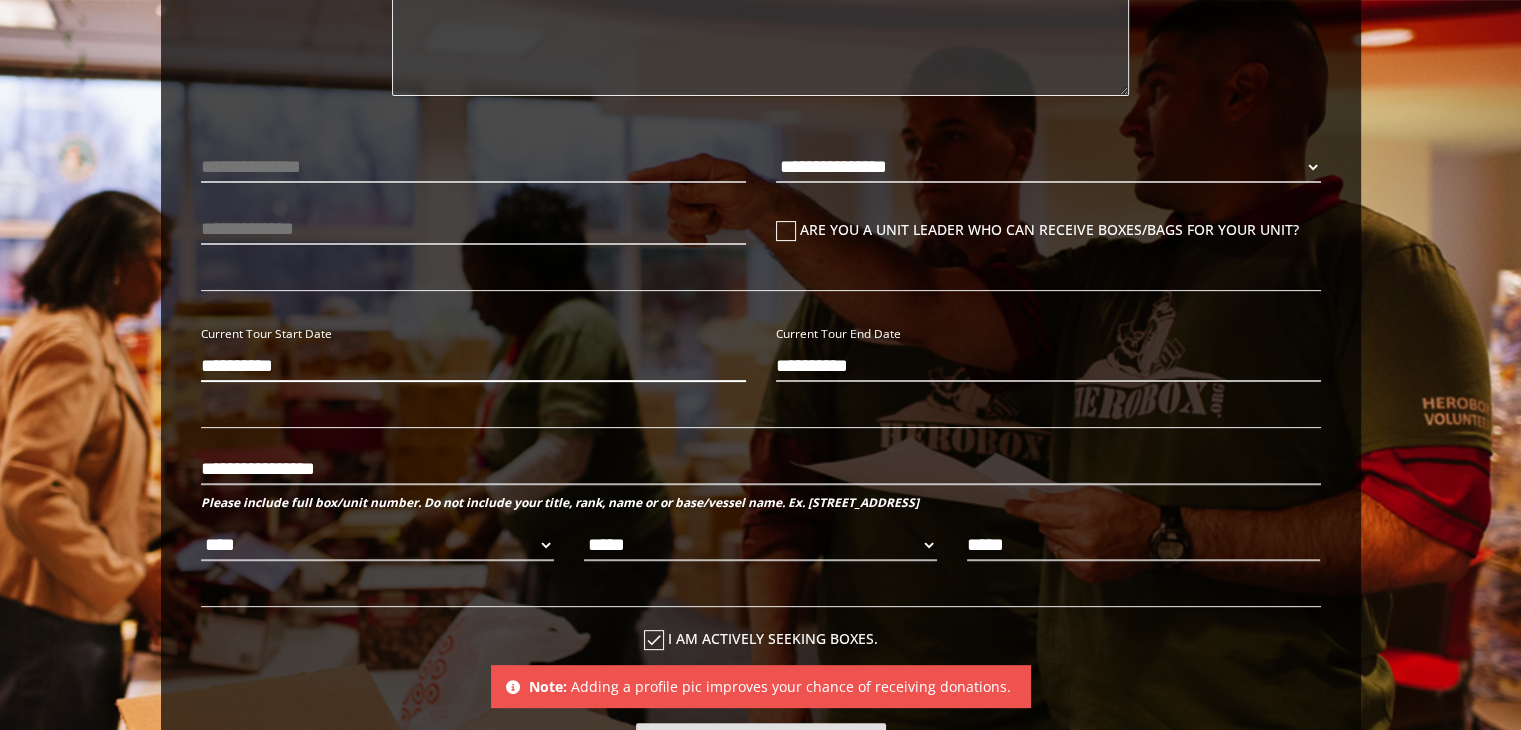 type on "**********" 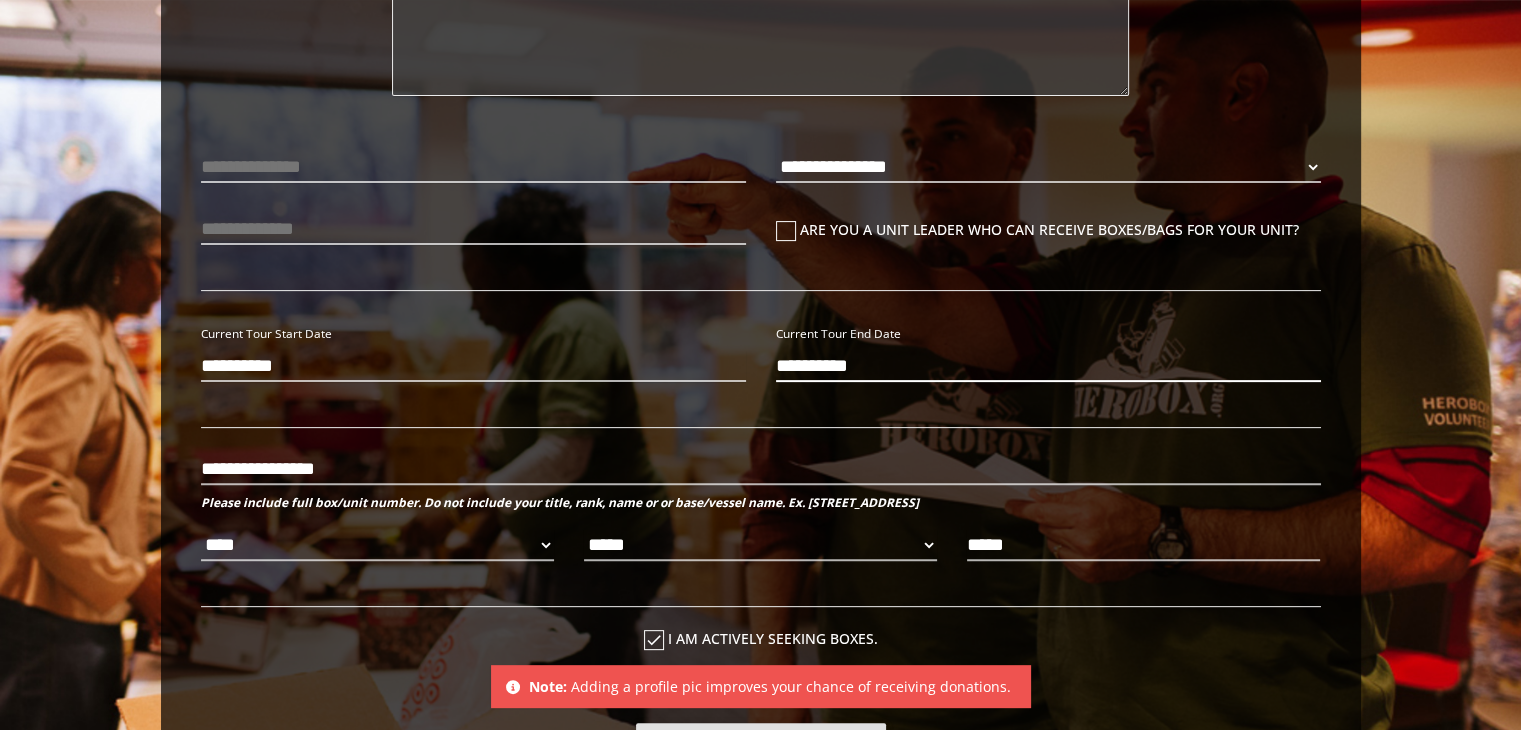 type 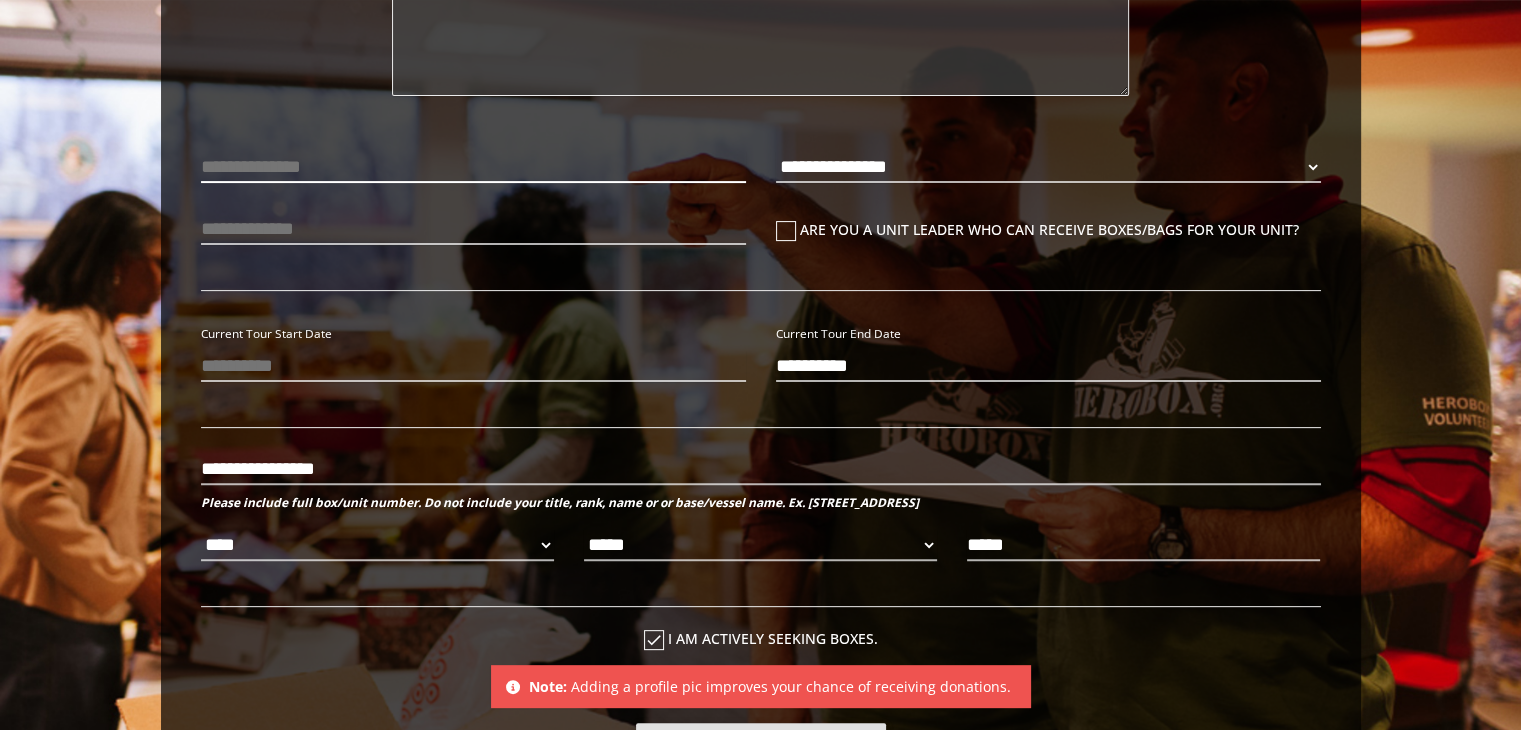 type 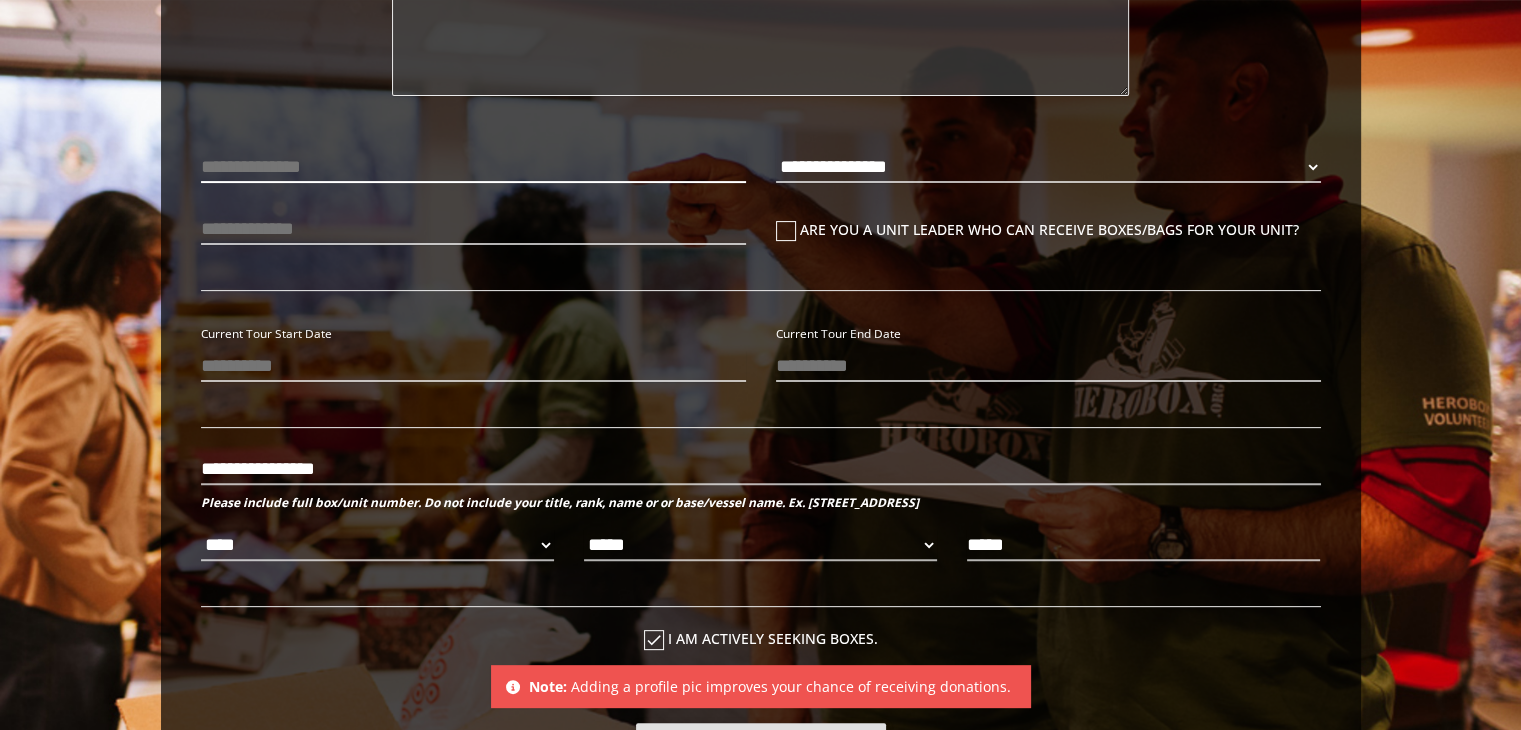 click at bounding box center [473, 167] 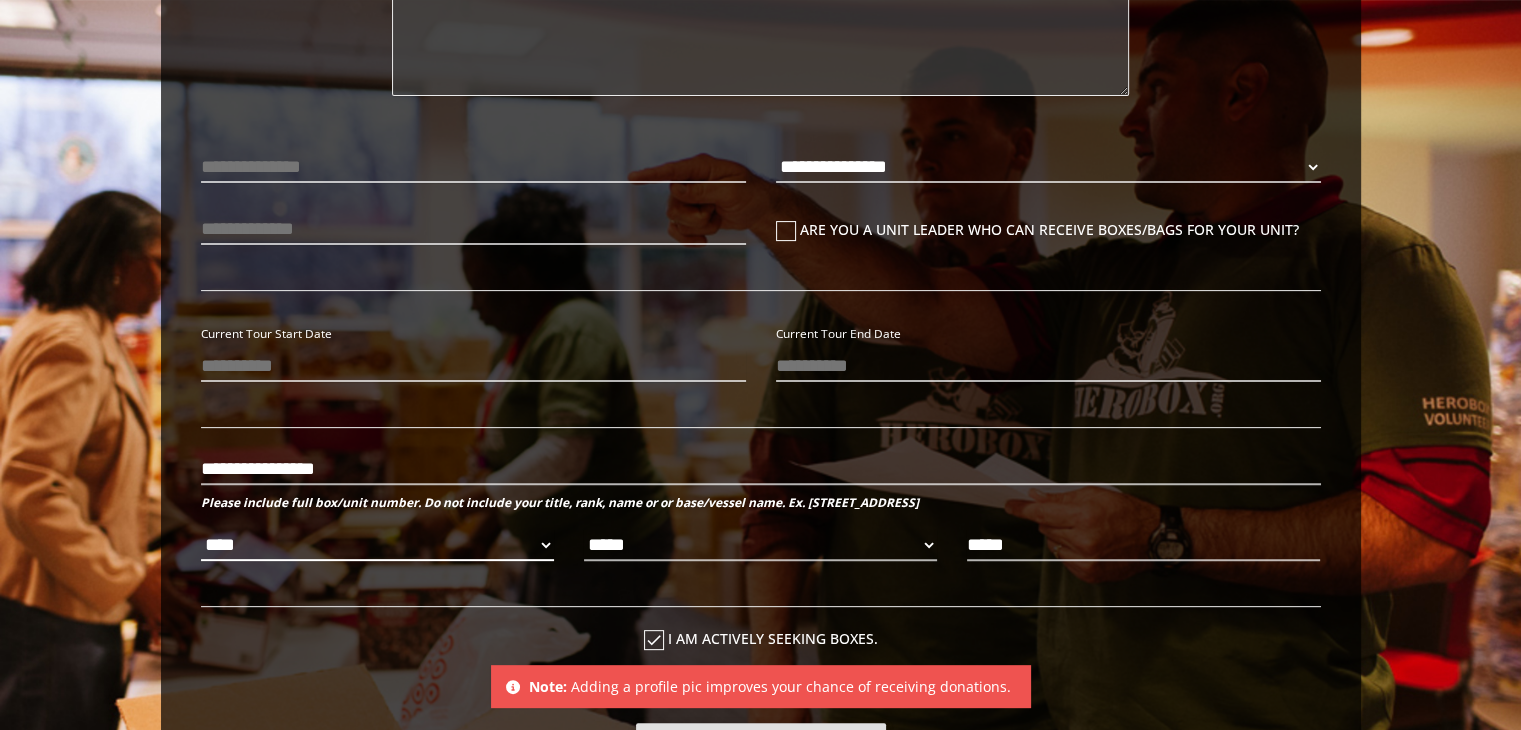 click on "****
*** *** ***" at bounding box center (377, 545) 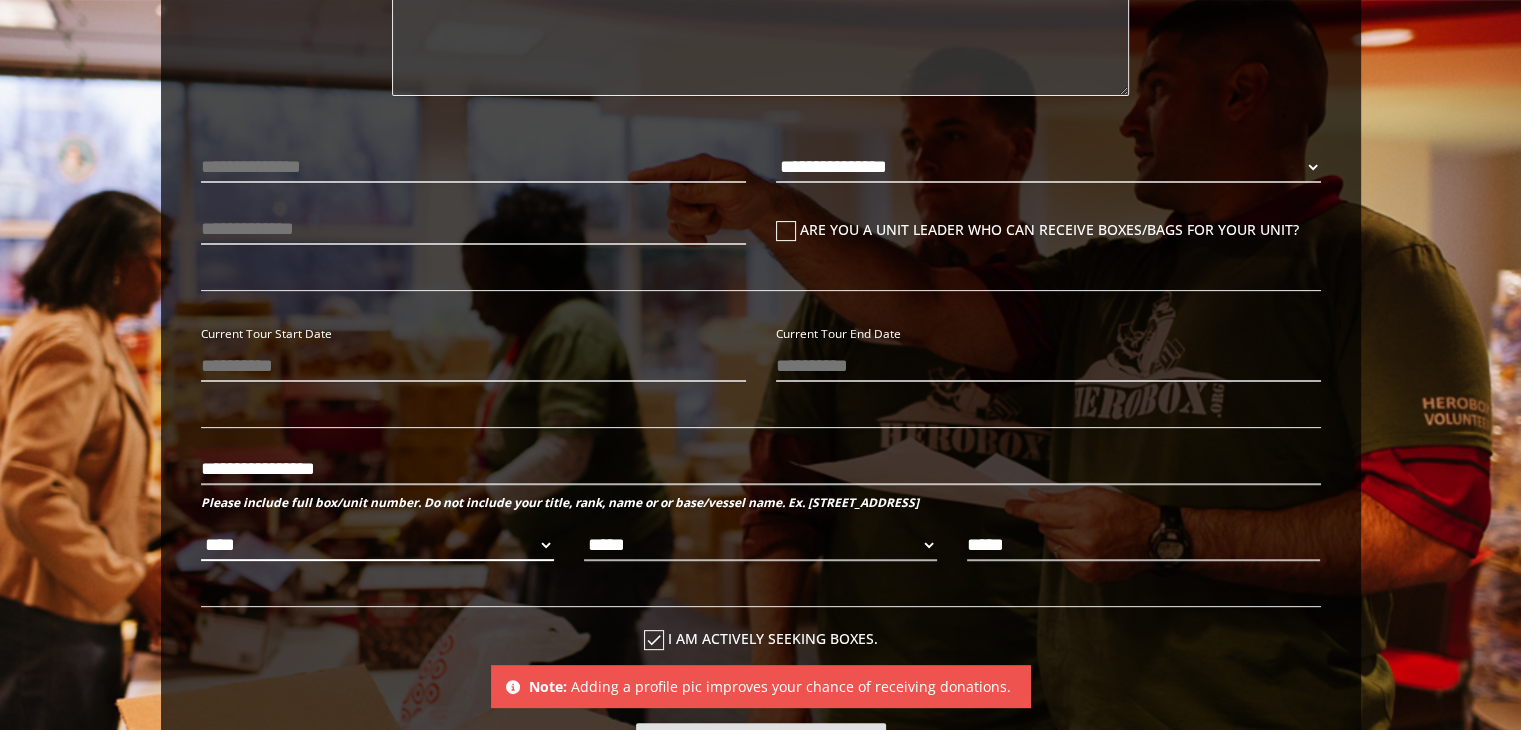 select on "**********" 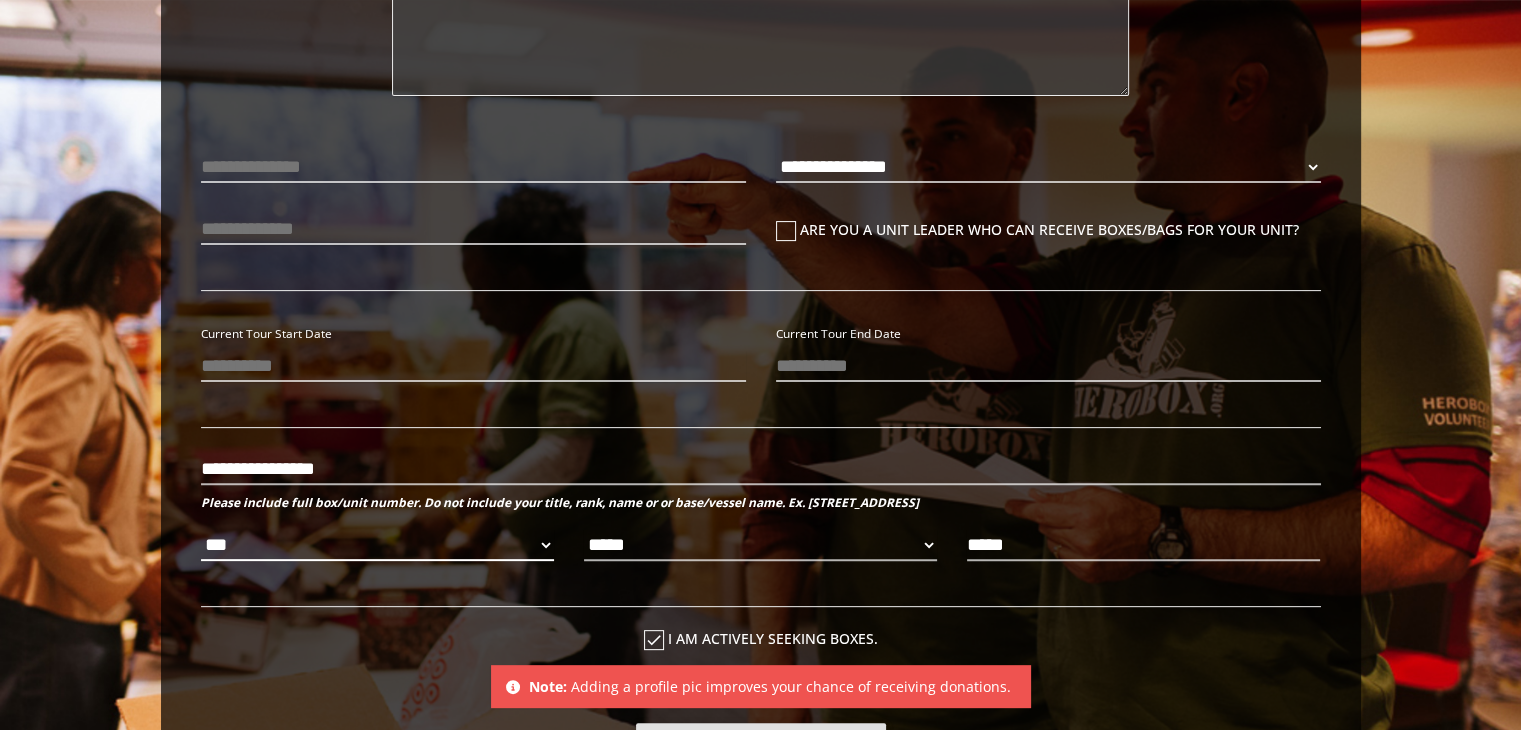 click on "****
*** *** ***" at bounding box center [377, 545] 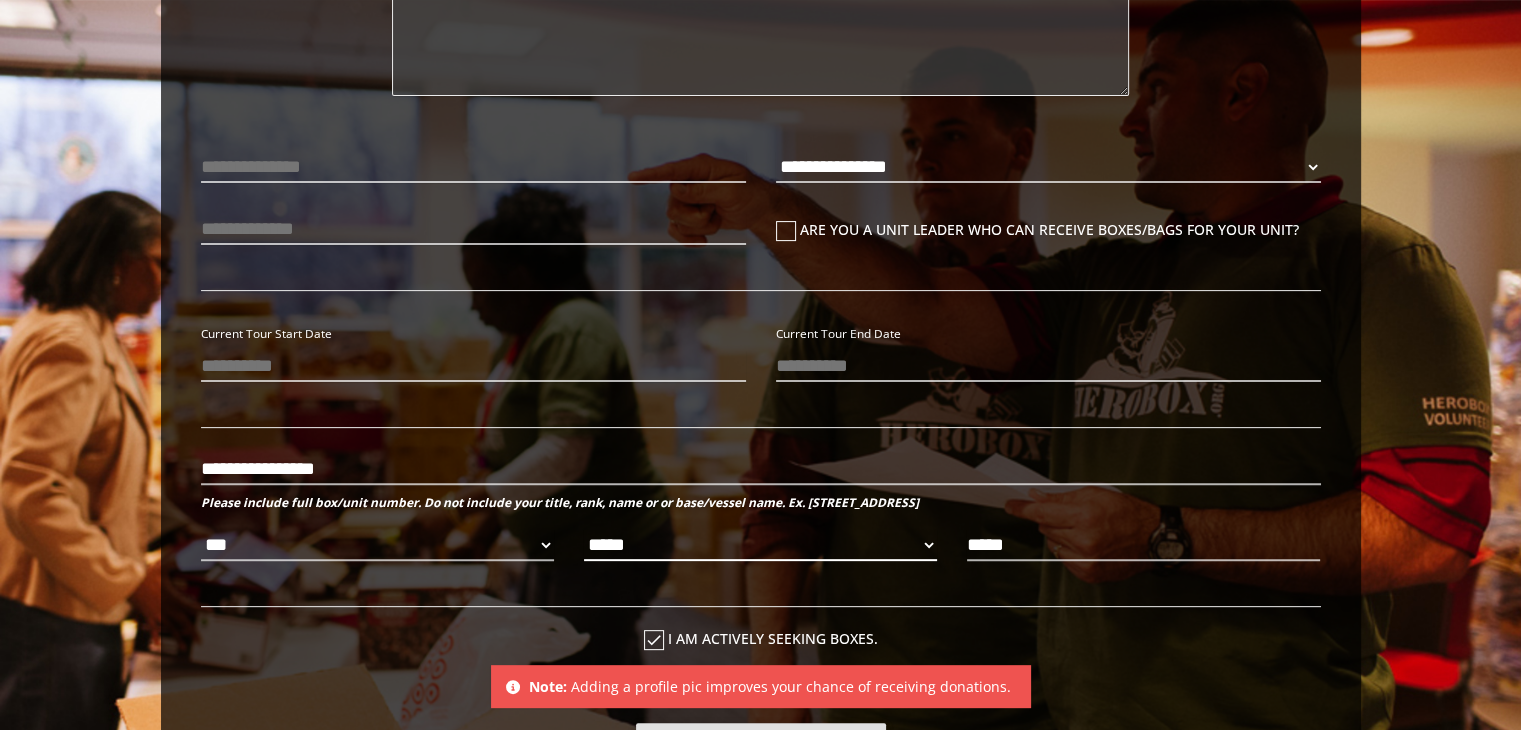 click on "*****
** ** **" at bounding box center [760, 545] 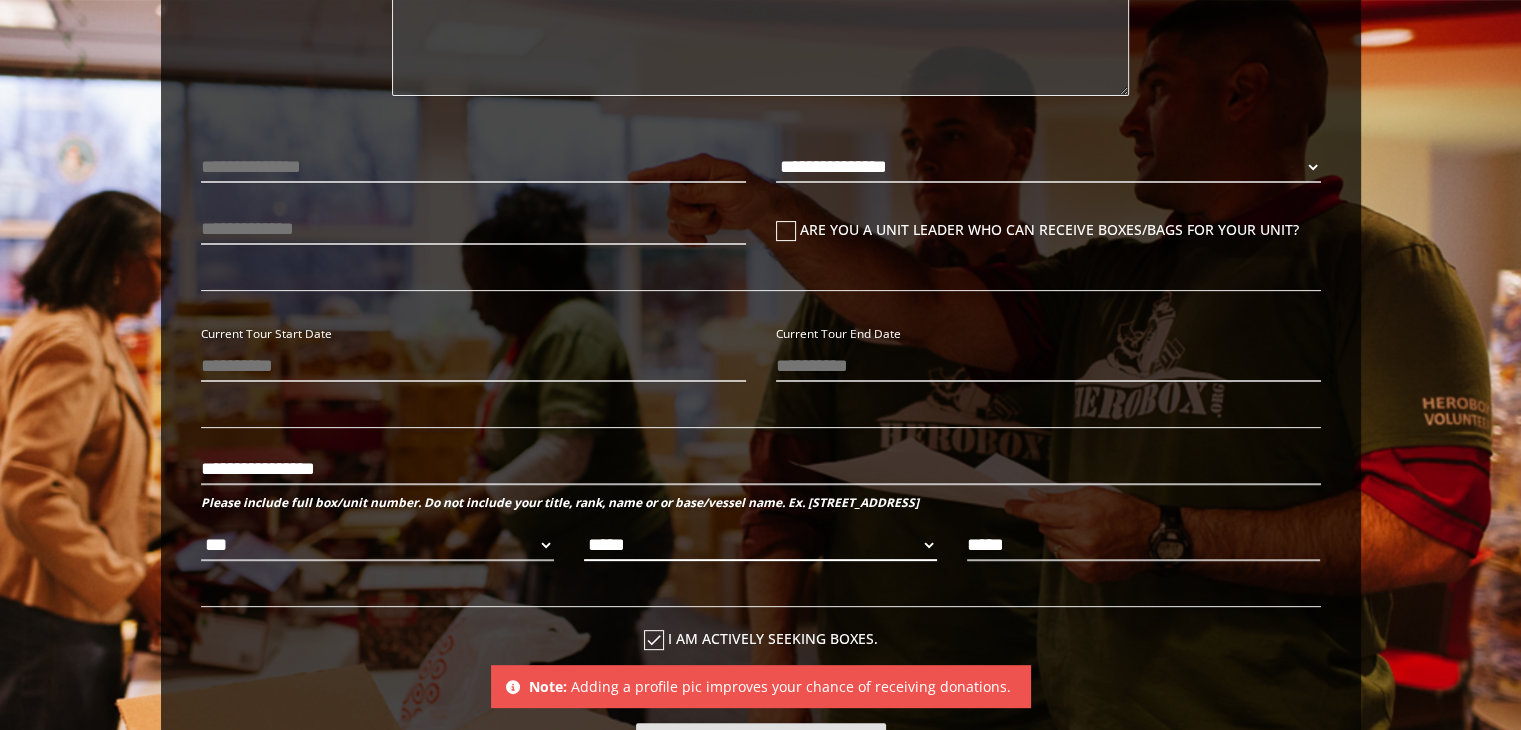 select on "*********" 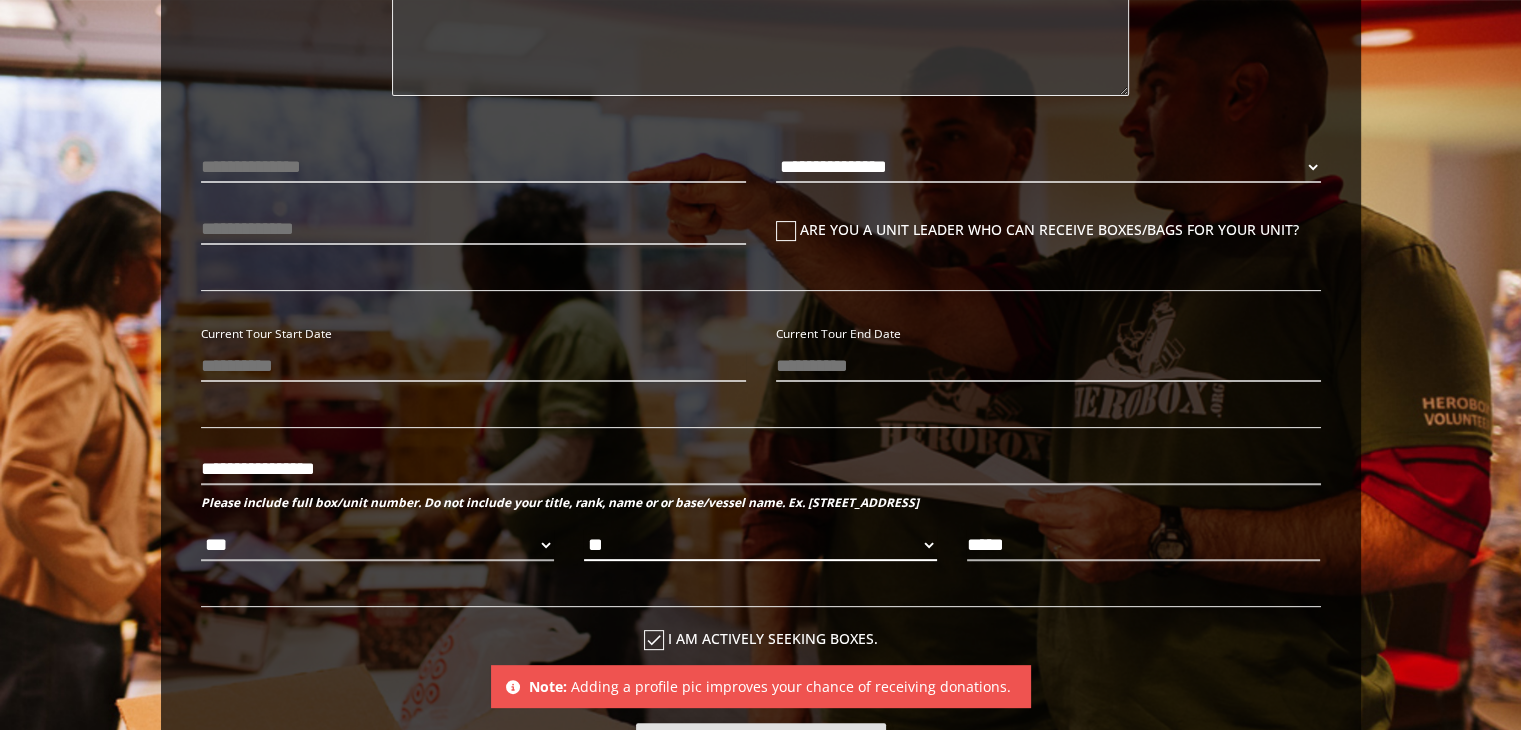 click on "*****
** ** **" at bounding box center [760, 545] 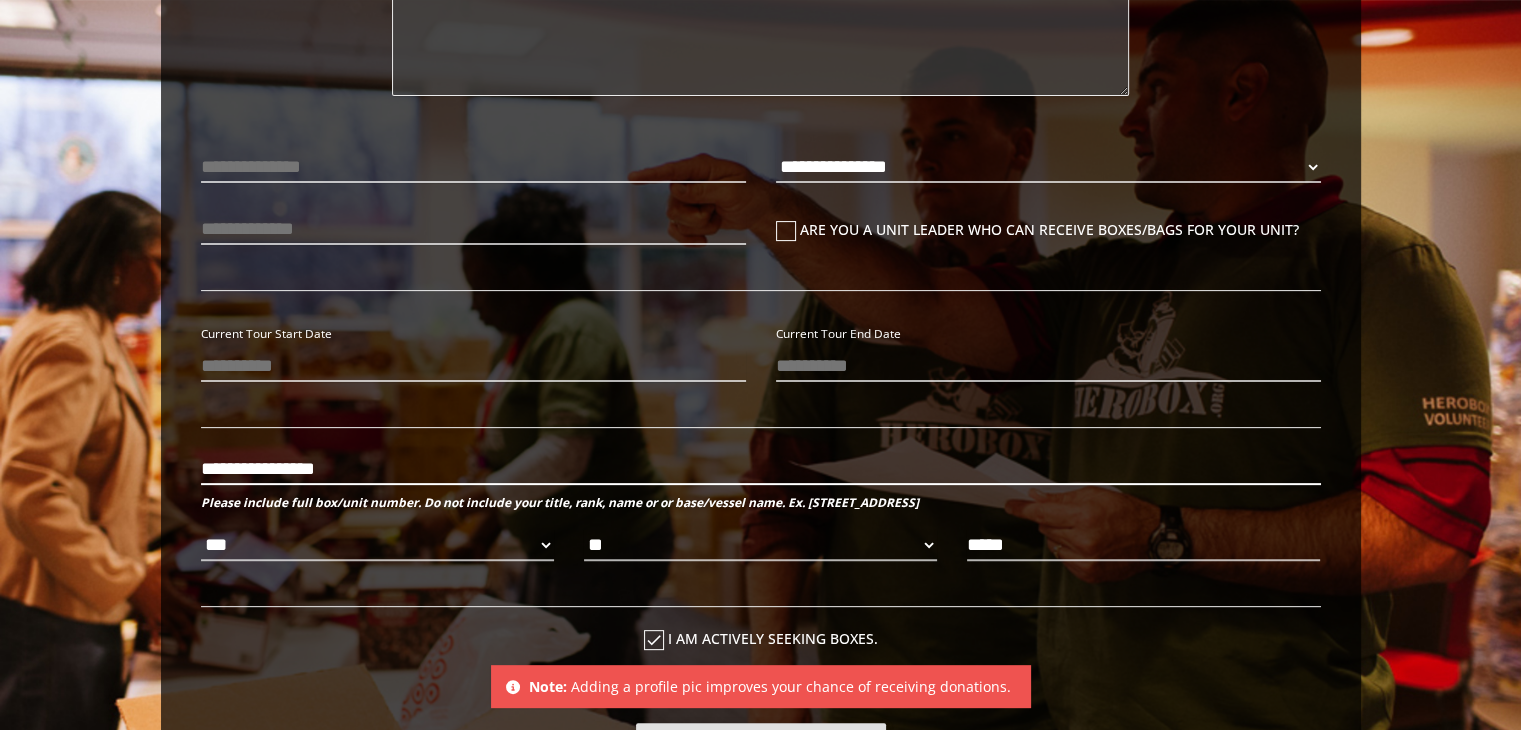 click on "**********" at bounding box center [761, 469] 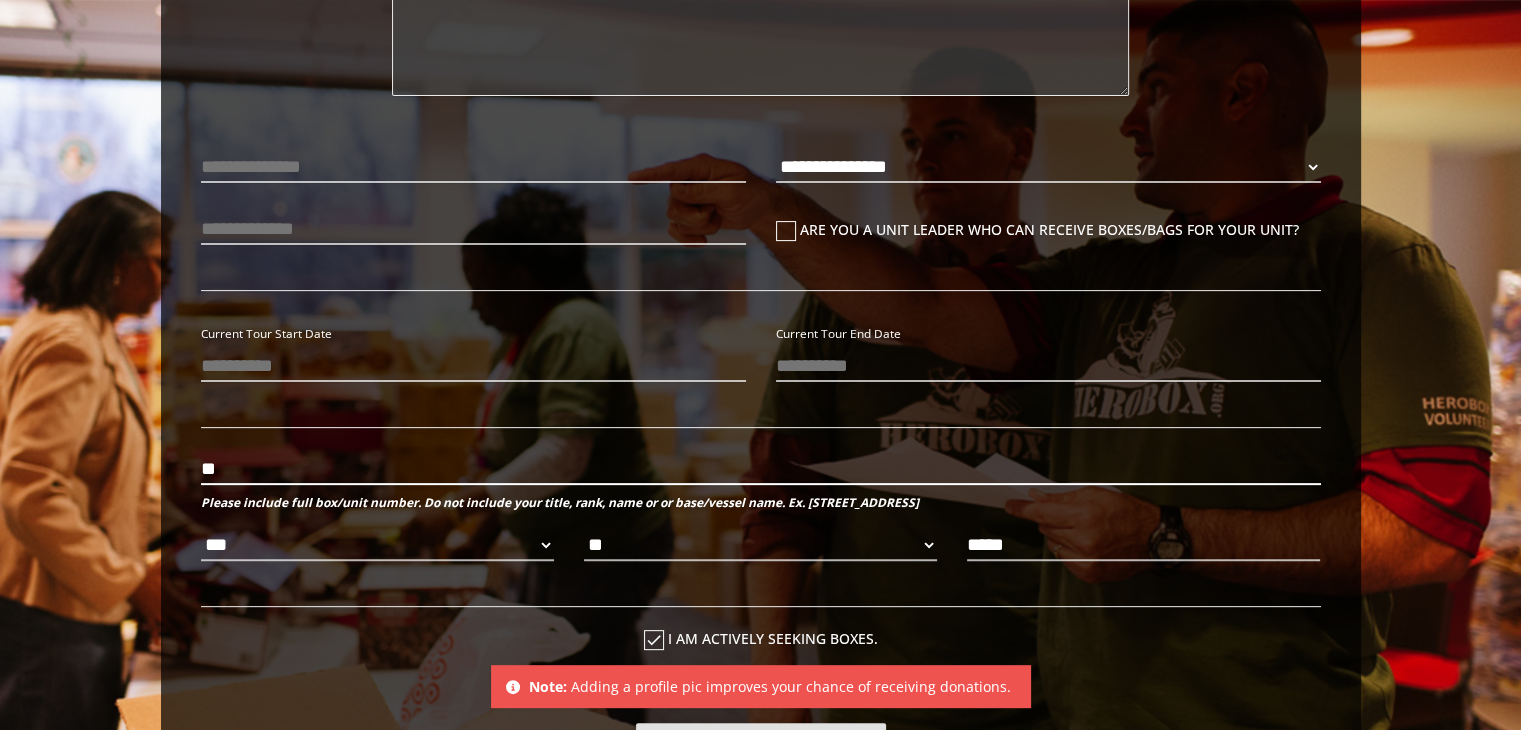 type on "*" 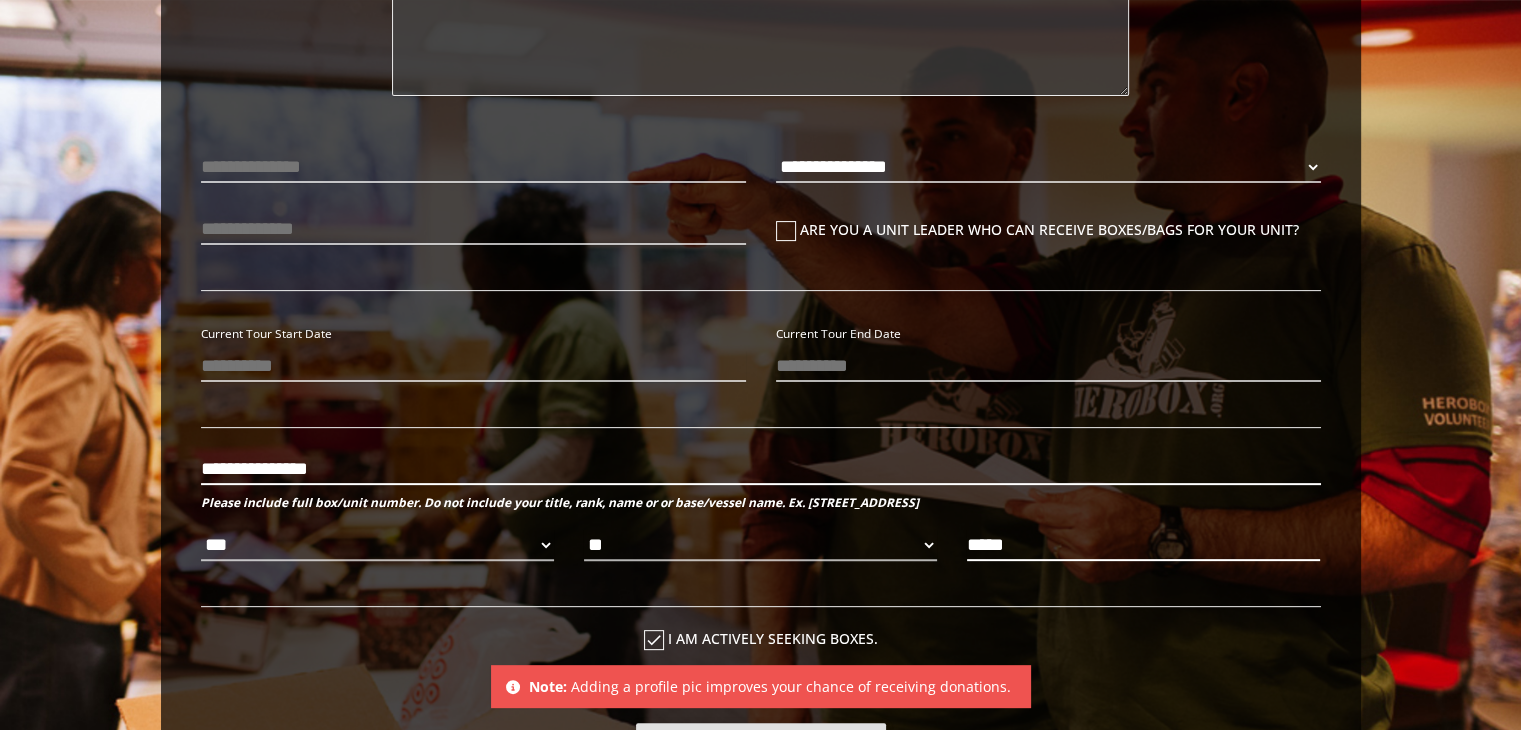 type on "**********" 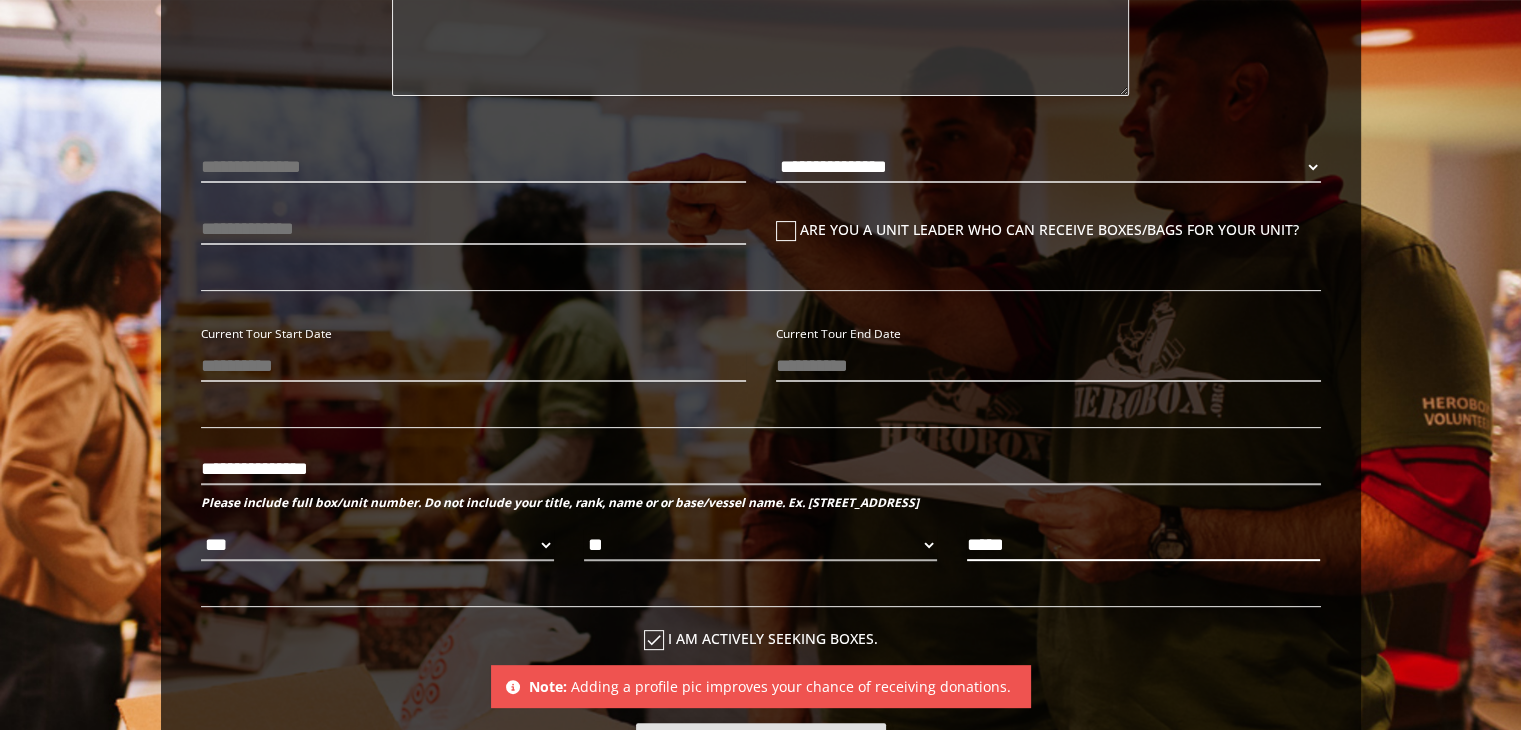 click on "*****" at bounding box center (1143, 545) 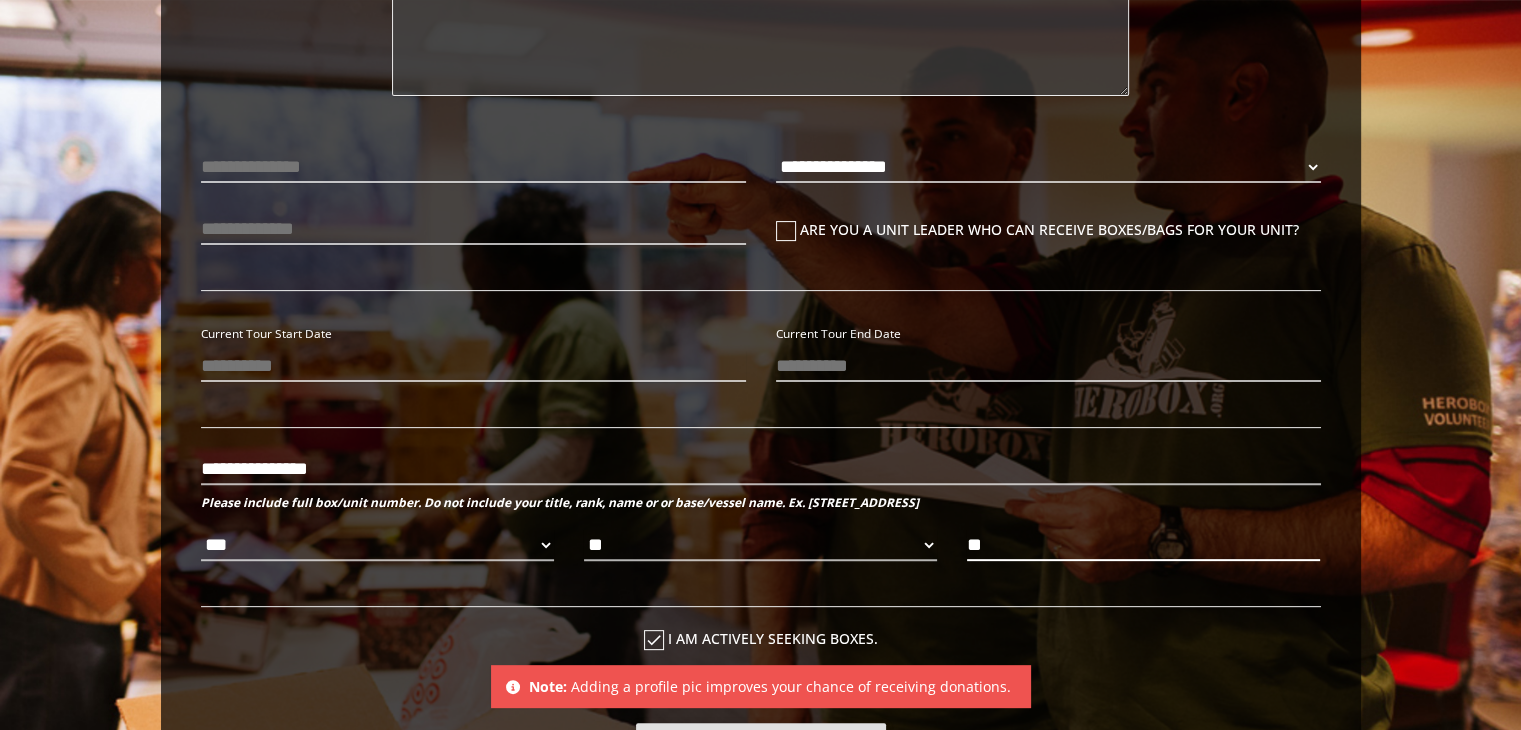 type on "*" 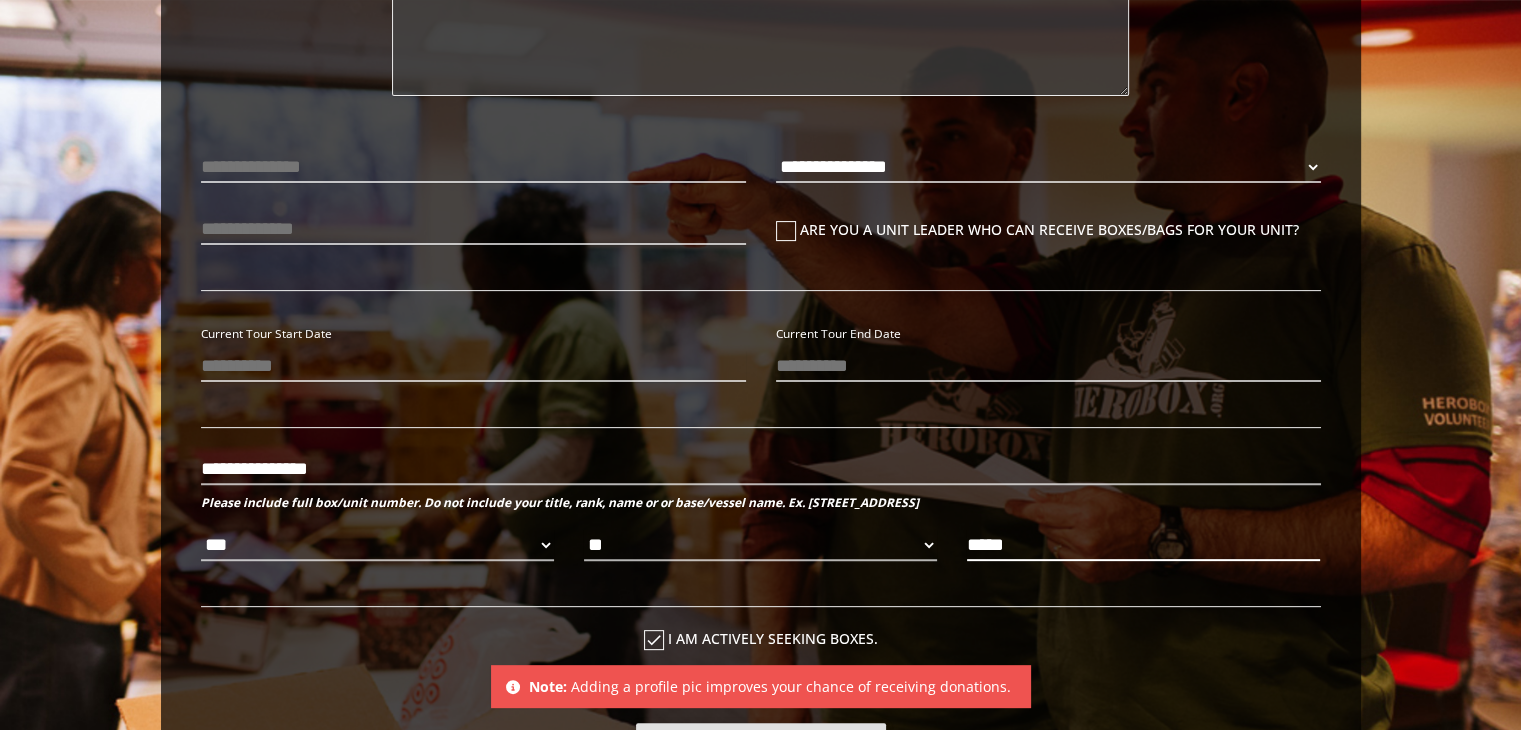 type on "*****" 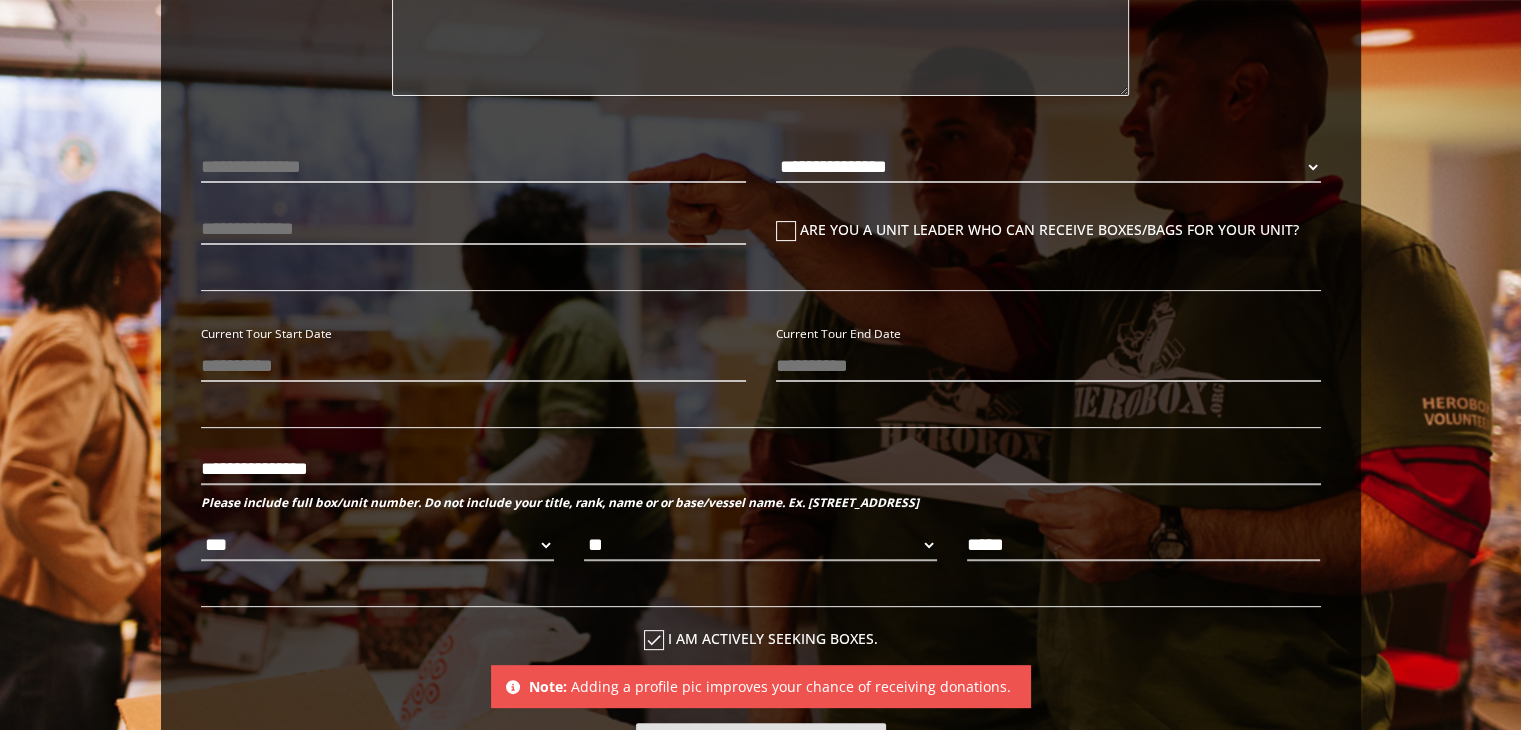 click at bounding box center [786, 231] 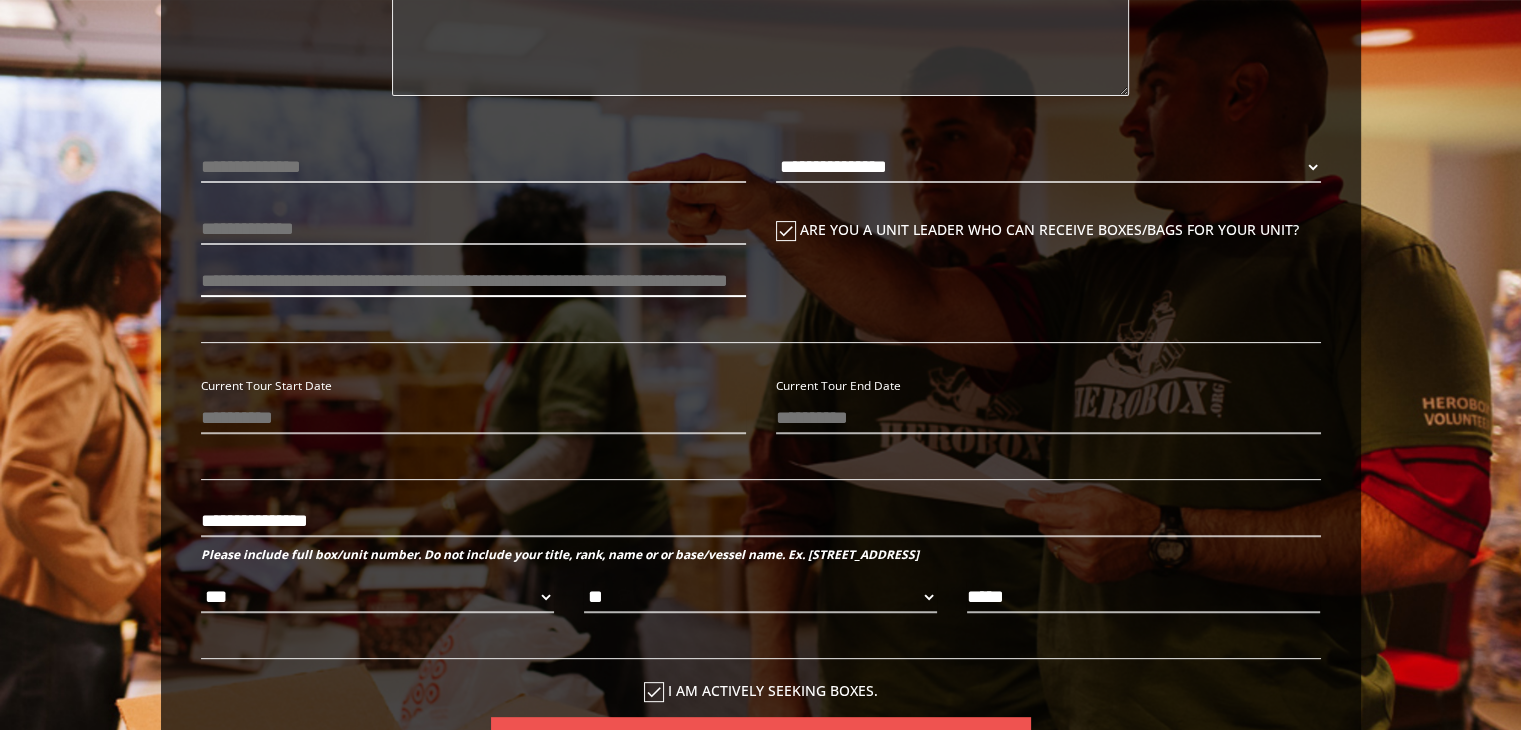 click at bounding box center [473, 281] 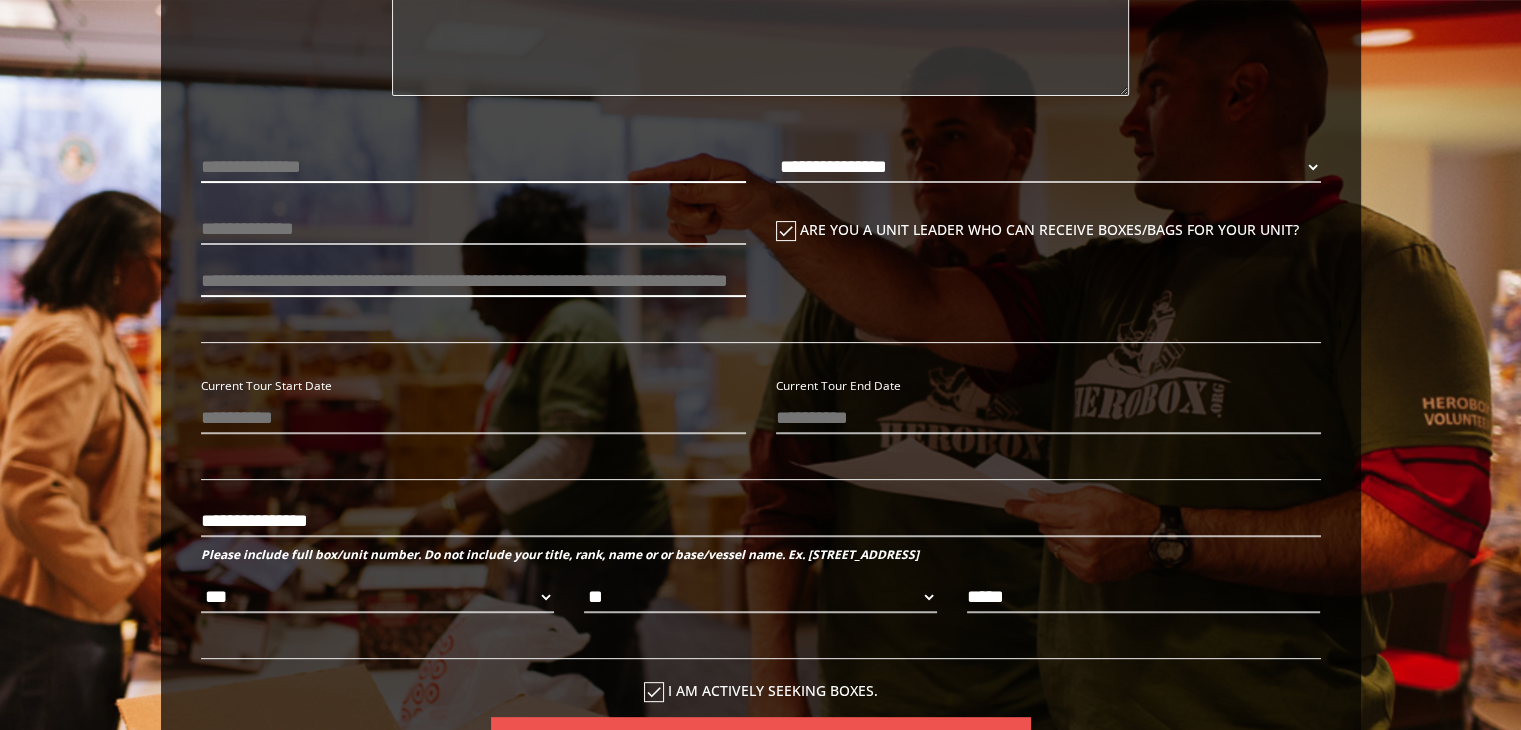 type on "**" 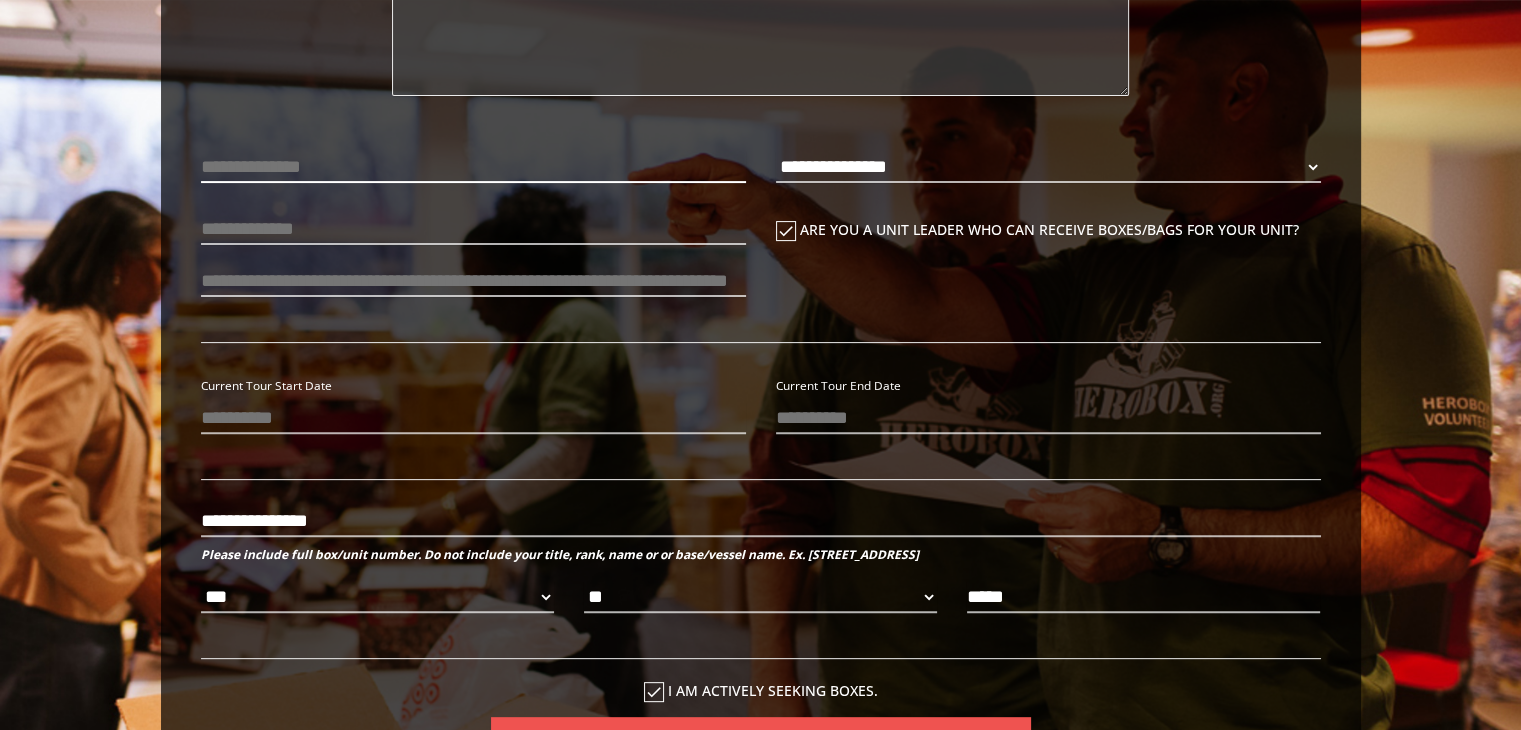 click at bounding box center (473, 167) 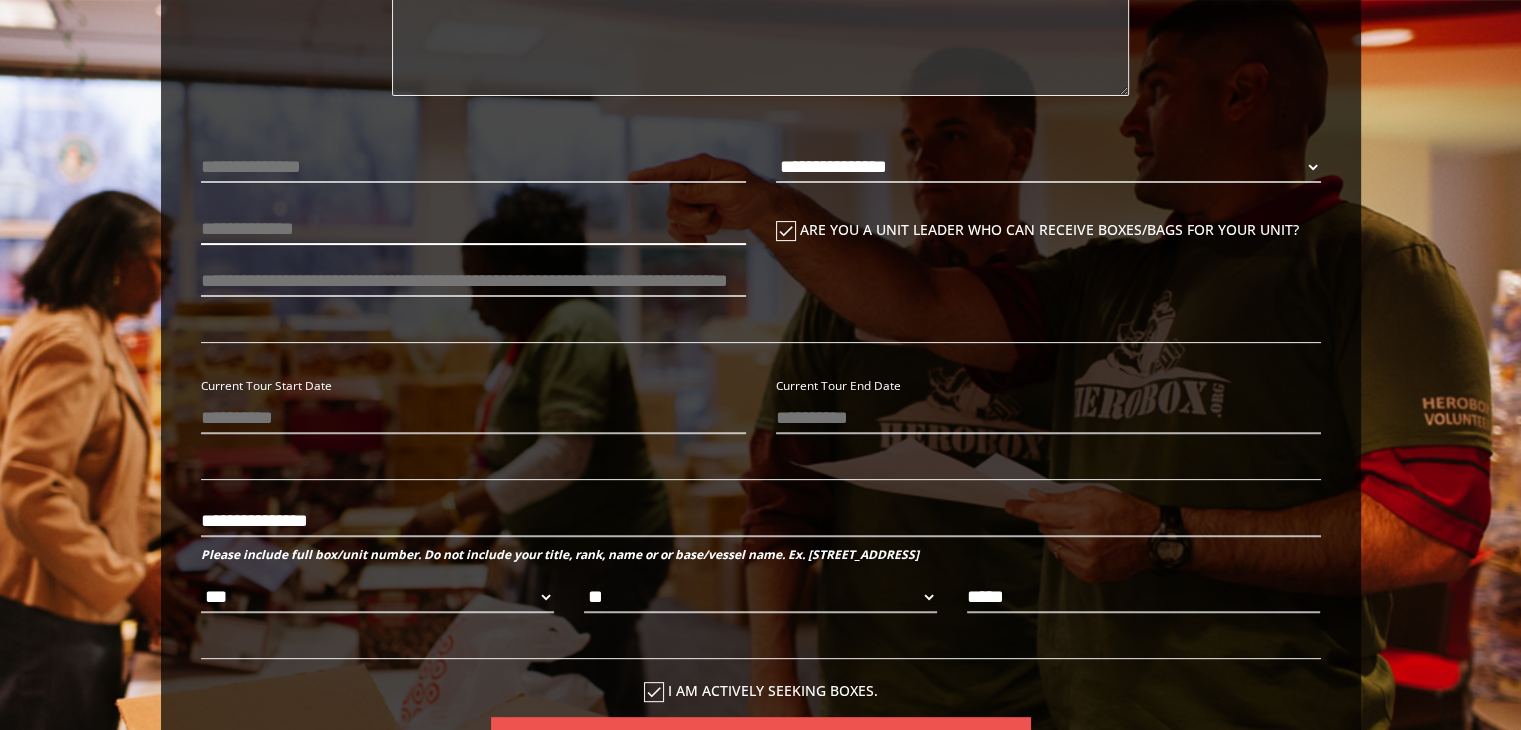 click at bounding box center [473, 229] 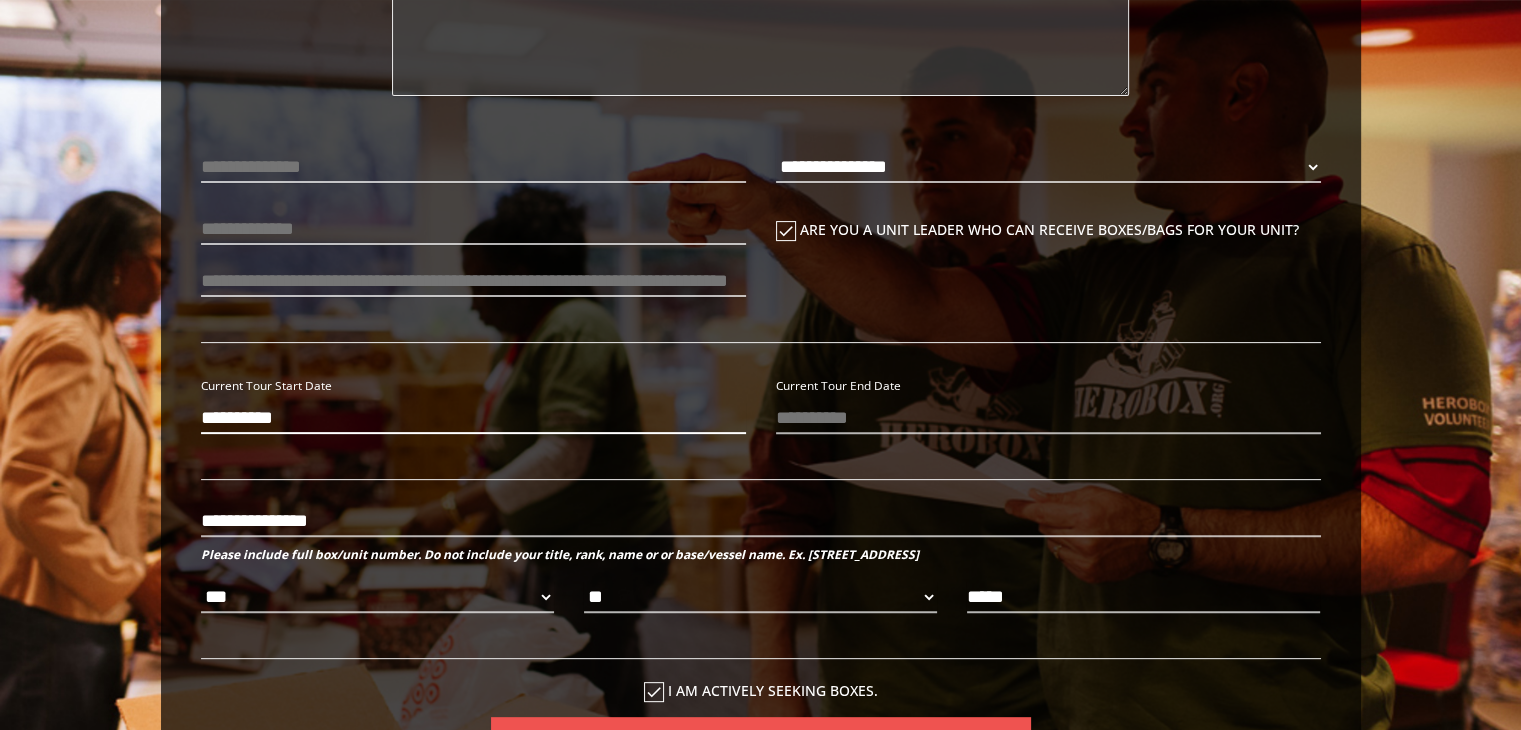 click on "**********" at bounding box center (473, 418) 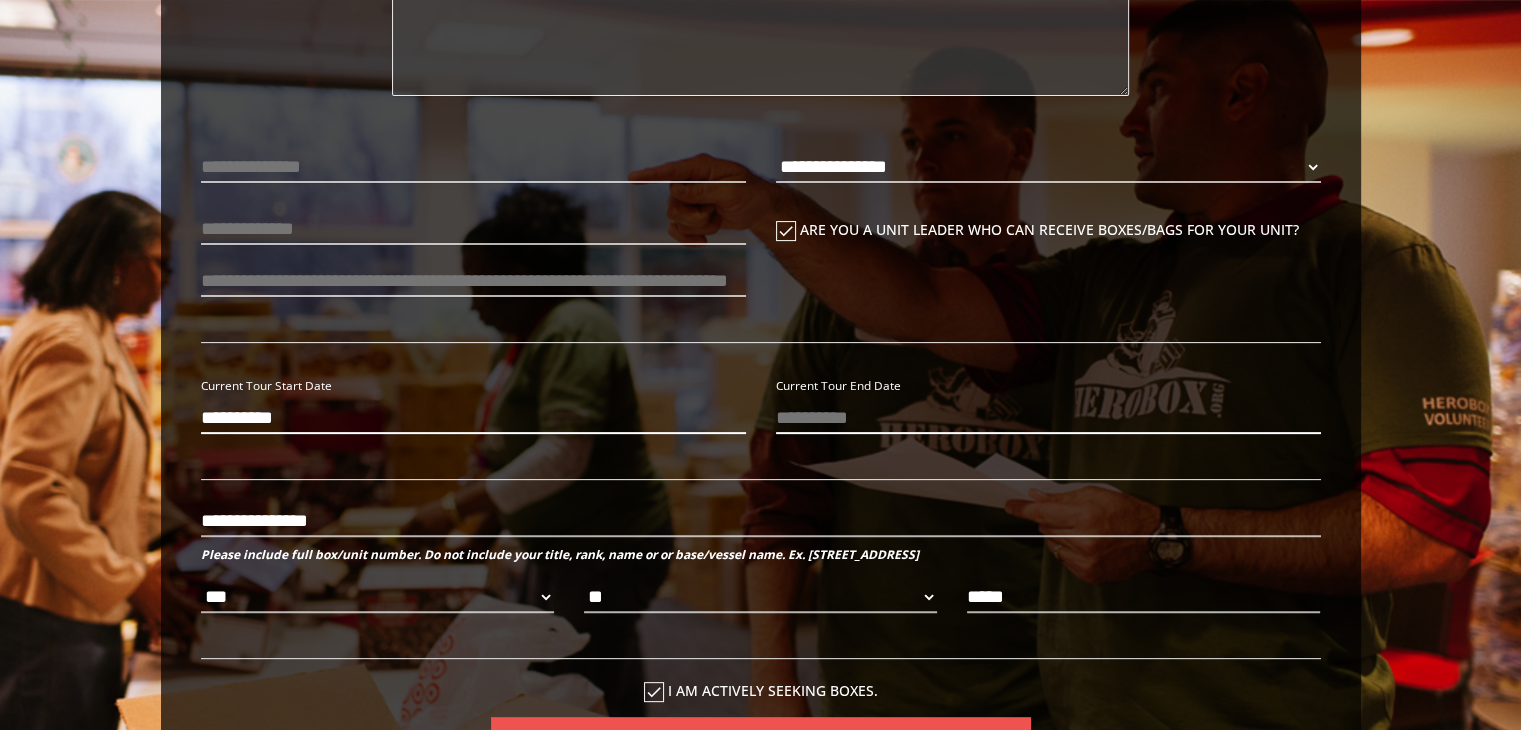 type on "**********" 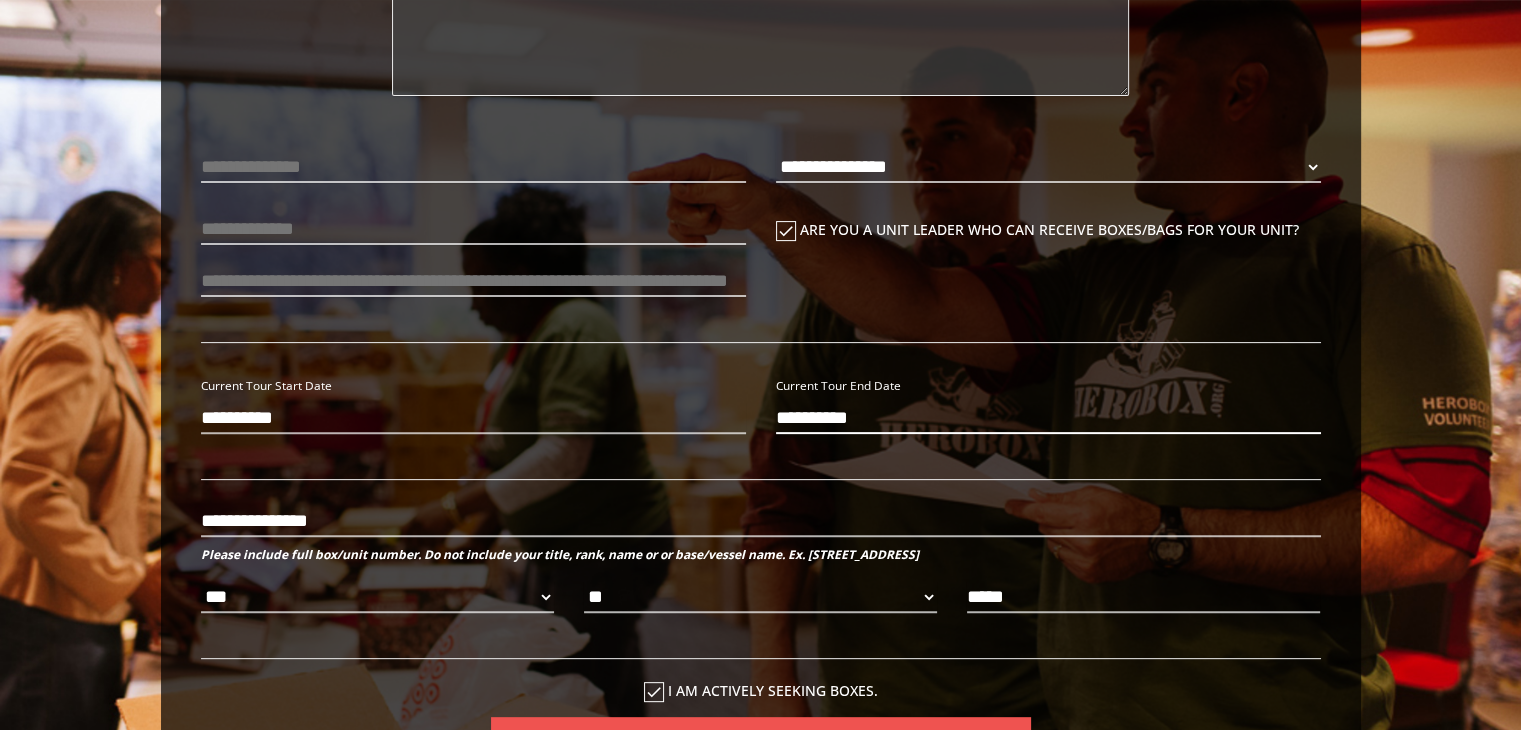 click on "**********" at bounding box center (1048, 418) 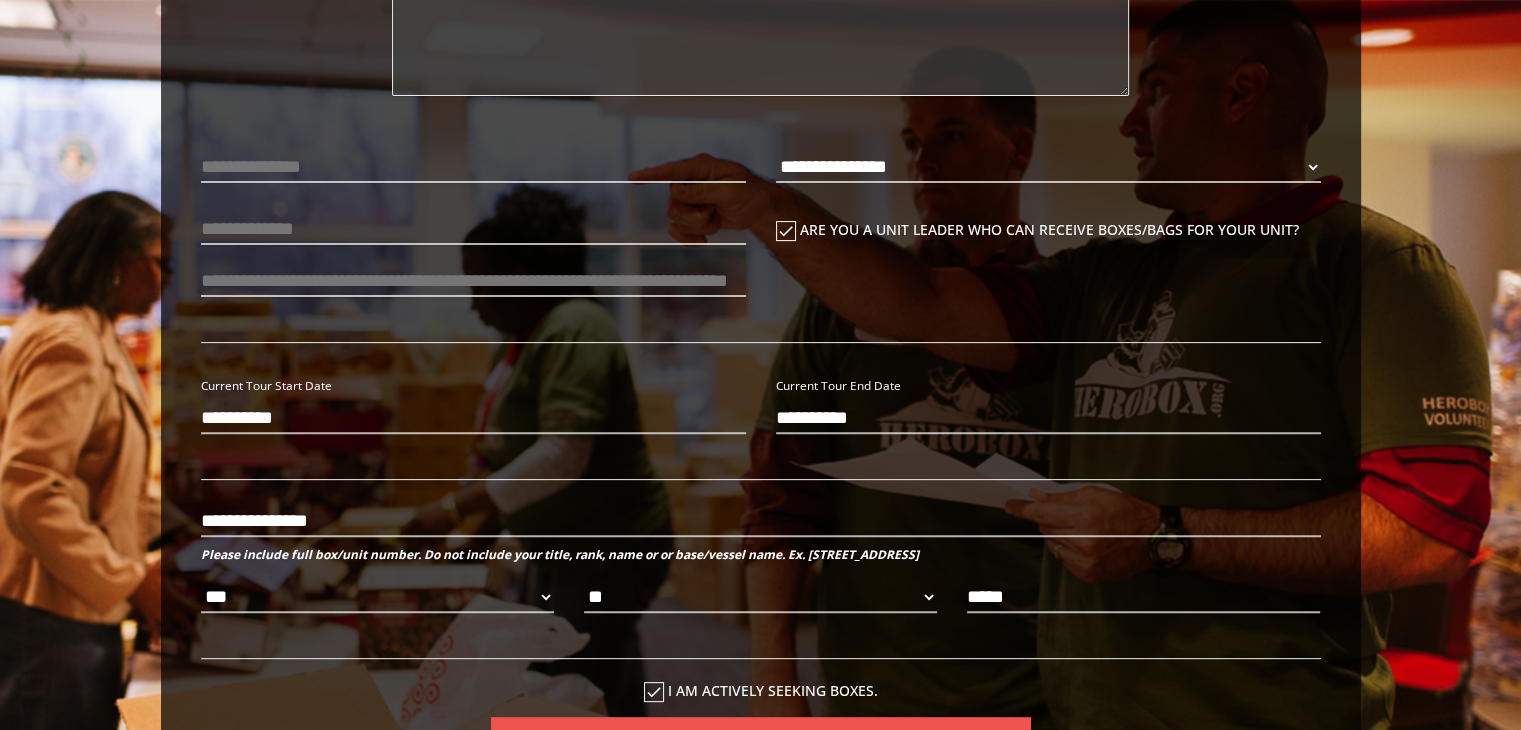 click on "check" at bounding box center [786, 231] 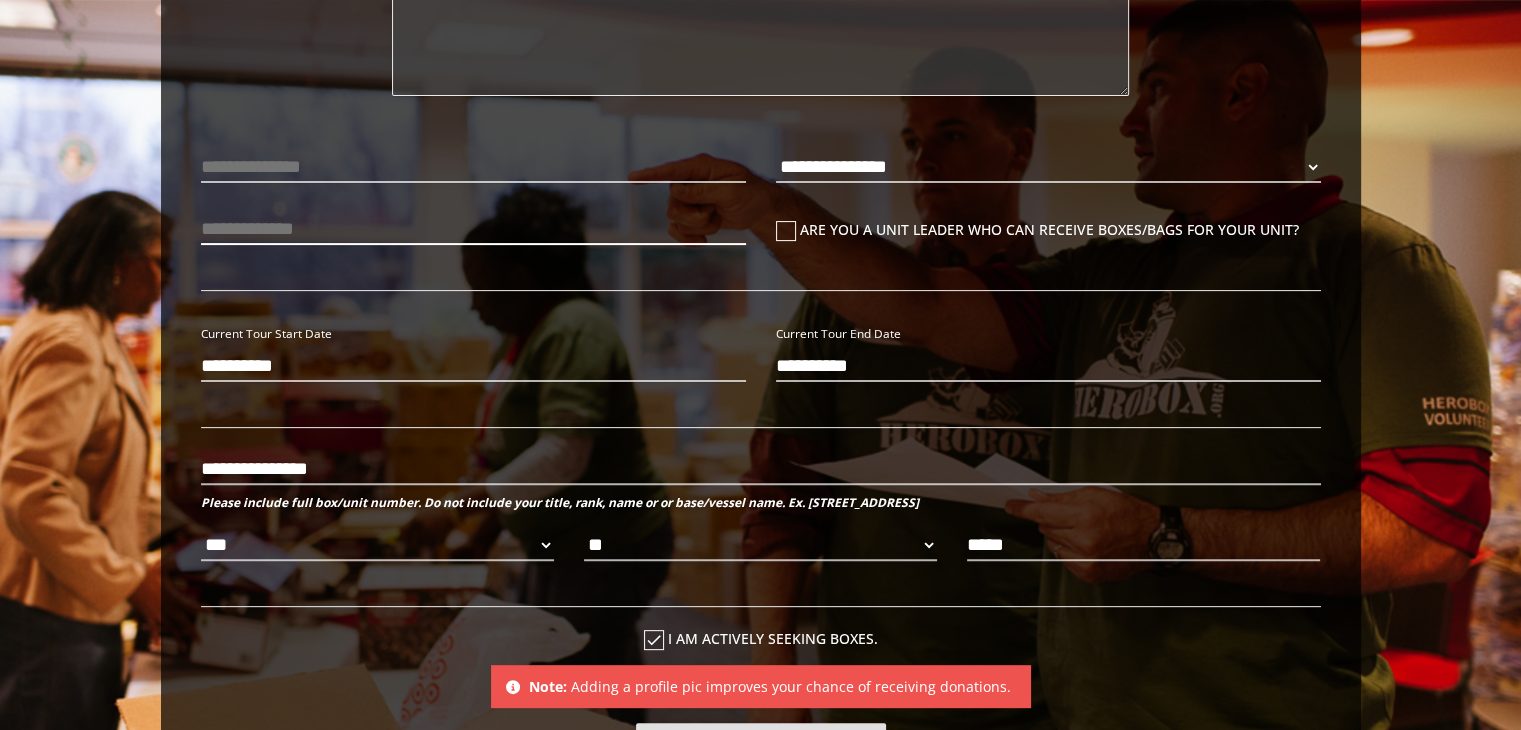 click at bounding box center (473, 229) 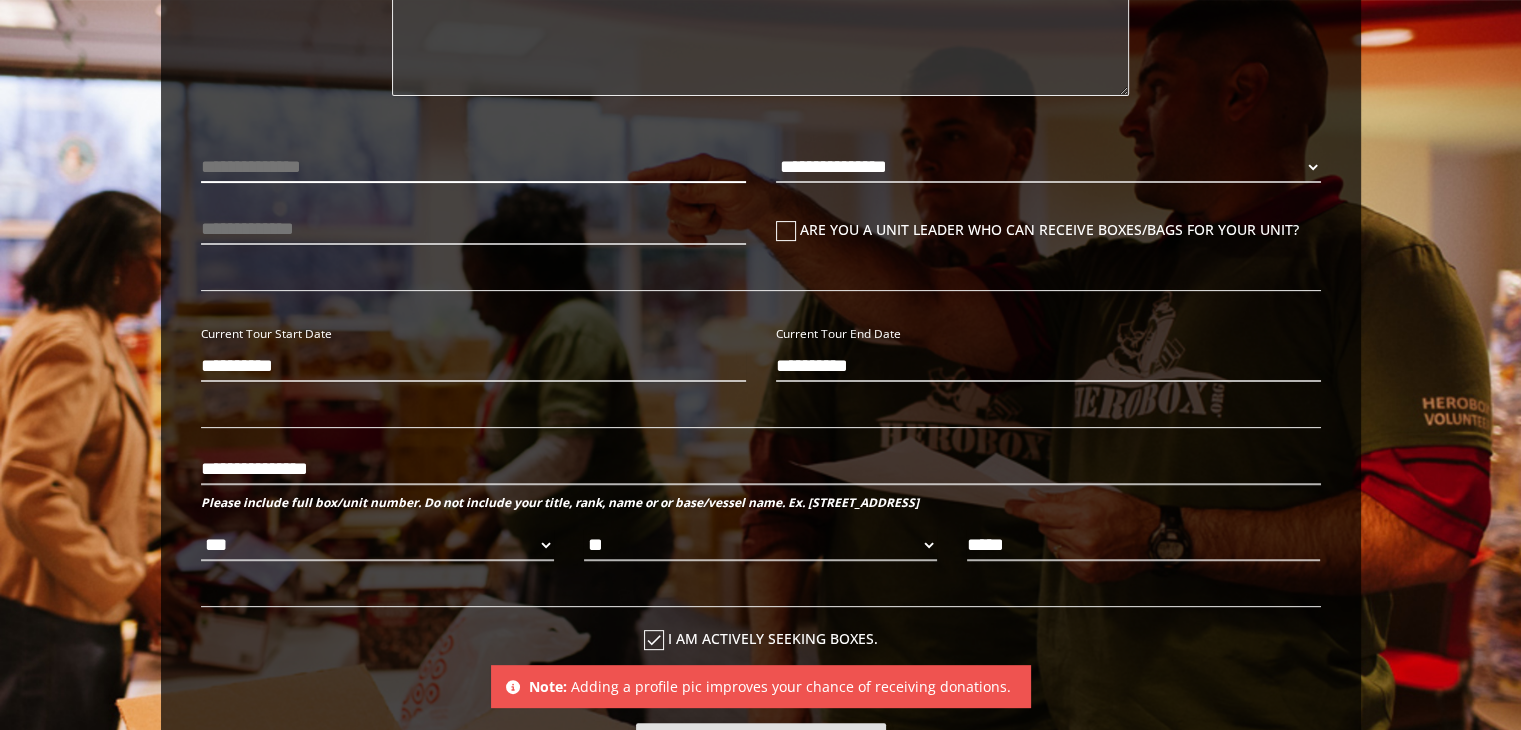 click at bounding box center (473, 167) 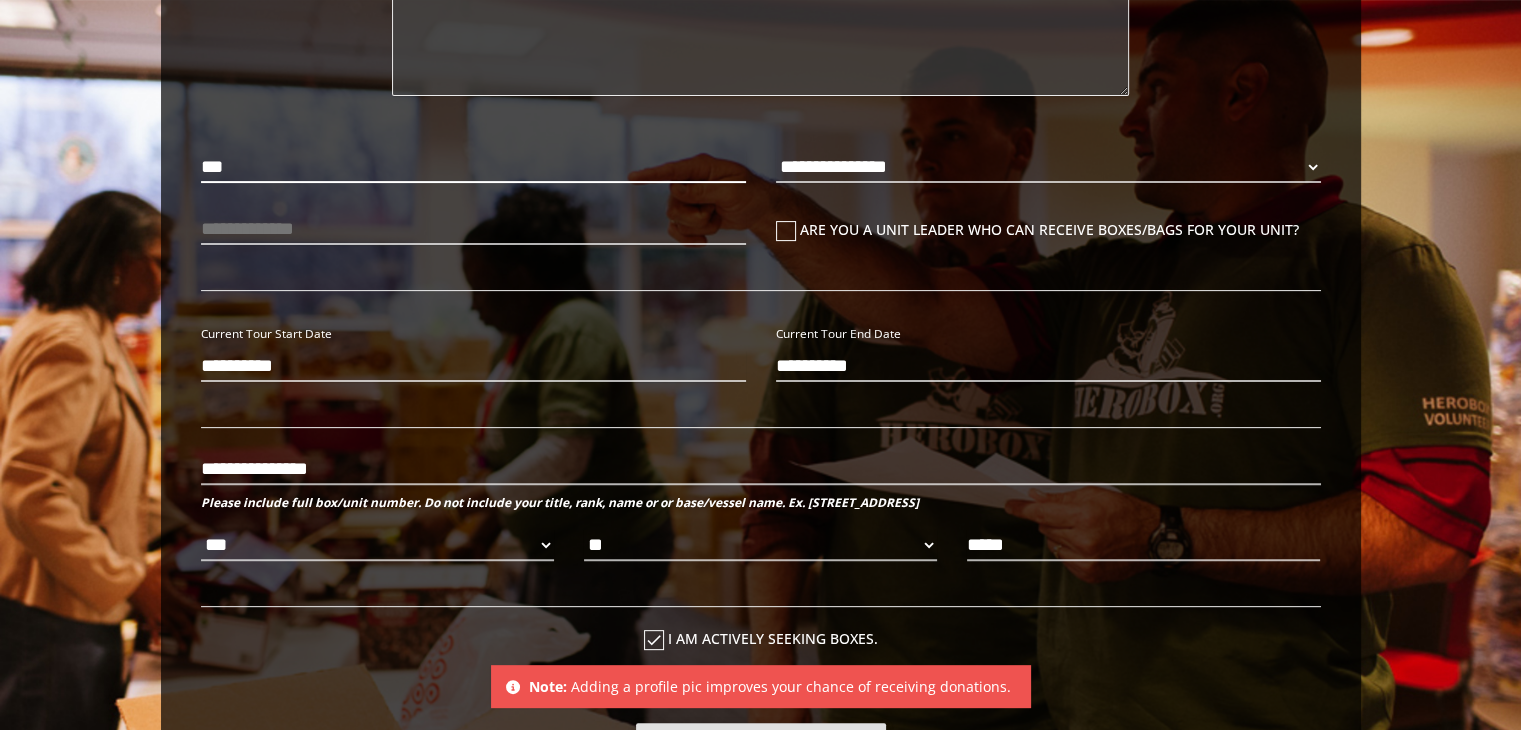 type on "***" 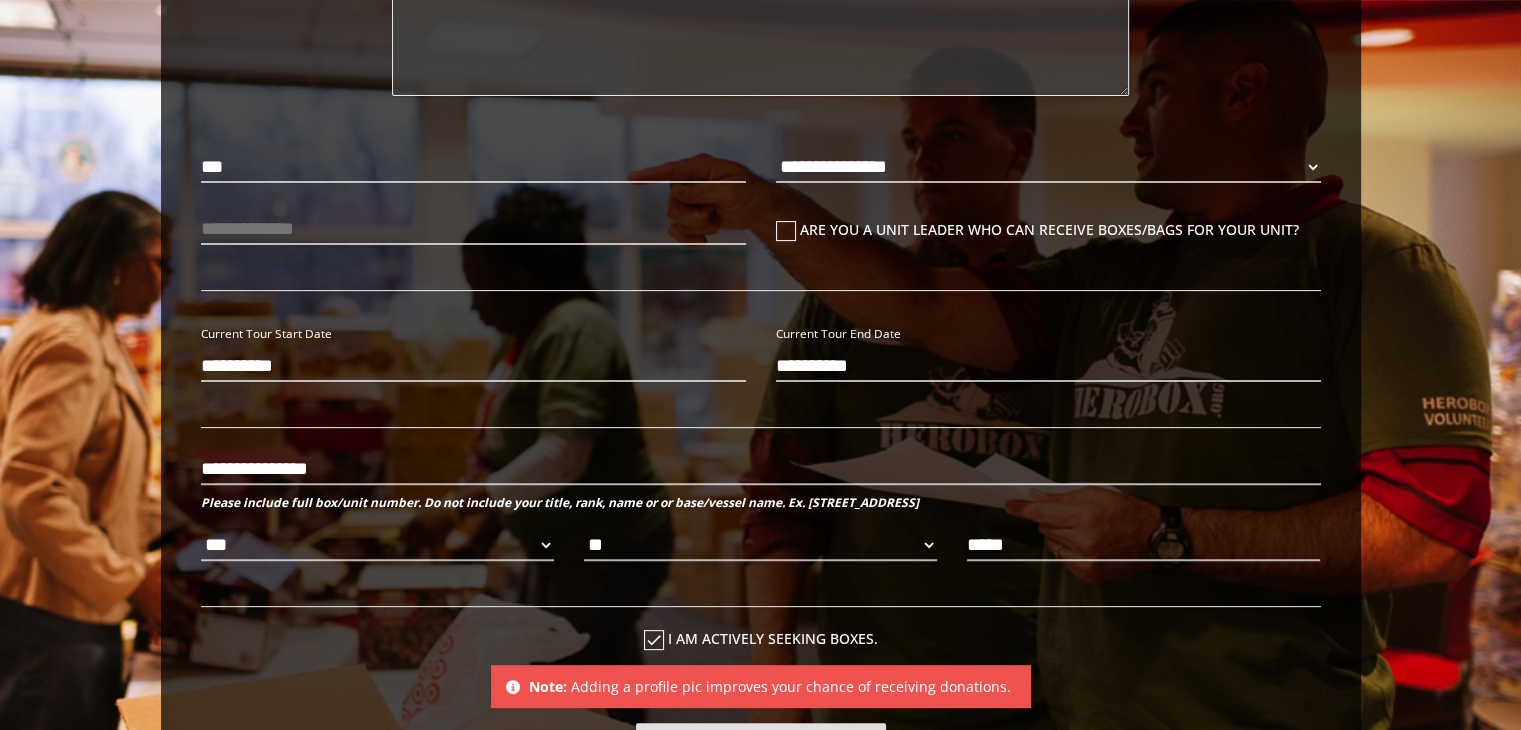 click at bounding box center [473, 229] 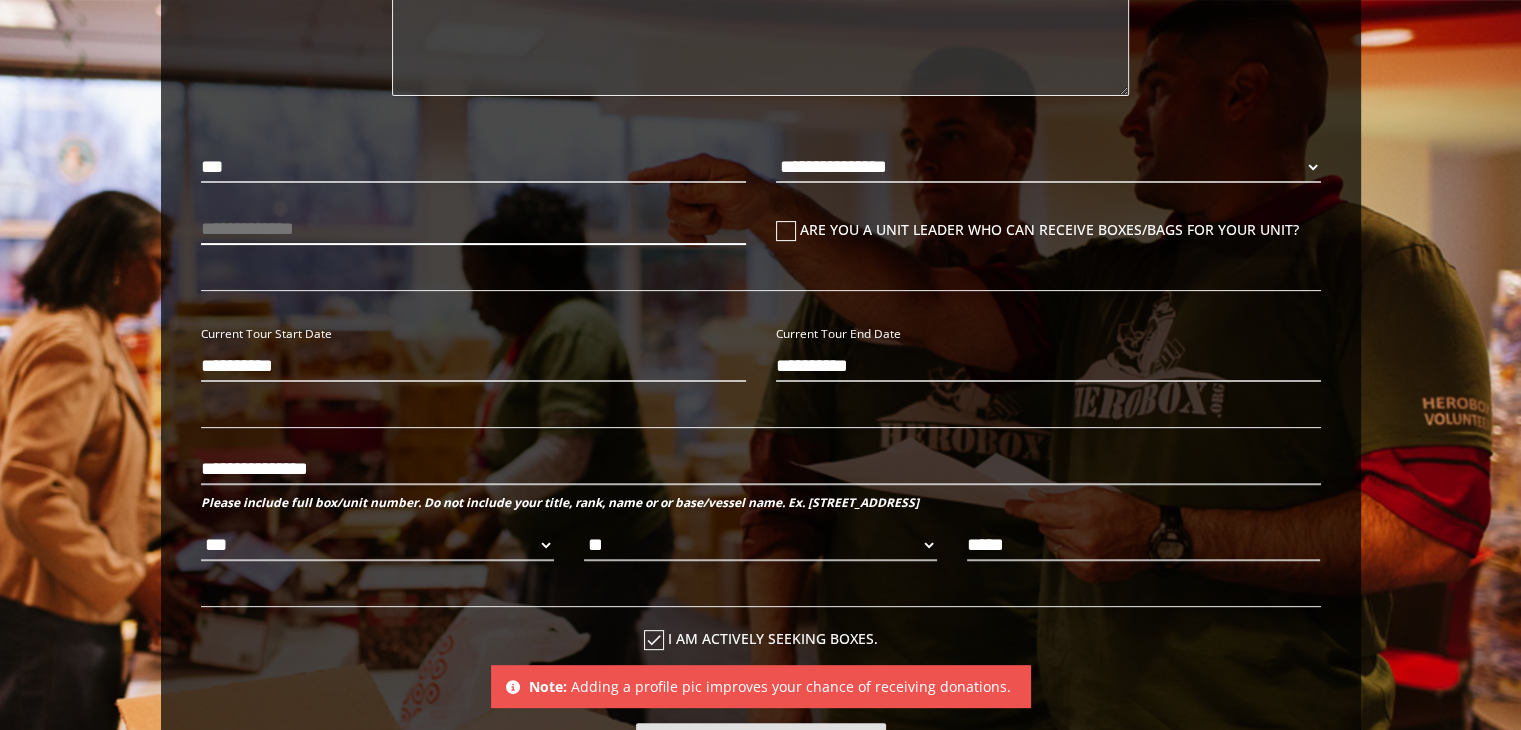 click at bounding box center [473, 229] 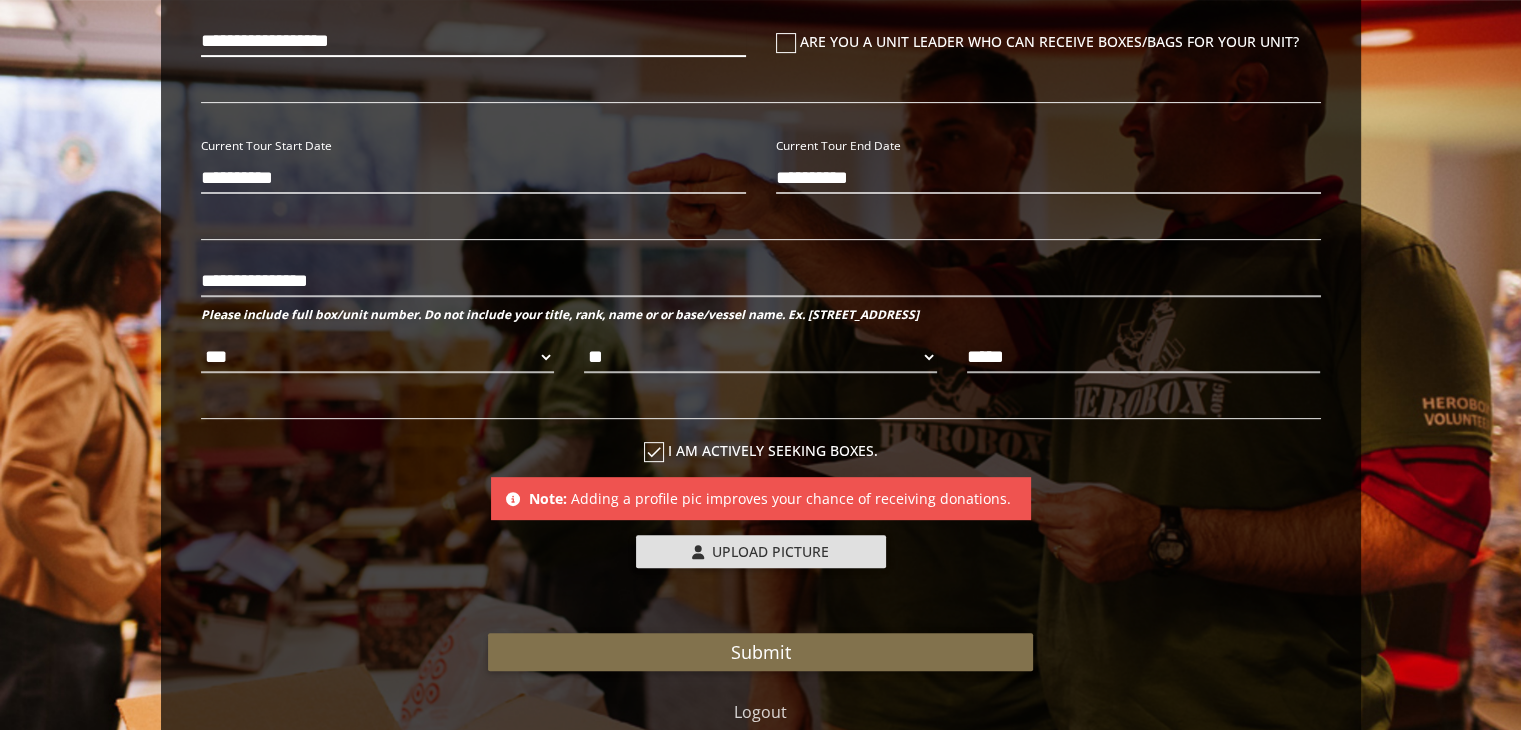 scroll, scrollTop: 757, scrollLeft: 0, axis: vertical 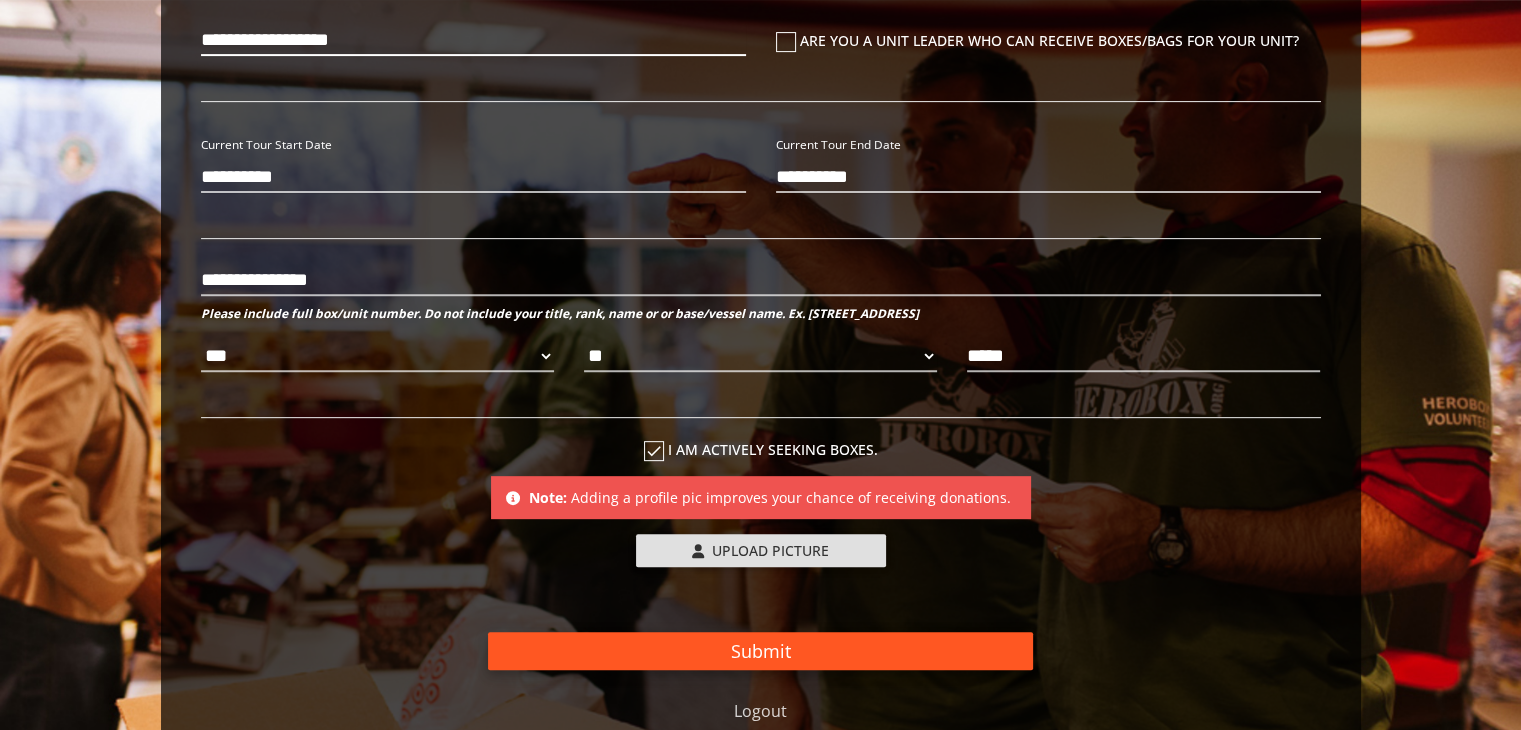 type on "**********" 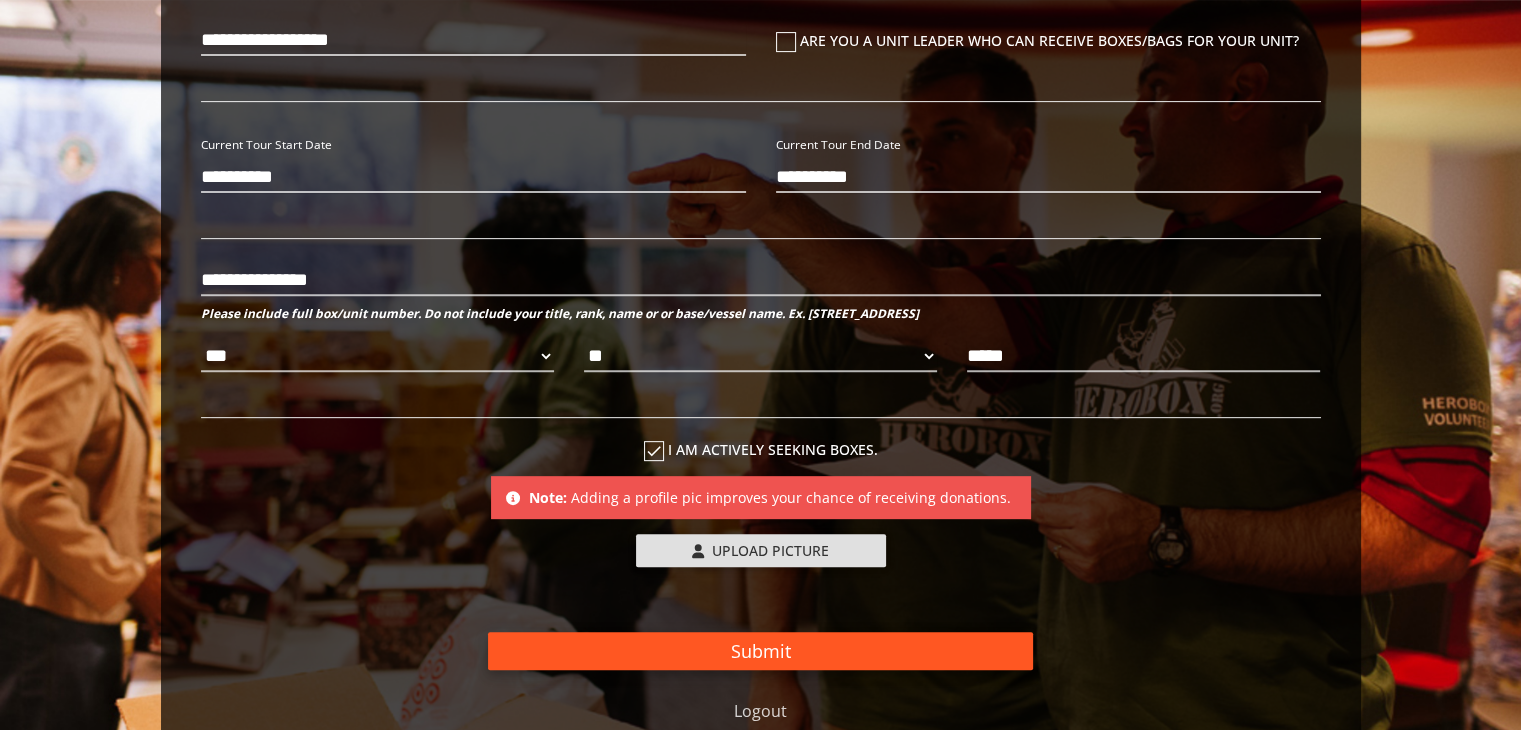 click on "Submit" at bounding box center [760, 651] 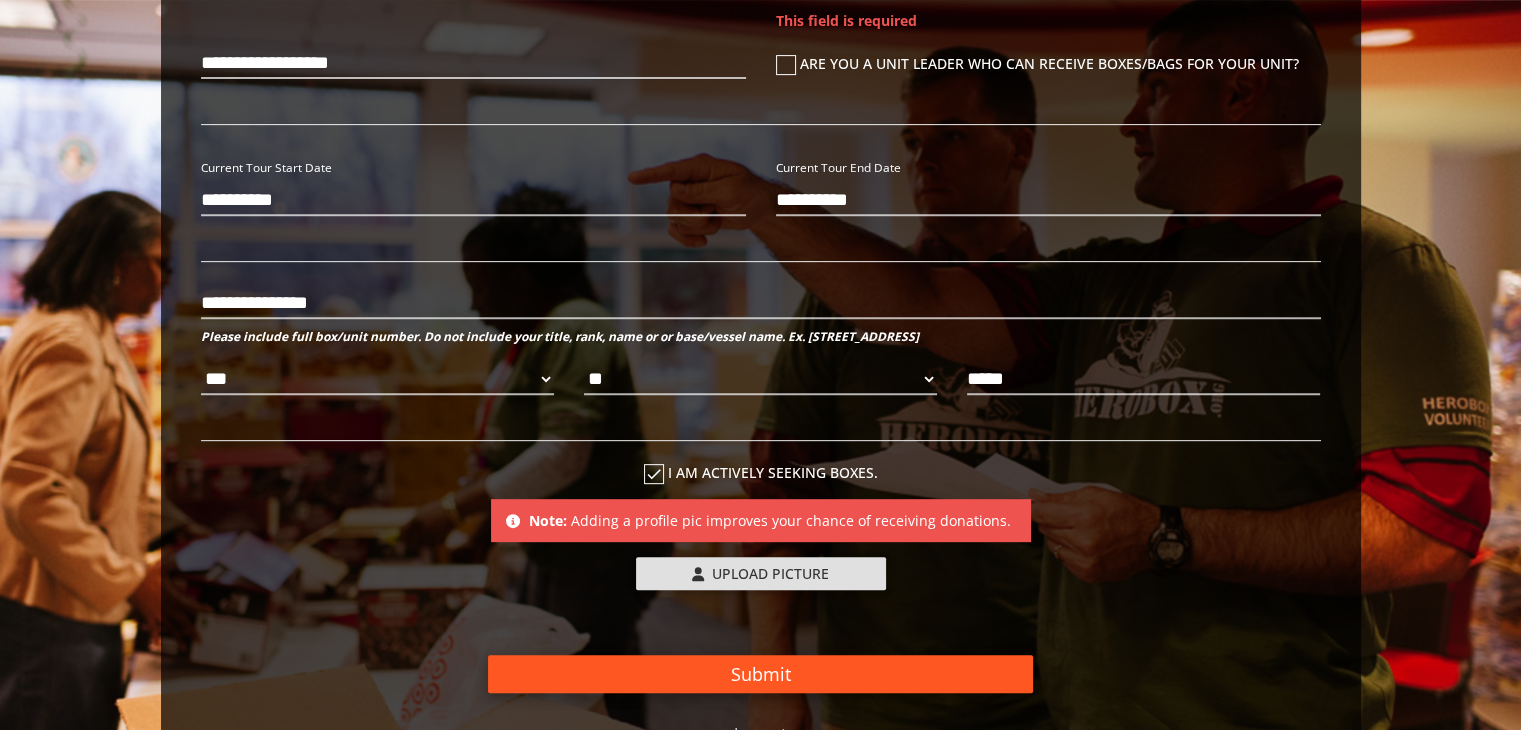 scroll, scrollTop: 107, scrollLeft: 0, axis: vertical 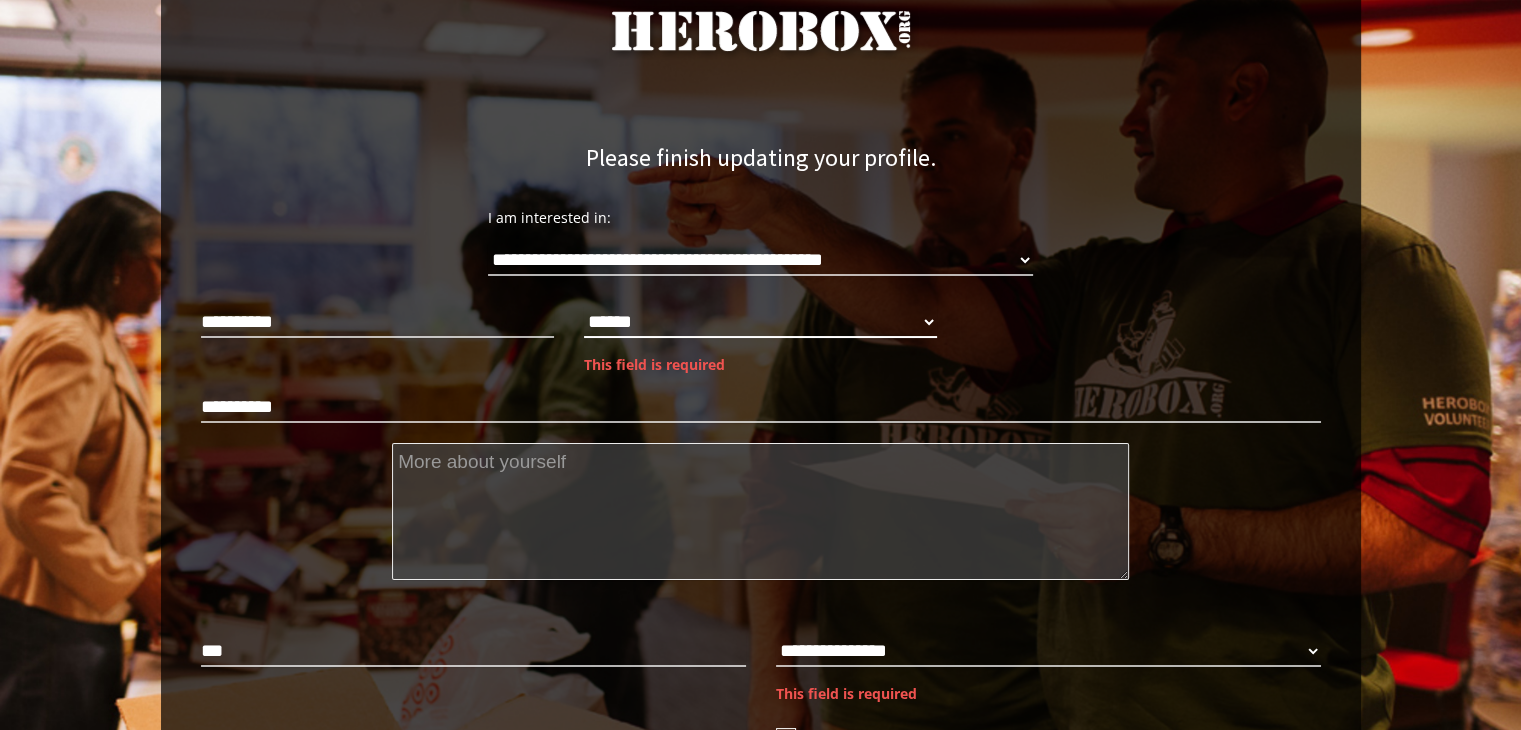click on "******
**** ******" at bounding box center [760, 322] 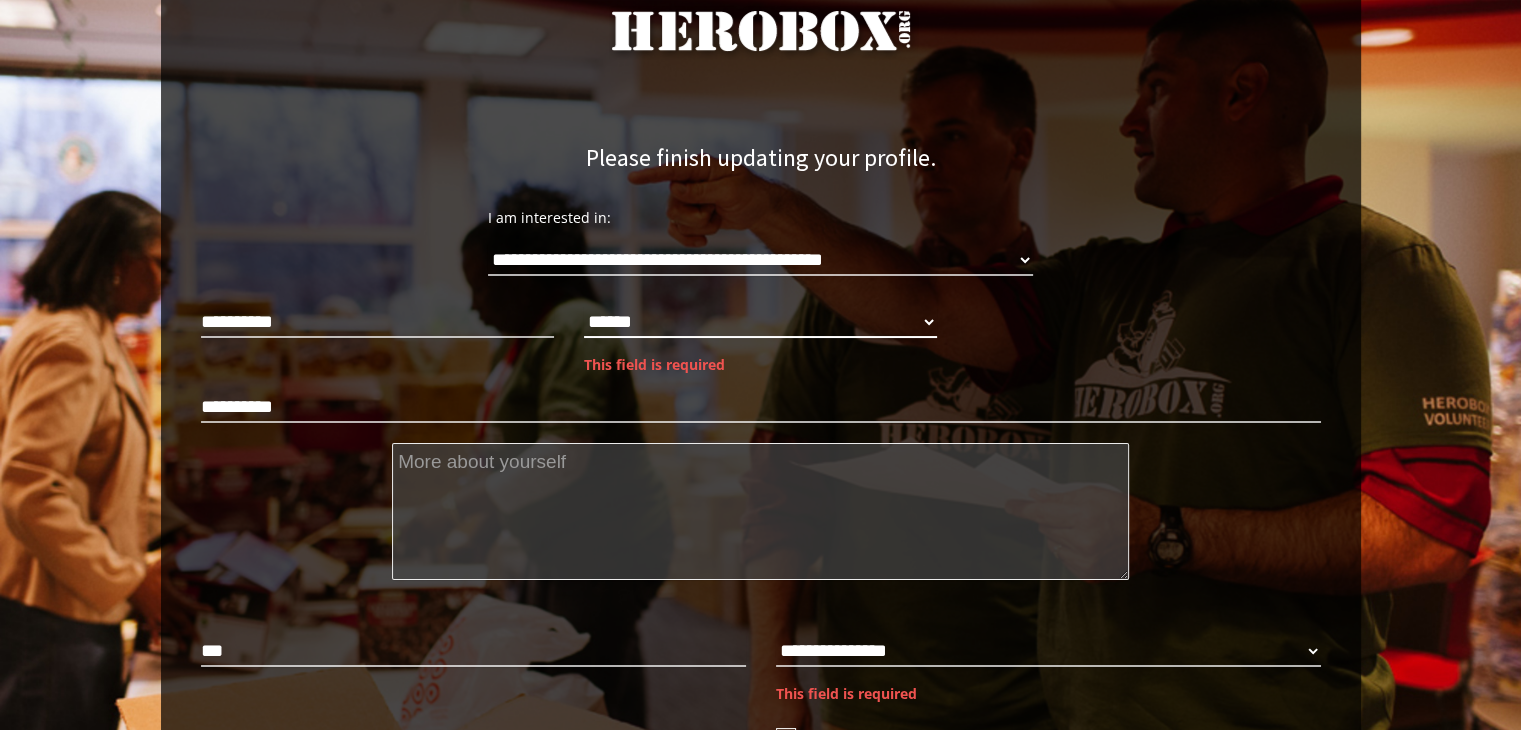 click on "******
**** ******" at bounding box center [760, 322] 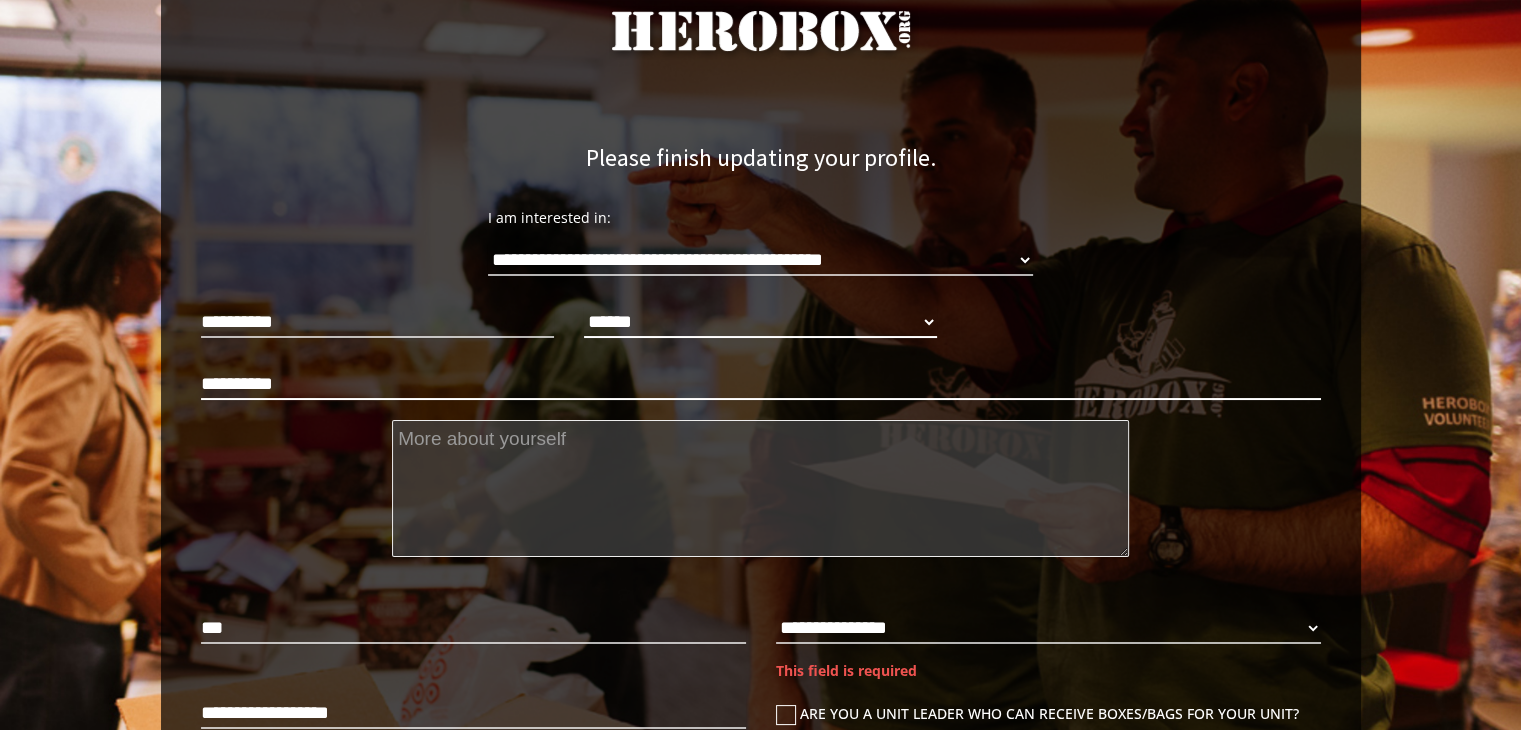 select on "**********" 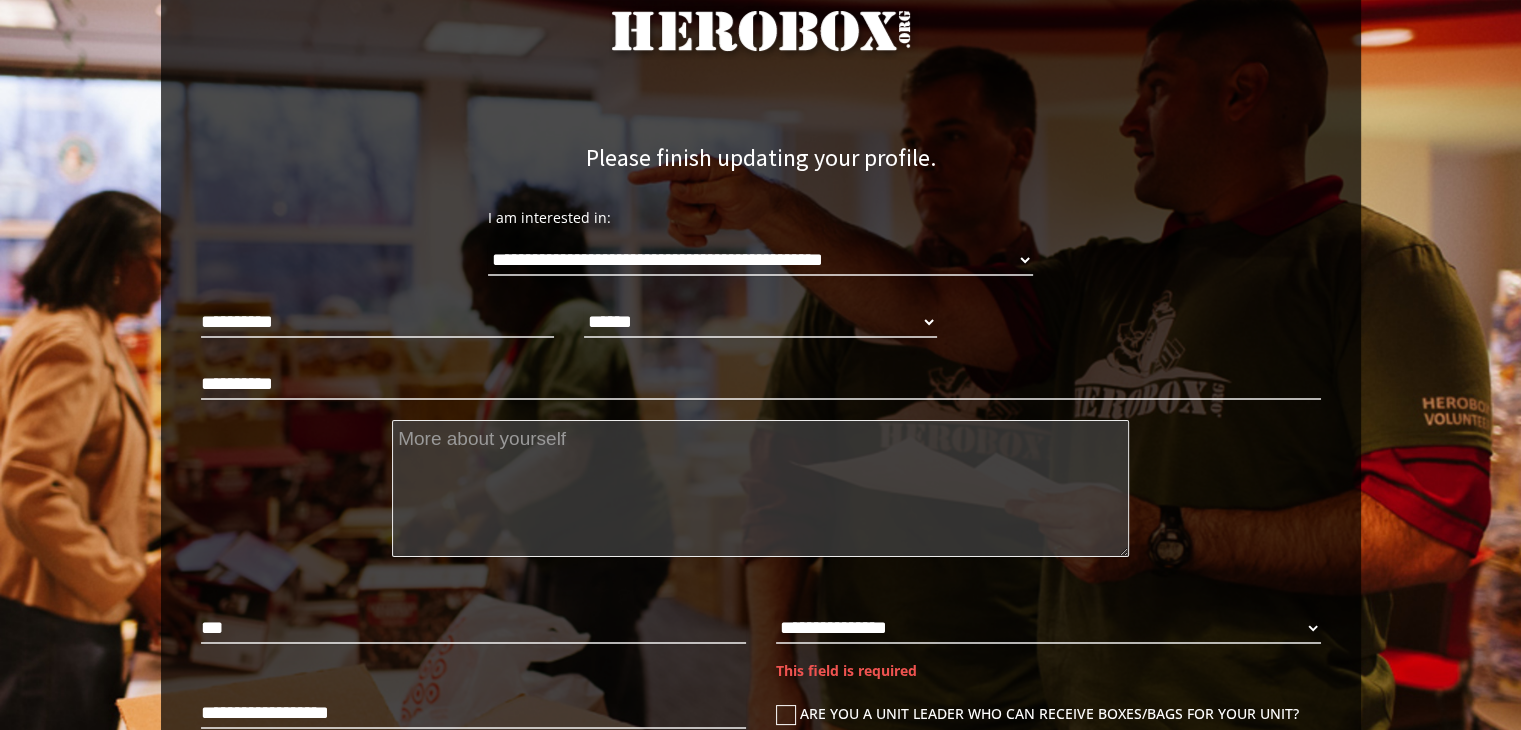click at bounding box center [760, 488] 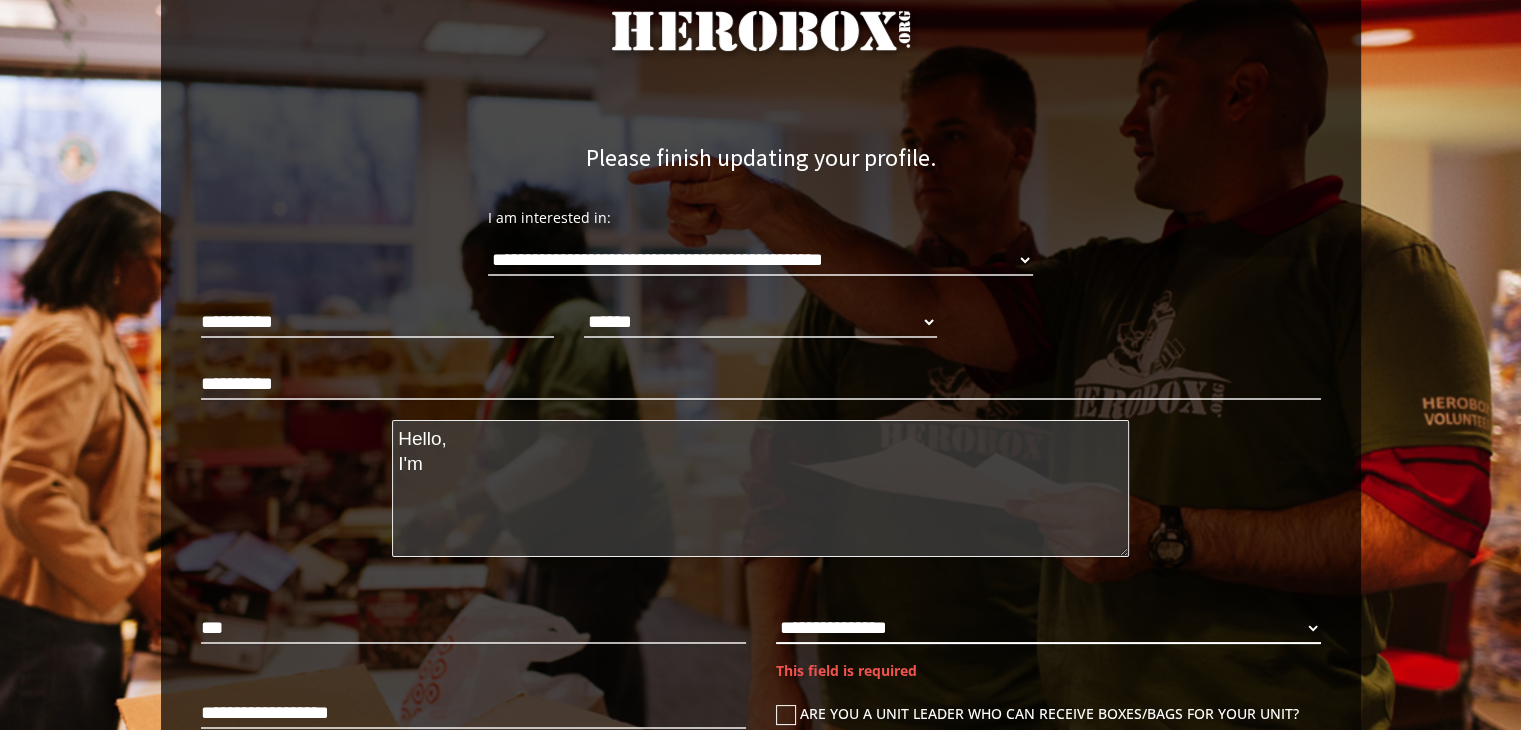 type on "Hello,
I'm" 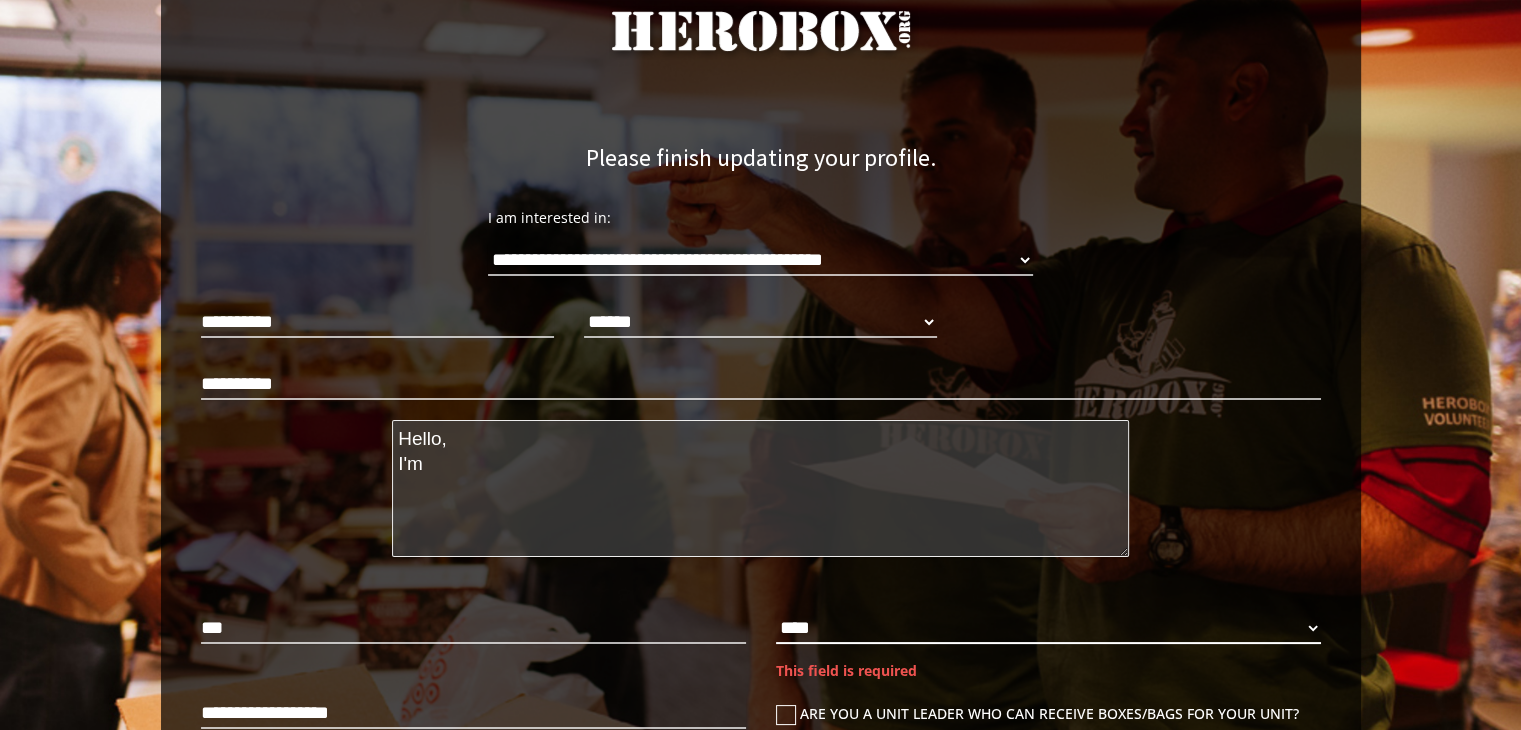 click on "**********" at bounding box center (1048, 628) 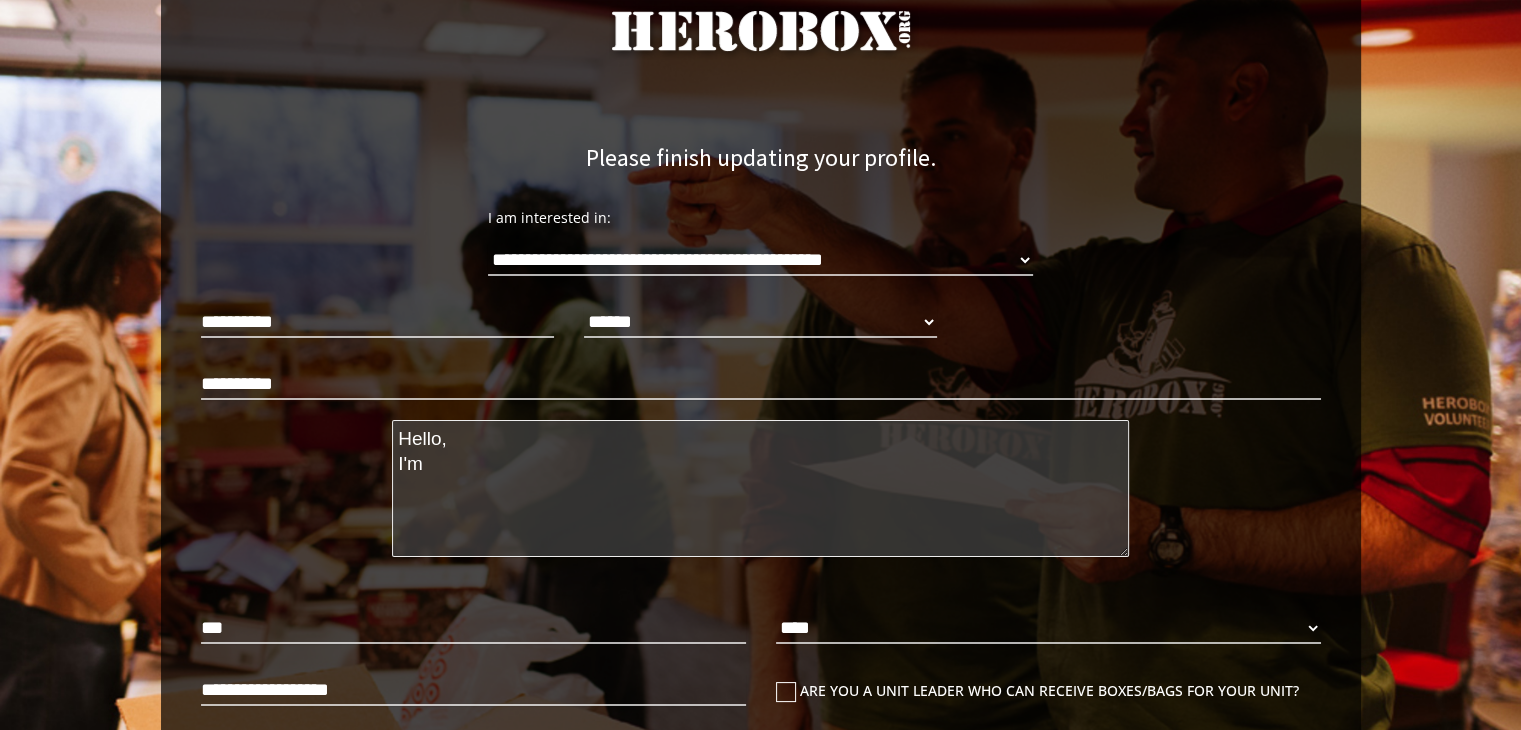 click on "Hello,
I'm" at bounding box center (760, 488) 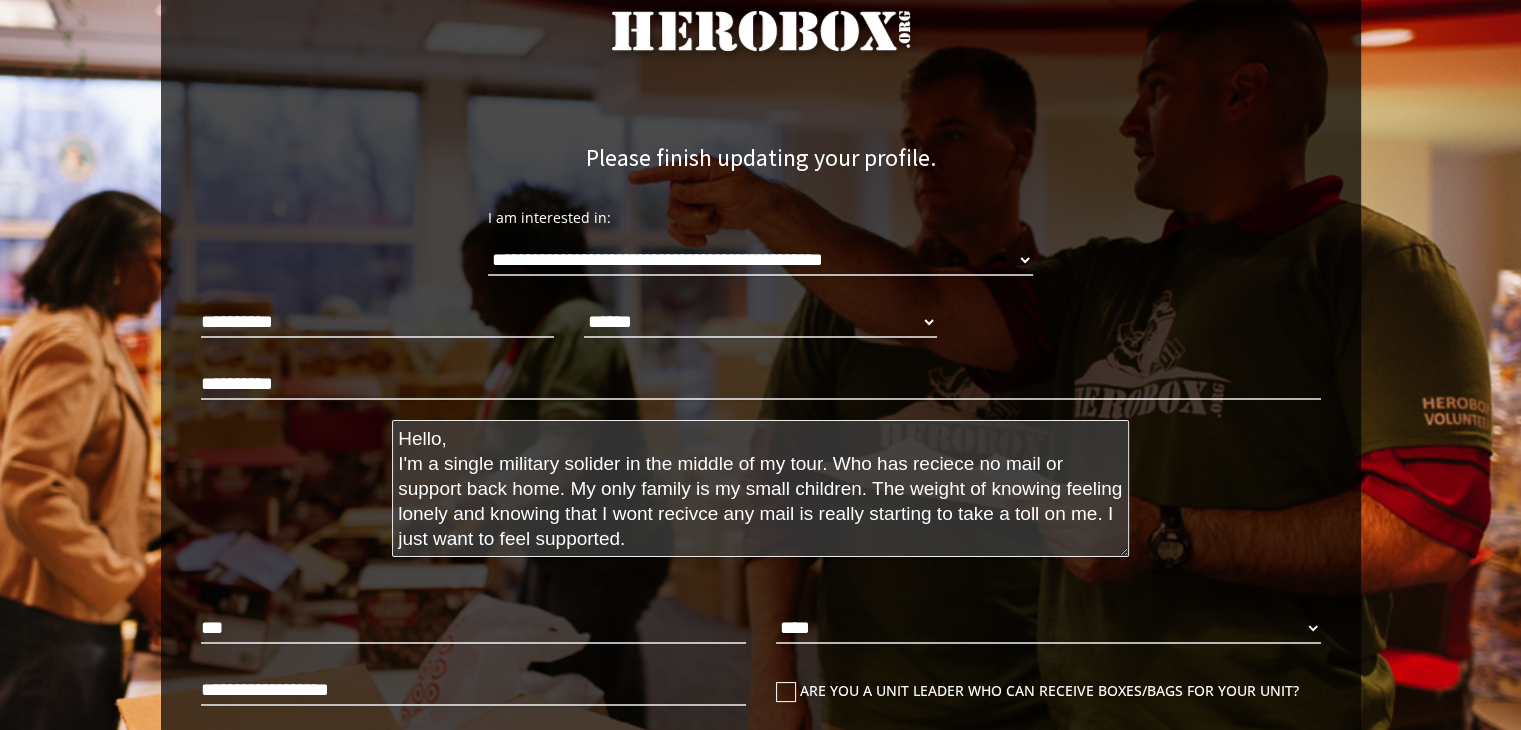 drag, startPoint x: 652, startPoint y: 538, endPoint x: 384, endPoint y: 464, distance: 278.02878 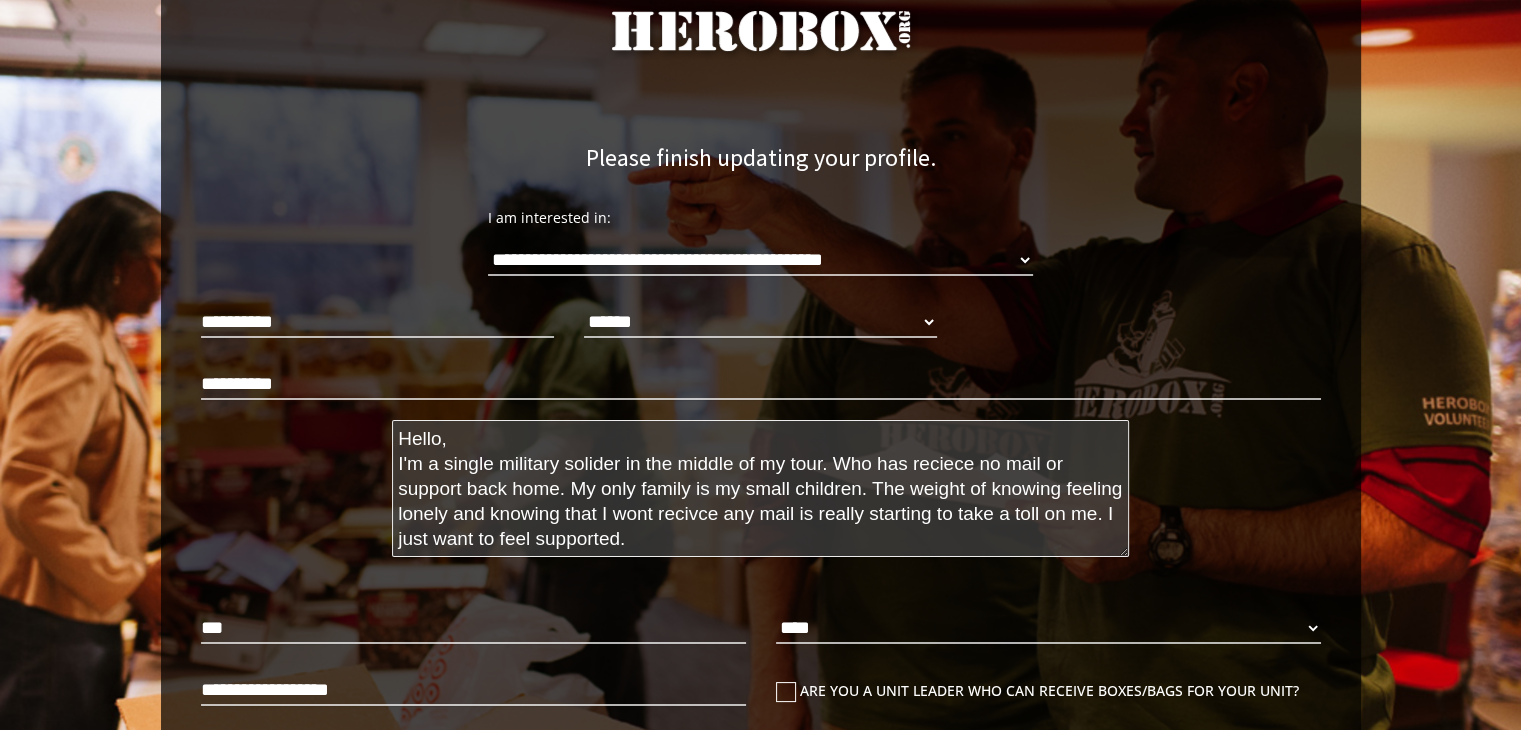click on "Hello,
I'm a single military solider in the middle of my tour. Who has reciece no mail or support back home. My only family is my small children. The weight of knowing feeling lonely and knowing that I wont recivce any mail is really starting to take a toll on me. I just want to feel supported." at bounding box center (760, 493) 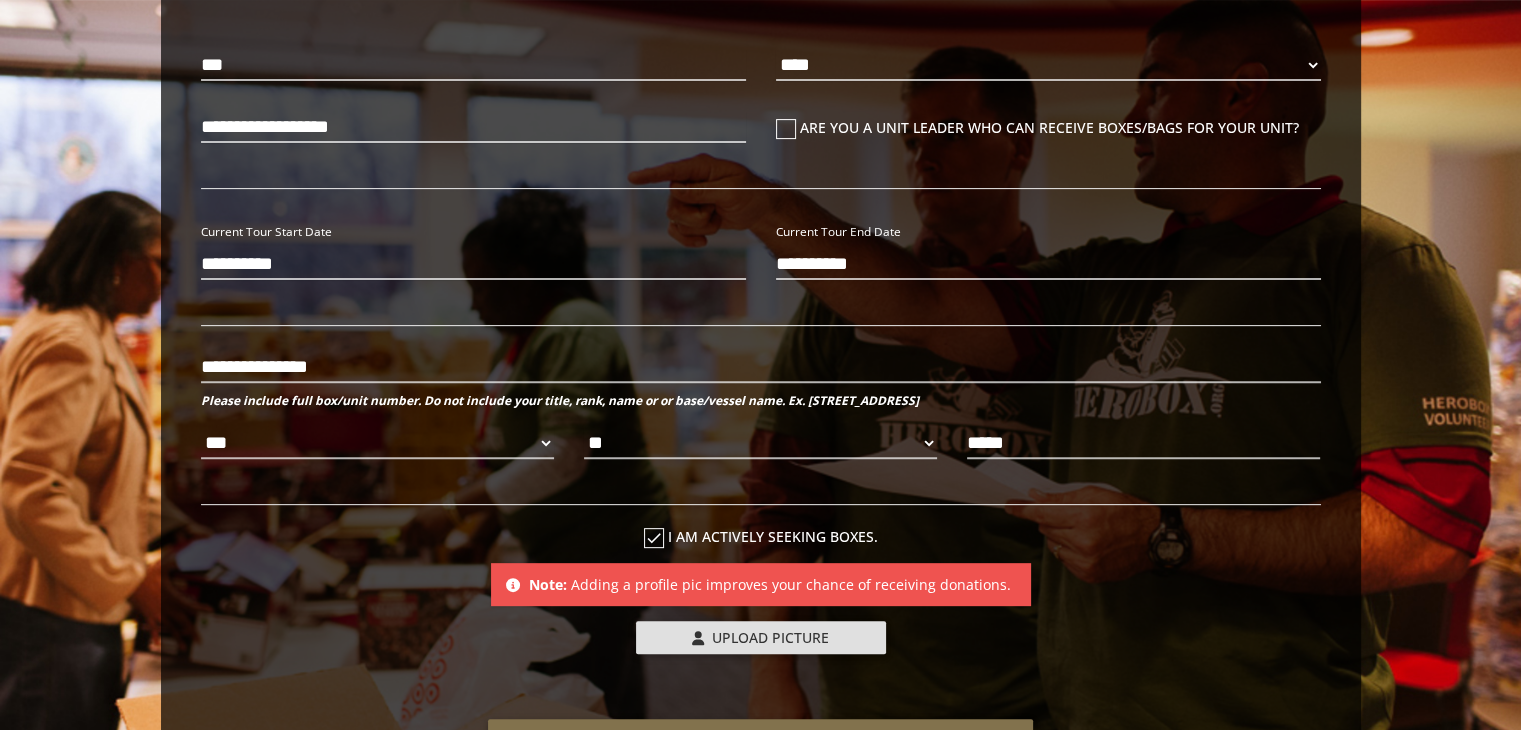 scroll, scrollTop: 578, scrollLeft: 0, axis: vertical 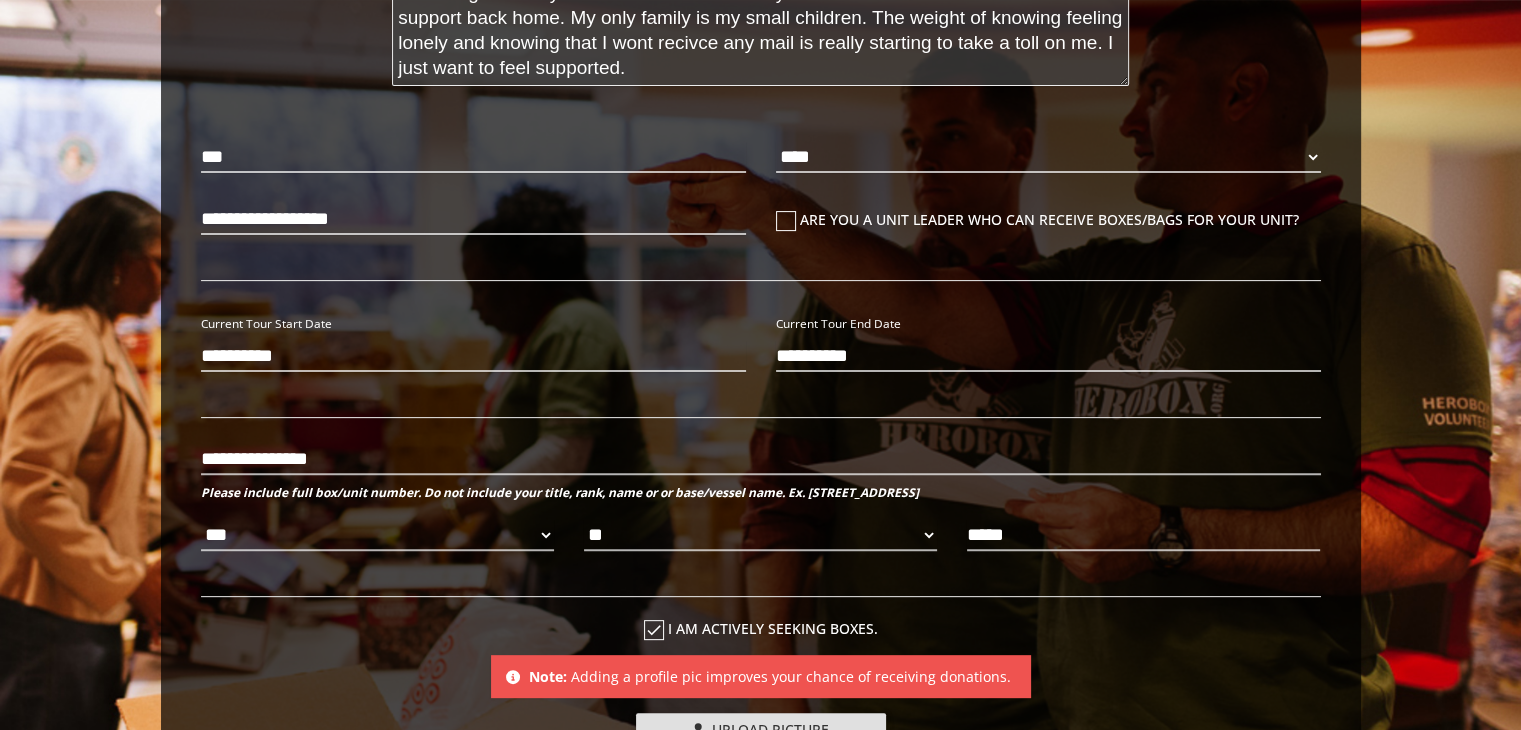 type on "Hello,
I'm a single military solider in the middle of my tour. Who has reciece no mail or support back home. My only family is my small children. The weight of knowing feeling lonely and knowing that I wont recivce any mail is really starting to take a toll on me. I just want to feel supported." 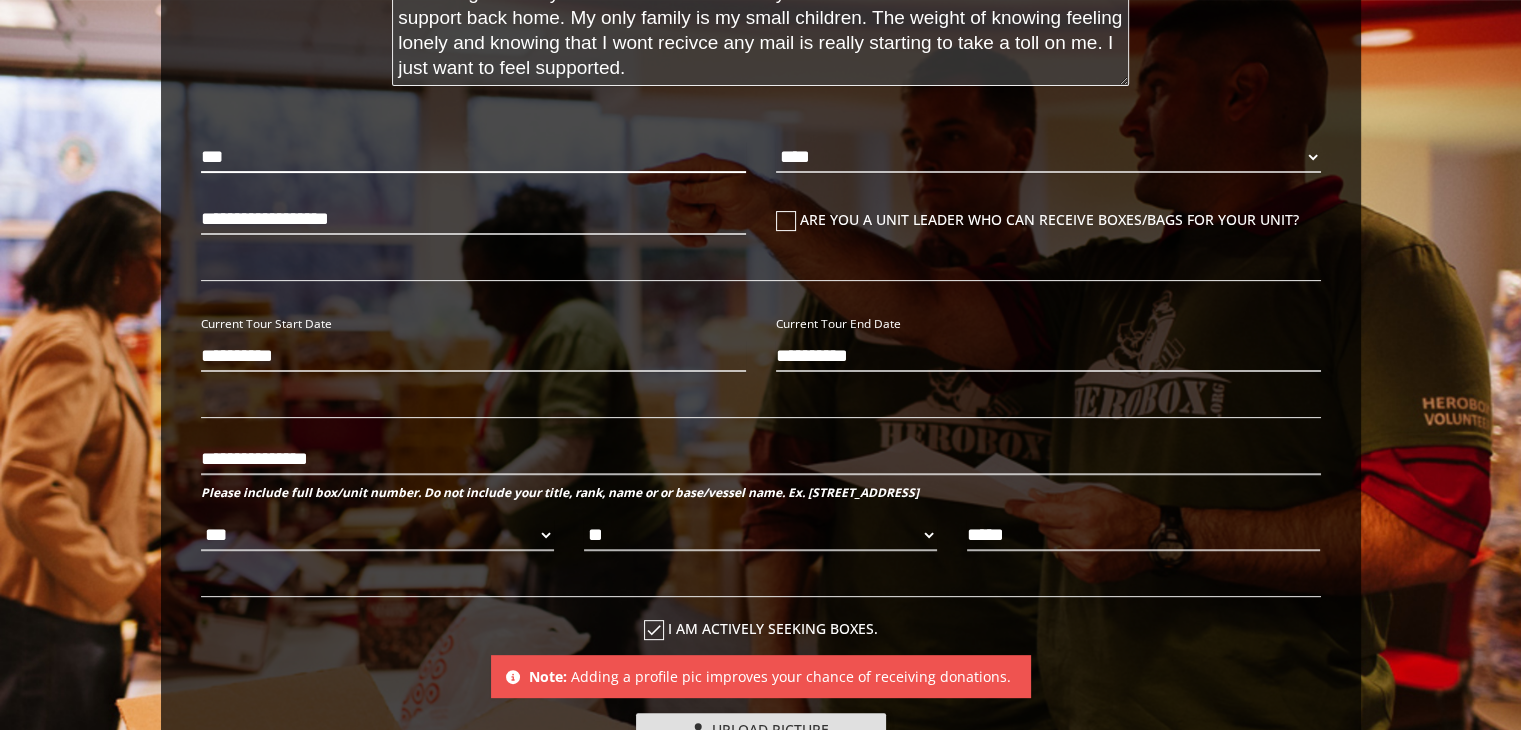 click on "***" at bounding box center (473, 157) 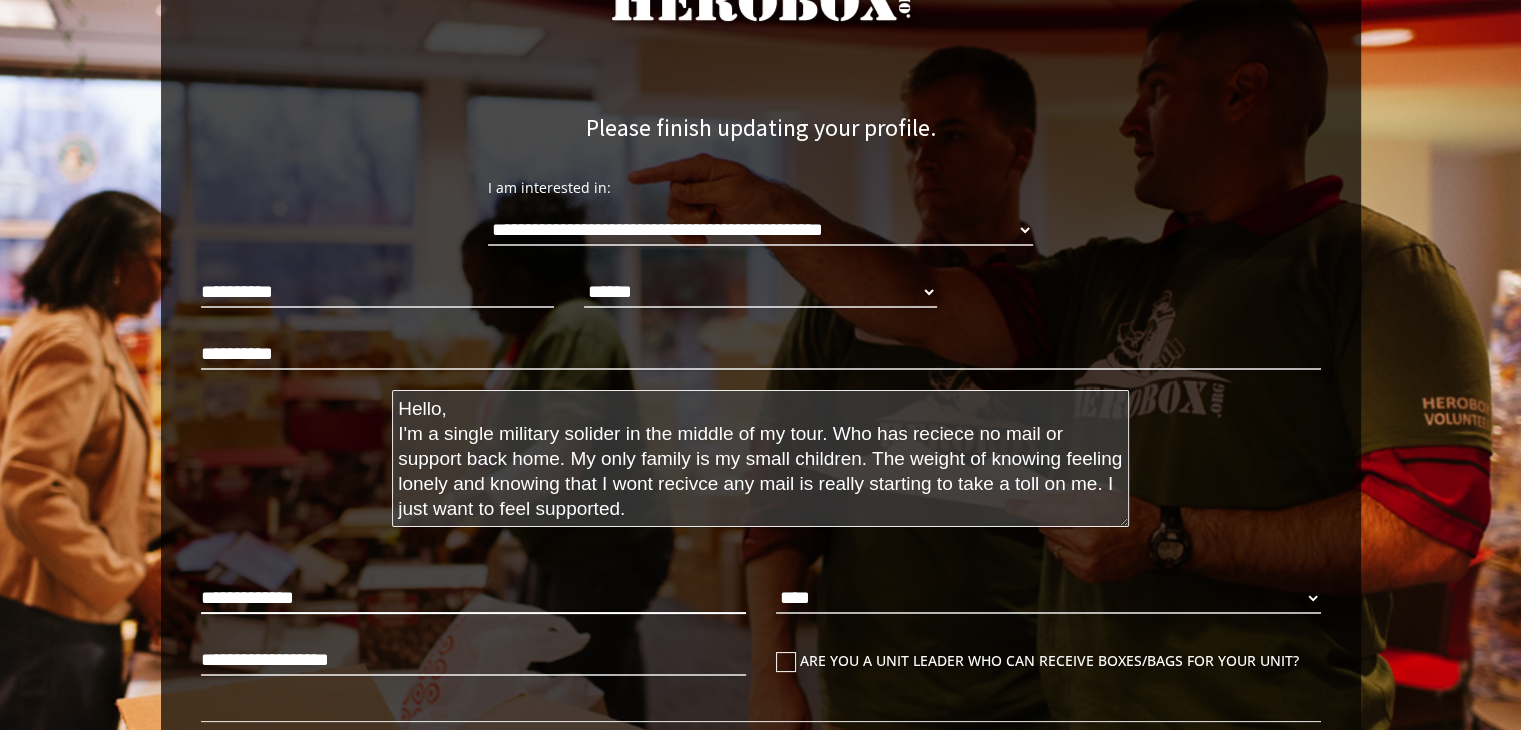 scroll, scrollTop: 149, scrollLeft: 0, axis: vertical 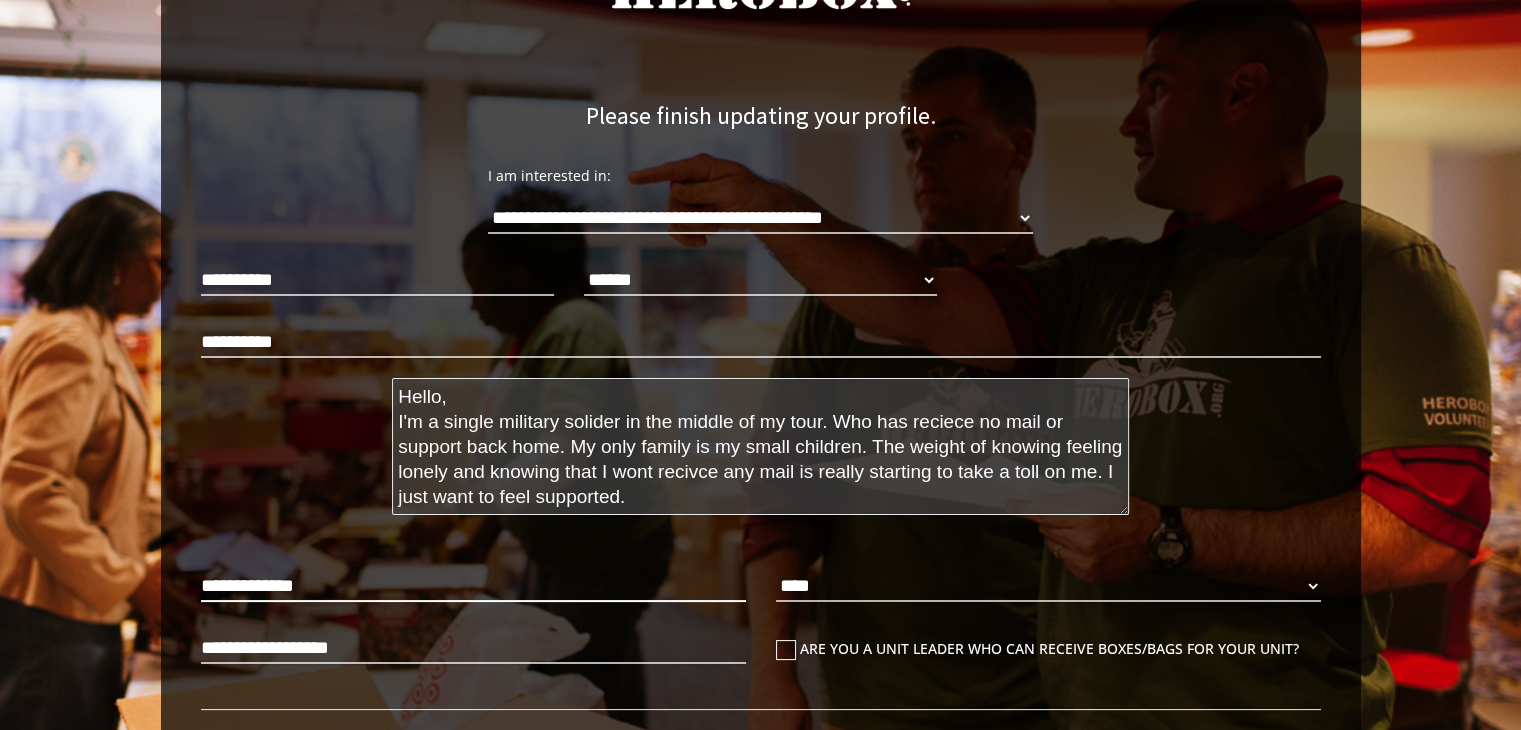 type on "**********" 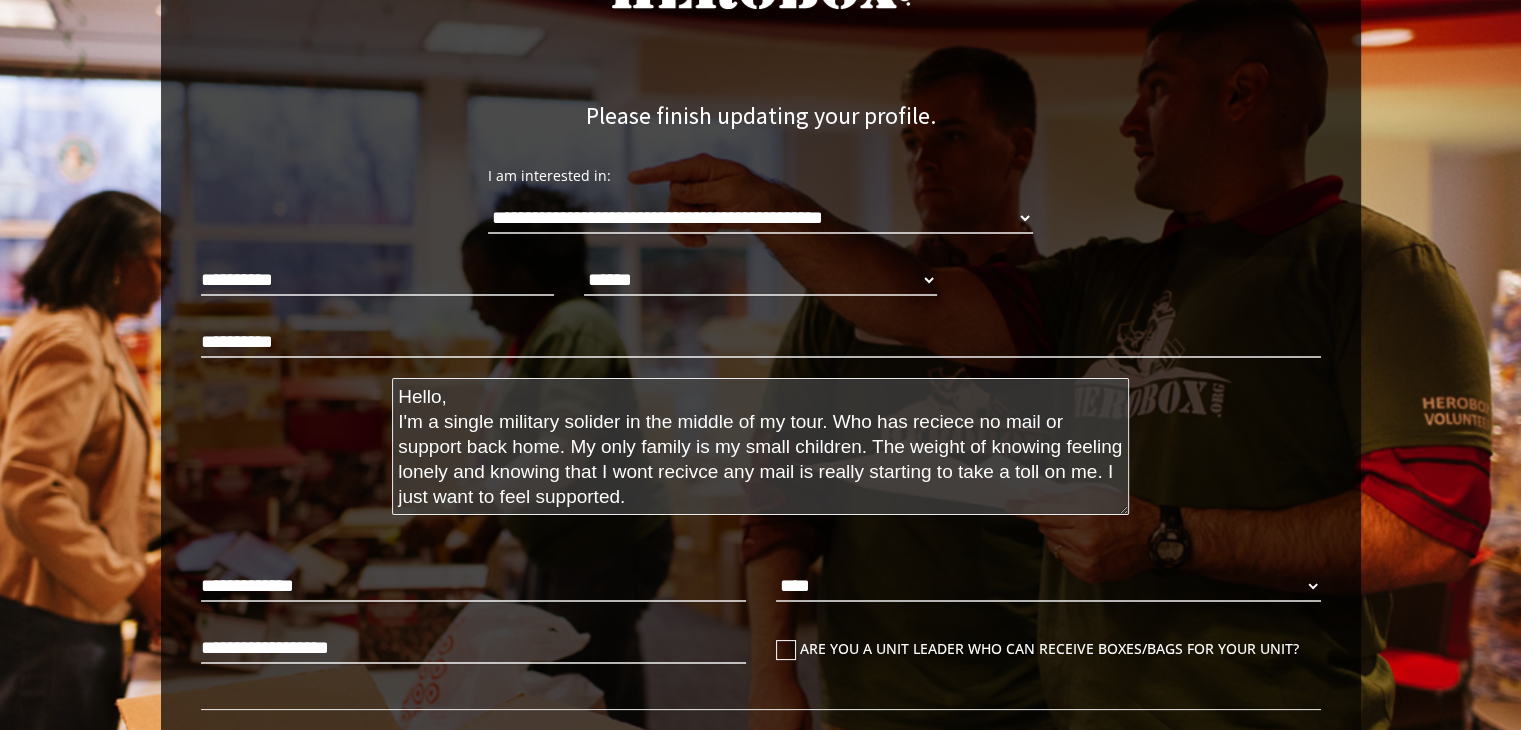 drag, startPoint x: 676, startPoint y: 497, endPoint x: 372, endPoint y: 397, distance: 320.025 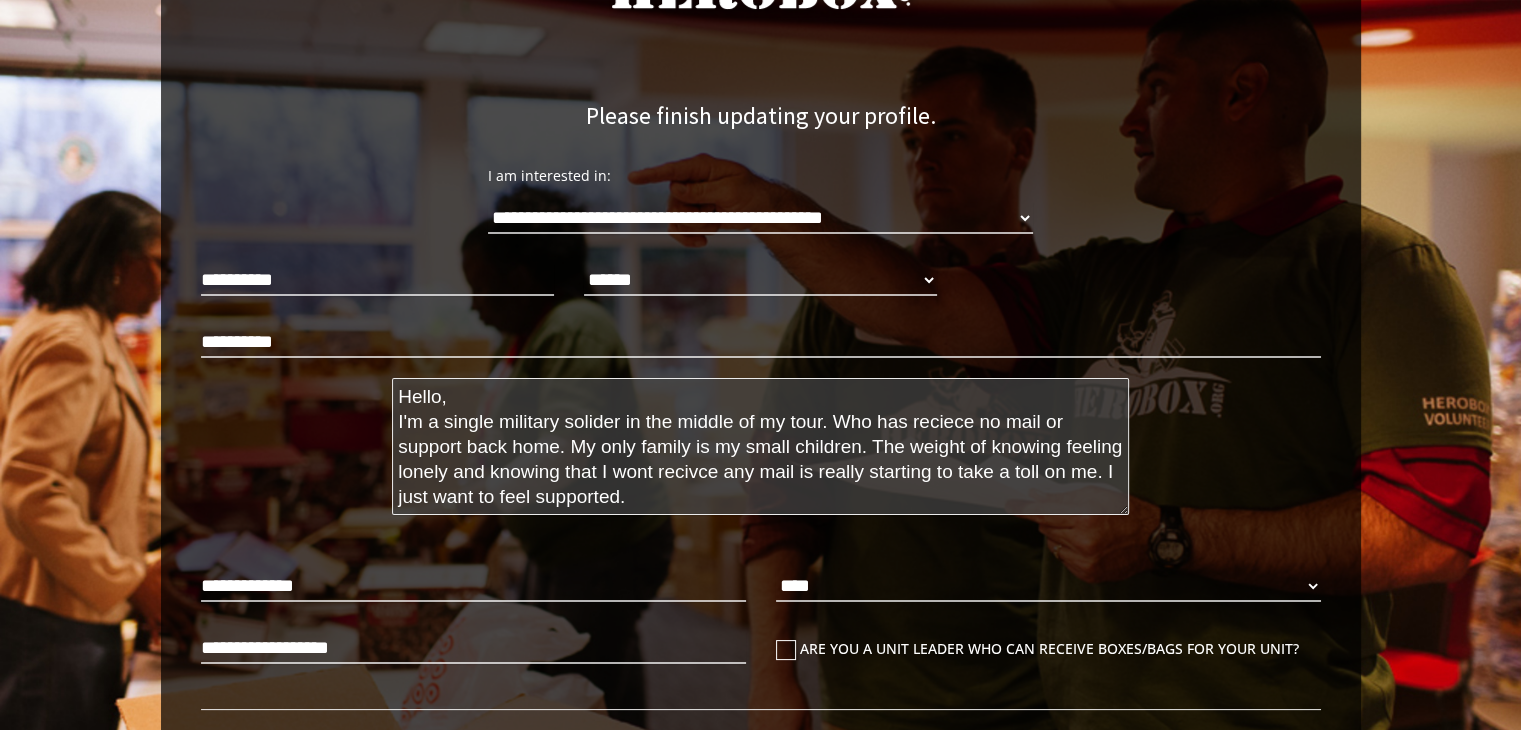 click on "**********" at bounding box center (761, 425) 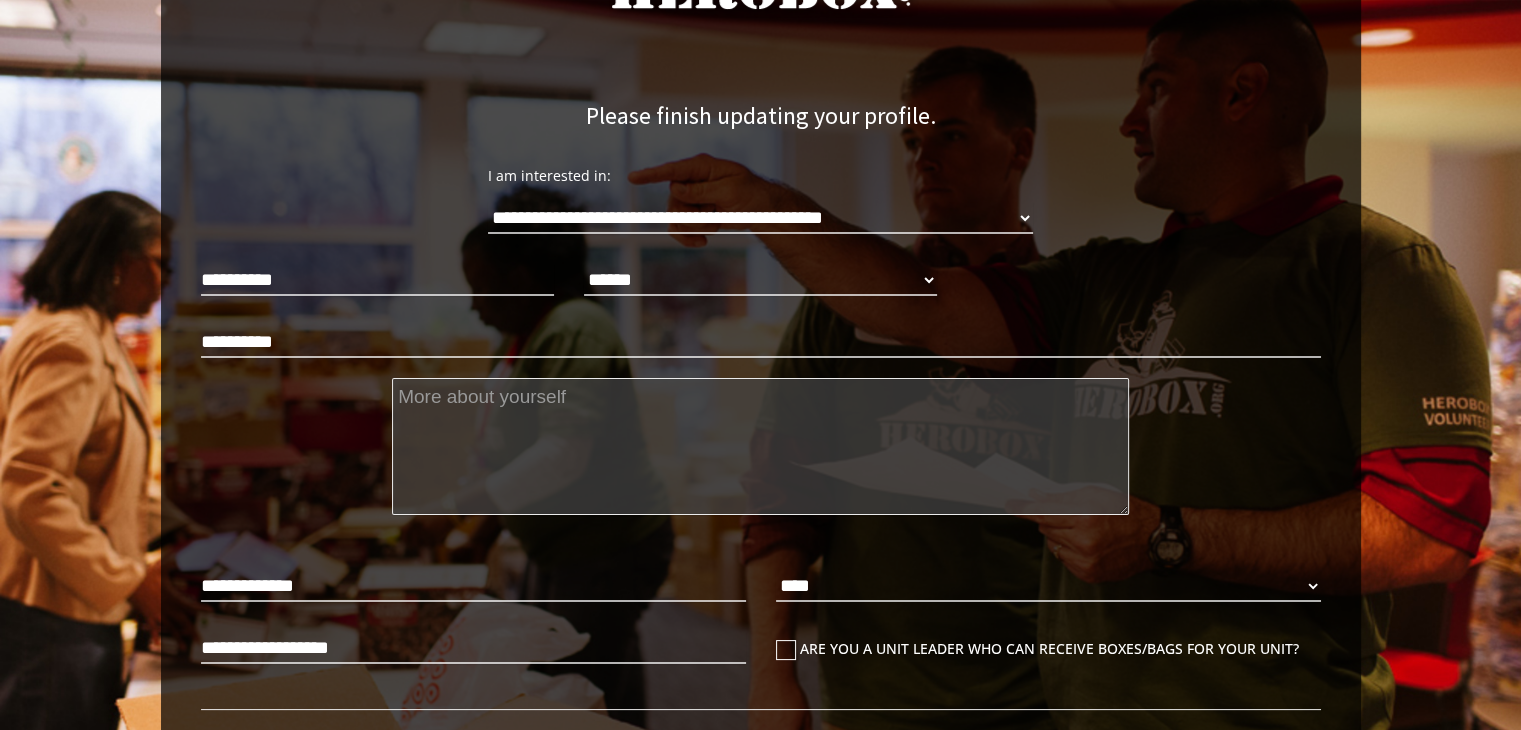 paste on ".I’m a single military service member currently on my tour and I haven’t received any mail or support from home. My only family is my small children. Although I feel their love and support, they’re too young to send packages. Any kind of support would be appreciated. I just want to hear my name called during mail roll call one day." 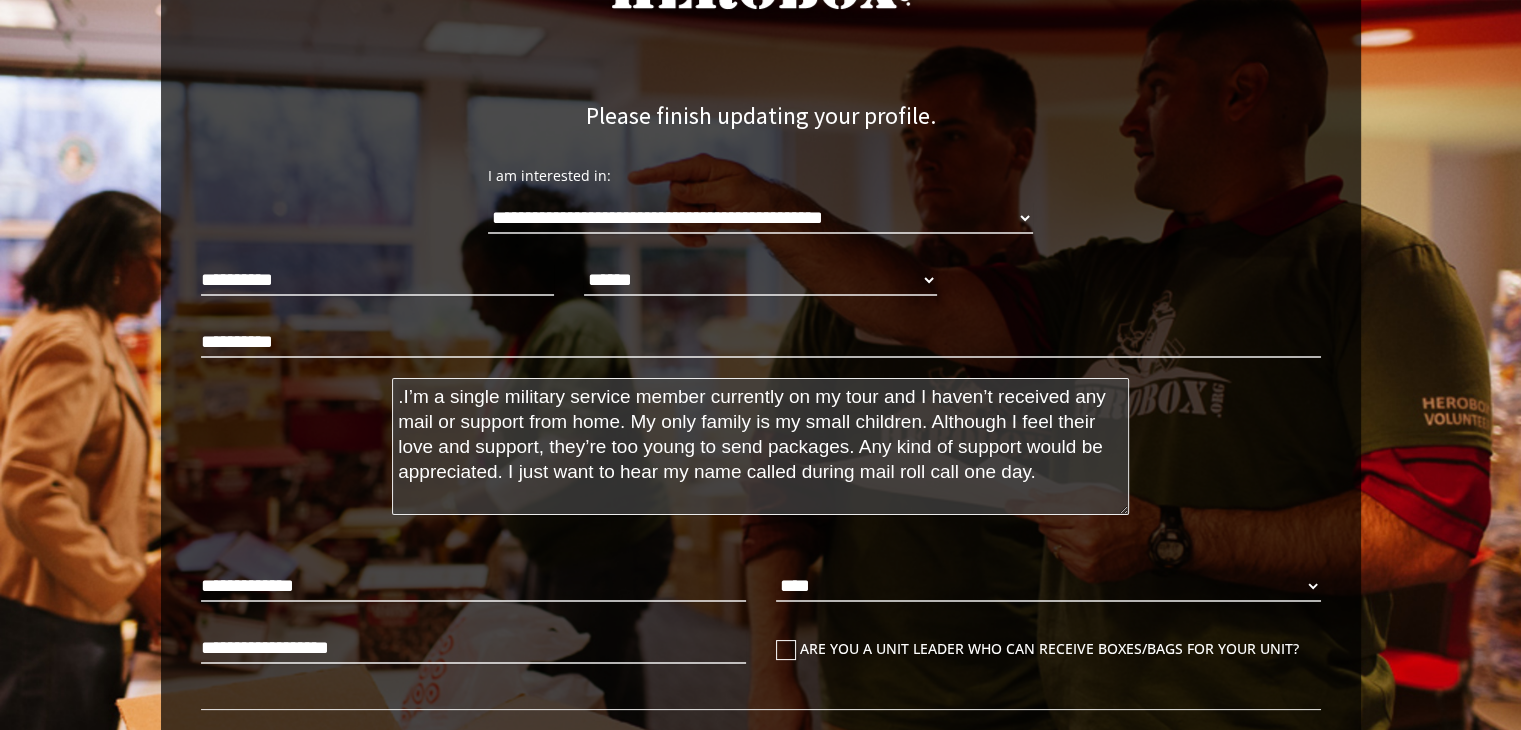click on ".I’m a single military service member currently on my tour and I haven’t received any mail or support from home. My only family is my small children. Although I feel their love and support, they’re too young to send packages. Any kind of support would be appreciated. I just want to hear my name called during mail roll call one day." at bounding box center [760, 446] 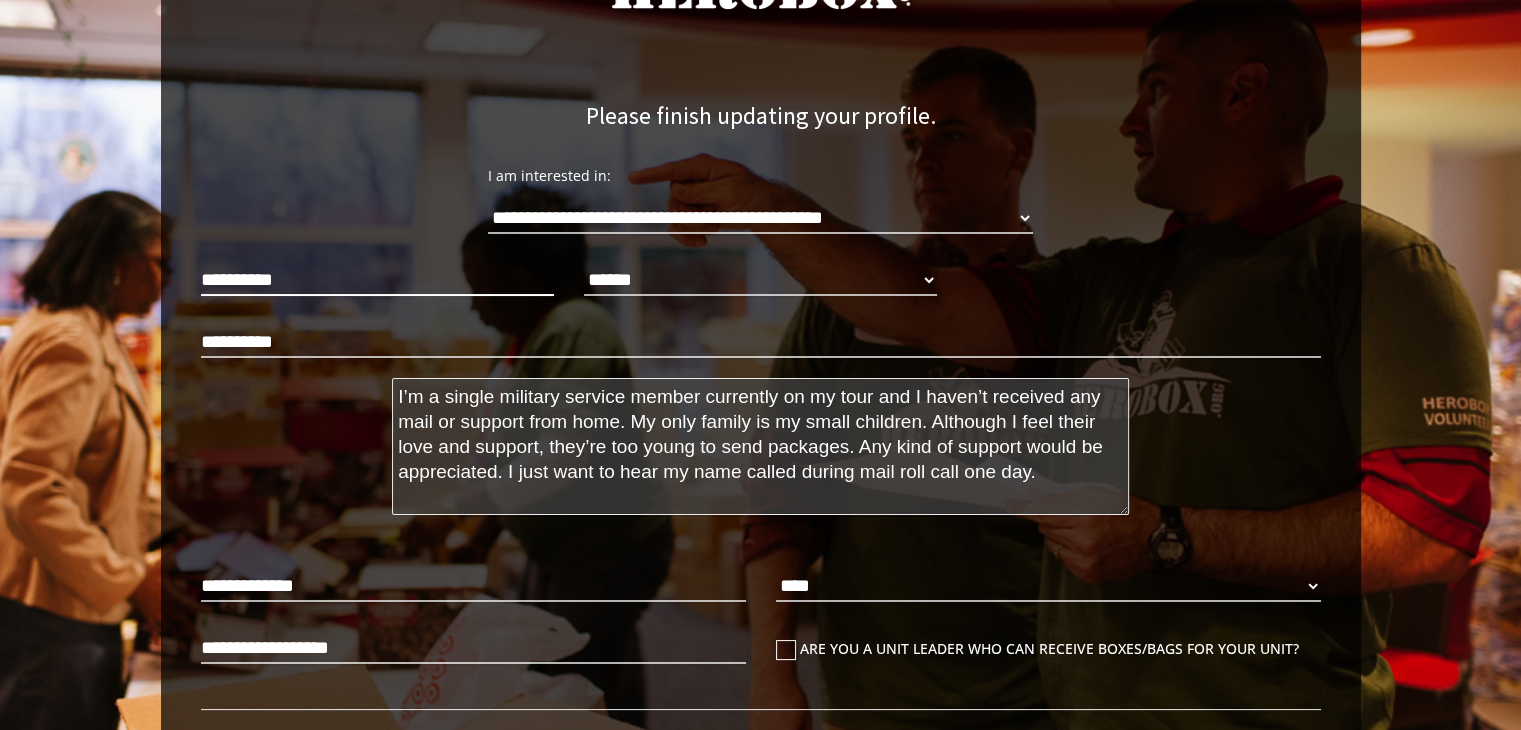 type on "I’m a single military service member currently on my tour and I haven’t received any mail or support from home. My only family is my small children. Although I feel their love and support, they’re too young to send packages. Any kind of support would be appreciated. I just want to hear my name called during mail roll call one day." 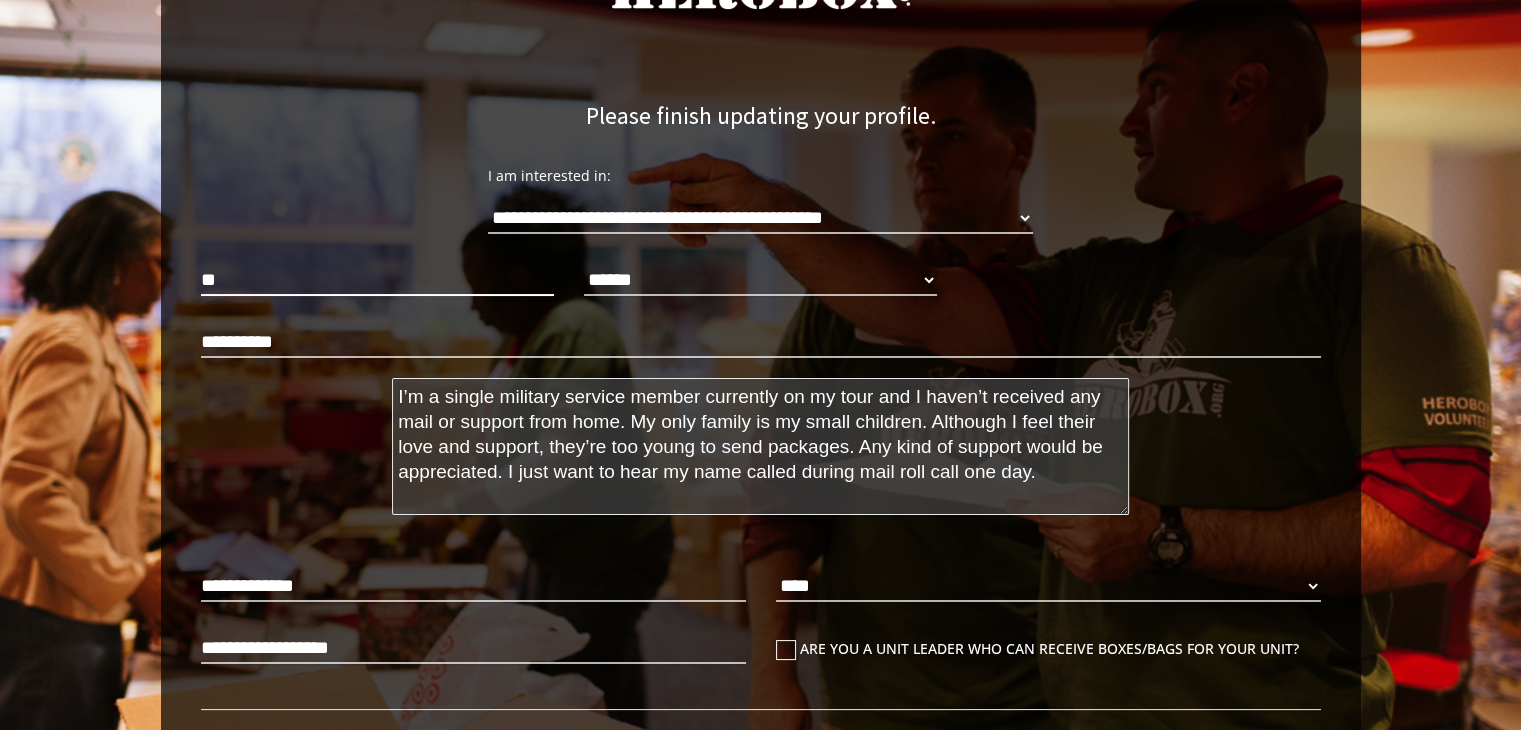 type on "*" 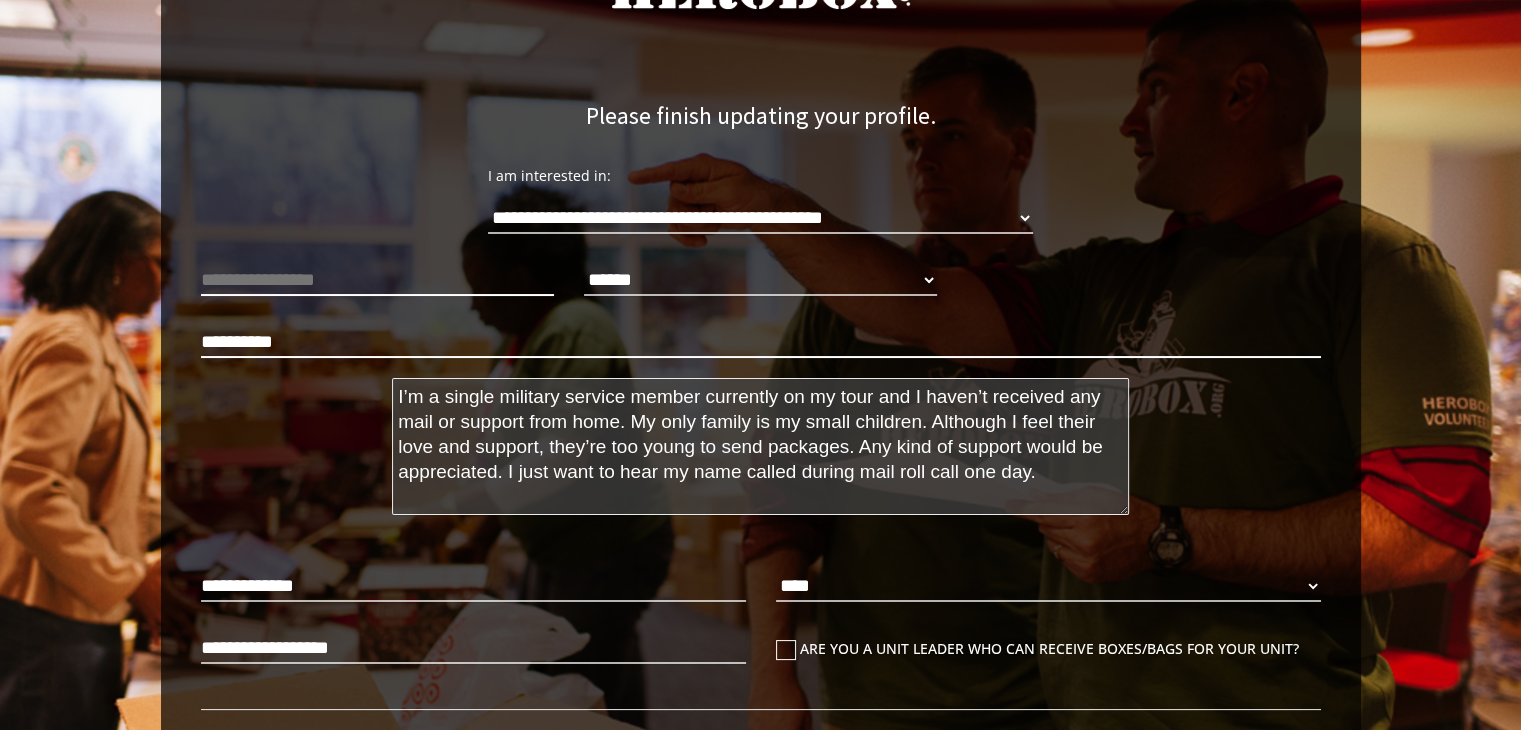 type 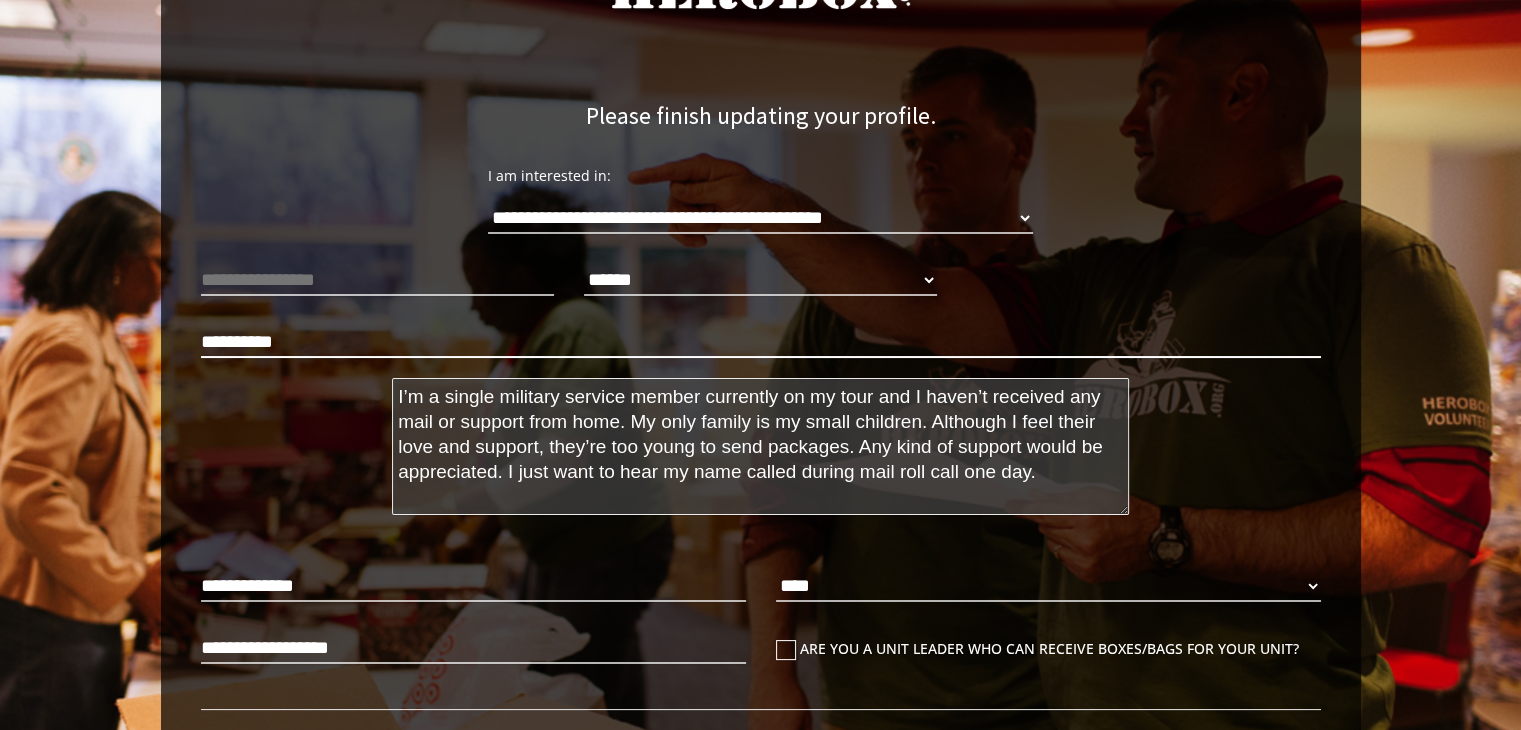 click on "**********" at bounding box center (761, 342) 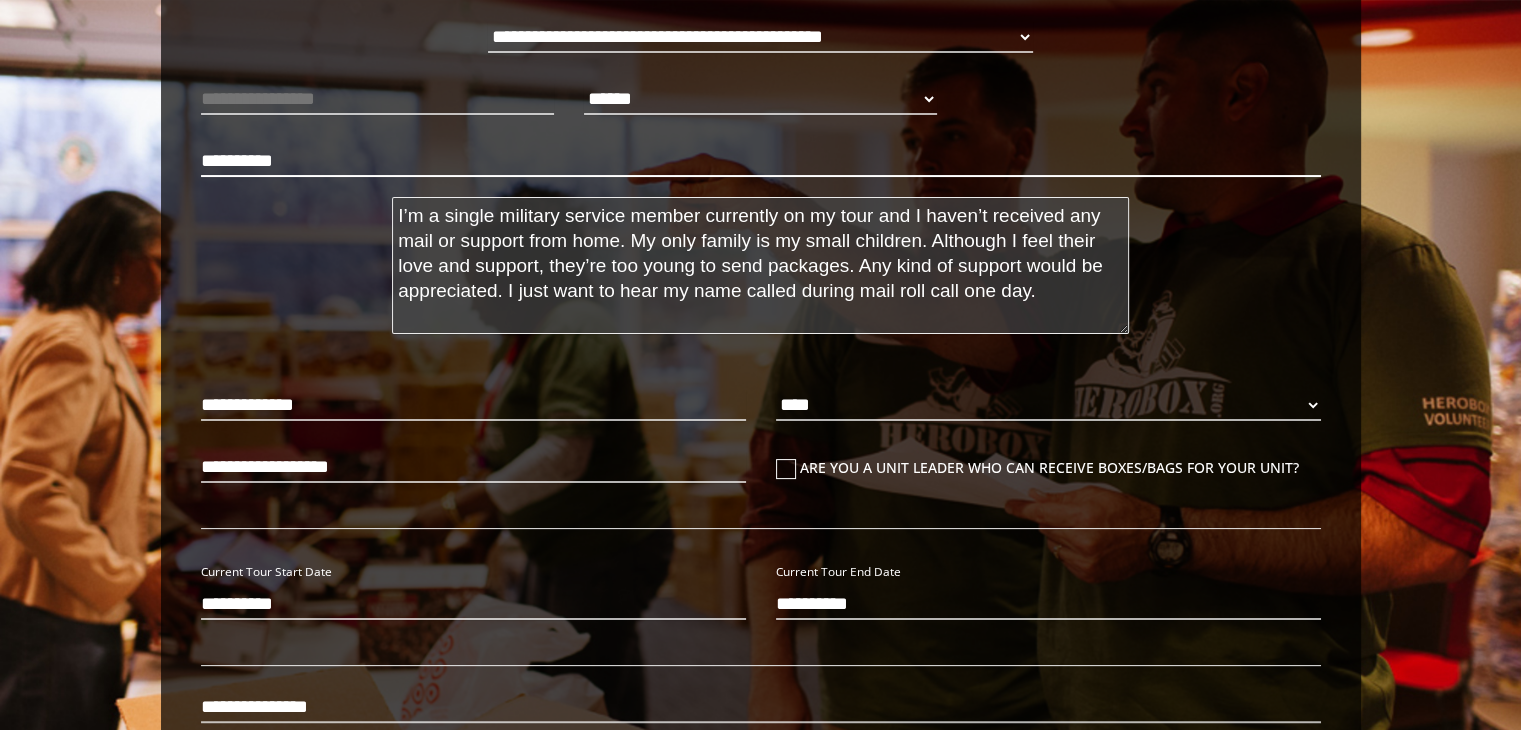 scroll, scrollTop: 326, scrollLeft: 0, axis: vertical 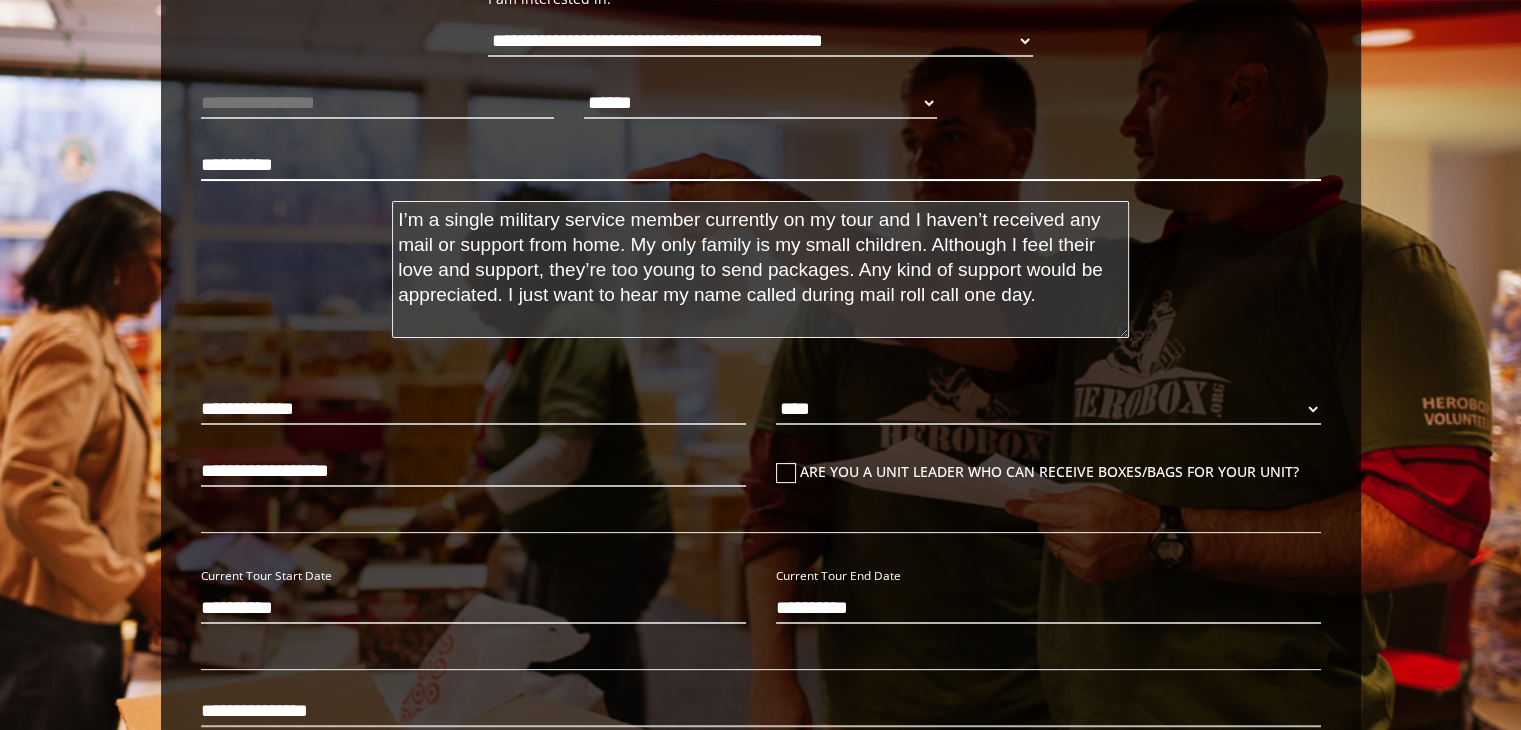 click on "**********" at bounding box center (761, 165) 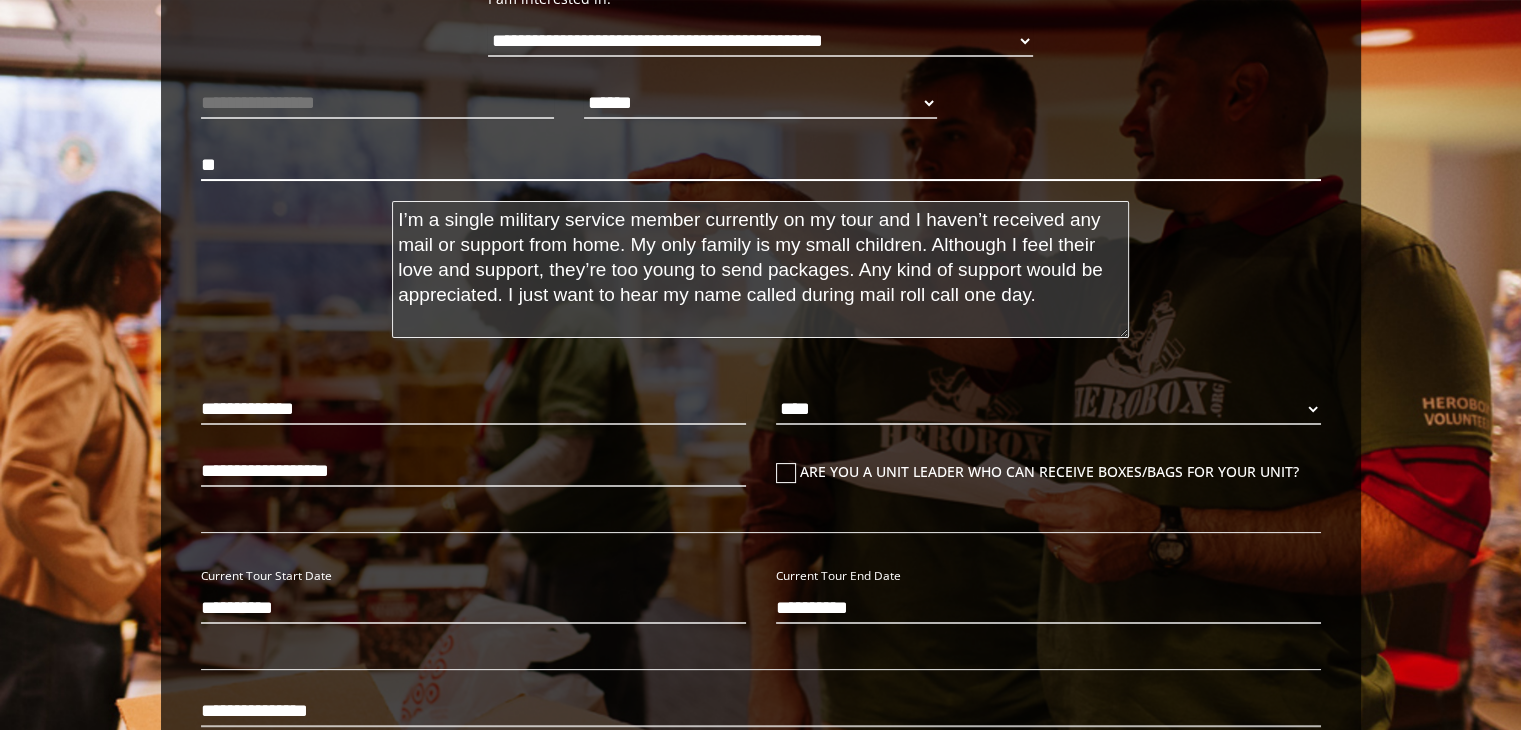 type on "*" 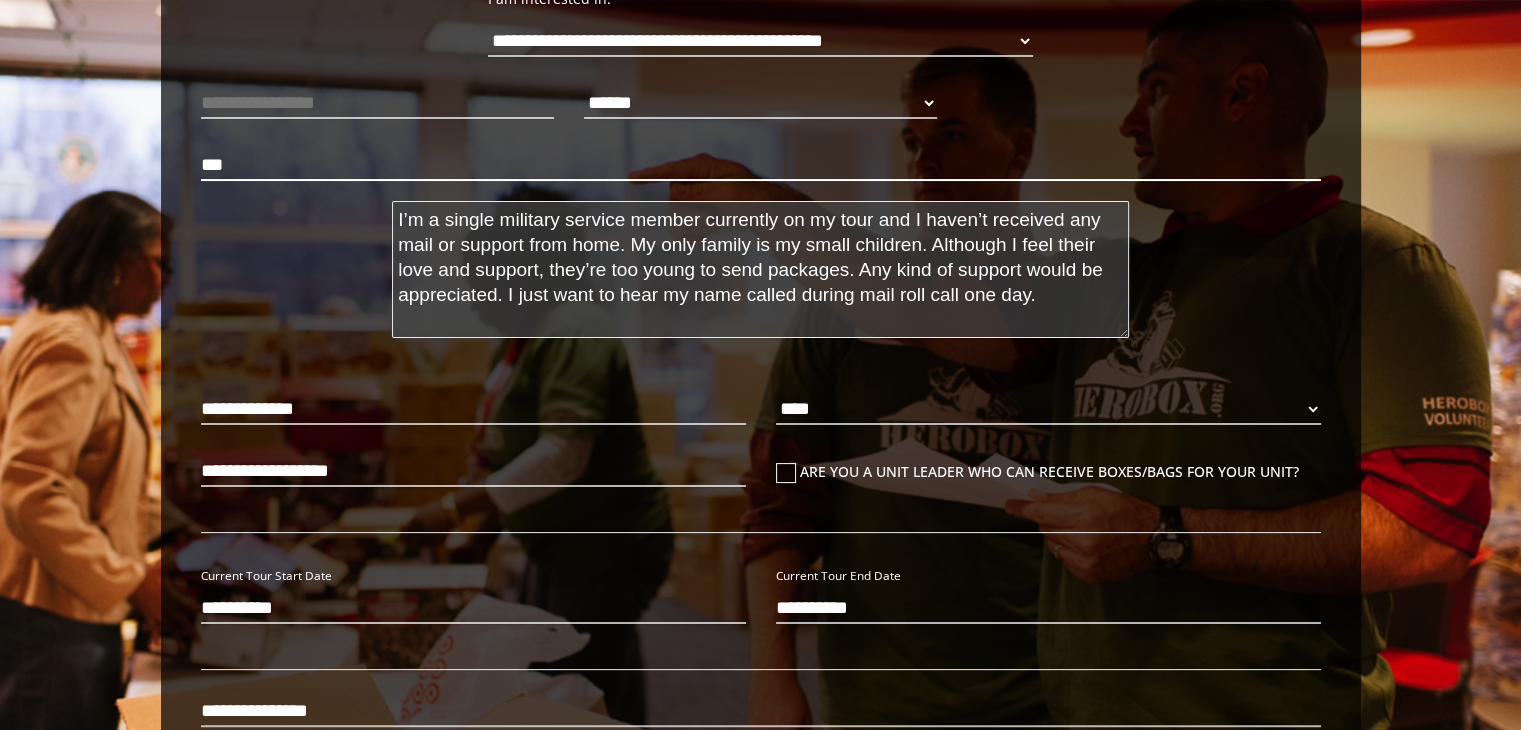 type on "**********" 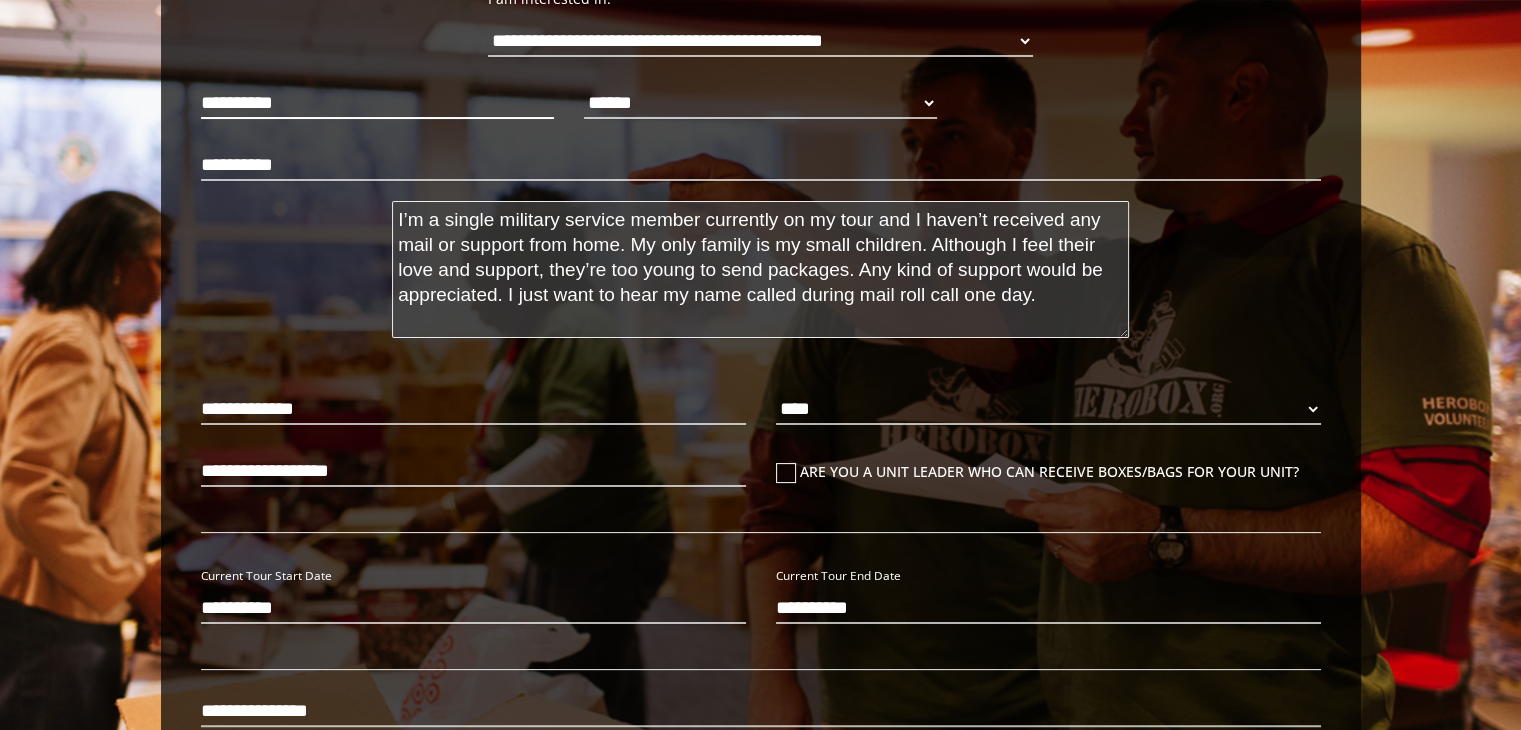 click on "**********" at bounding box center [377, 103] 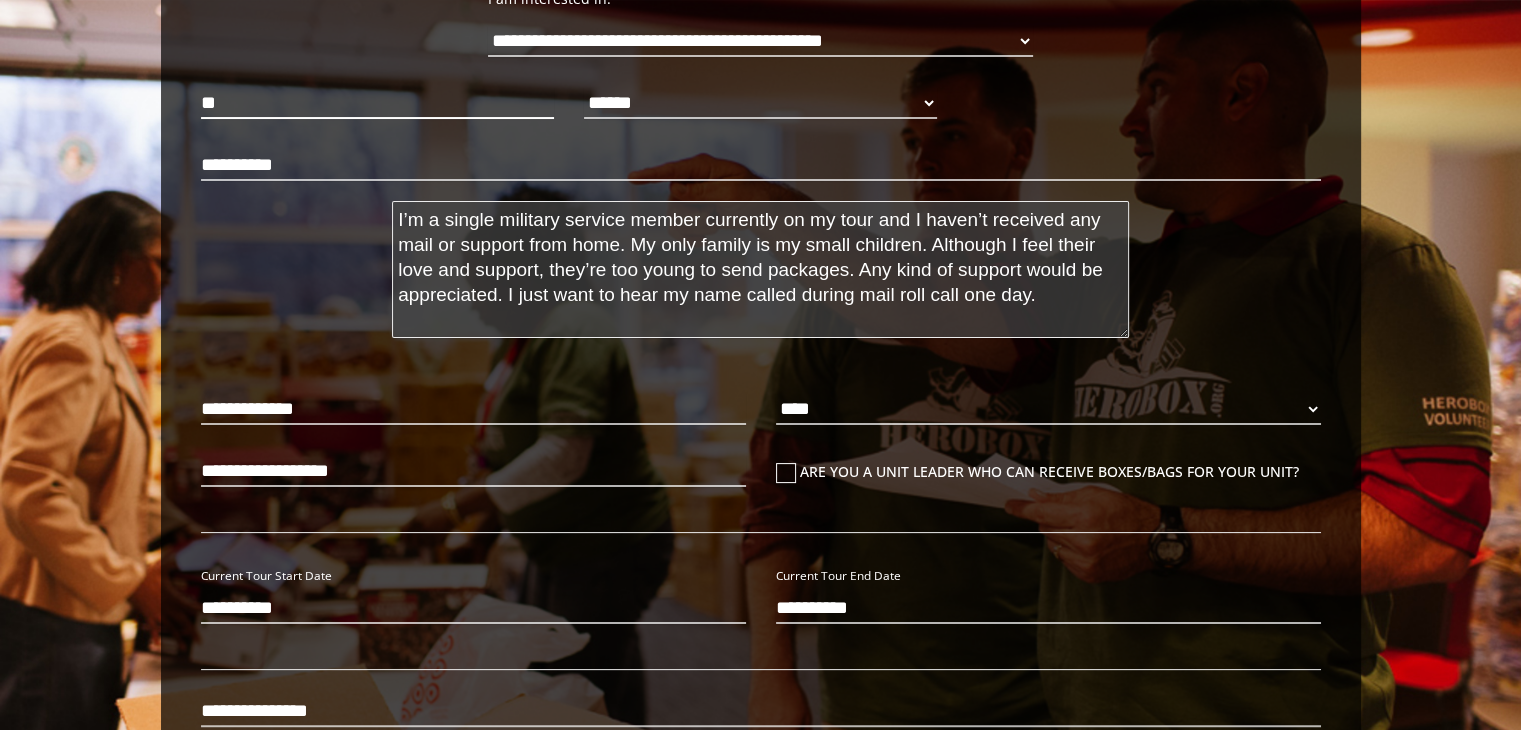 type on "*" 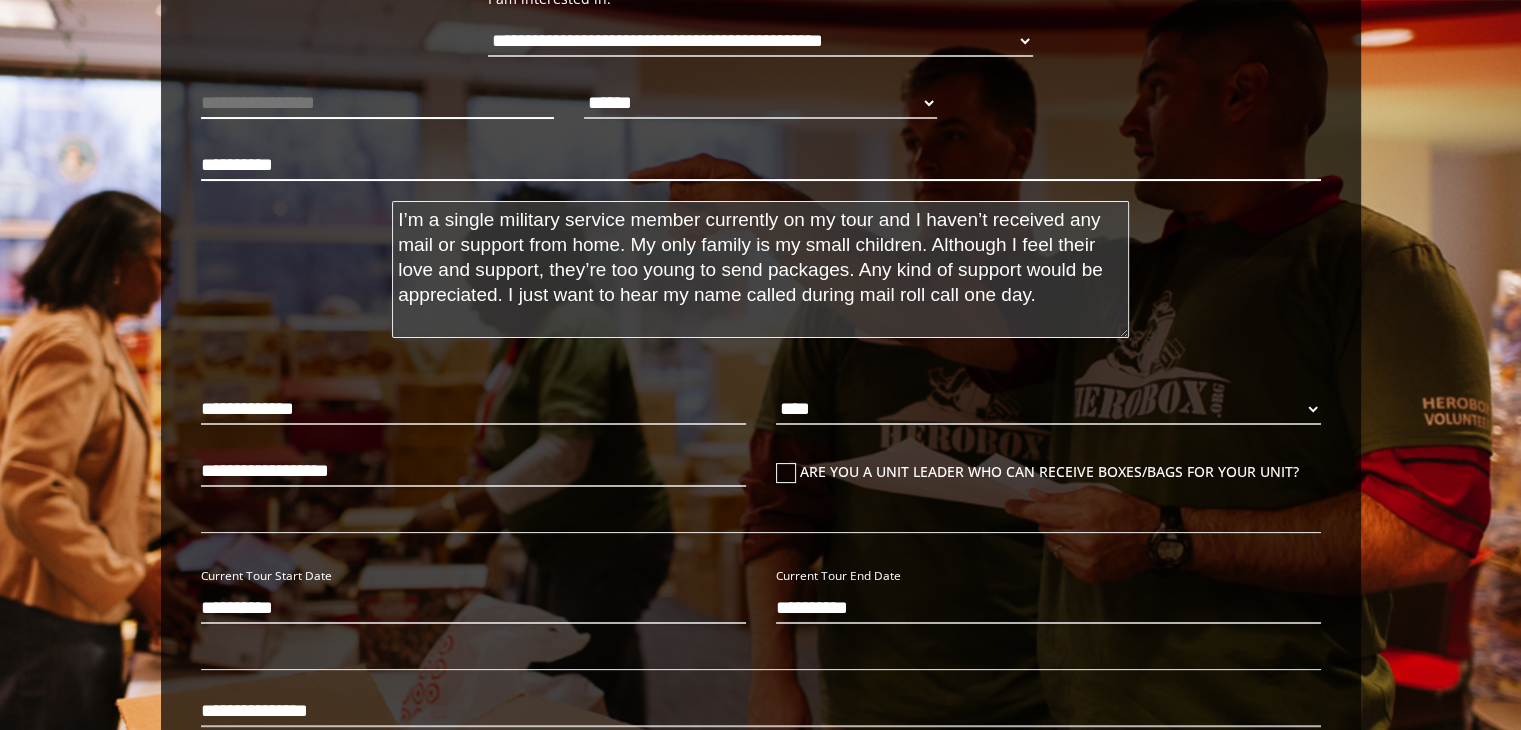 type 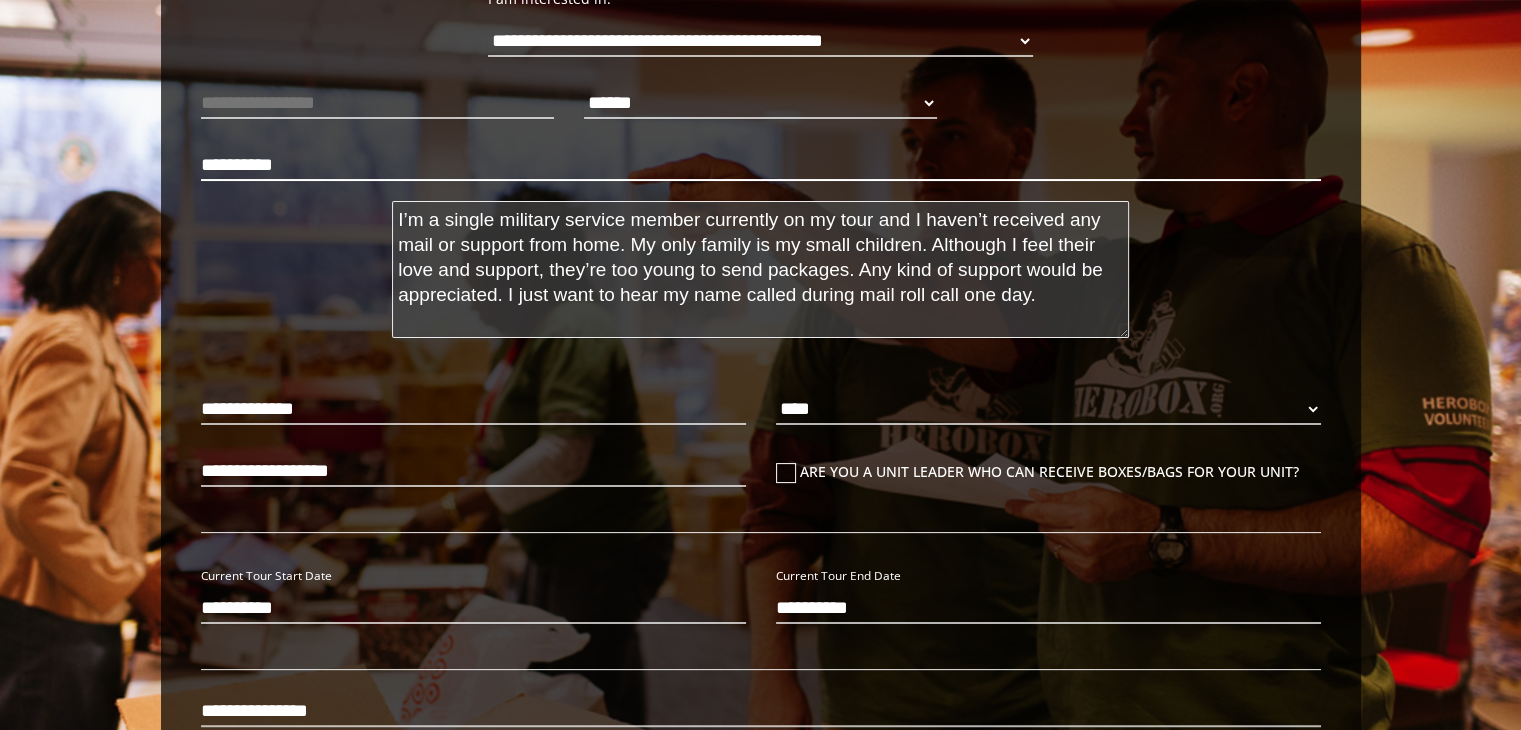 click on "**********" at bounding box center (761, 165) 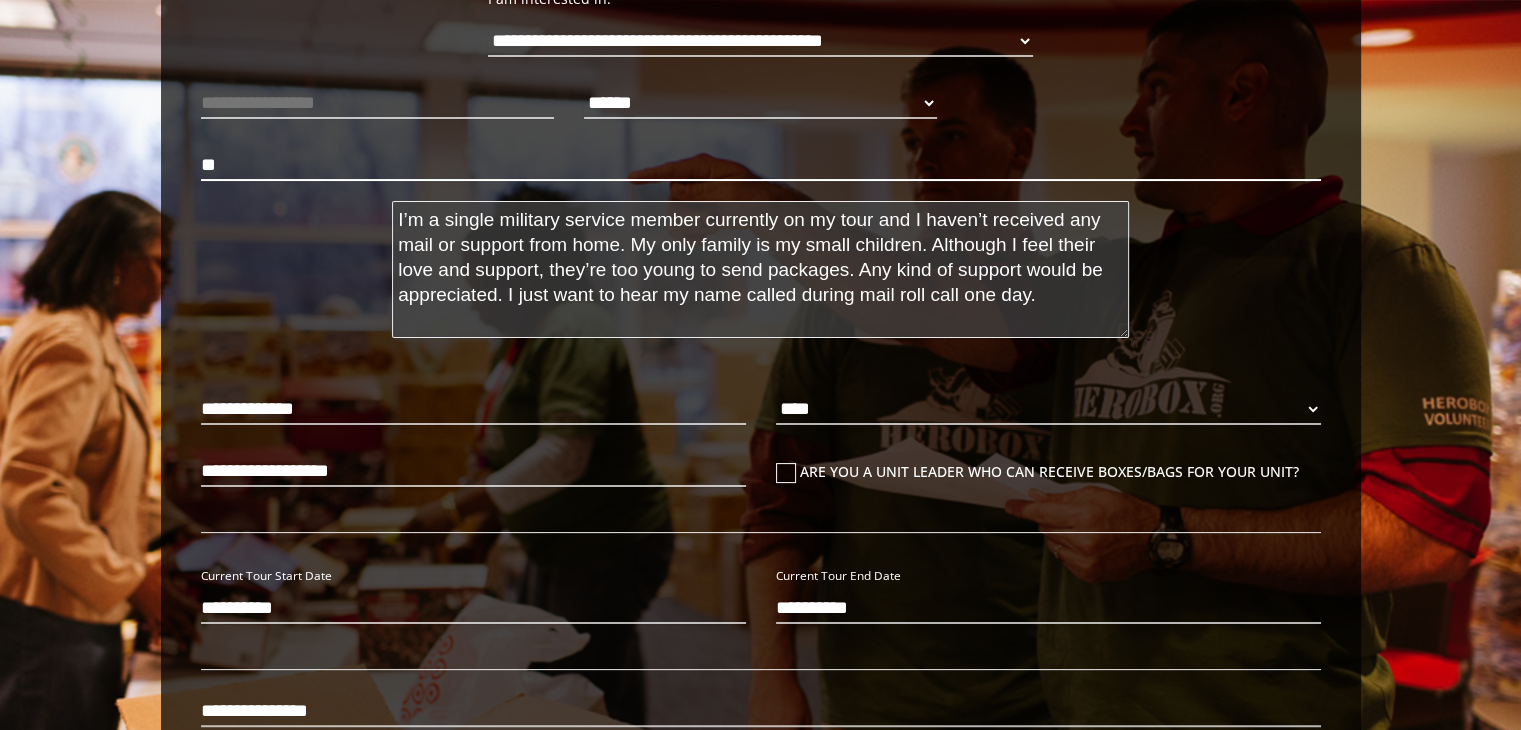 type on "*" 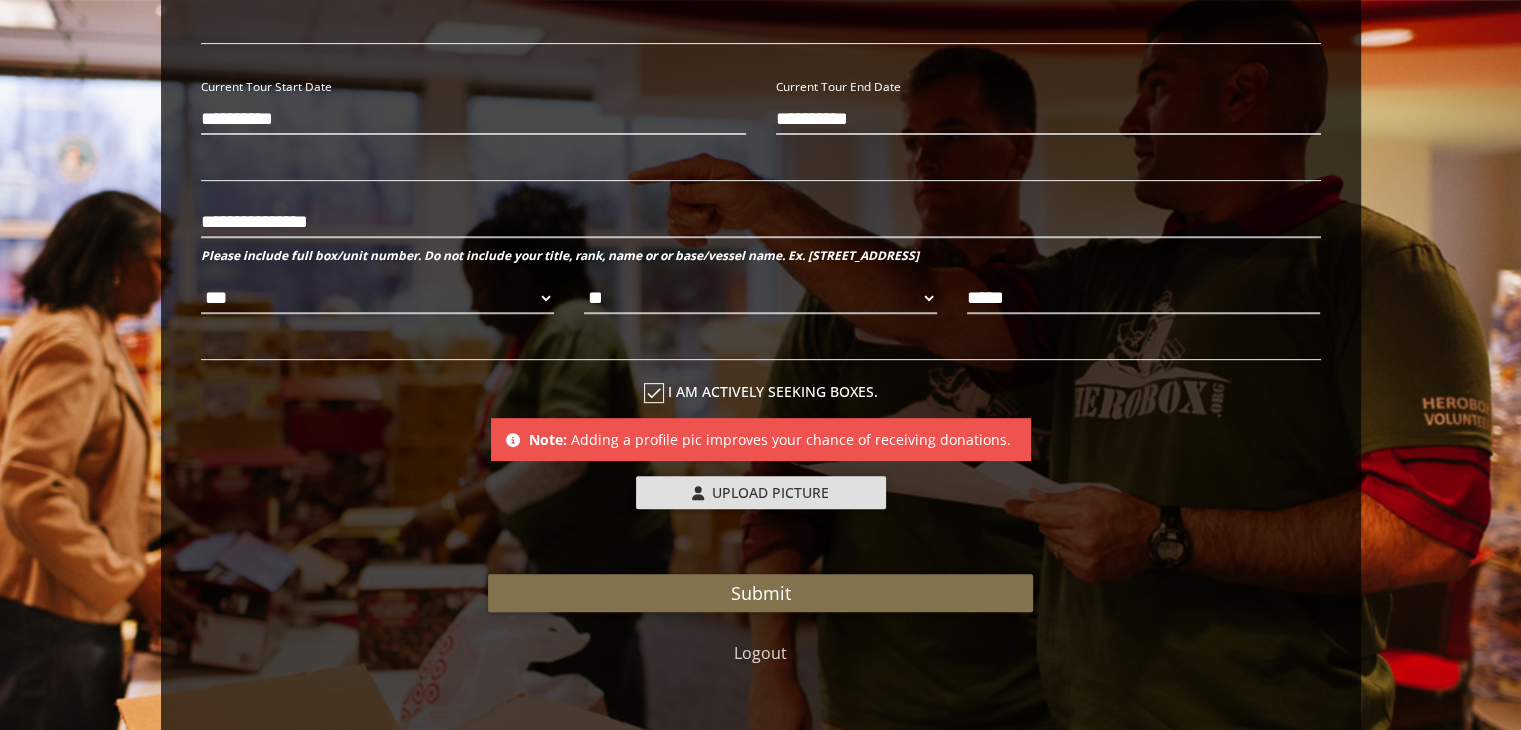 scroll, scrollTop: 828, scrollLeft: 0, axis: vertical 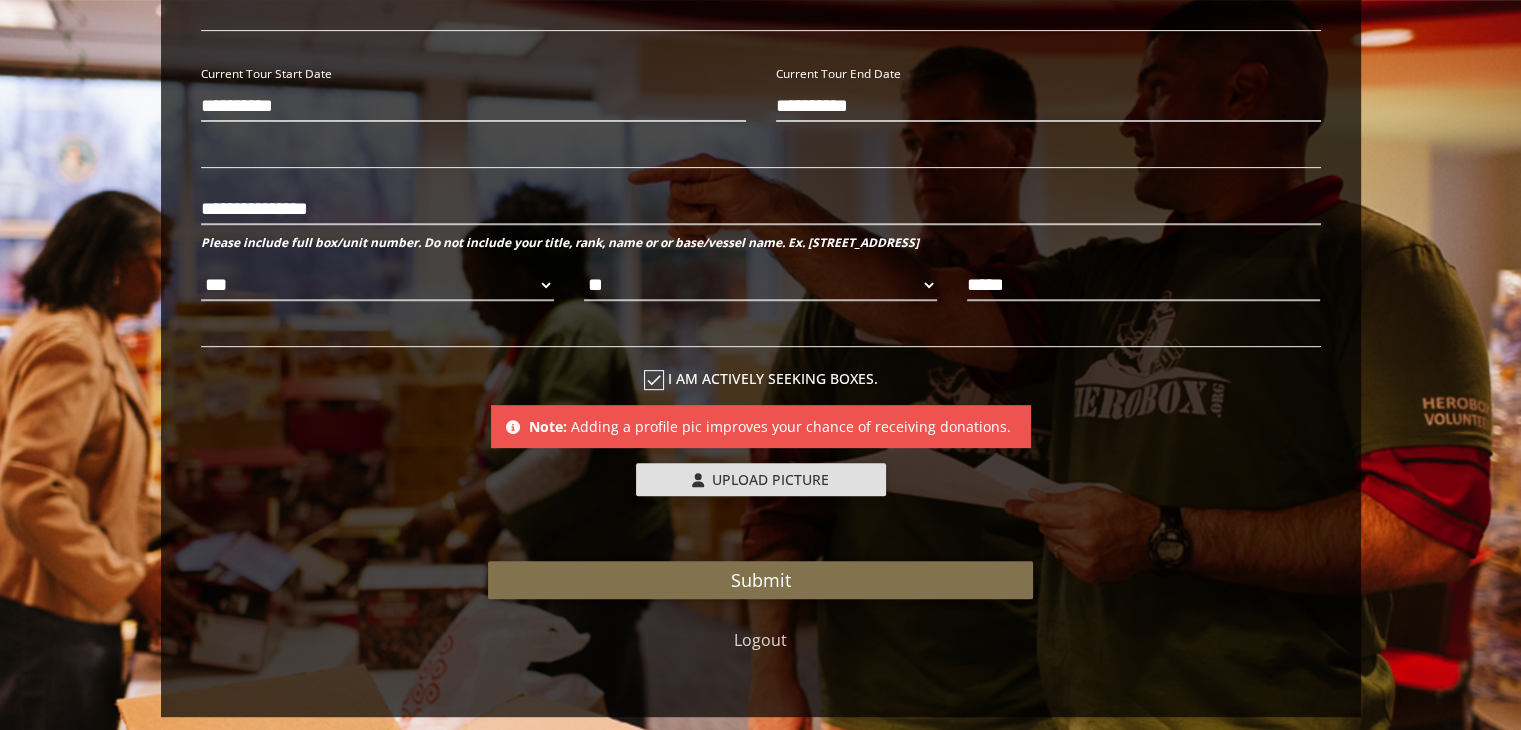 type on "*****" 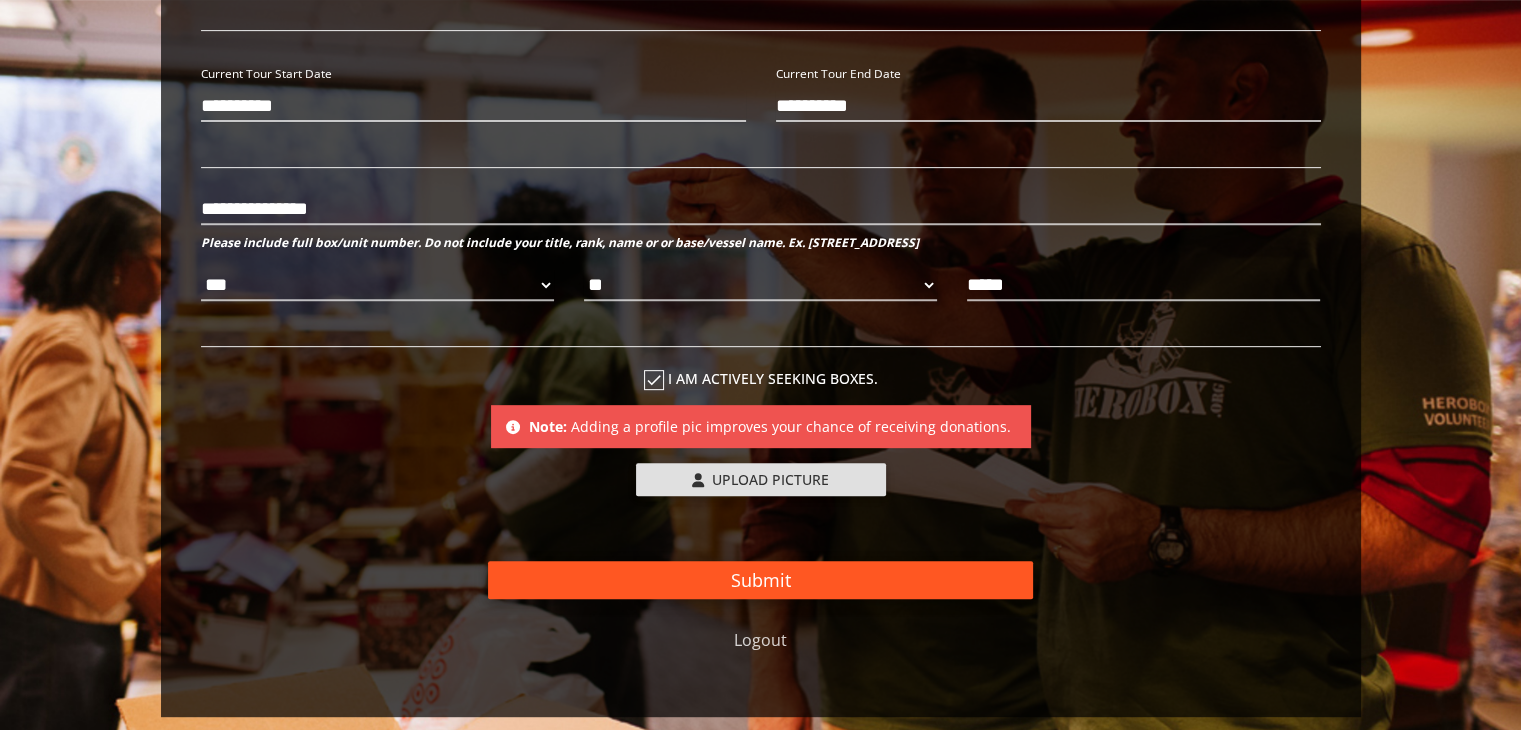 click on "Submit" at bounding box center (760, 580) 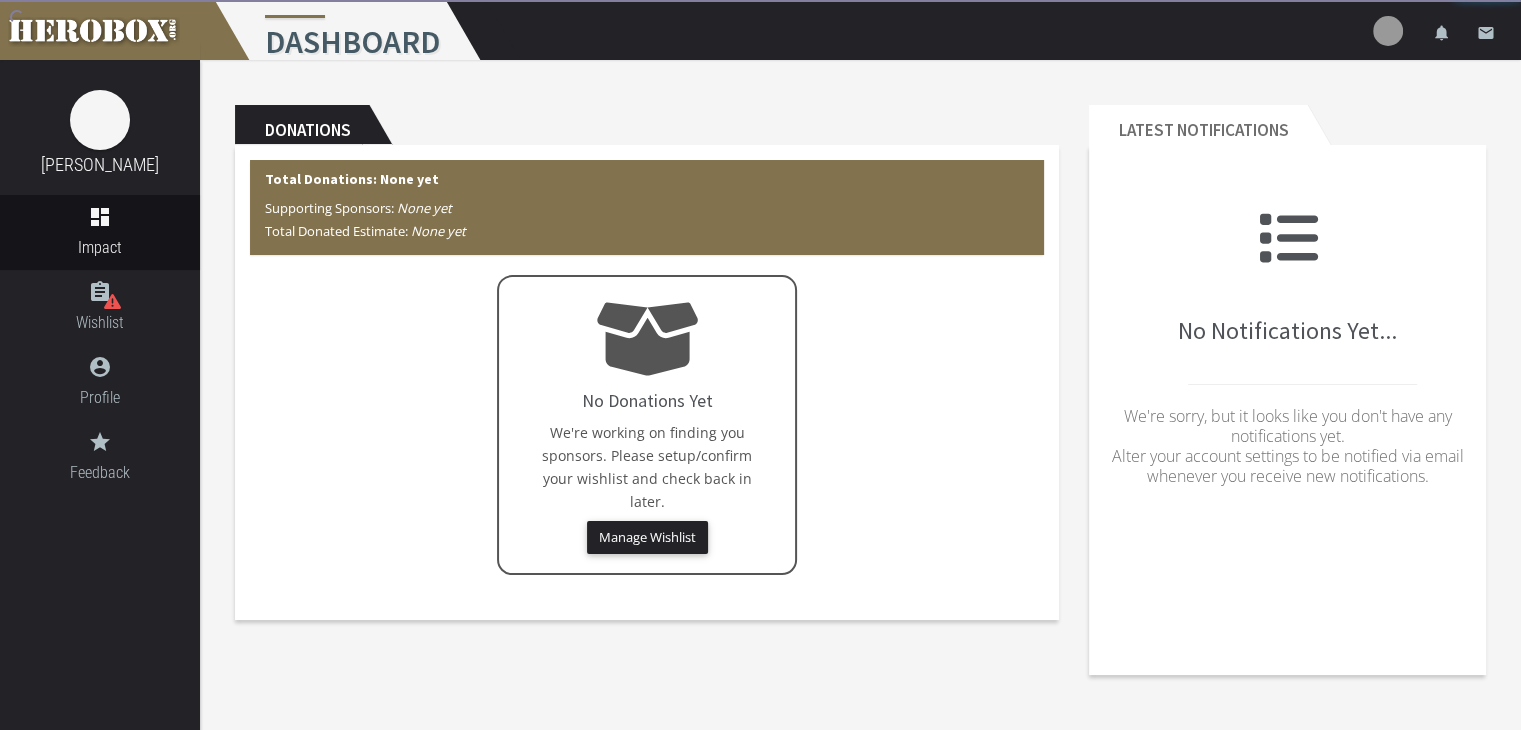 scroll, scrollTop: 0, scrollLeft: 0, axis: both 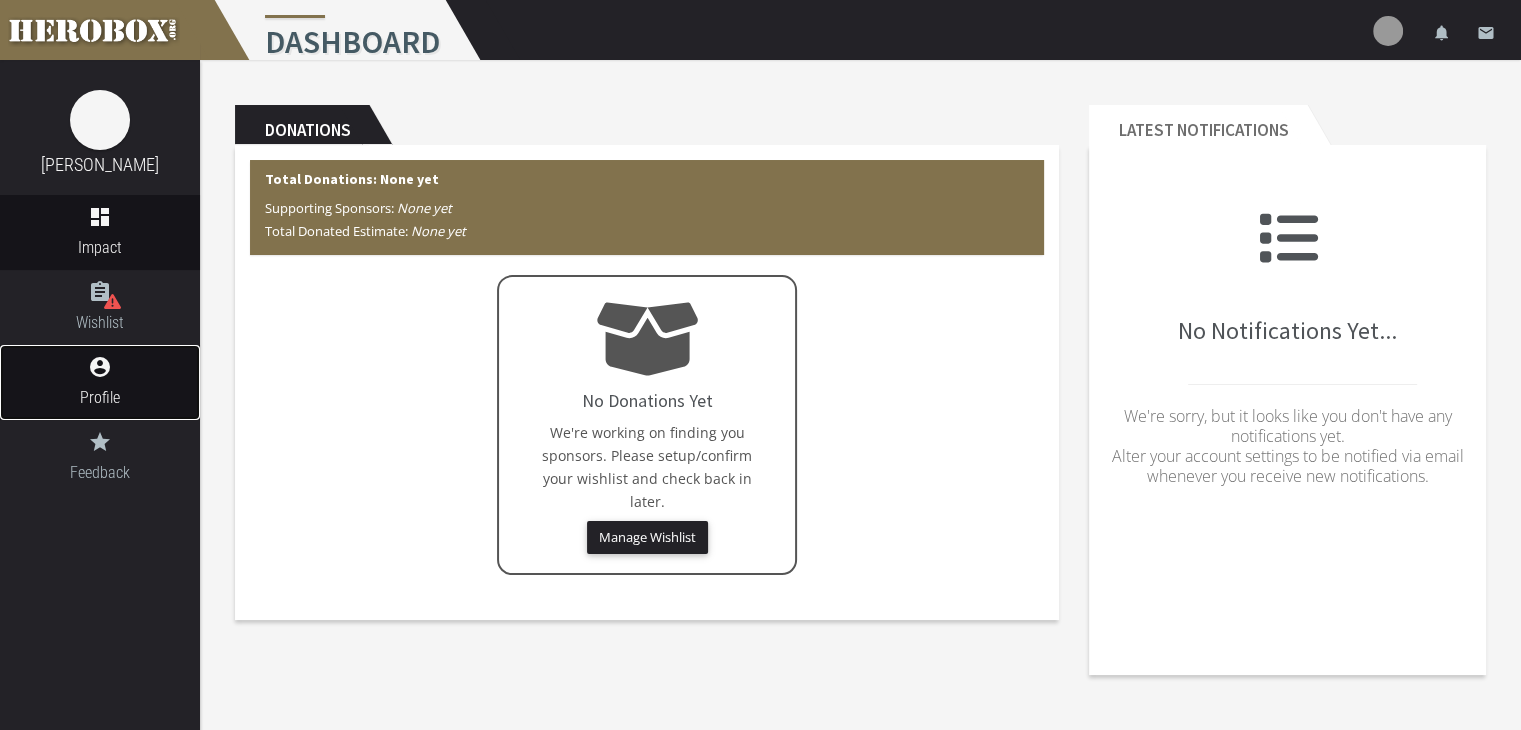 click on "account_circle" at bounding box center [100, 367] 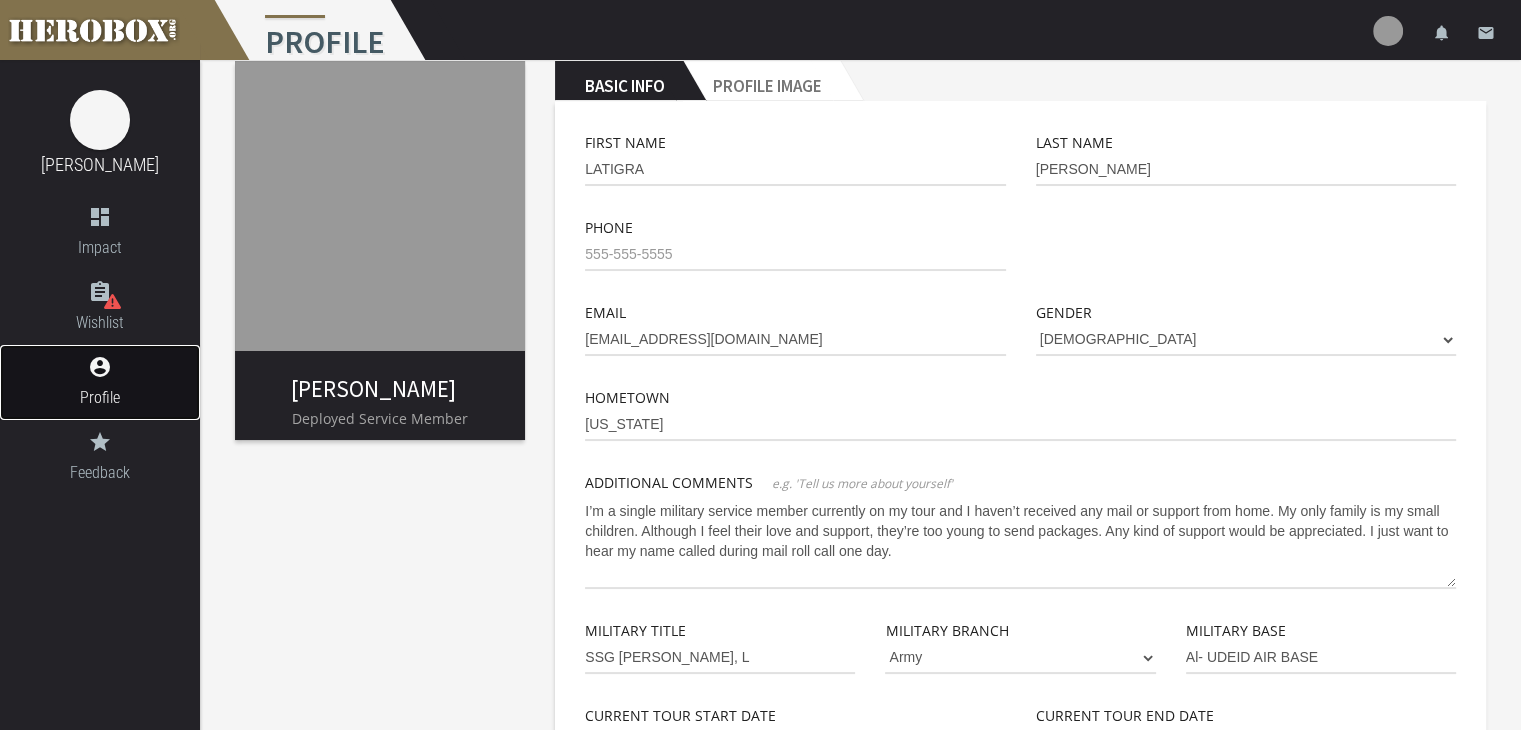 scroll, scrollTop: 0, scrollLeft: 0, axis: both 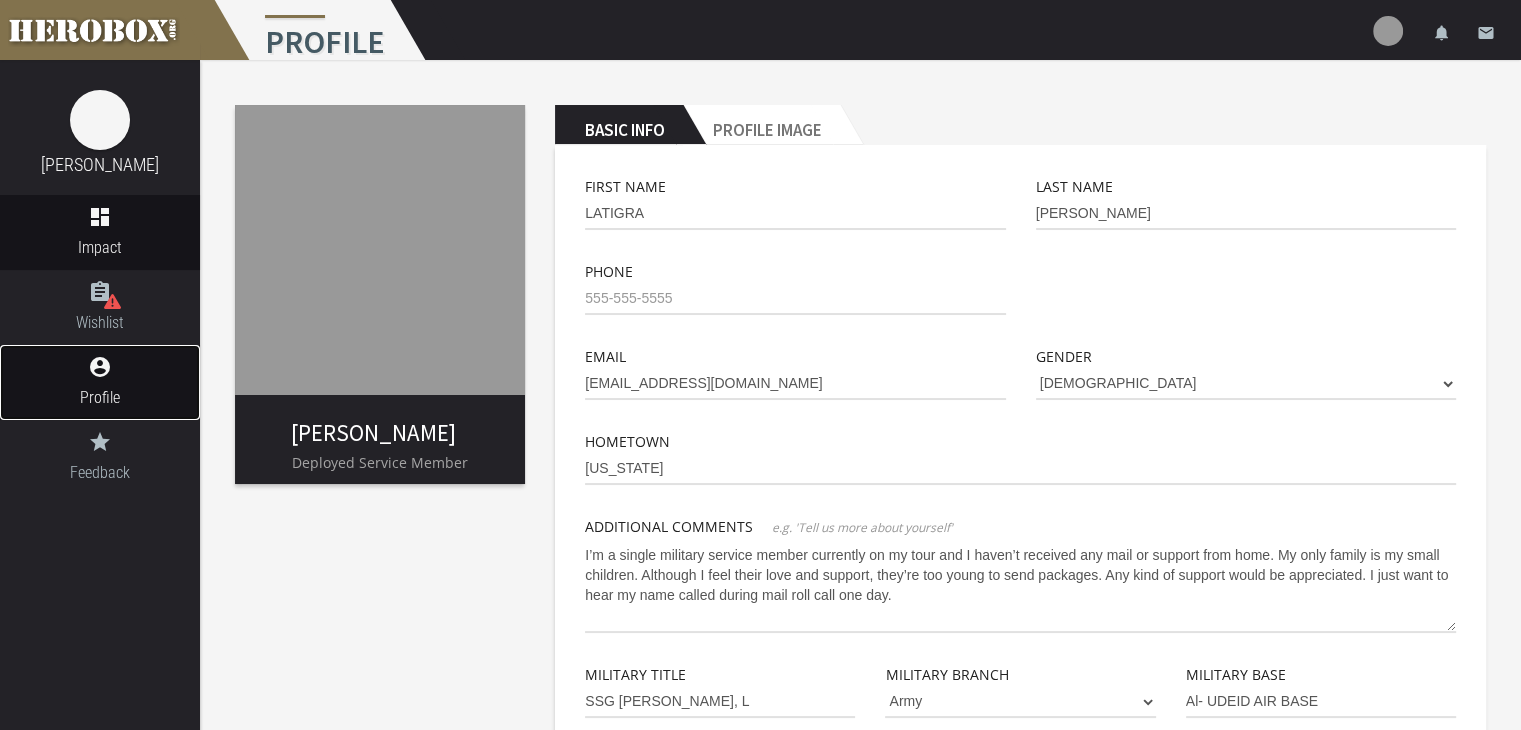 click on "Impact" at bounding box center (100, 247) 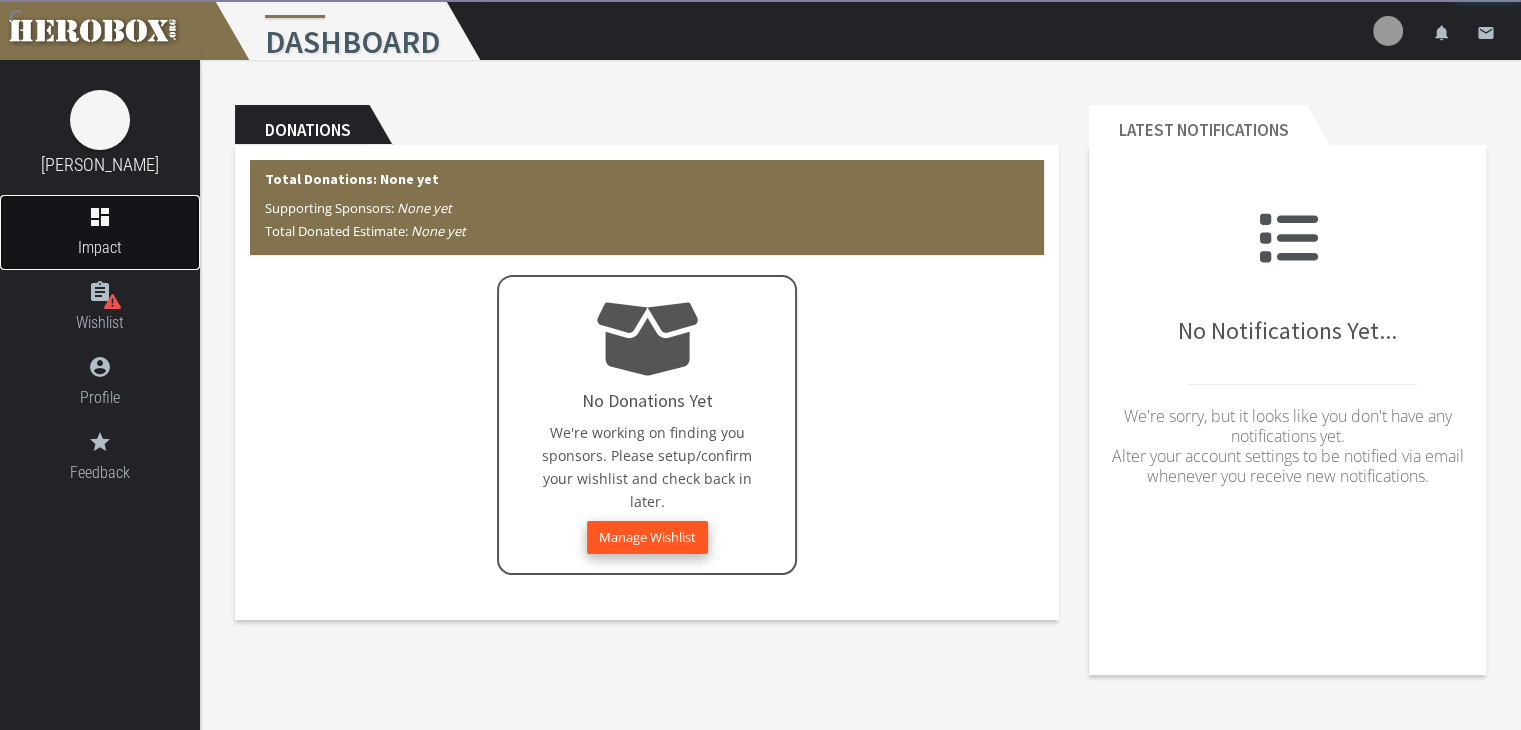 click on "Manage Wishlist" at bounding box center [647, 537] 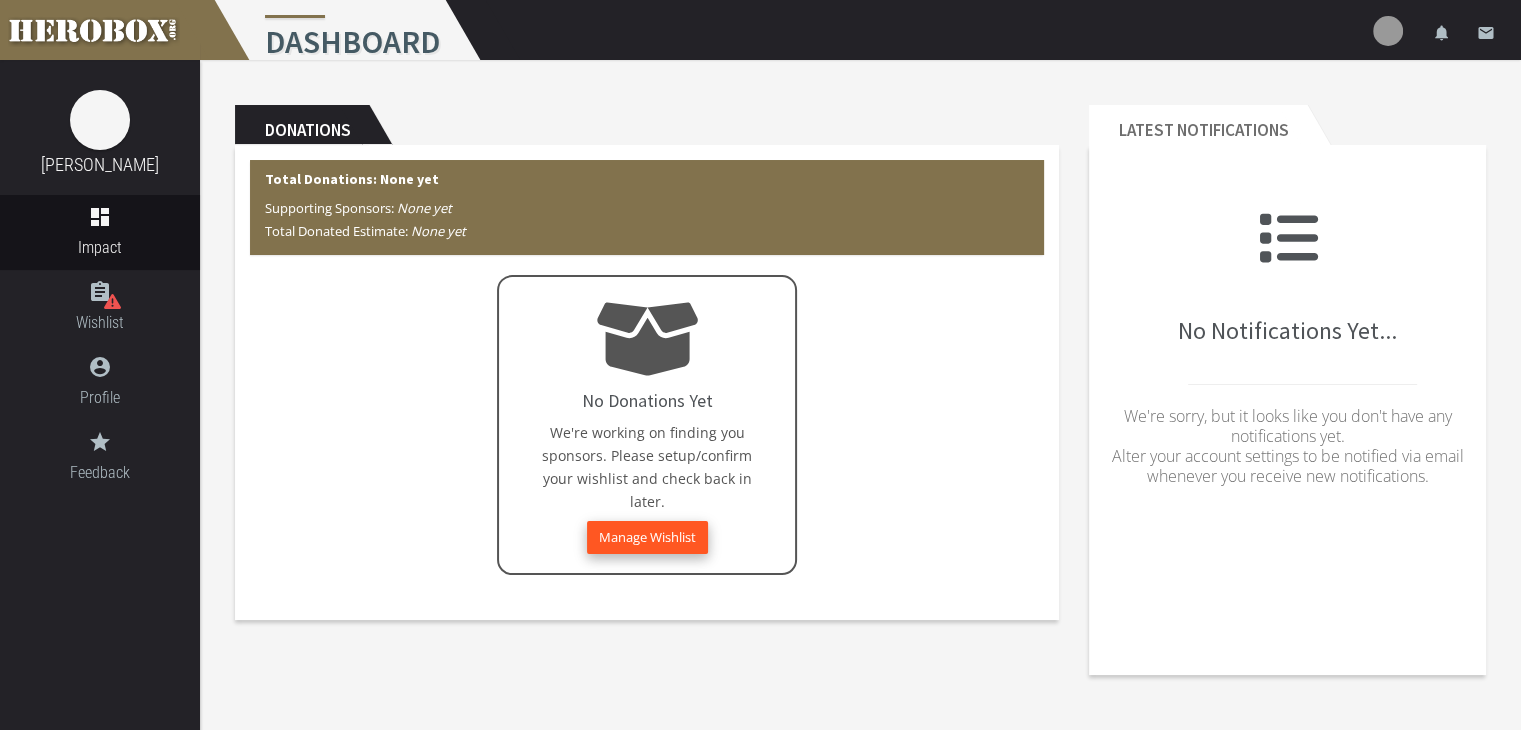 click on "Manage Wishlist" at bounding box center (647, 537) 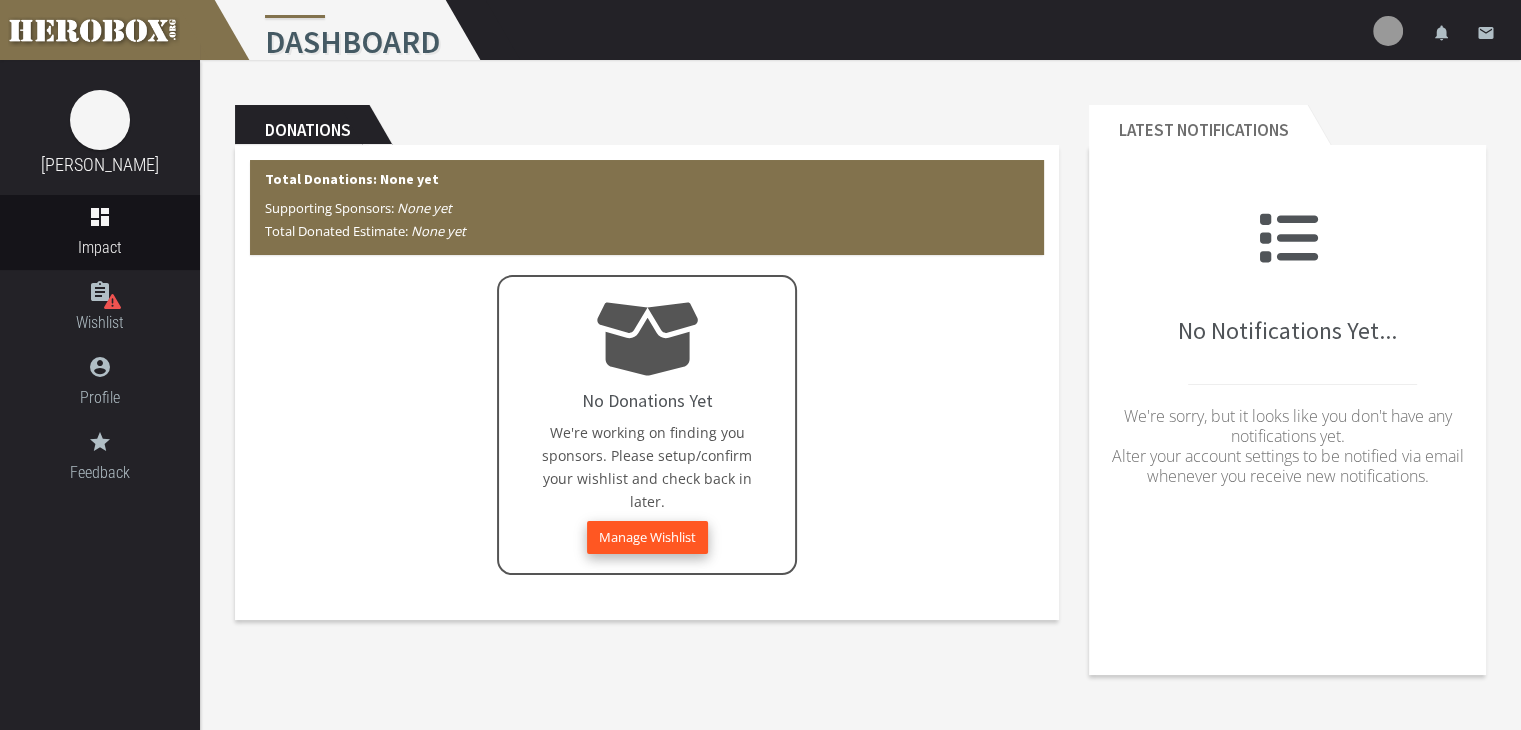 click on "Manage Wishlist" at bounding box center (647, 537) 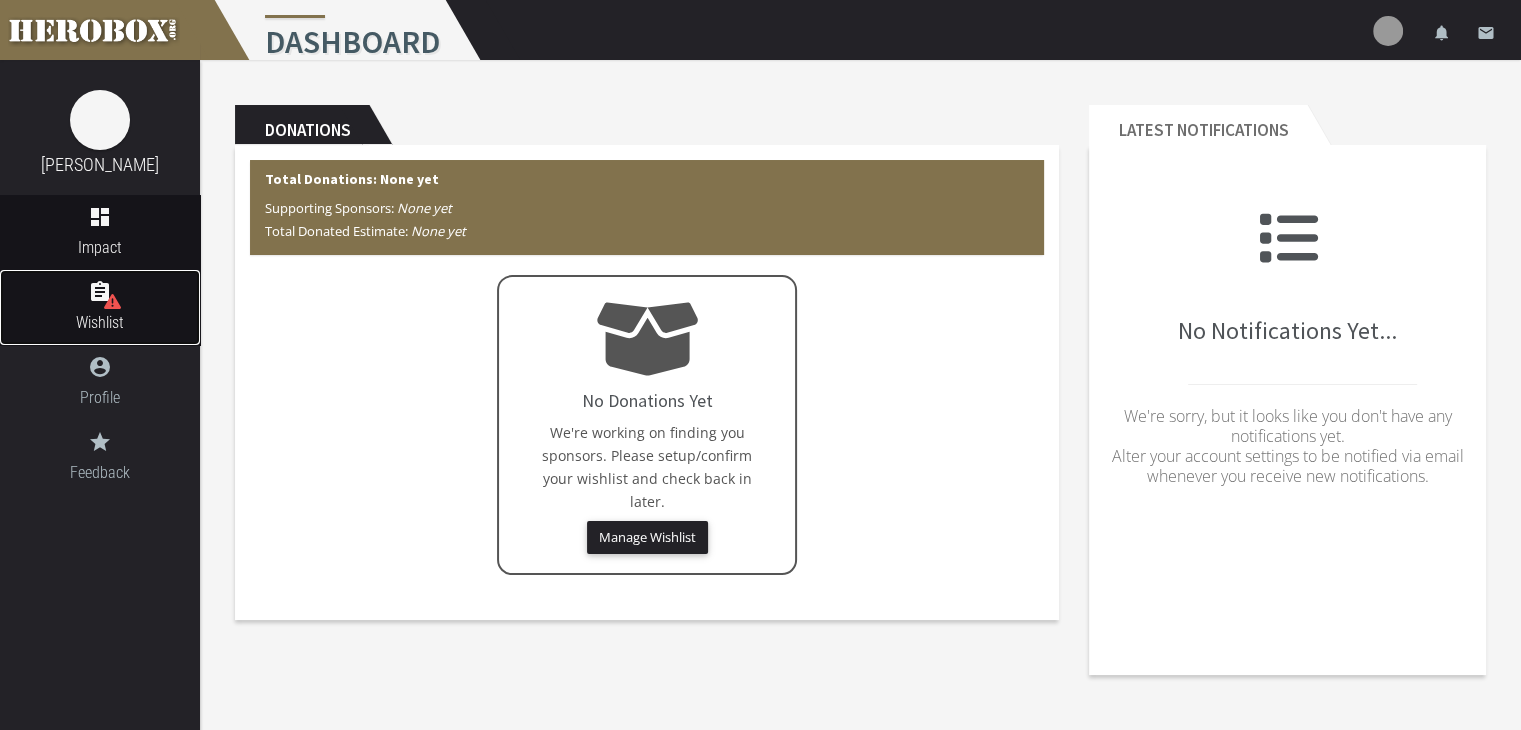 click on "Wishlist" at bounding box center (100, 322) 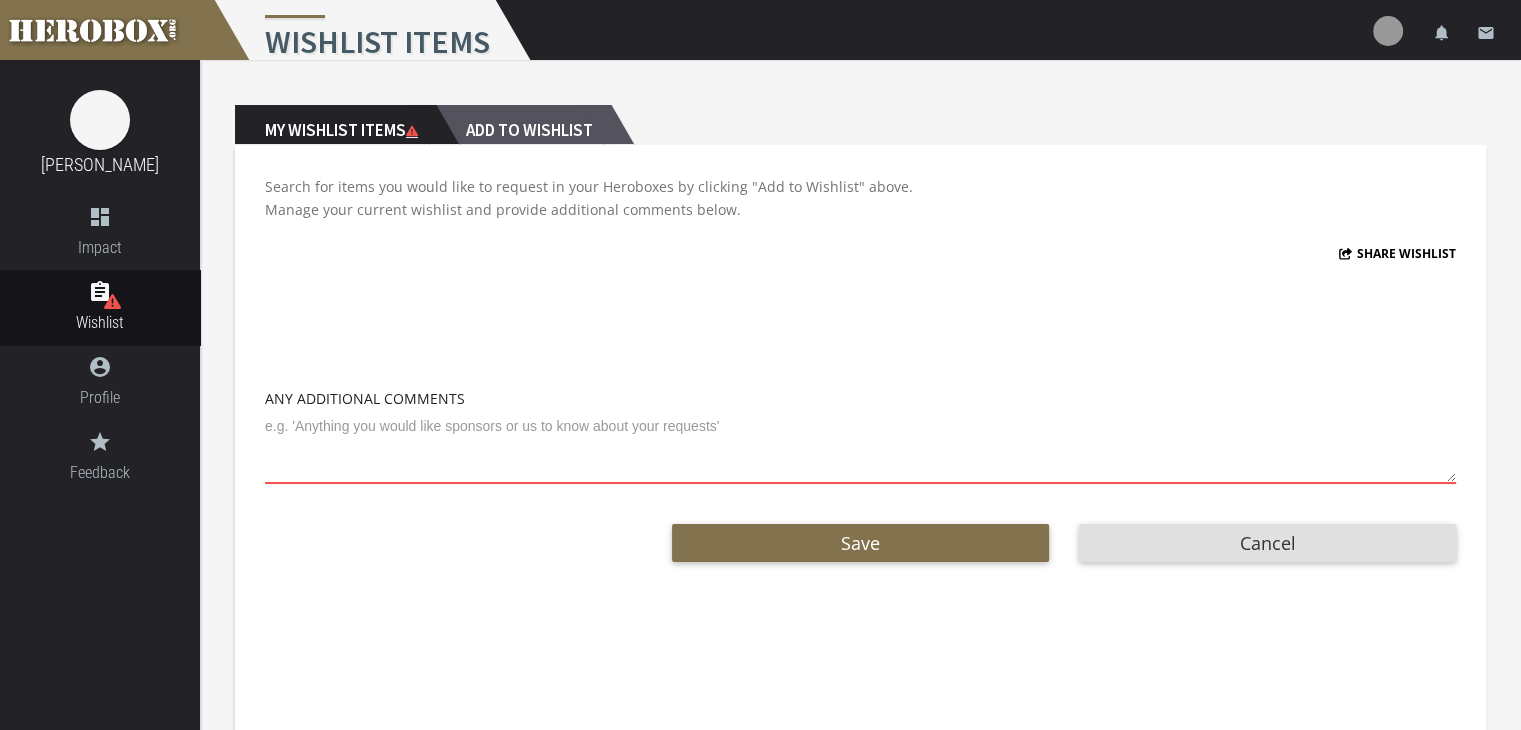 click on "Add to Wishlist" at bounding box center (523, 125) 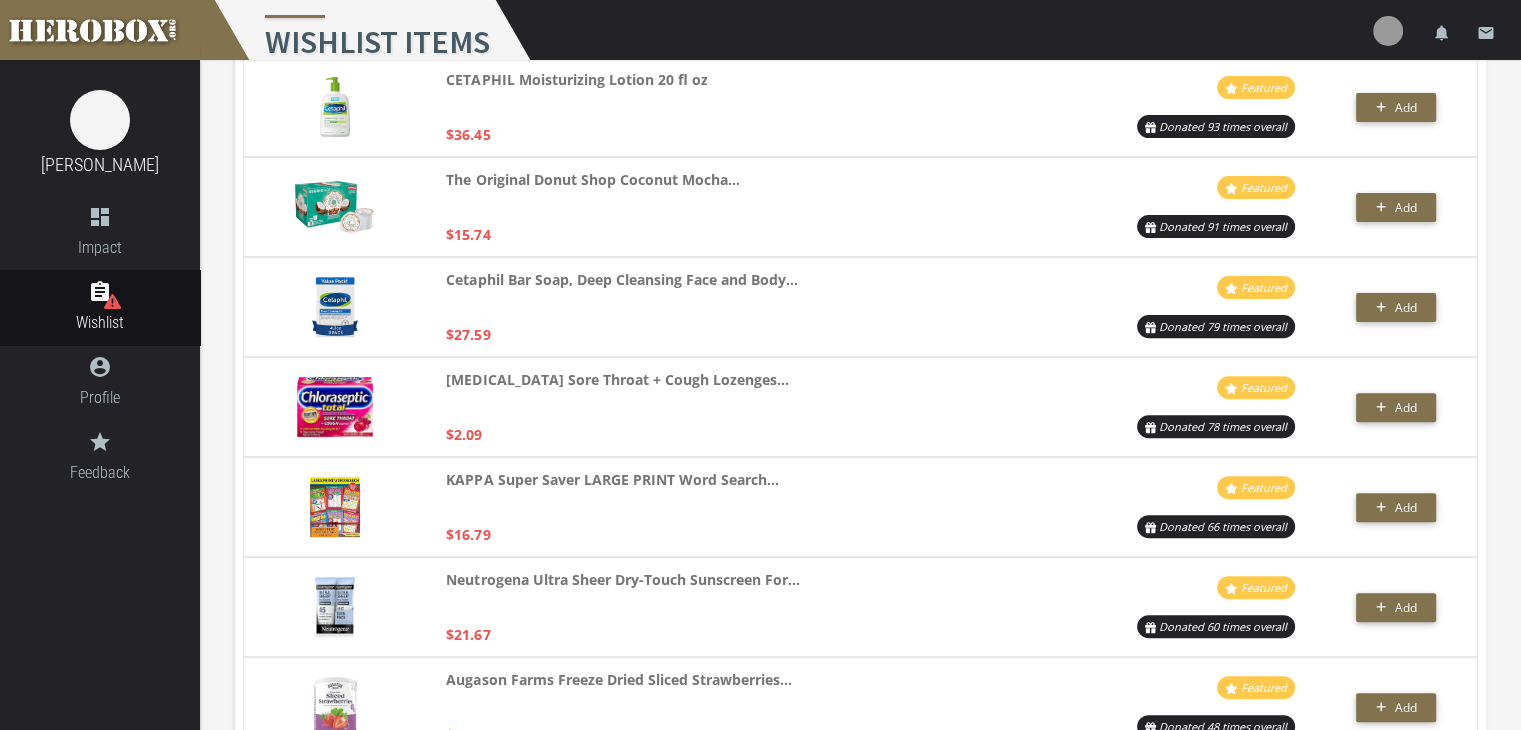 scroll, scrollTop: 630, scrollLeft: 0, axis: vertical 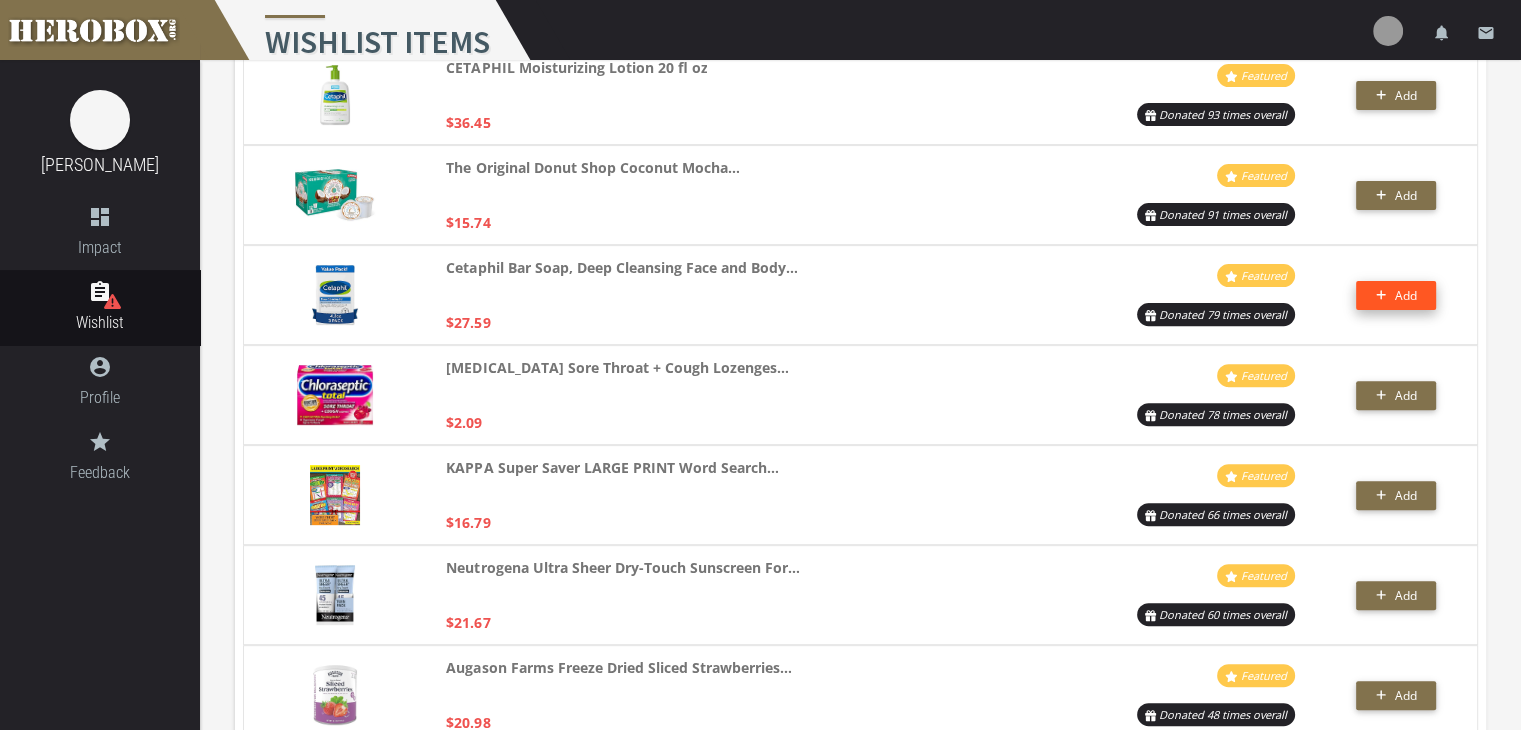 click on "Add" at bounding box center (1405, 295) 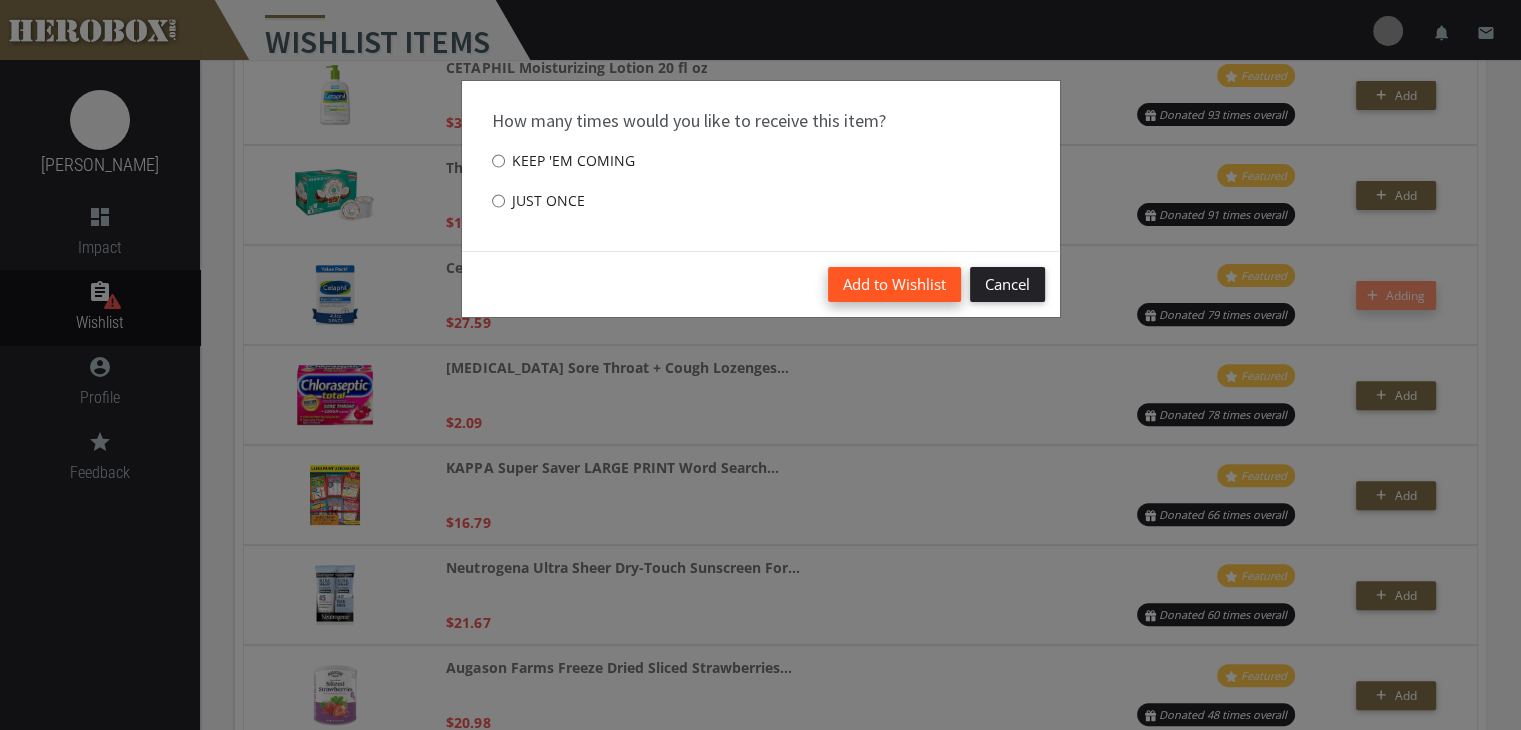 click on "Add to Wishlist" at bounding box center (894, 284) 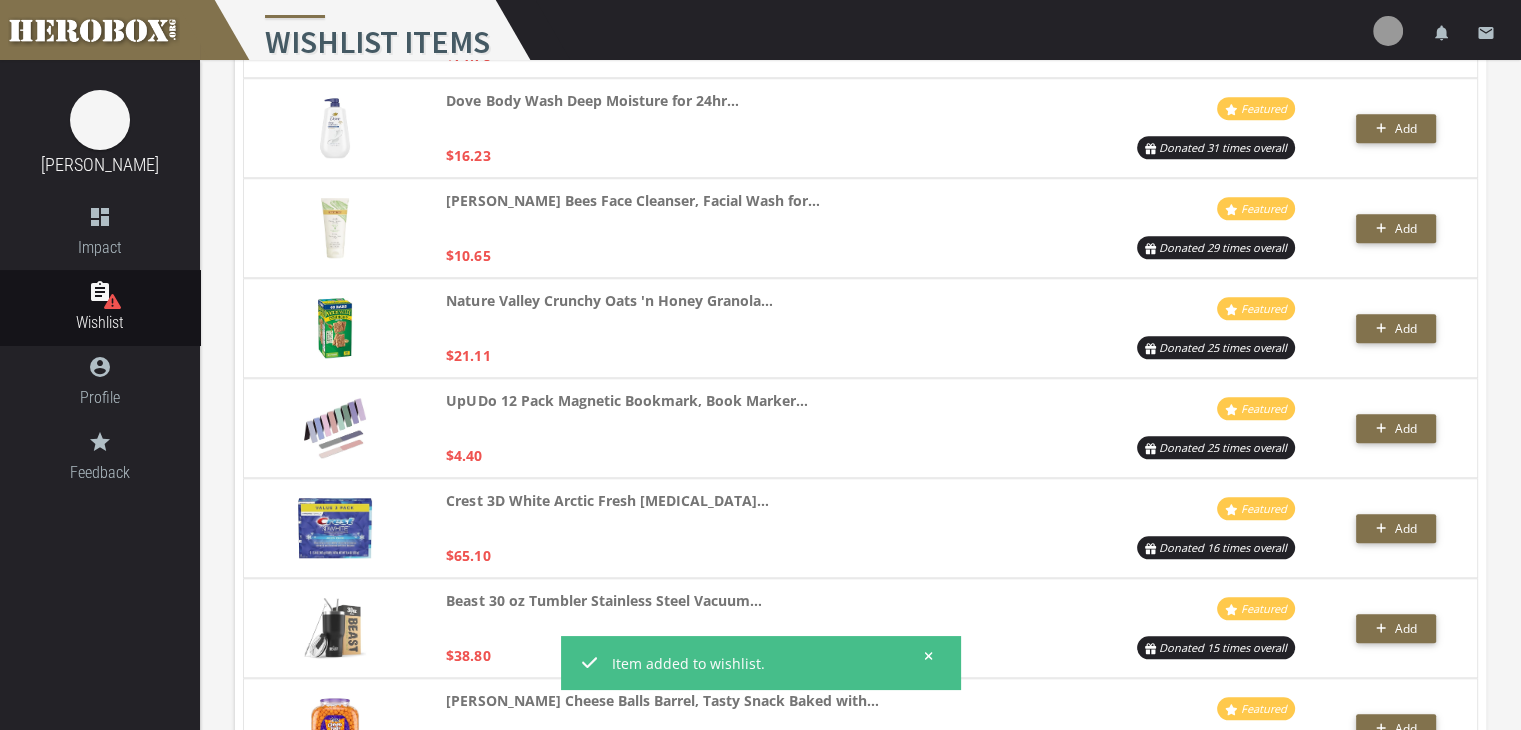 scroll, scrollTop: 1711, scrollLeft: 0, axis: vertical 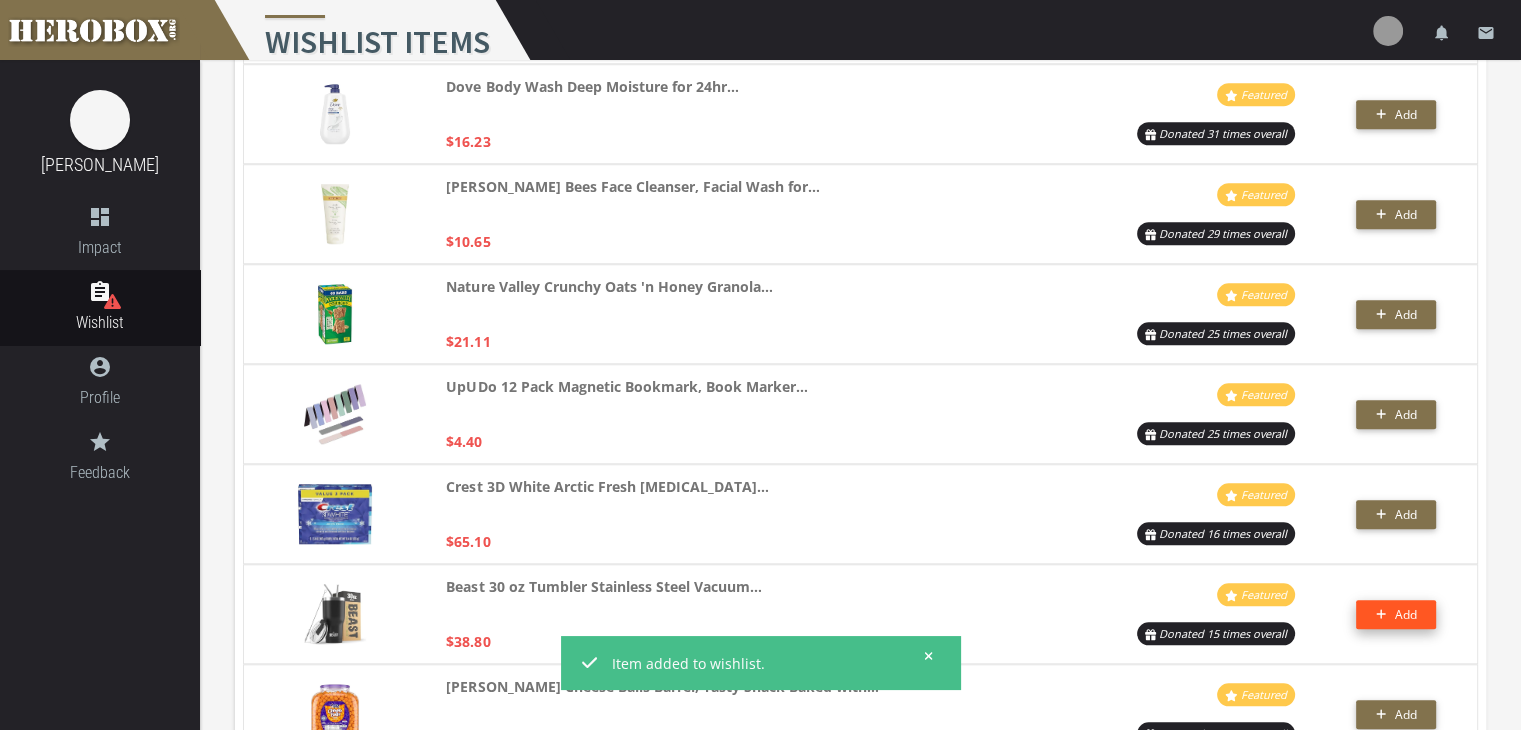 click on "Add" at bounding box center [1396, 614] 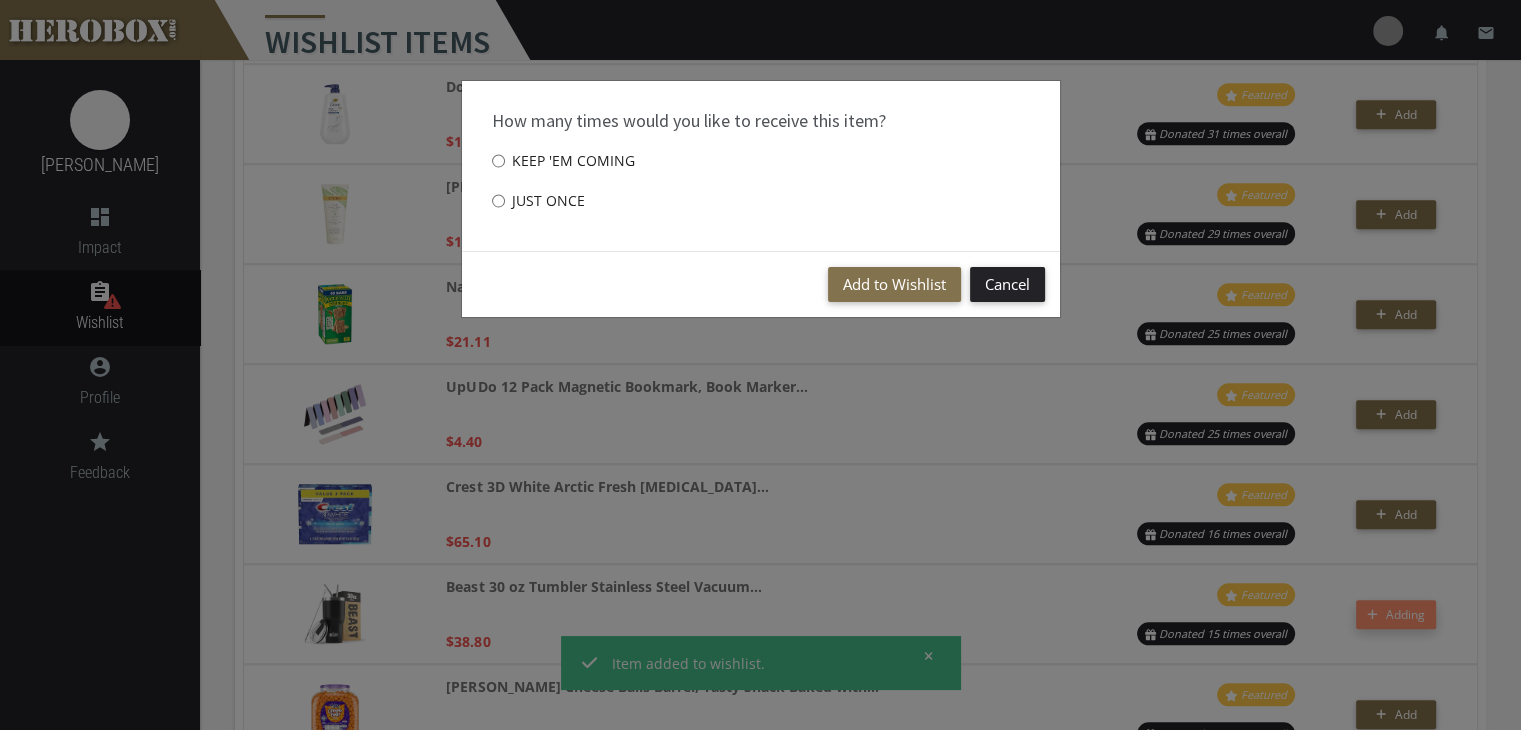 click on "Just once" at bounding box center (538, 201) 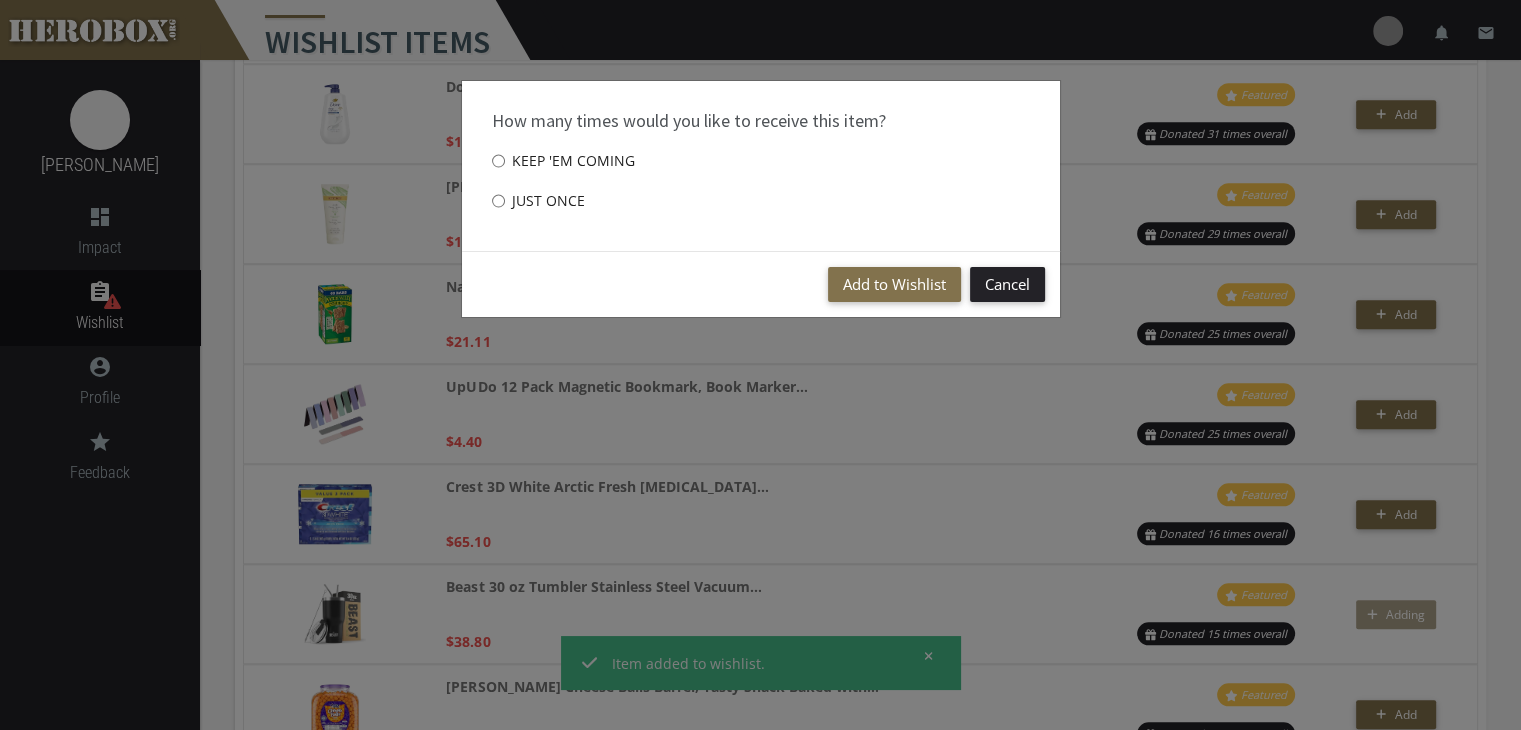 click on "Just once" at bounding box center [498, 201] 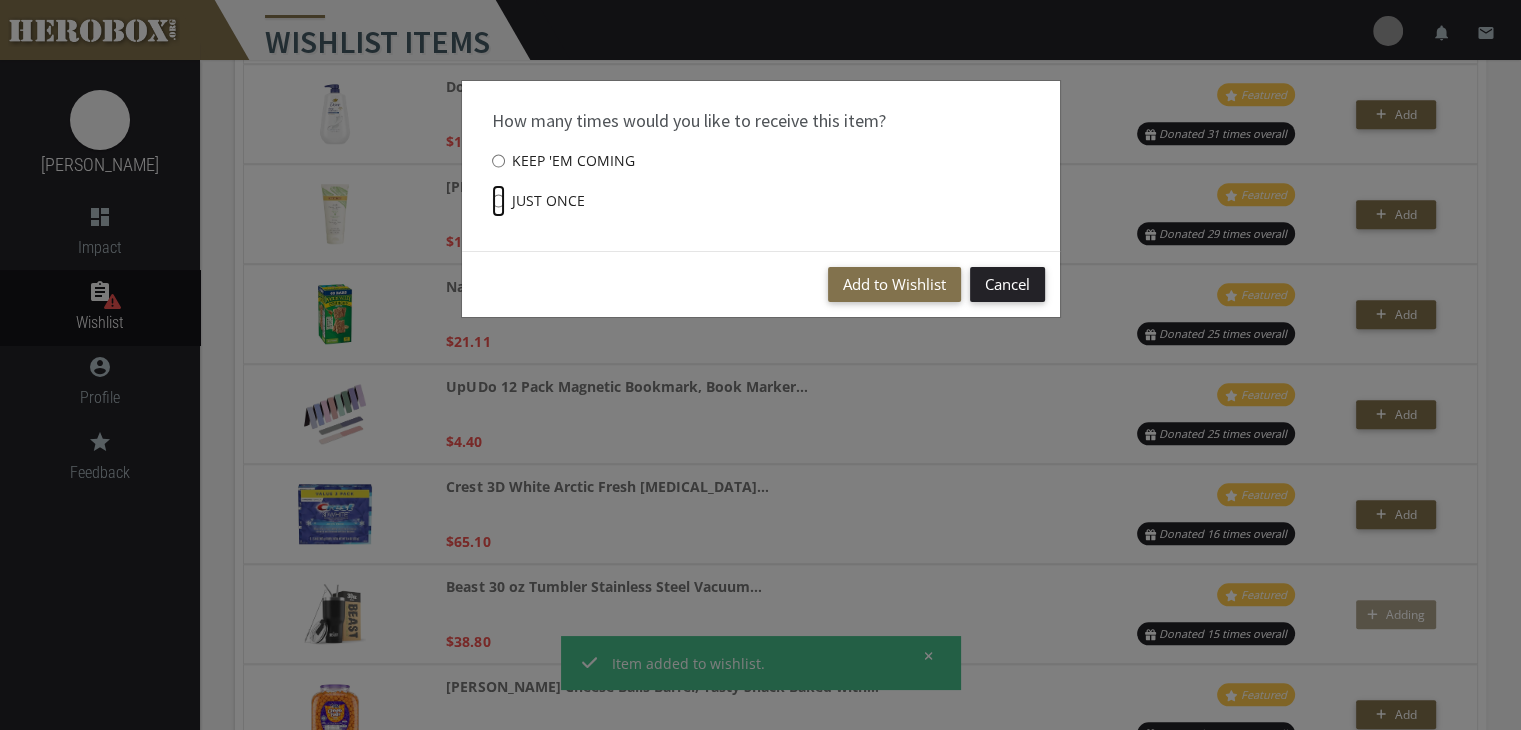 radio on "****" 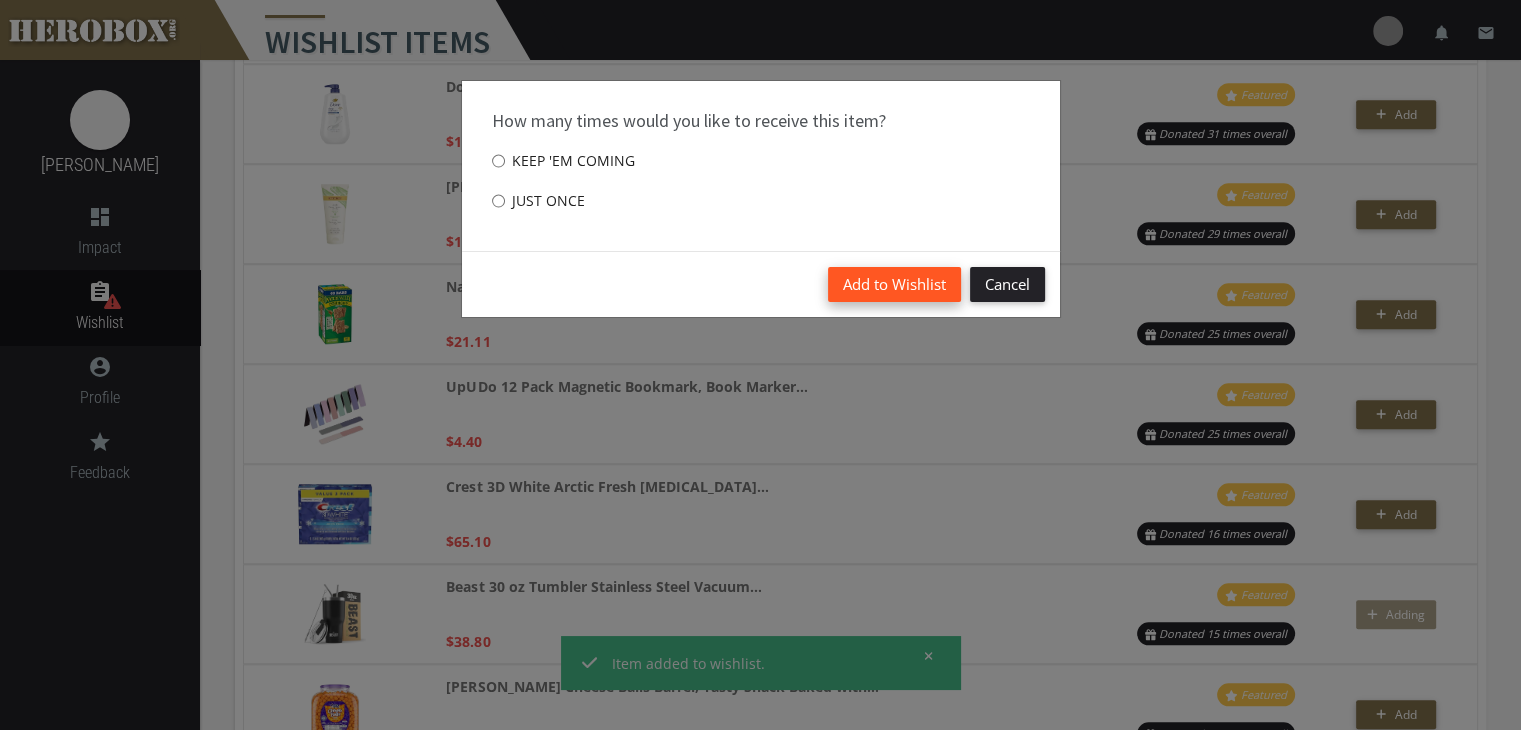 click on "Add to Wishlist" at bounding box center (894, 284) 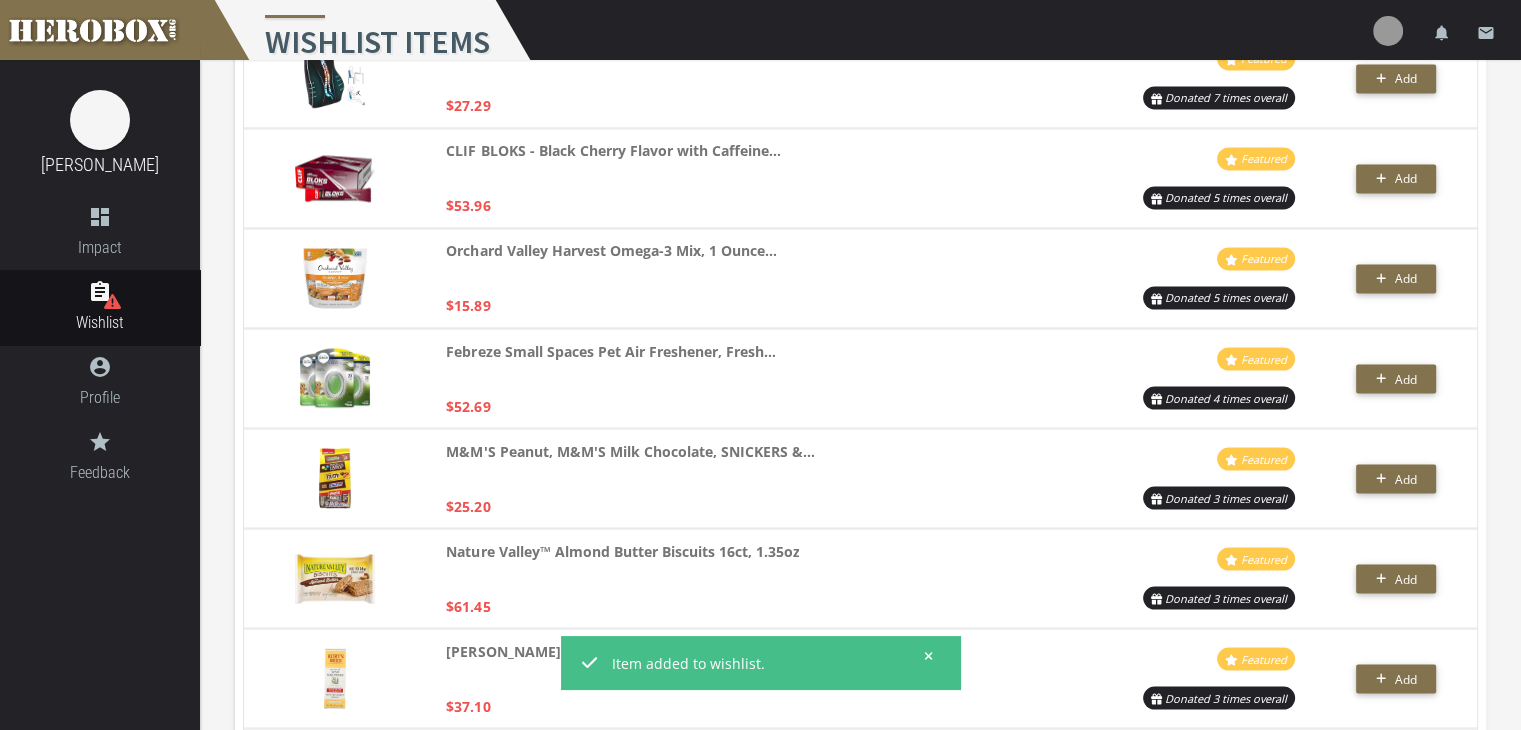 scroll, scrollTop: 3504, scrollLeft: 0, axis: vertical 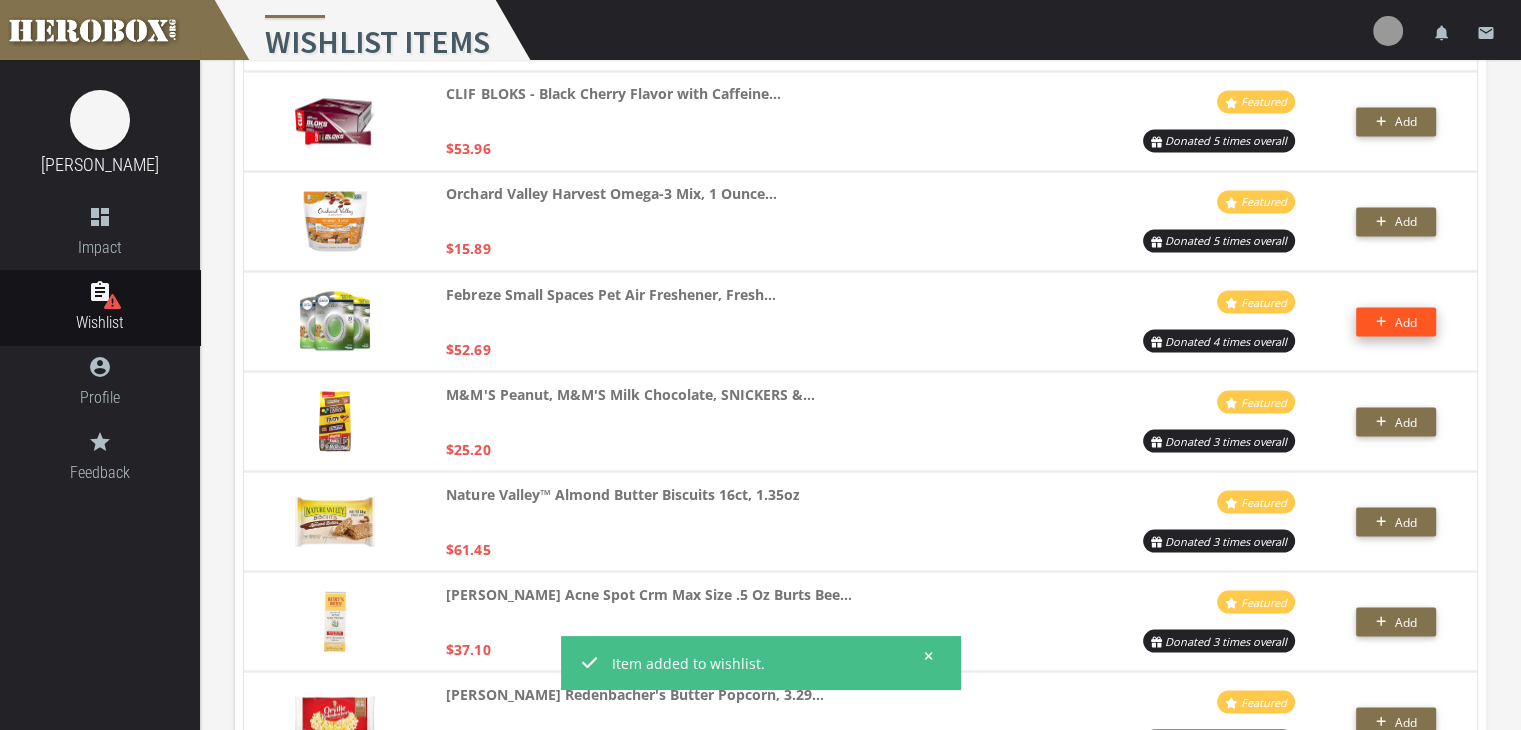 click 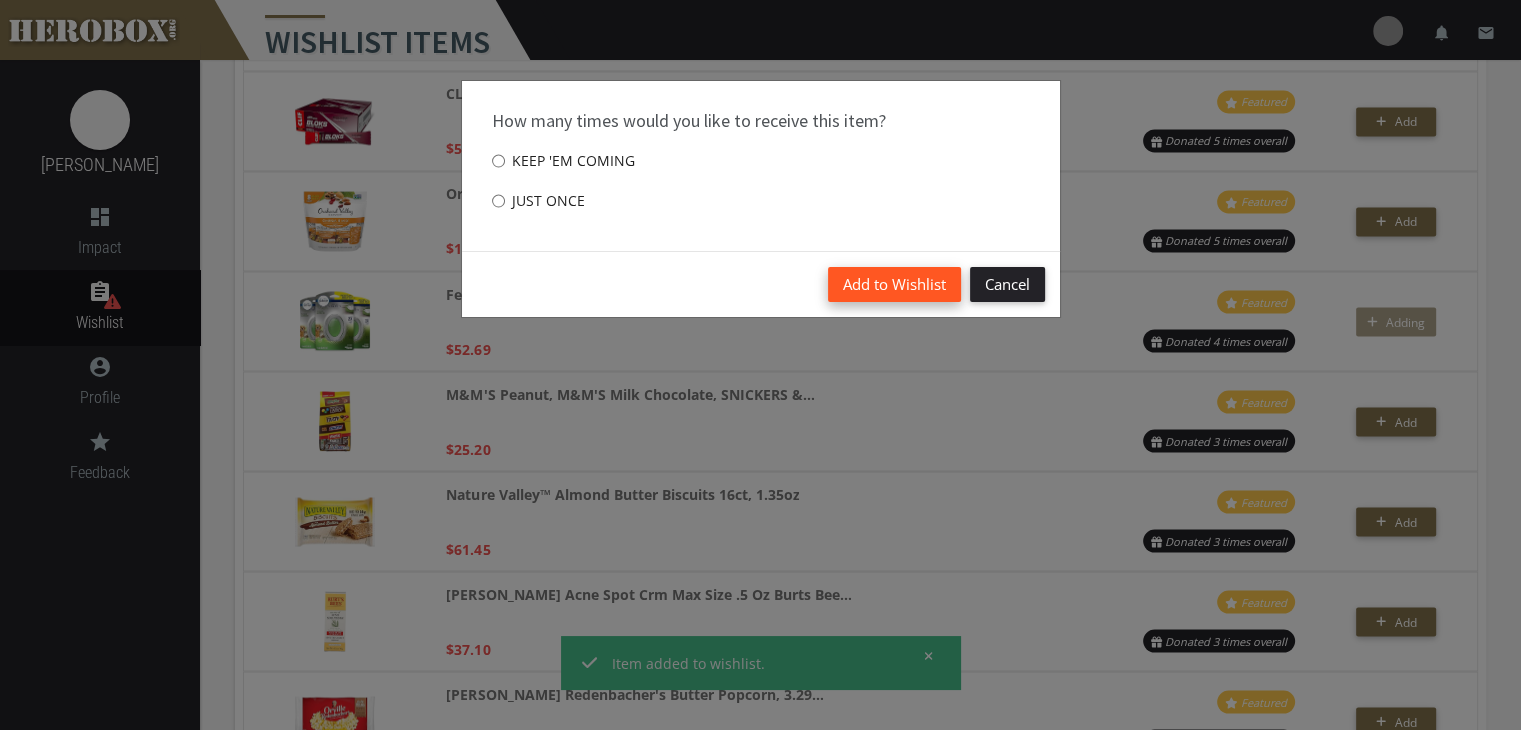 click on "Add to Wishlist" at bounding box center (894, 284) 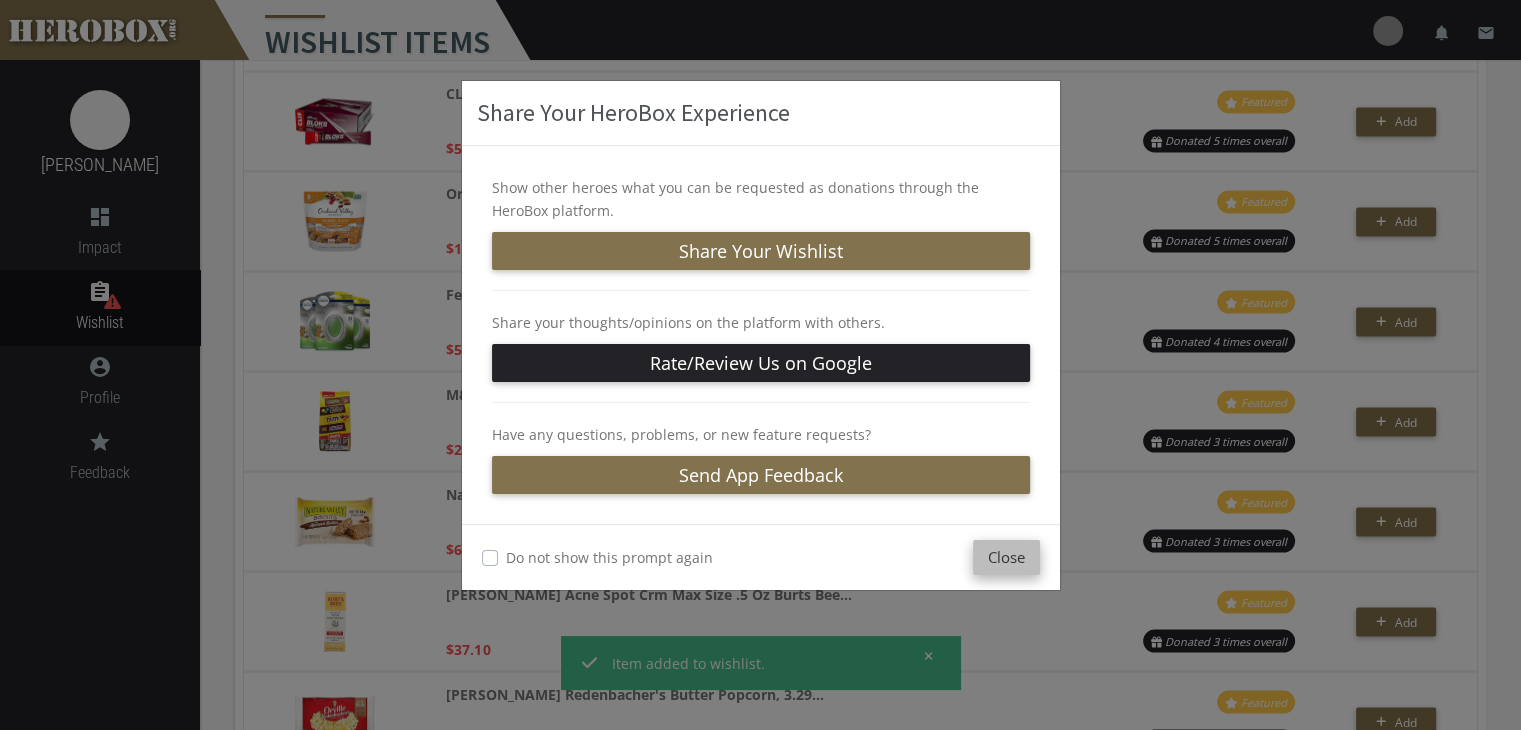 click on "Close" at bounding box center (1006, 557) 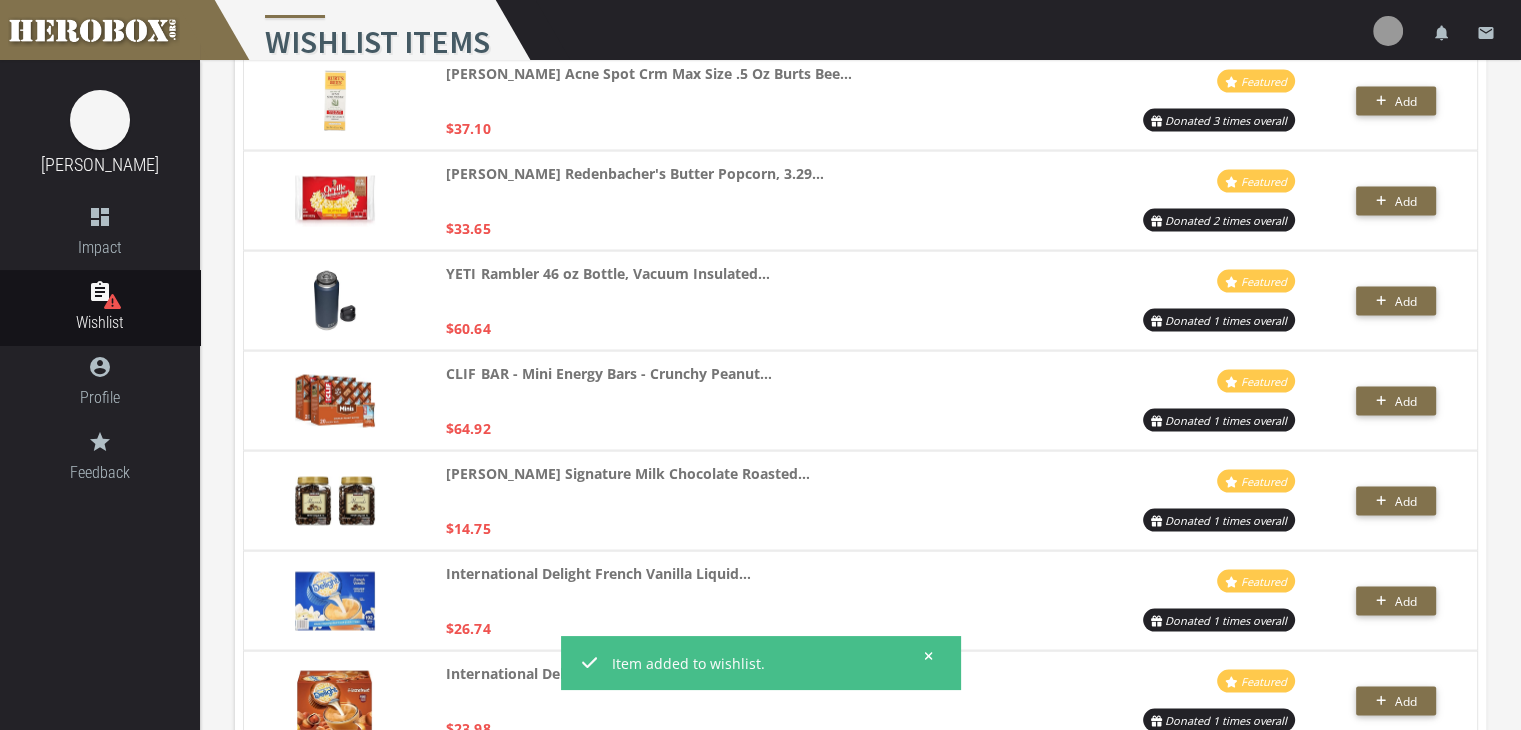 scroll, scrollTop: 4043, scrollLeft: 0, axis: vertical 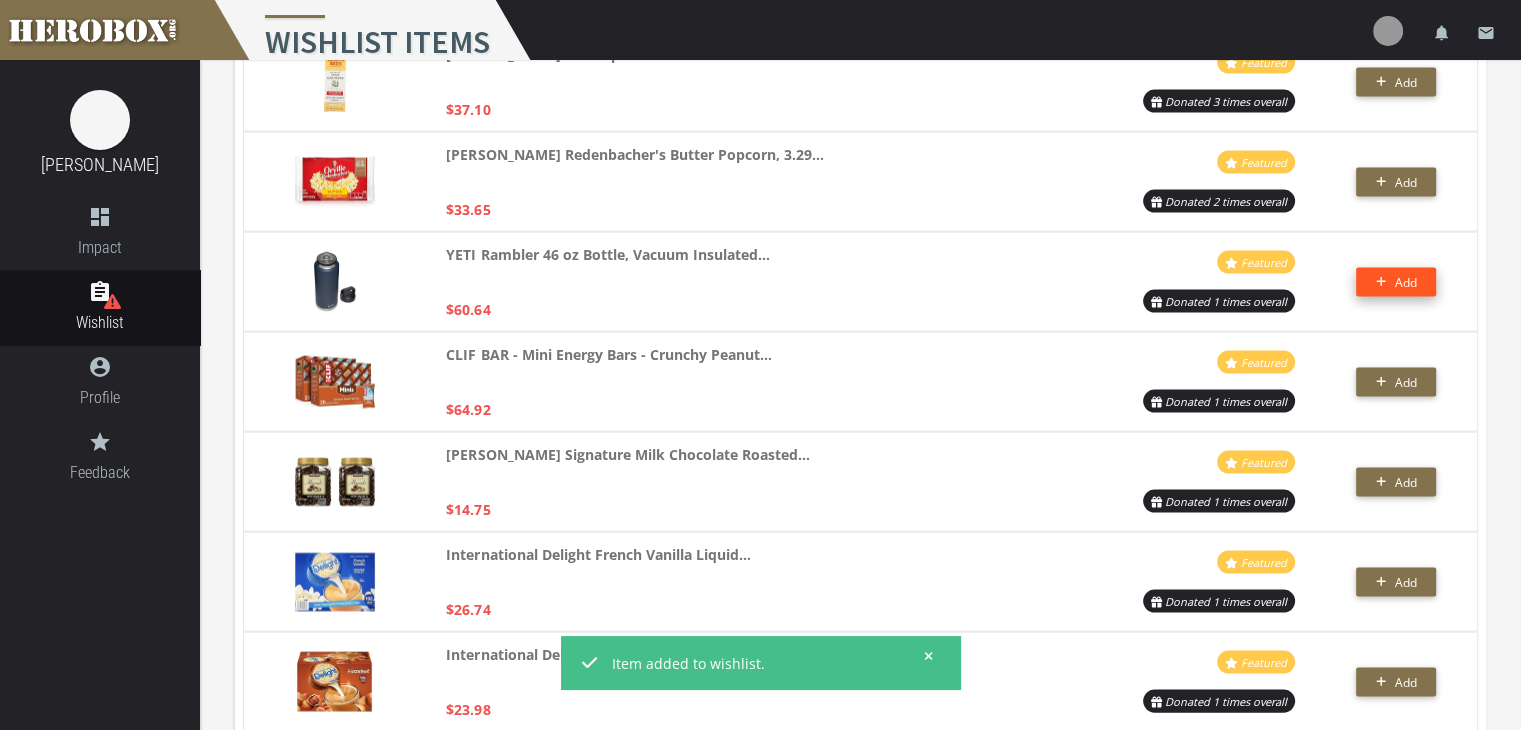 click on "Add" at bounding box center (1405, 282) 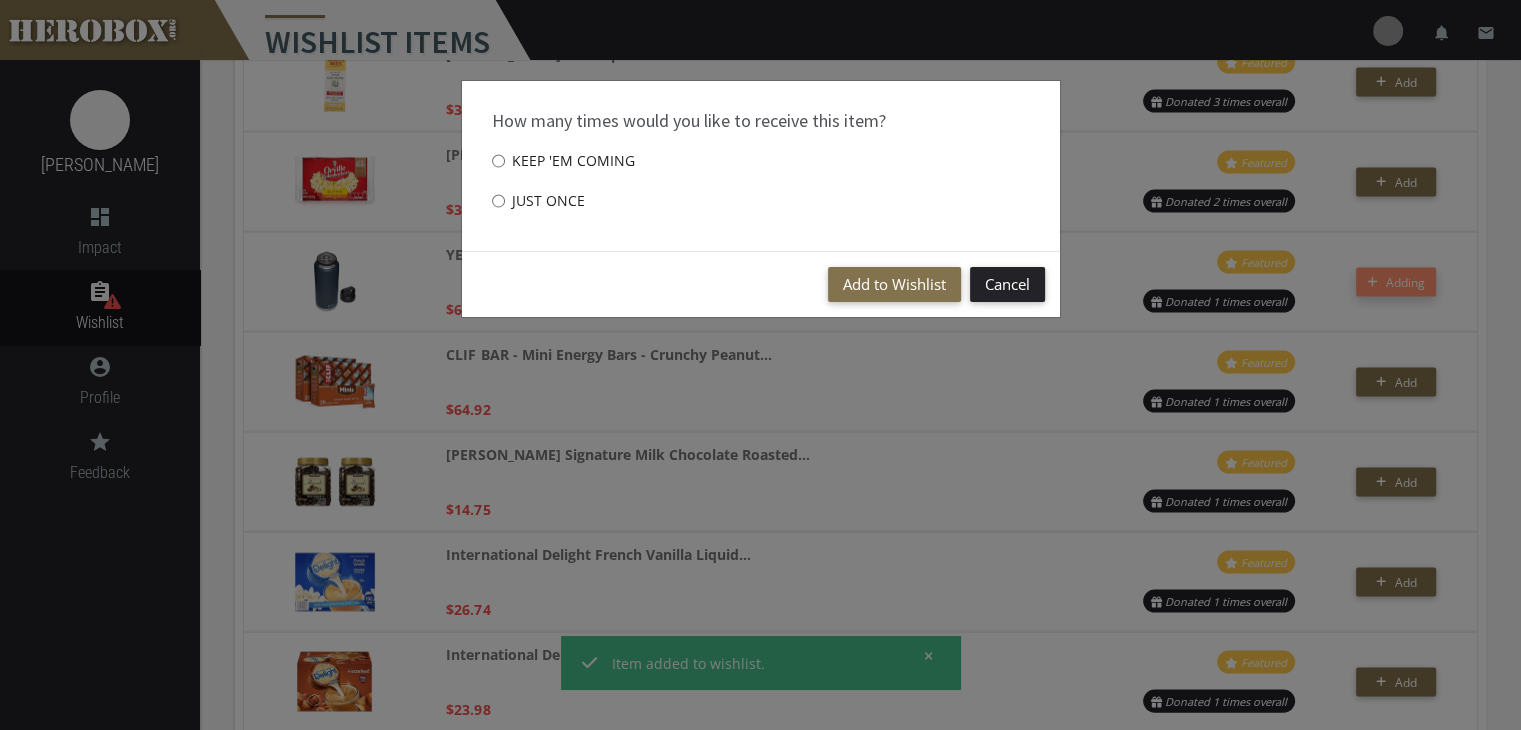 click on "Just once" at bounding box center [498, 201] 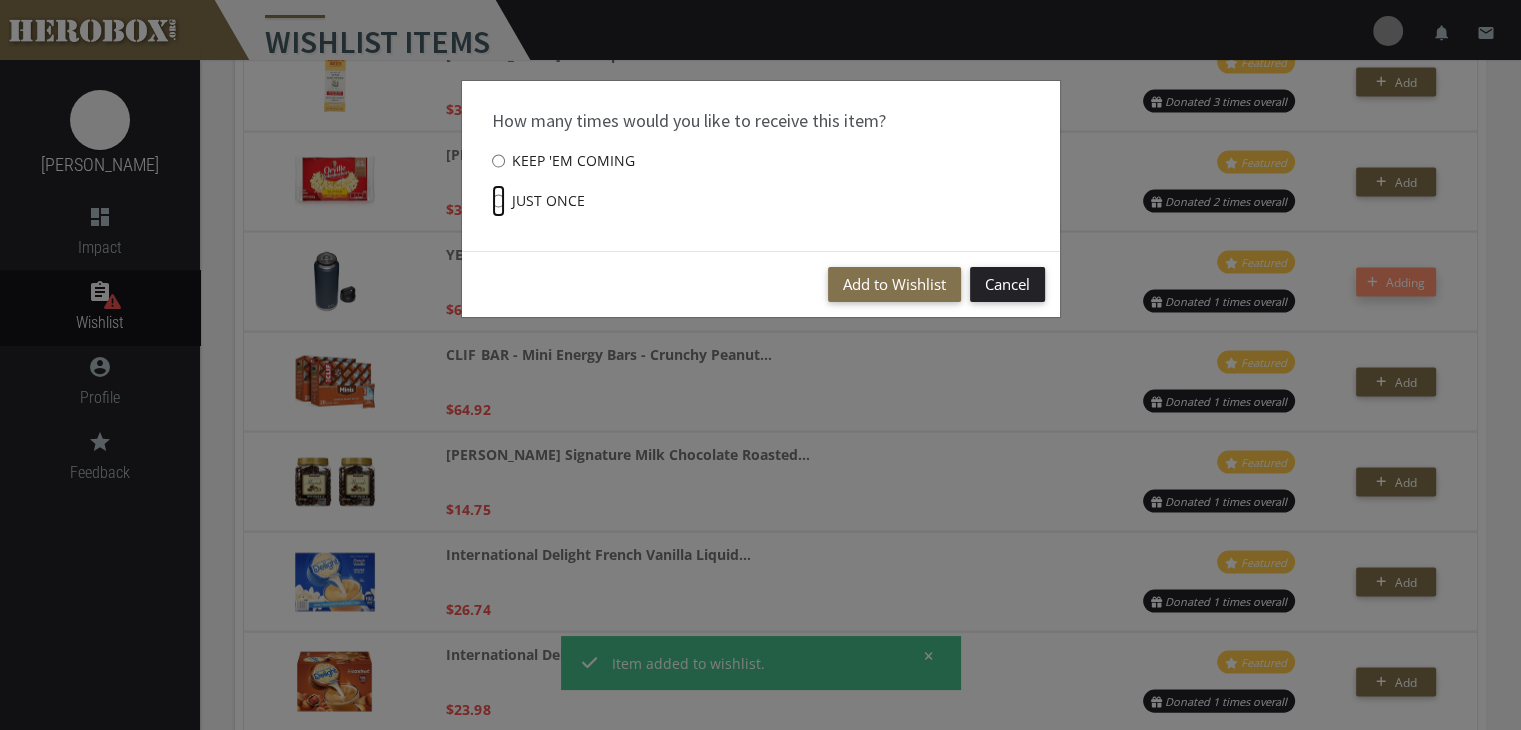radio on "****" 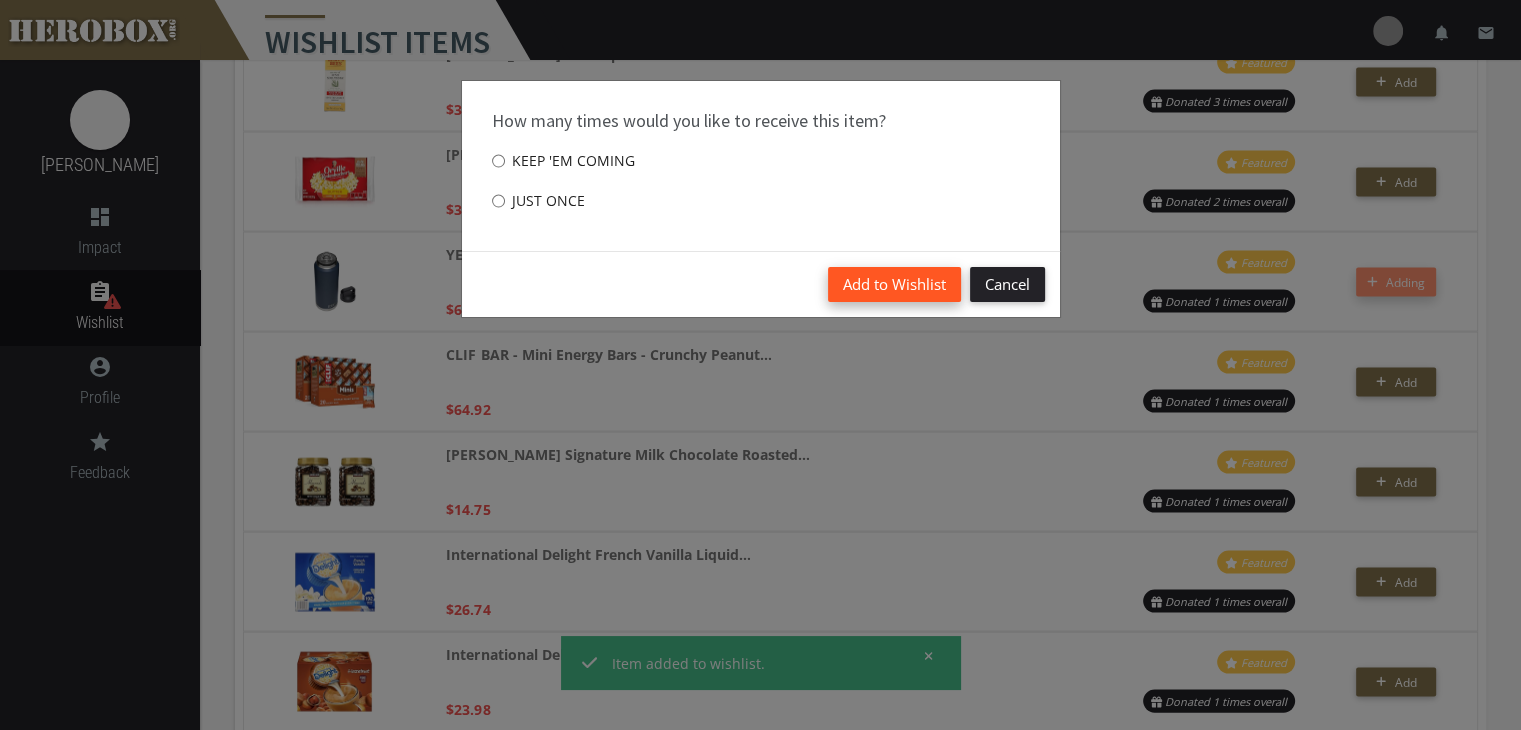 click on "Add to Wishlist" at bounding box center [894, 284] 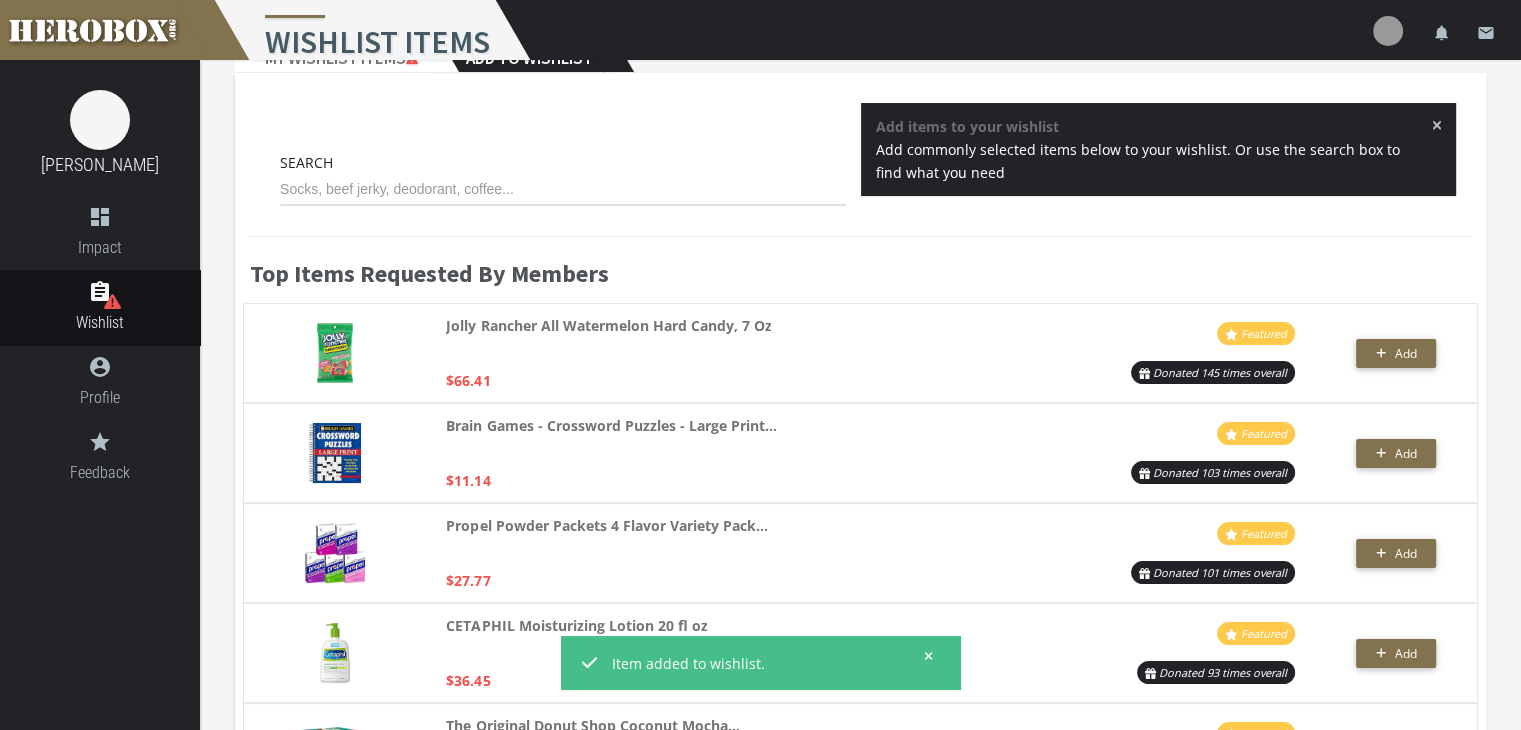 scroll, scrollTop: 0, scrollLeft: 0, axis: both 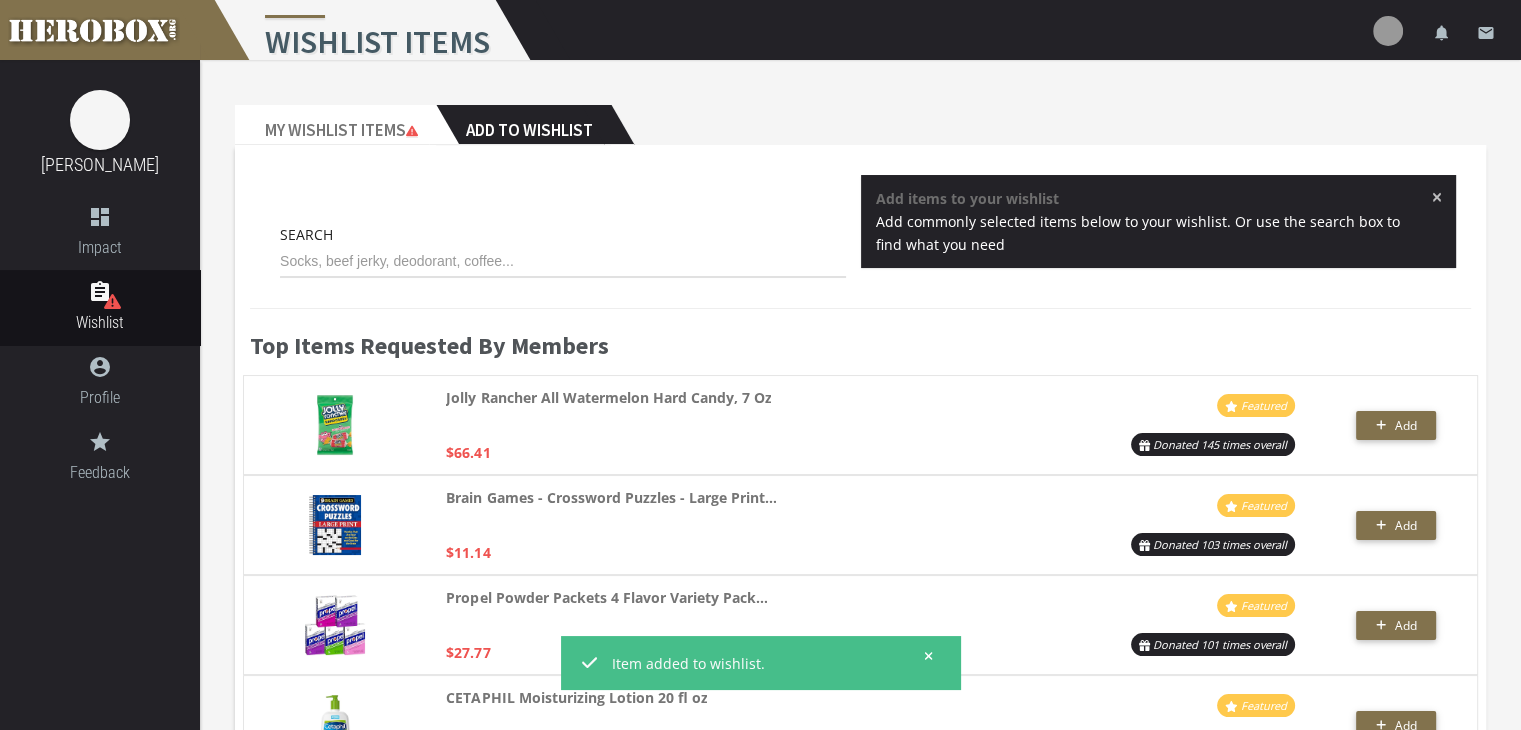 click at bounding box center (563, 262) 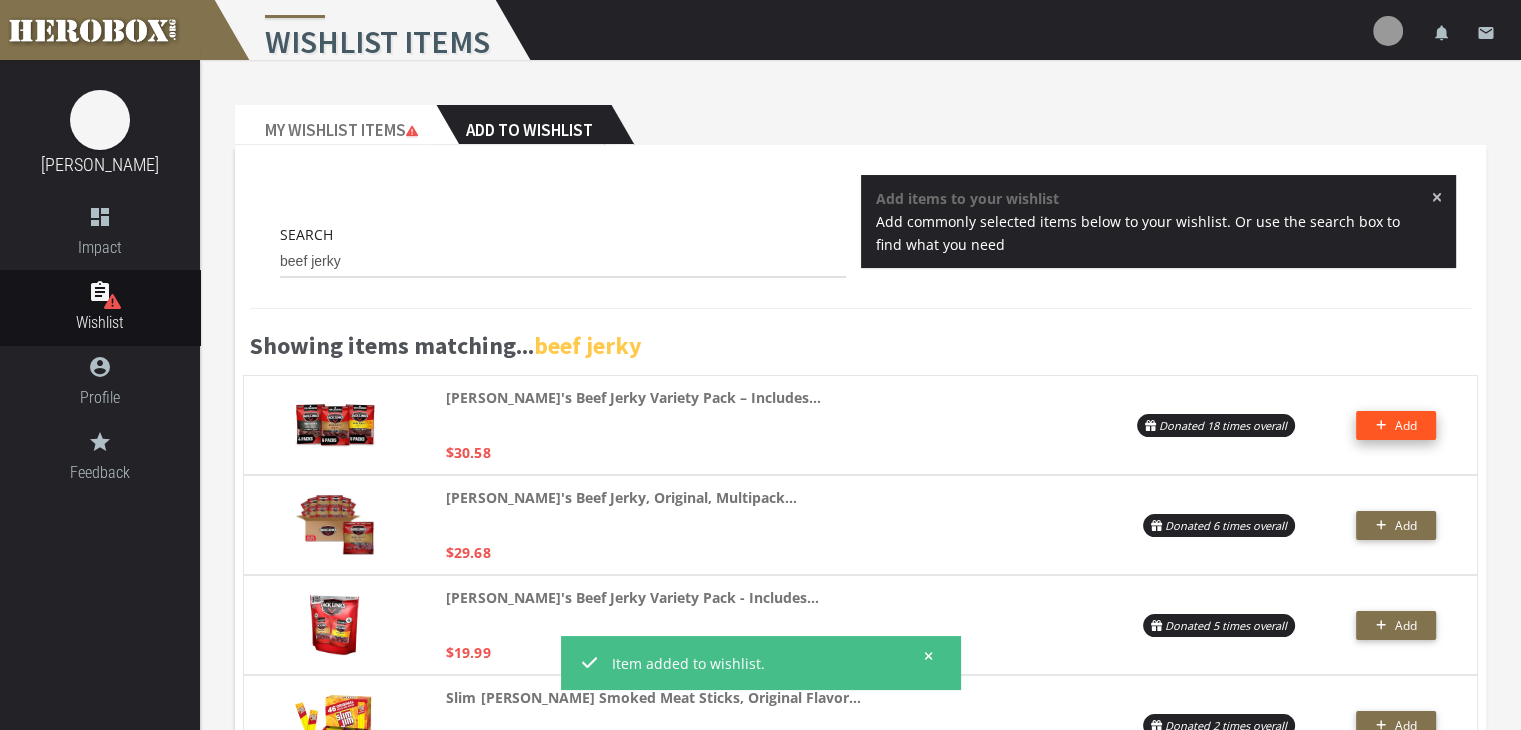 click on "Add" at bounding box center [1405, 425] 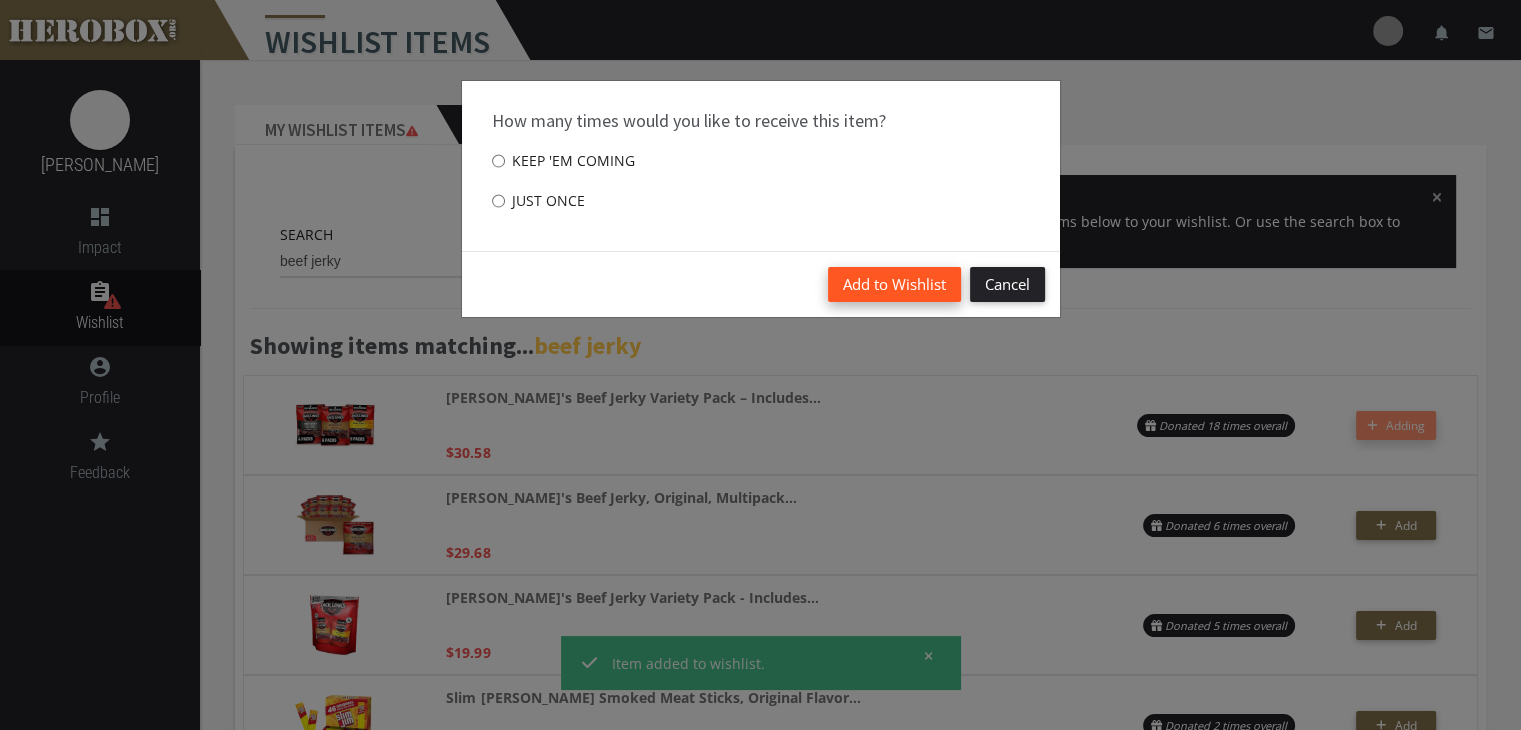 click on "Add to Wishlist" at bounding box center (894, 284) 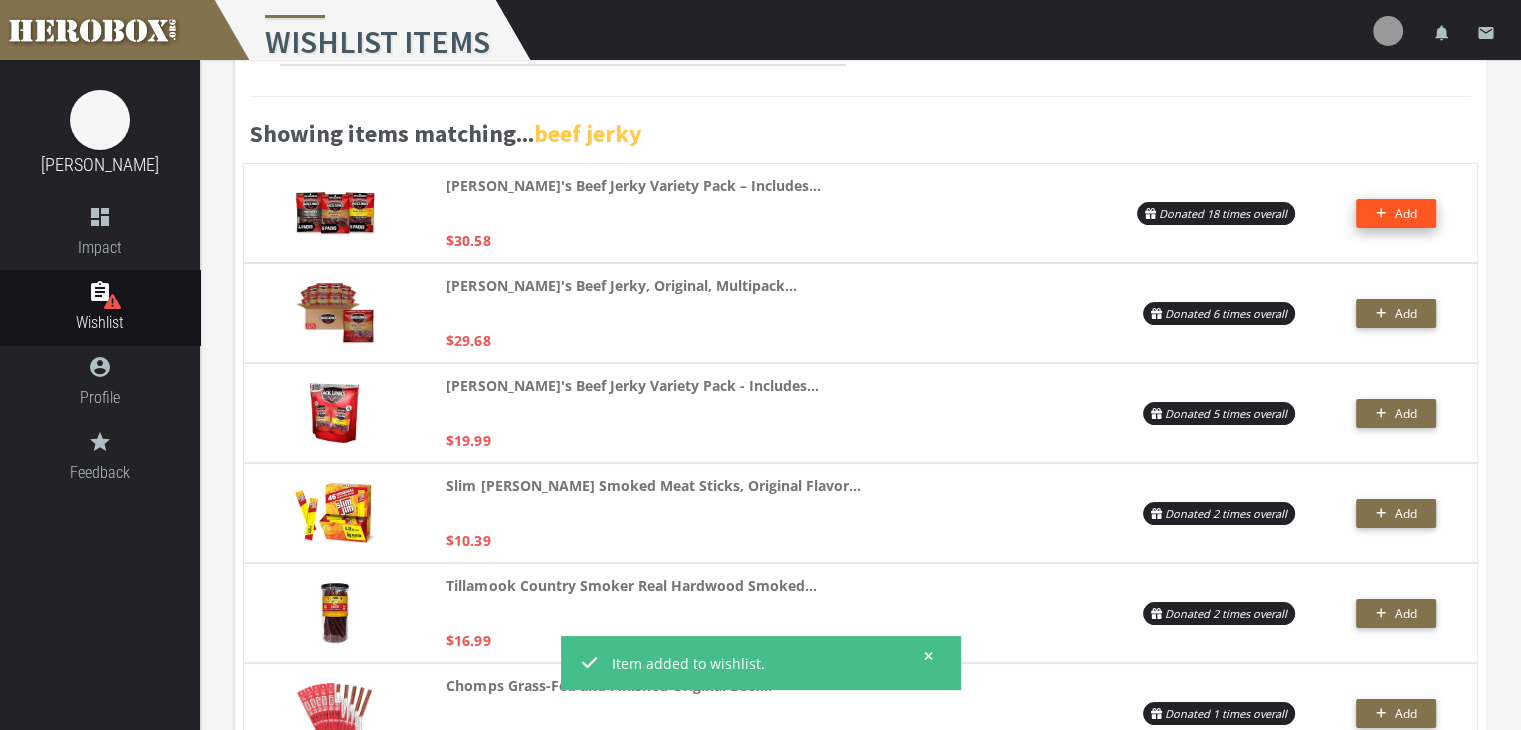 scroll, scrollTop: 0, scrollLeft: 0, axis: both 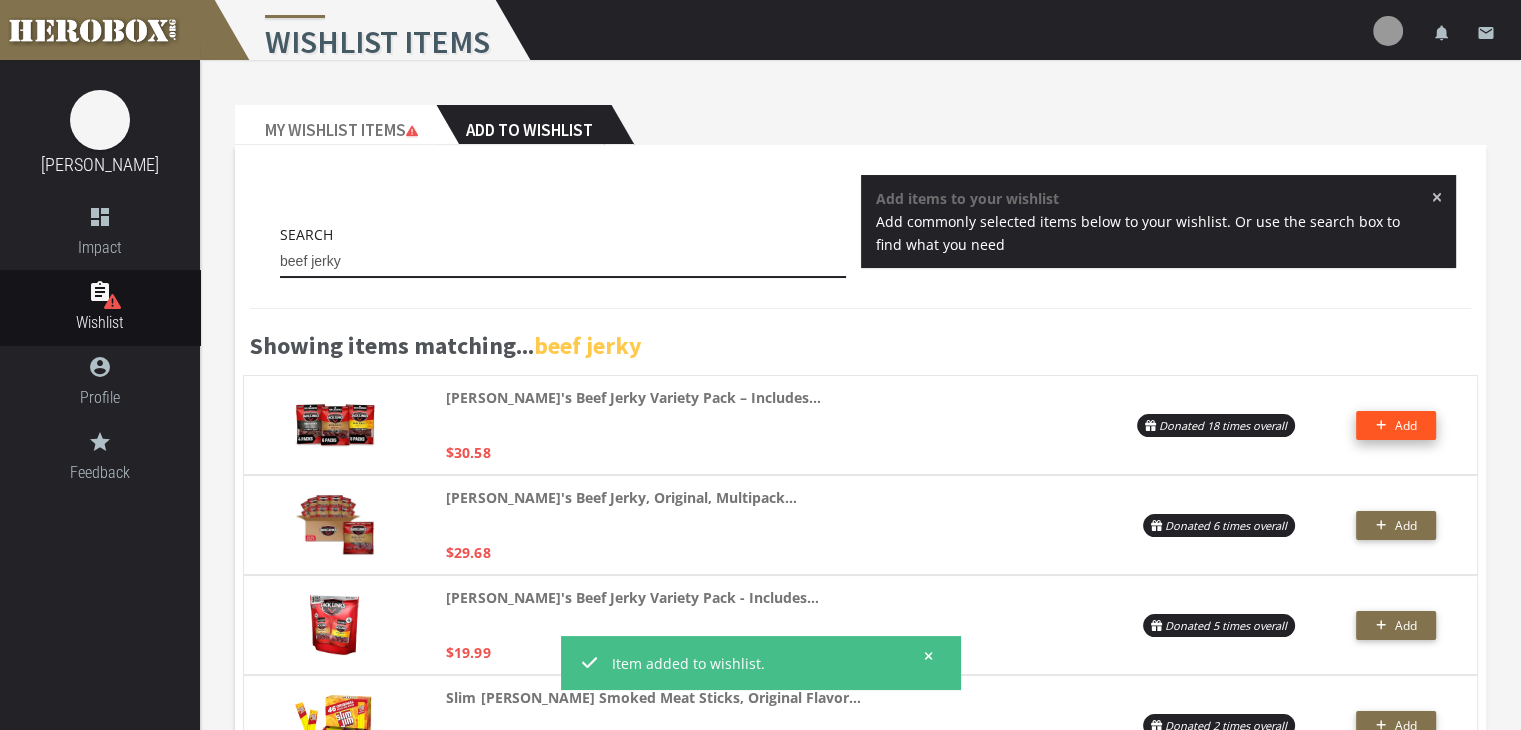click on "beef jerky" at bounding box center [563, 262] 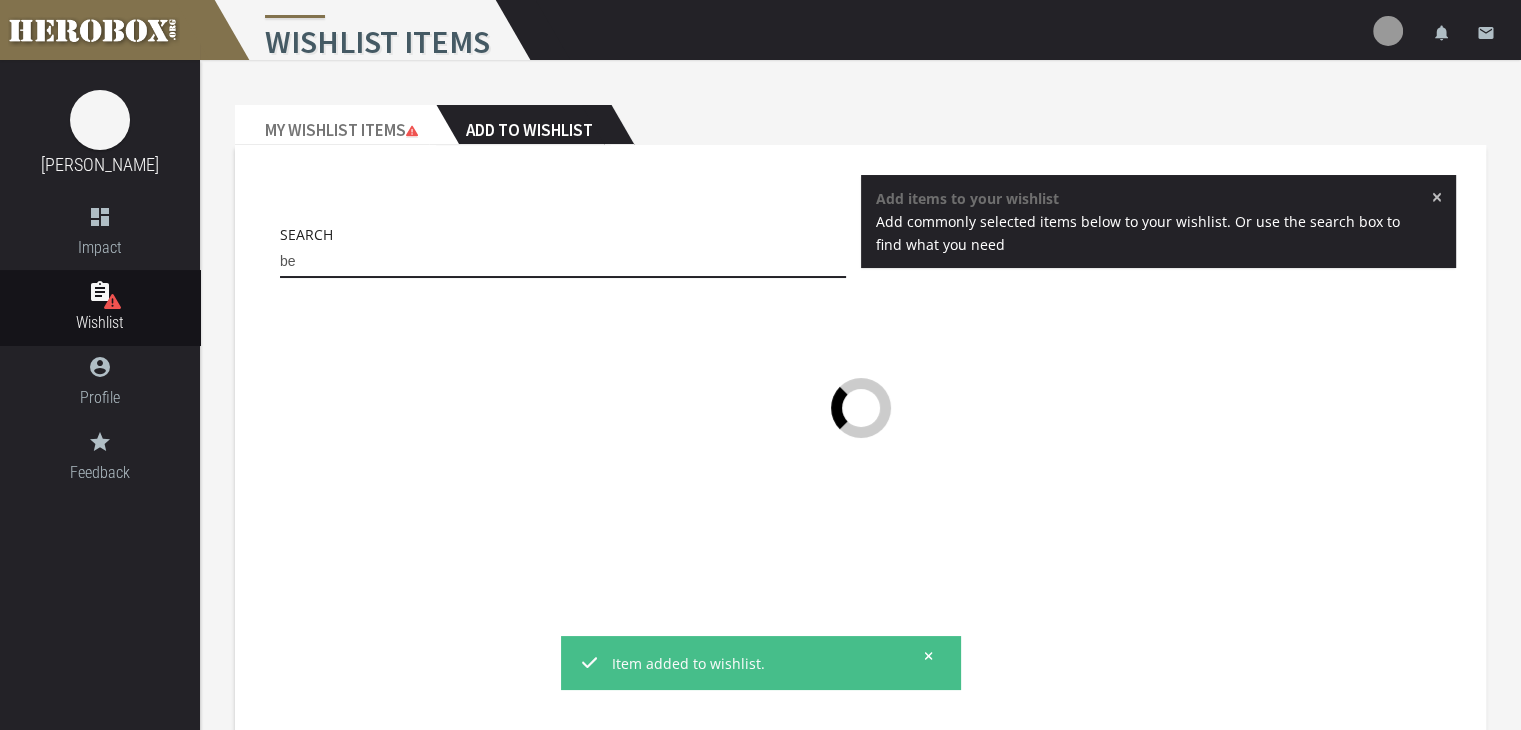 type on "b" 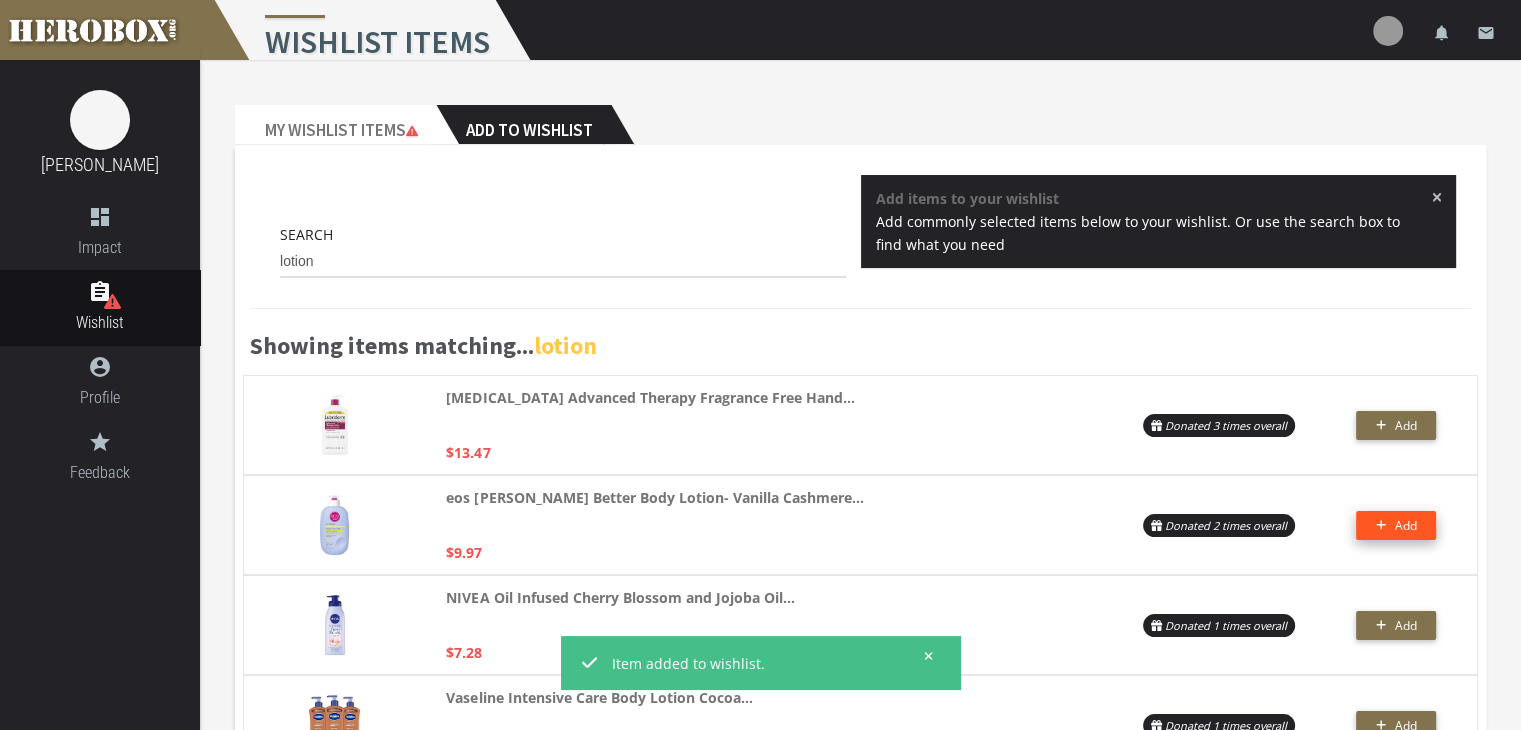 click on "Add" at bounding box center [1396, 525] 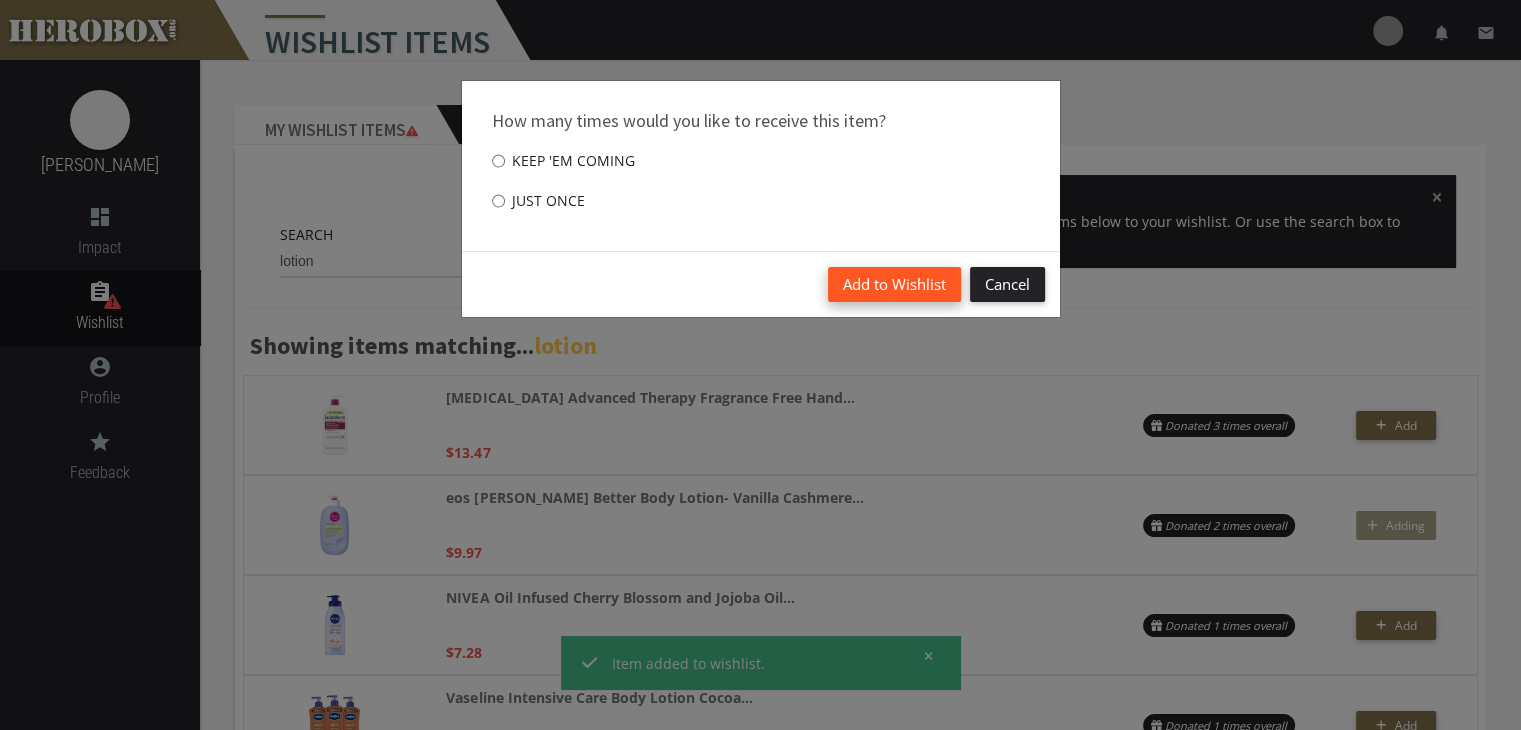 click on "Add to Wishlist" at bounding box center (894, 284) 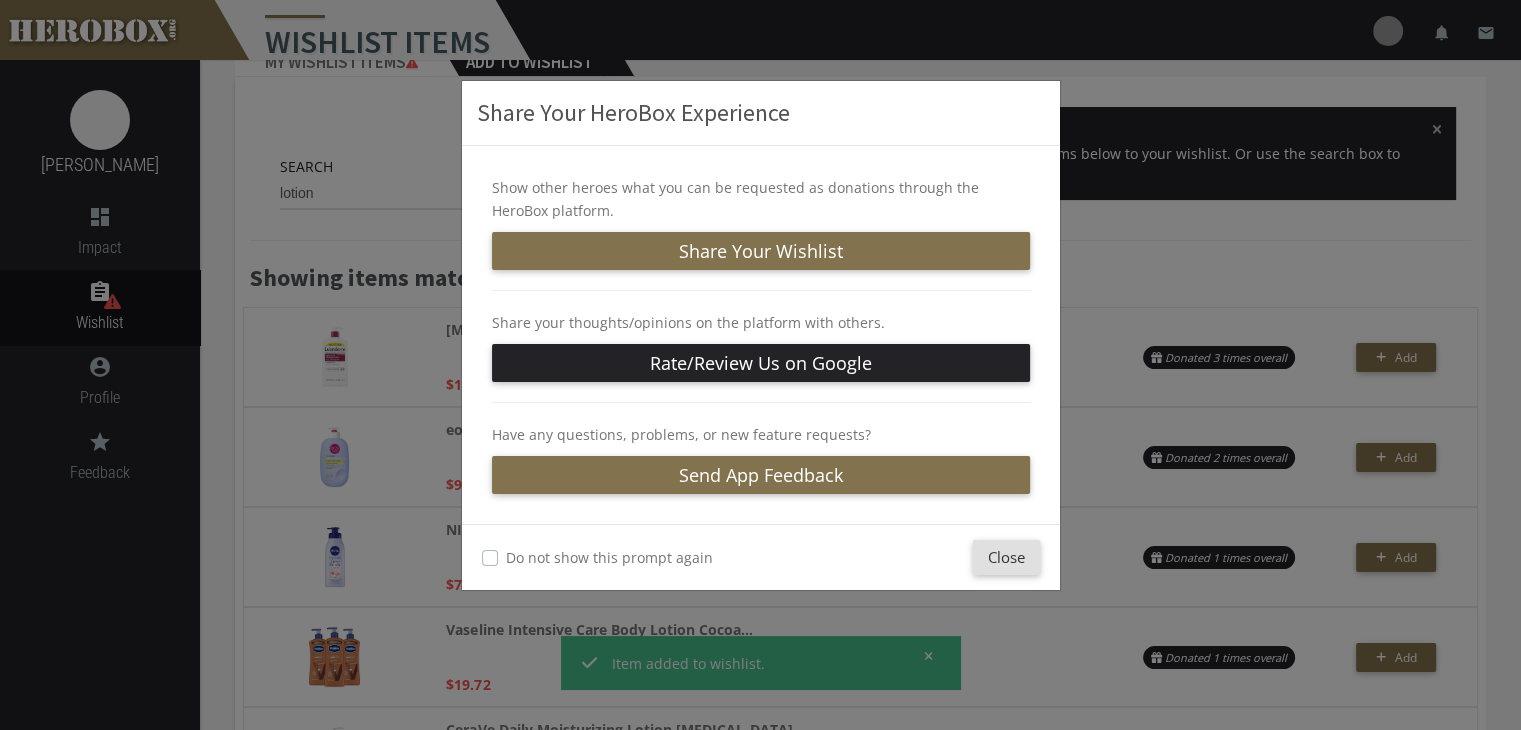 scroll, scrollTop: 72, scrollLeft: 0, axis: vertical 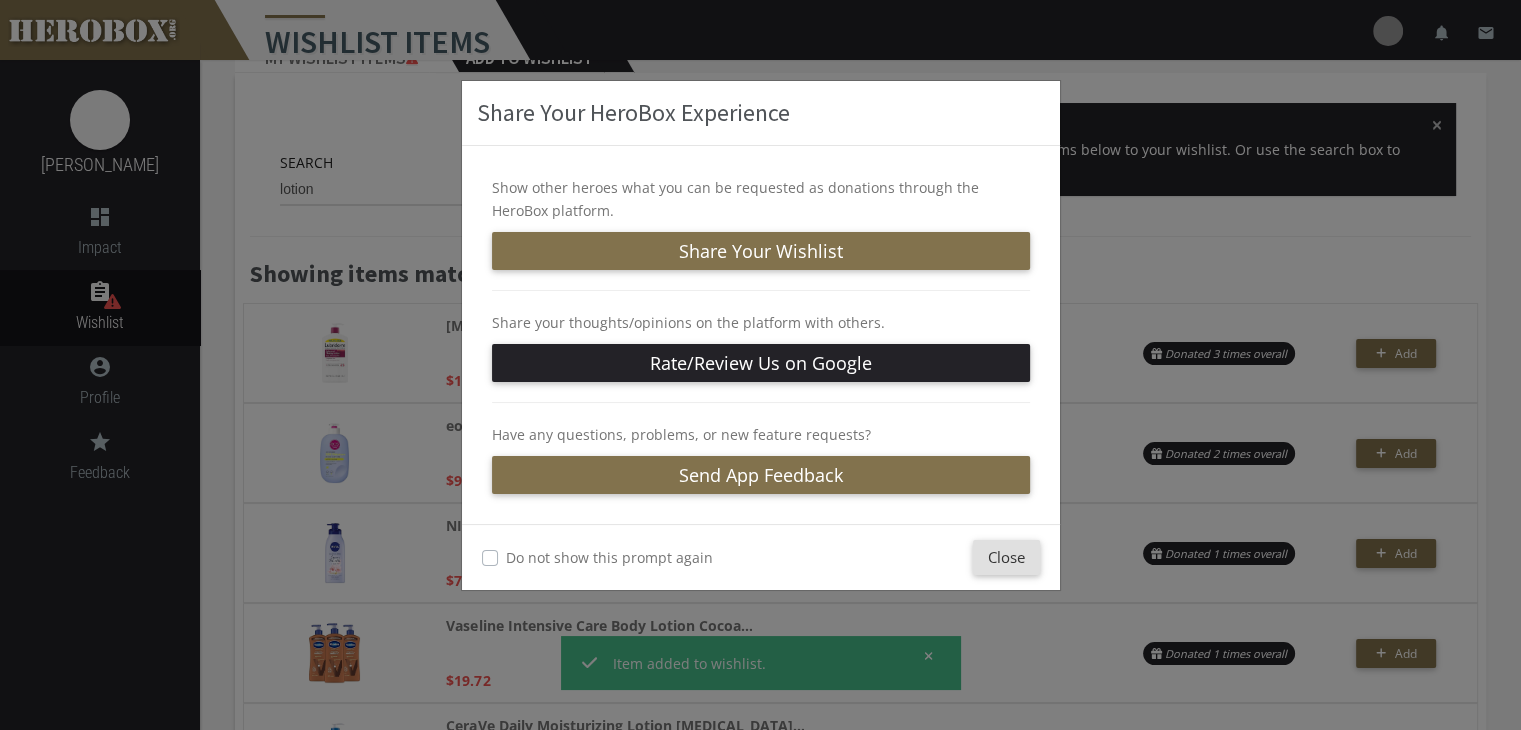 click on "Close" at bounding box center (1006, 557) 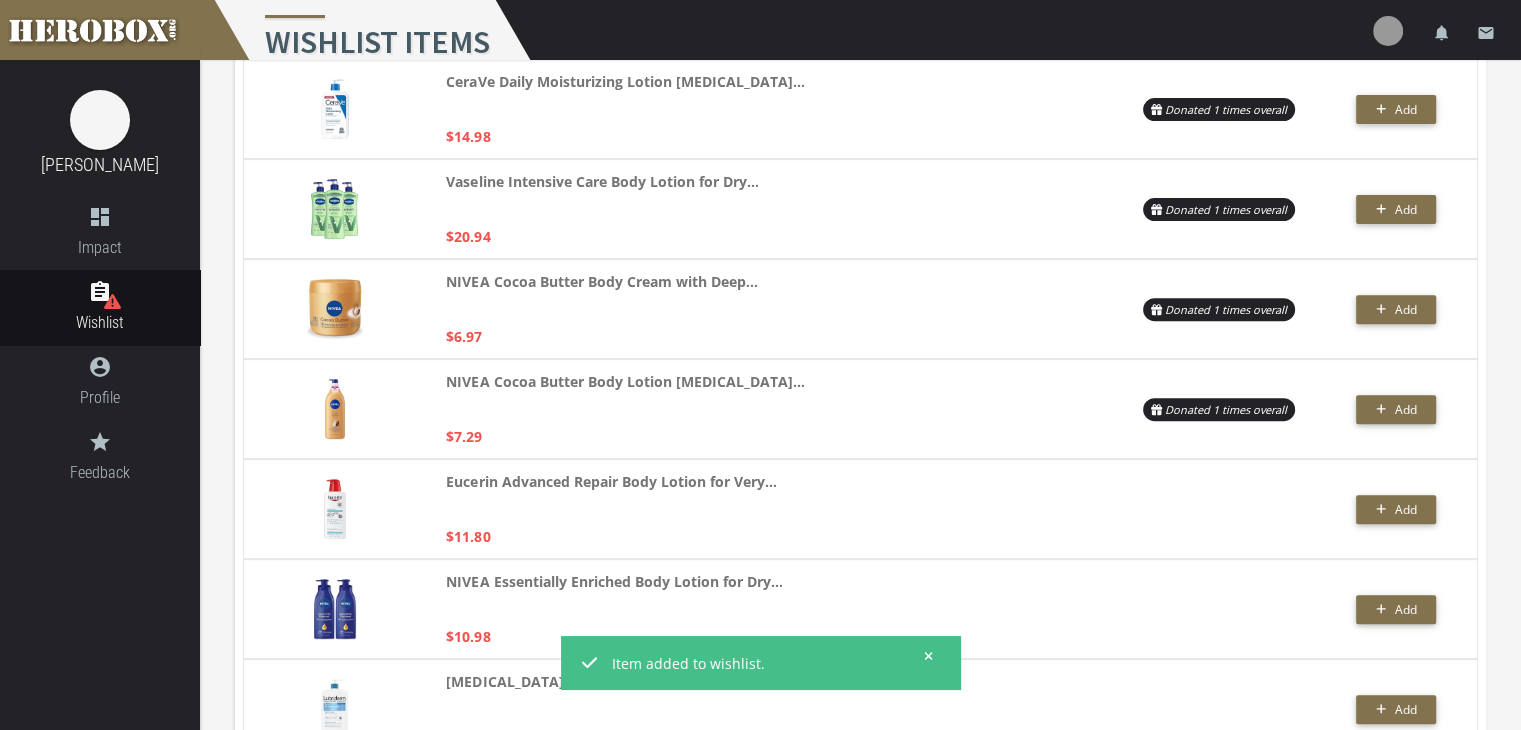 scroll, scrollTop: 0, scrollLeft: 0, axis: both 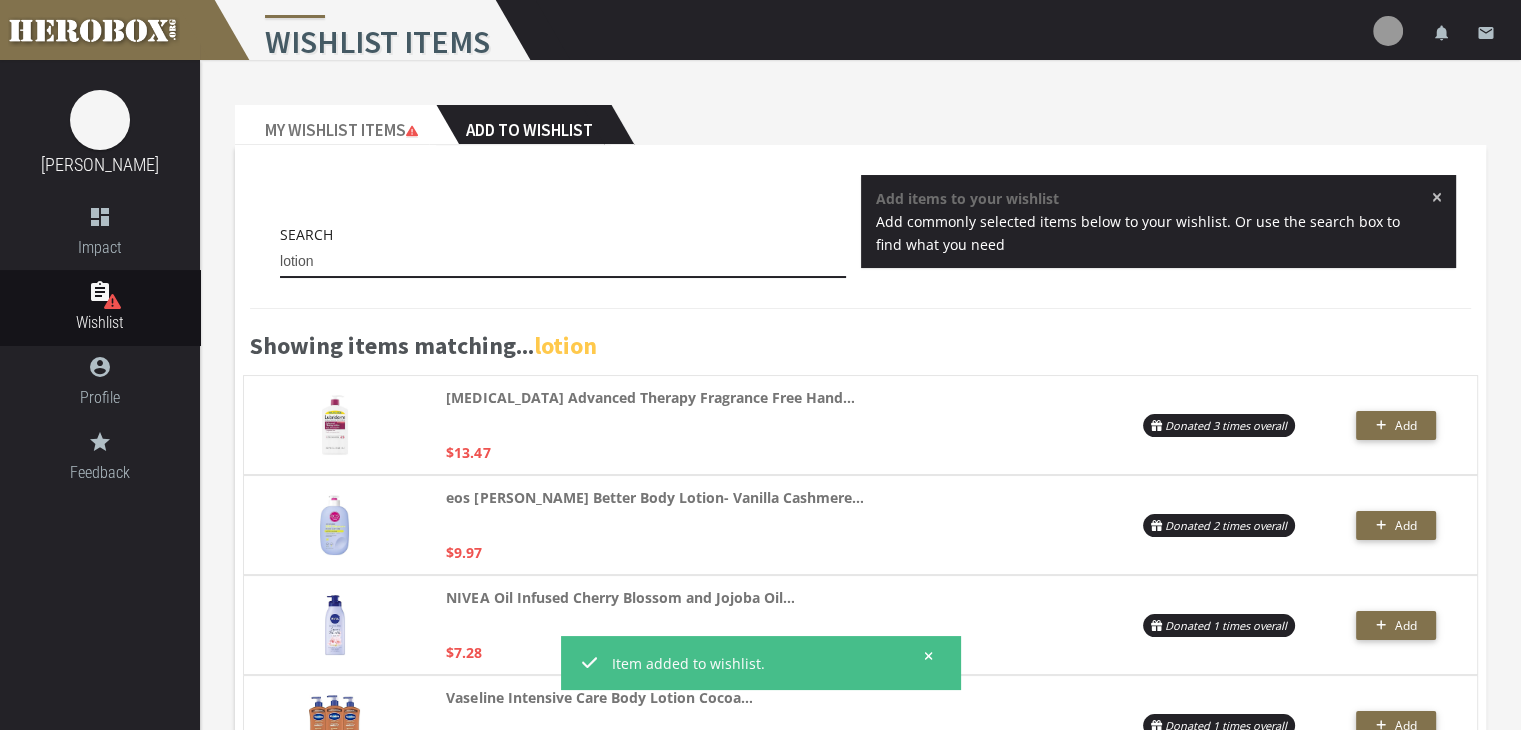 click on "lotion" at bounding box center (563, 262) 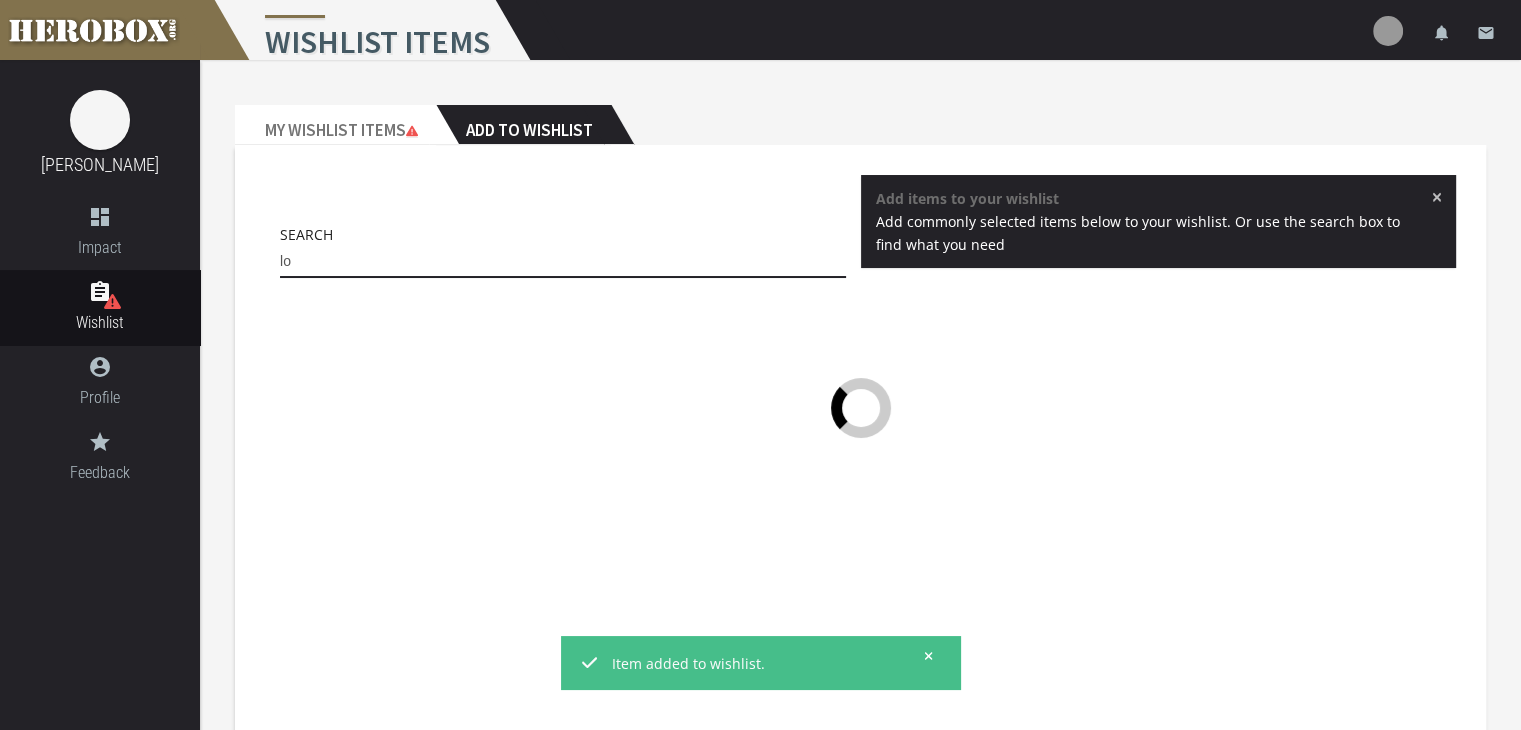 type on "l" 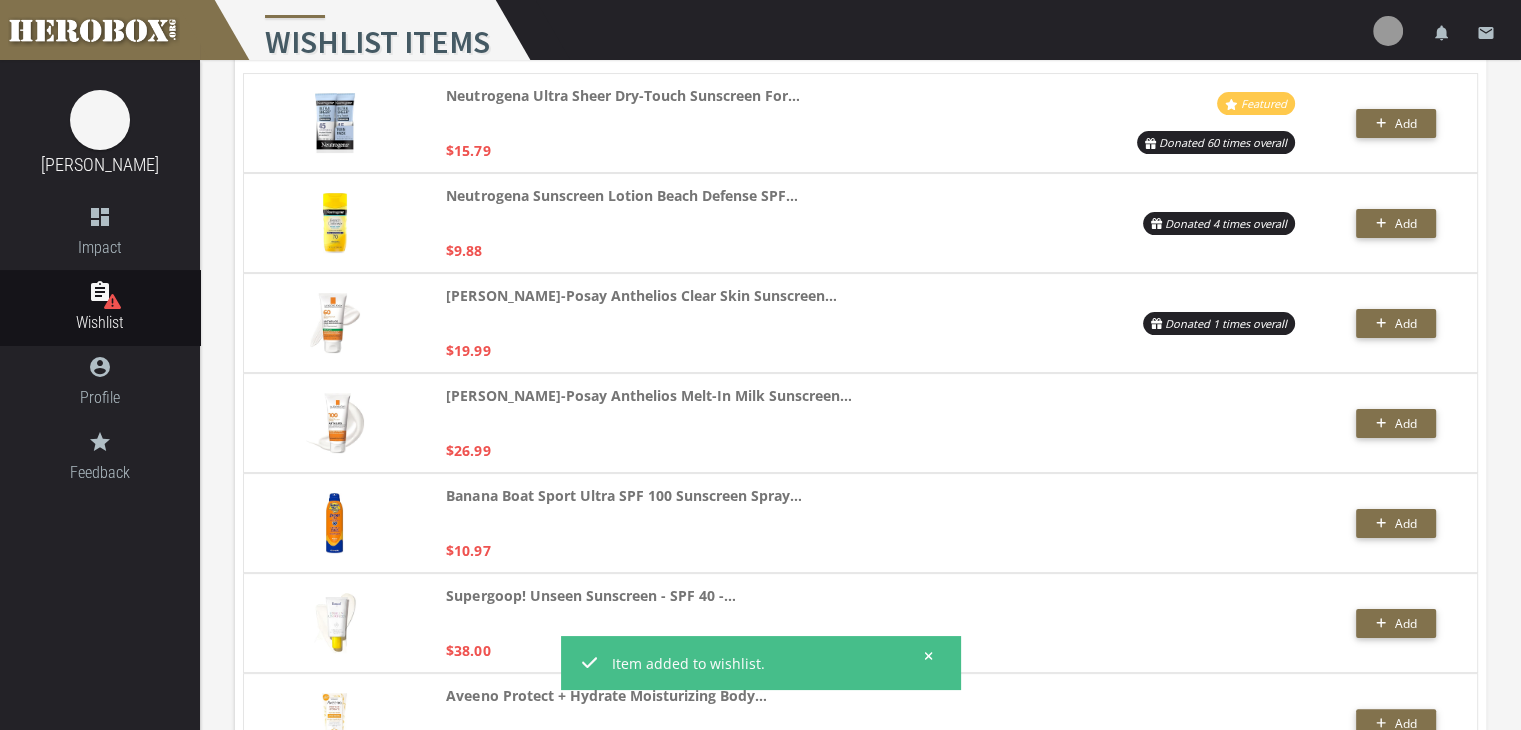 scroll, scrollTop: 27, scrollLeft: 0, axis: vertical 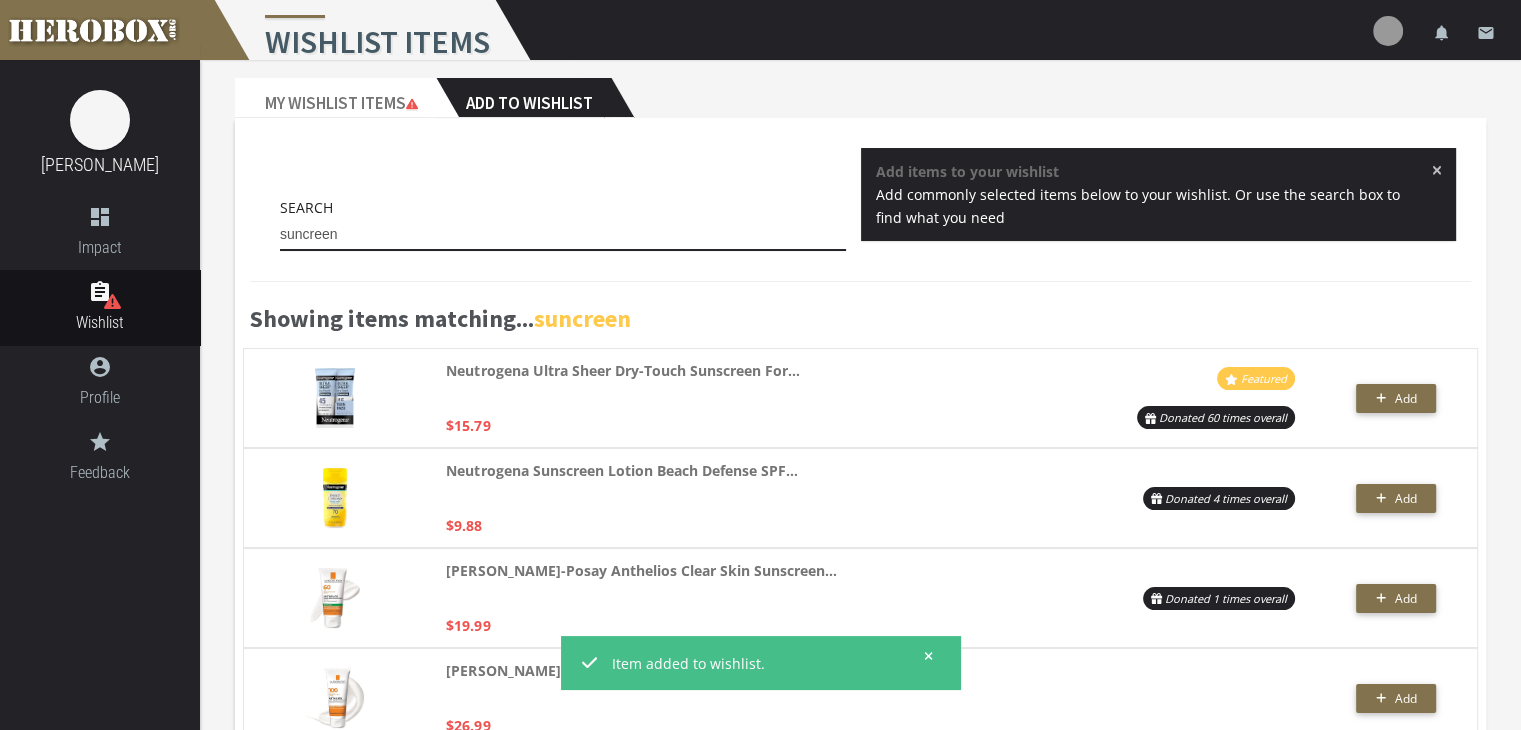 click on "suncreen" at bounding box center (563, 235) 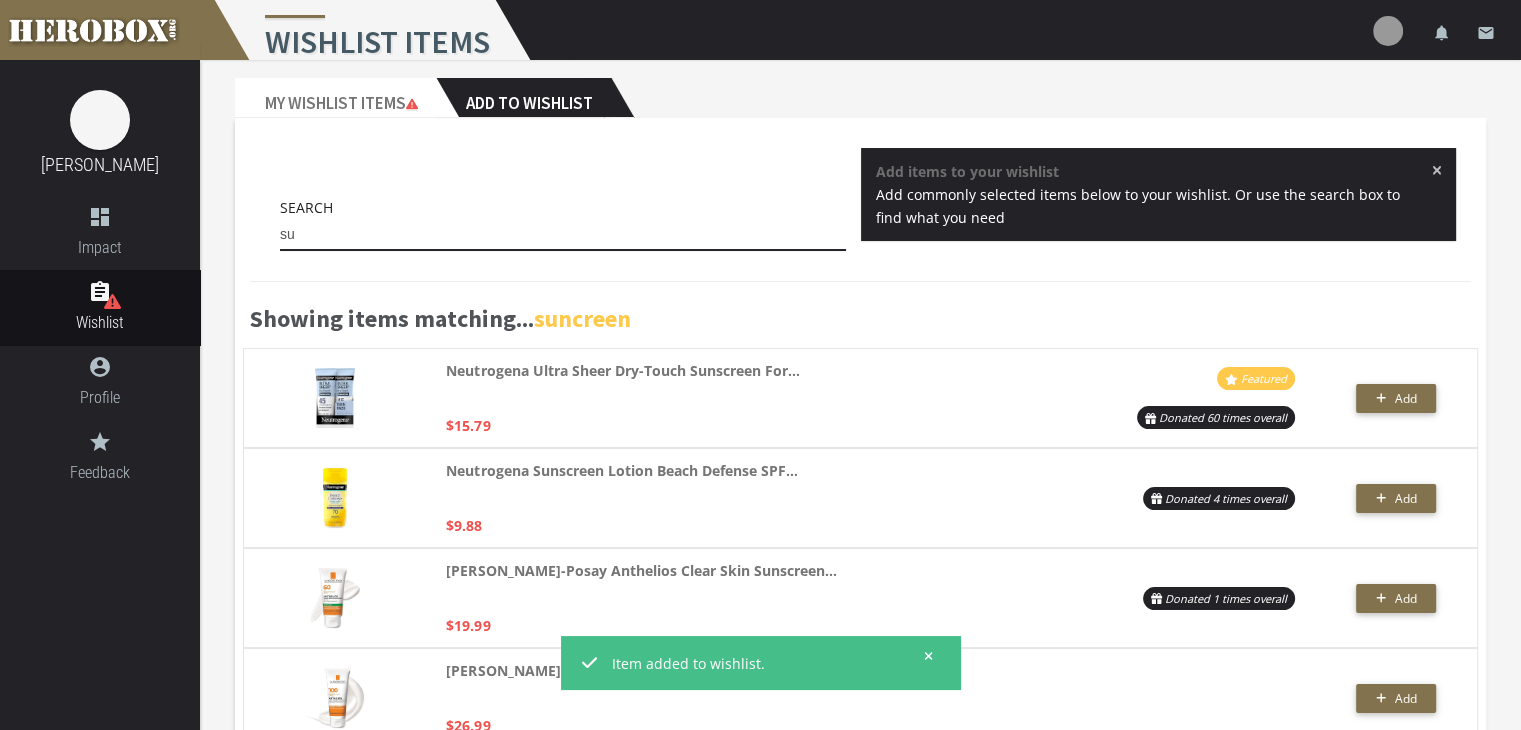type on "s" 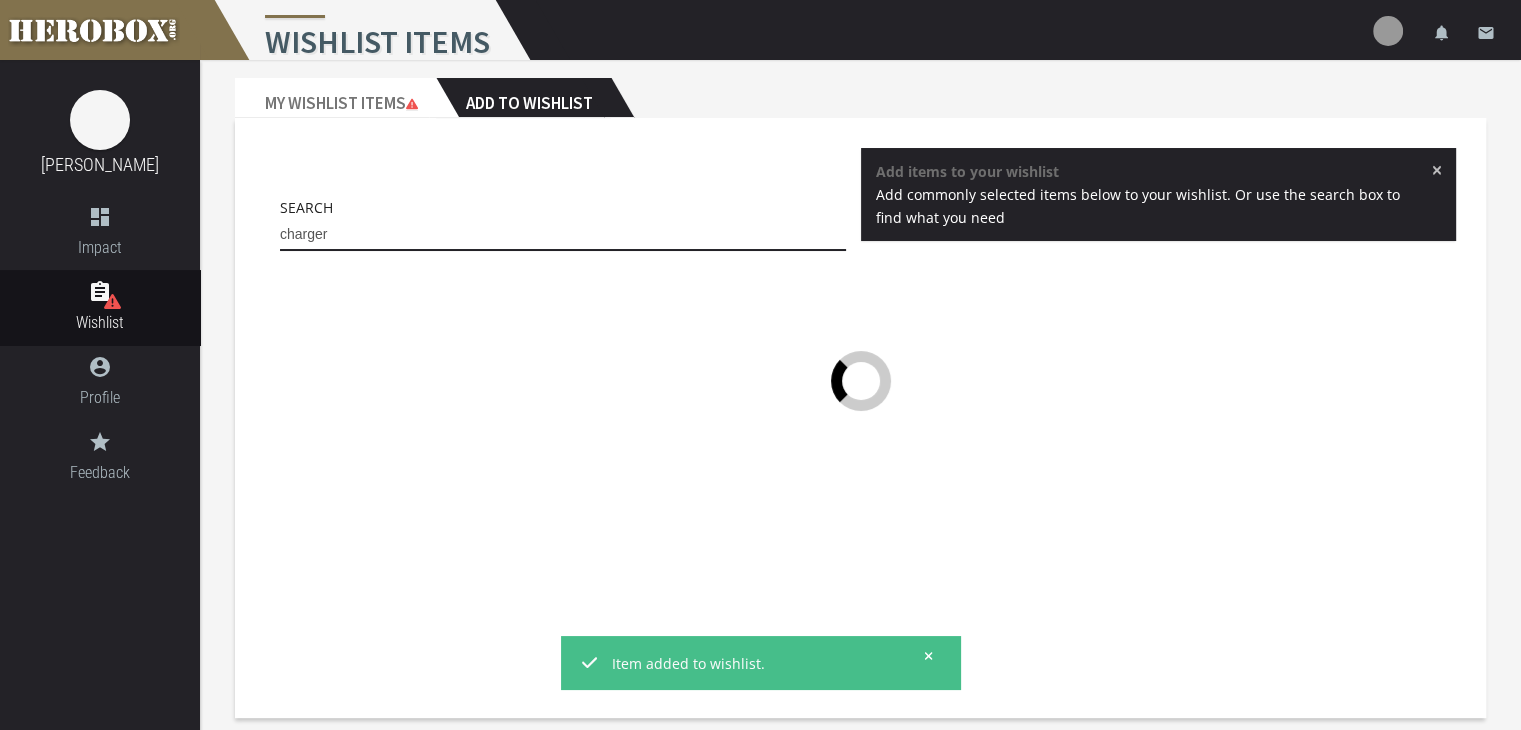 type on "charger" 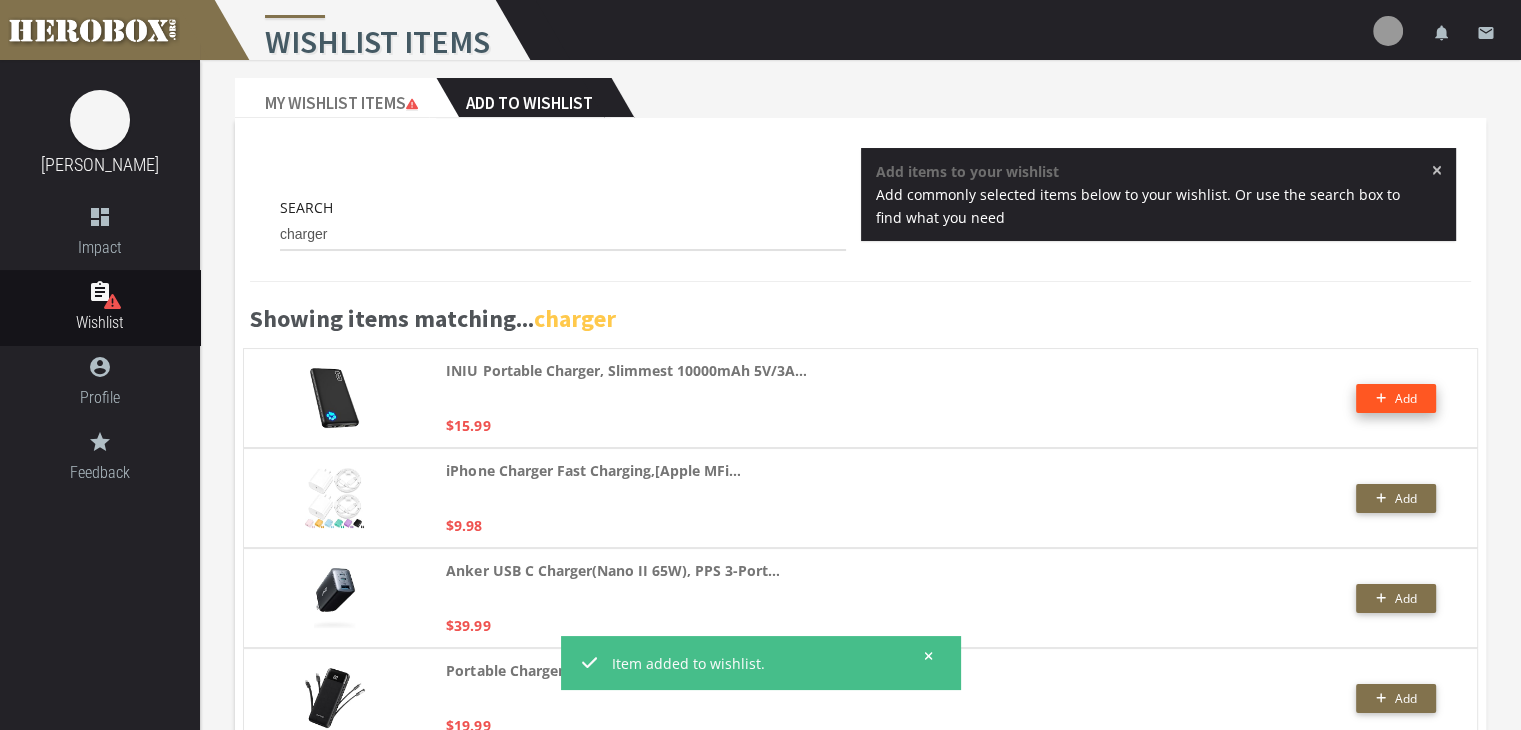 click on "Add" at bounding box center (1396, 398) 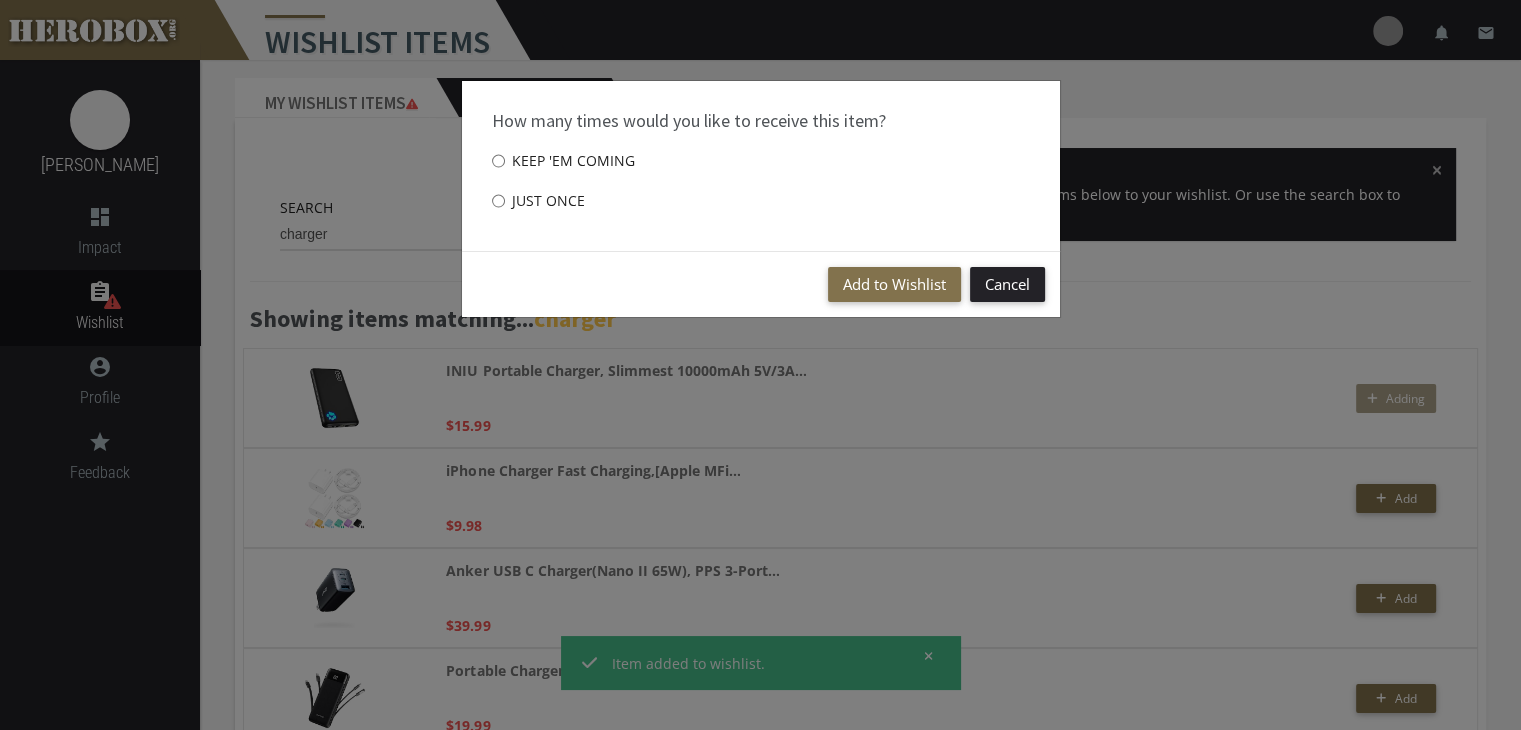 click on "Just once" at bounding box center (538, 201) 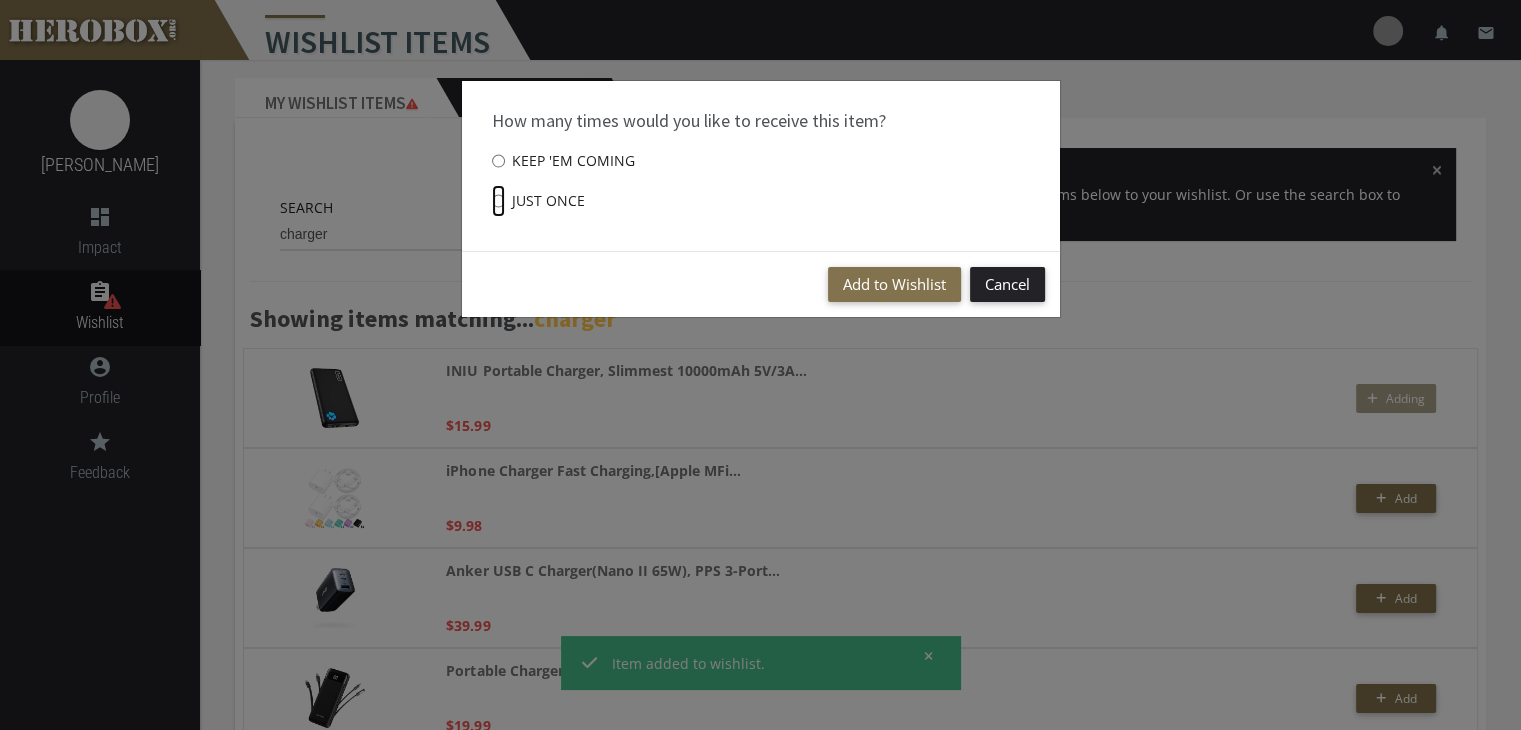 click on "Just once" at bounding box center [498, 201] 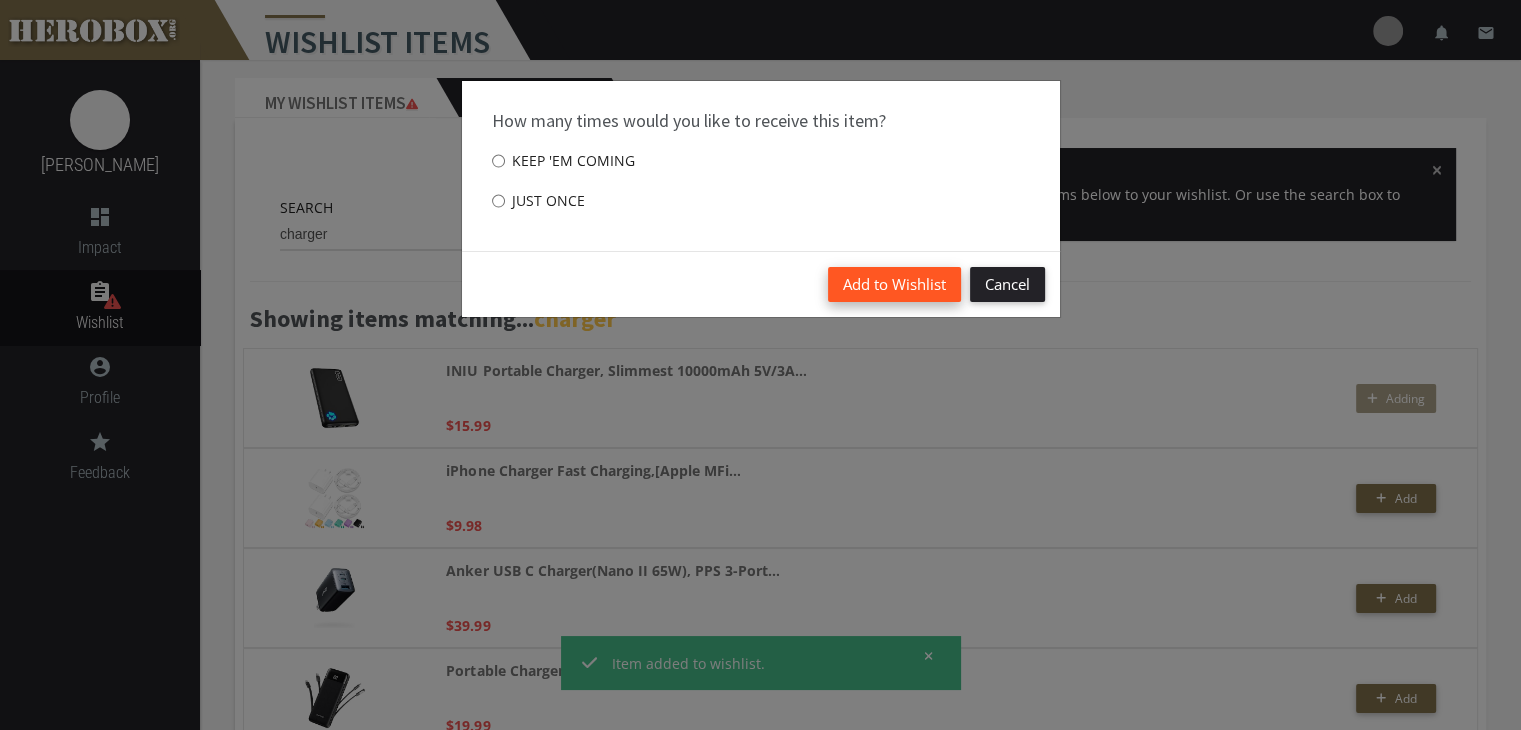 click on "Add to Wishlist" at bounding box center [894, 284] 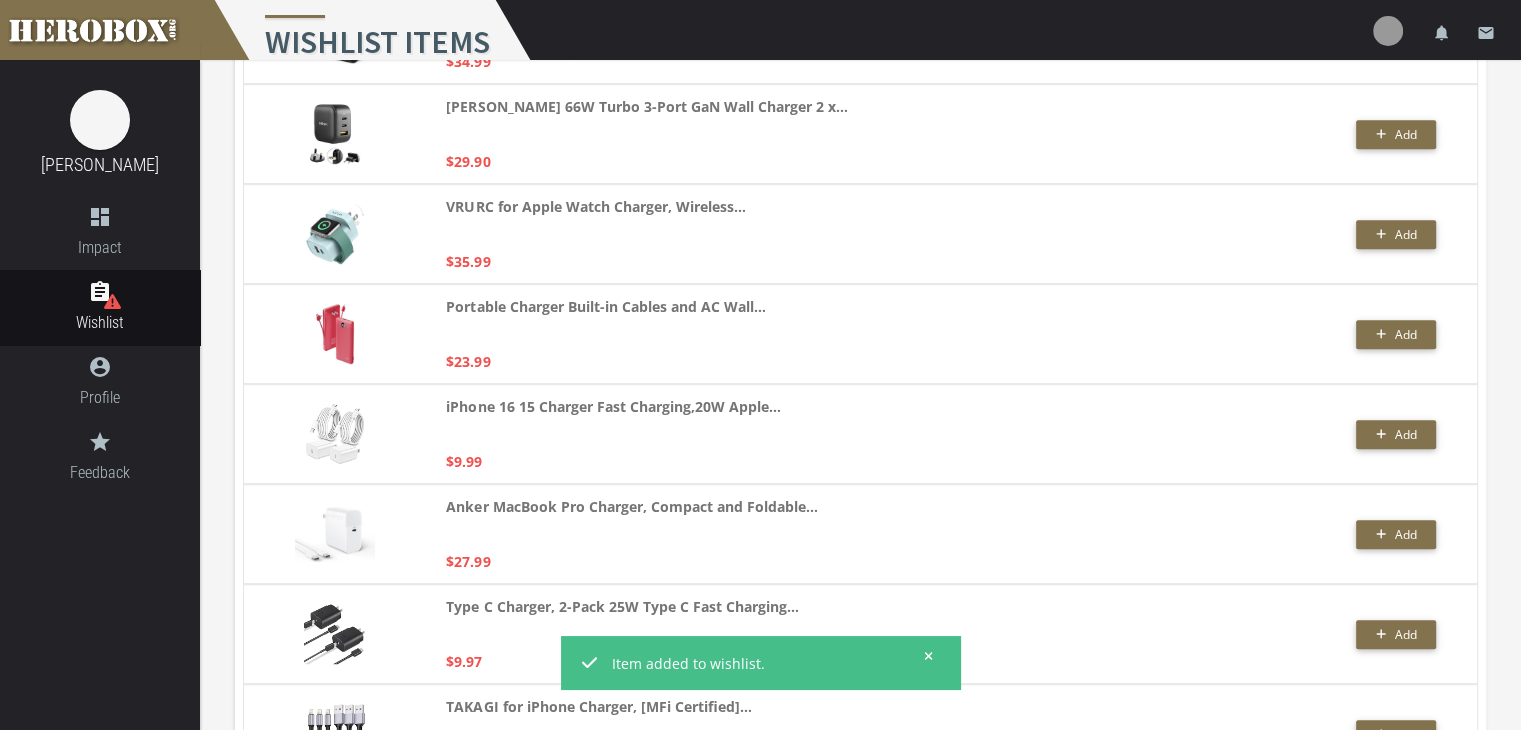 scroll, scrollTop: 1094, scrollLeft: 0, axis: vertical 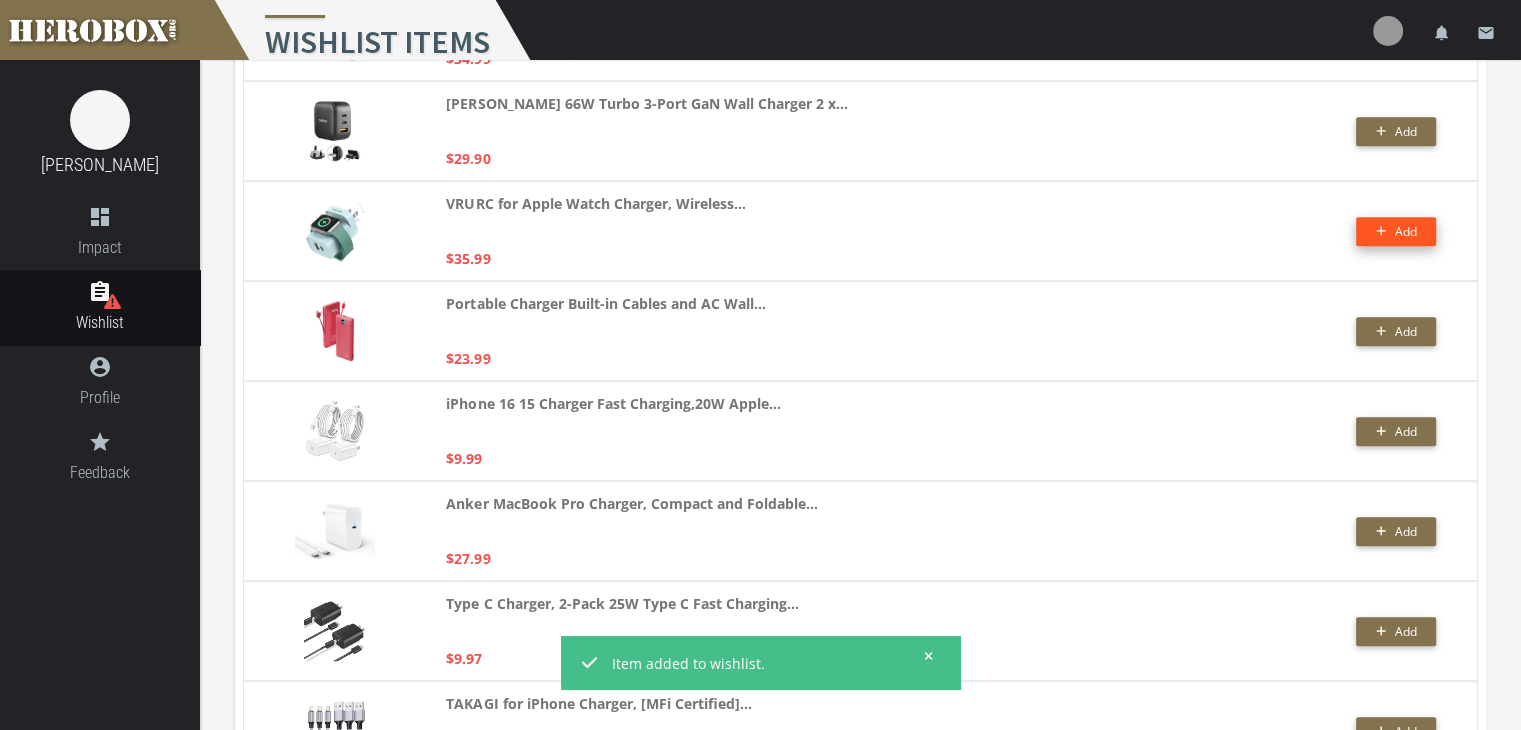 click on "Add" at bounding box center (1396, 231) 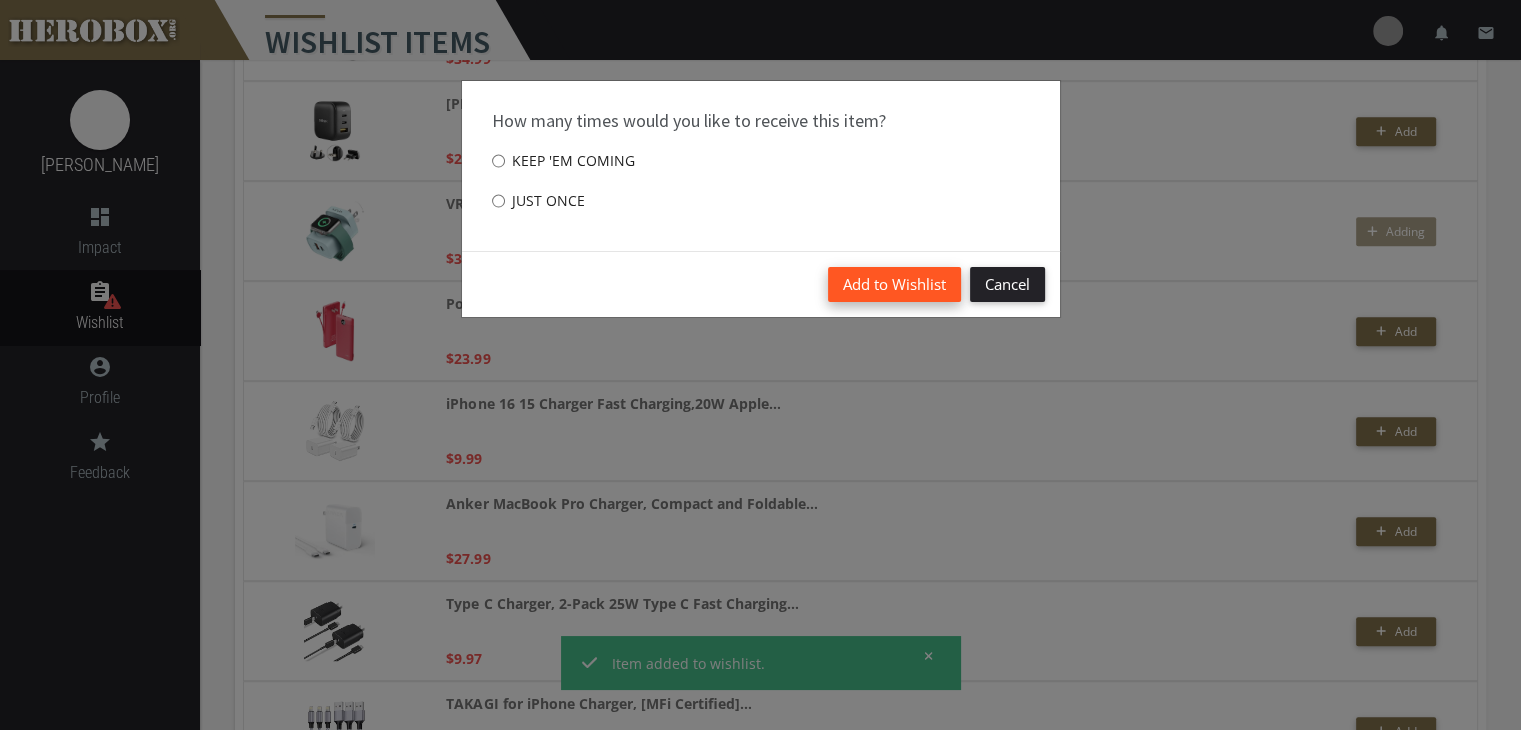 click on "Add to Wishlist" at bounding box center [894, 284] 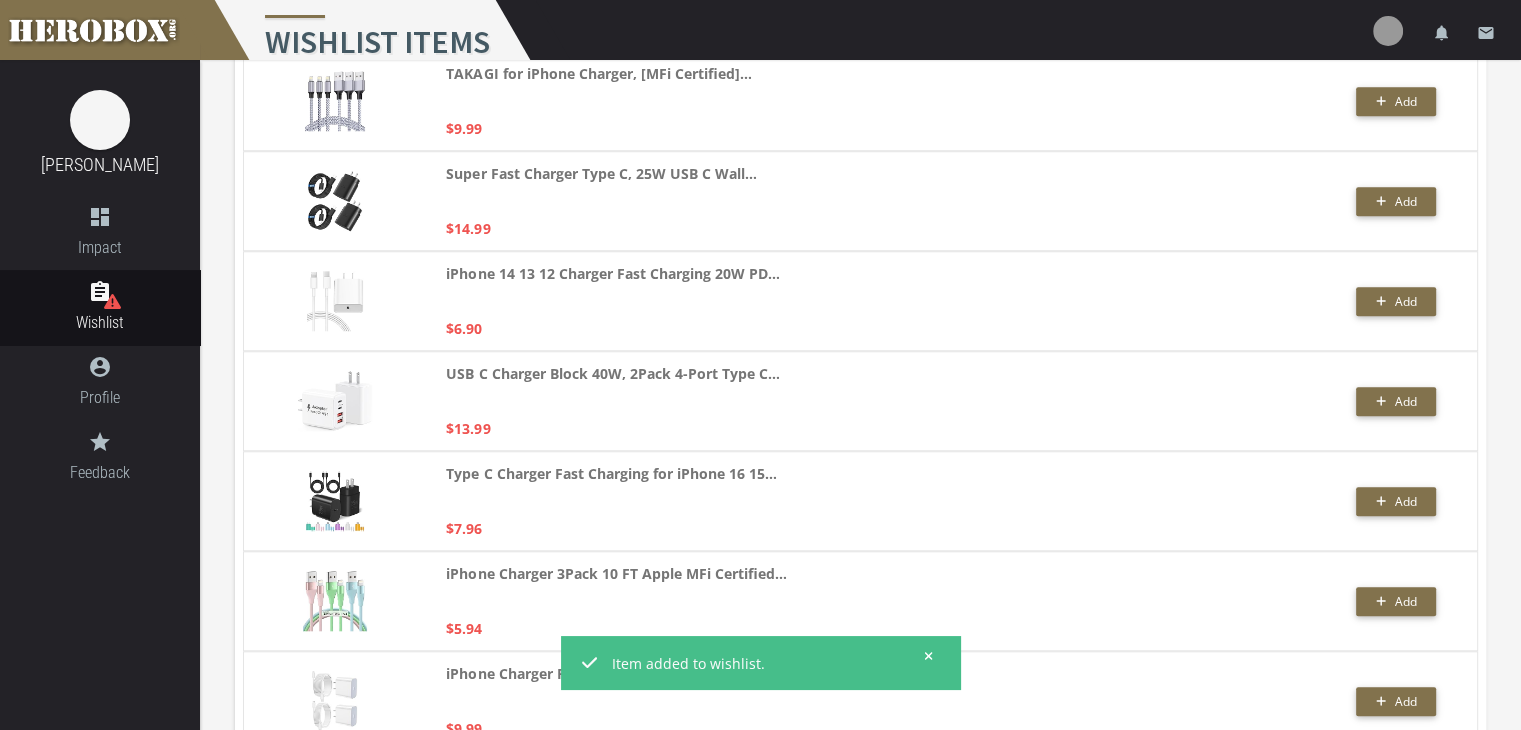 scroll, scrollTop: 1796, scrollLeft: 0, axis: vertical 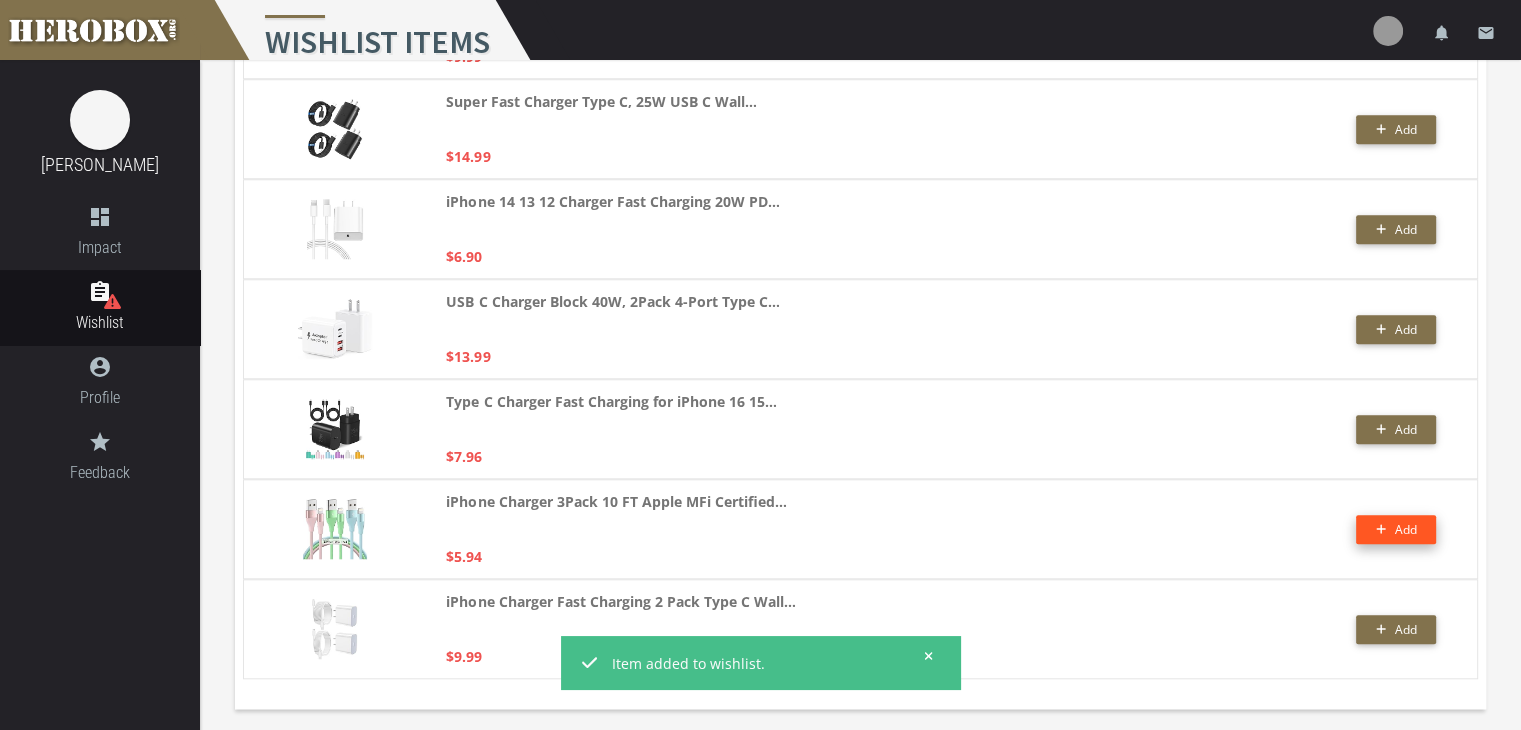 click on "Add" at bounding box center [1405, 529] 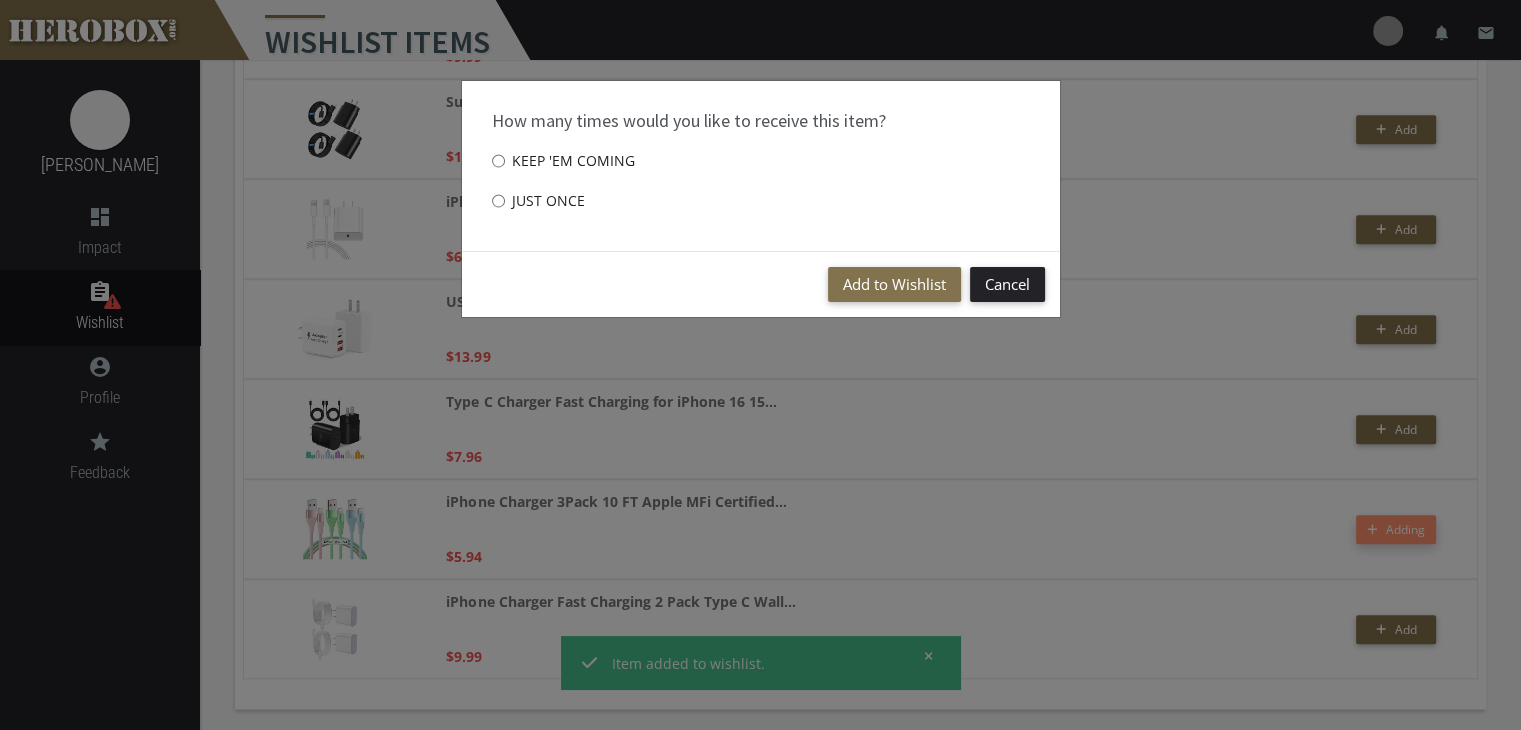 click on "Add to Wishlist" at bounding box center (894, 284) 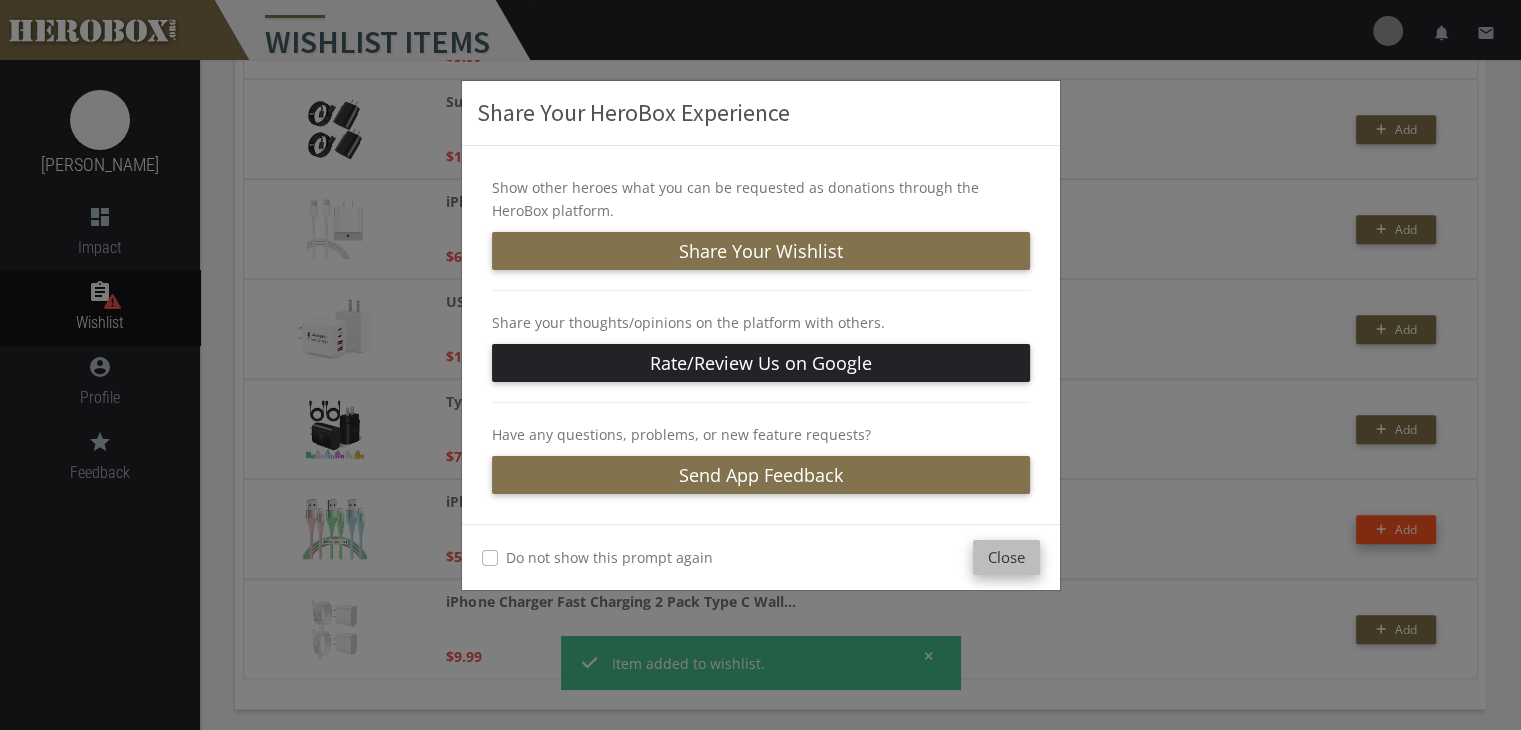 click on "Close" at bounding box center [1006, 557] 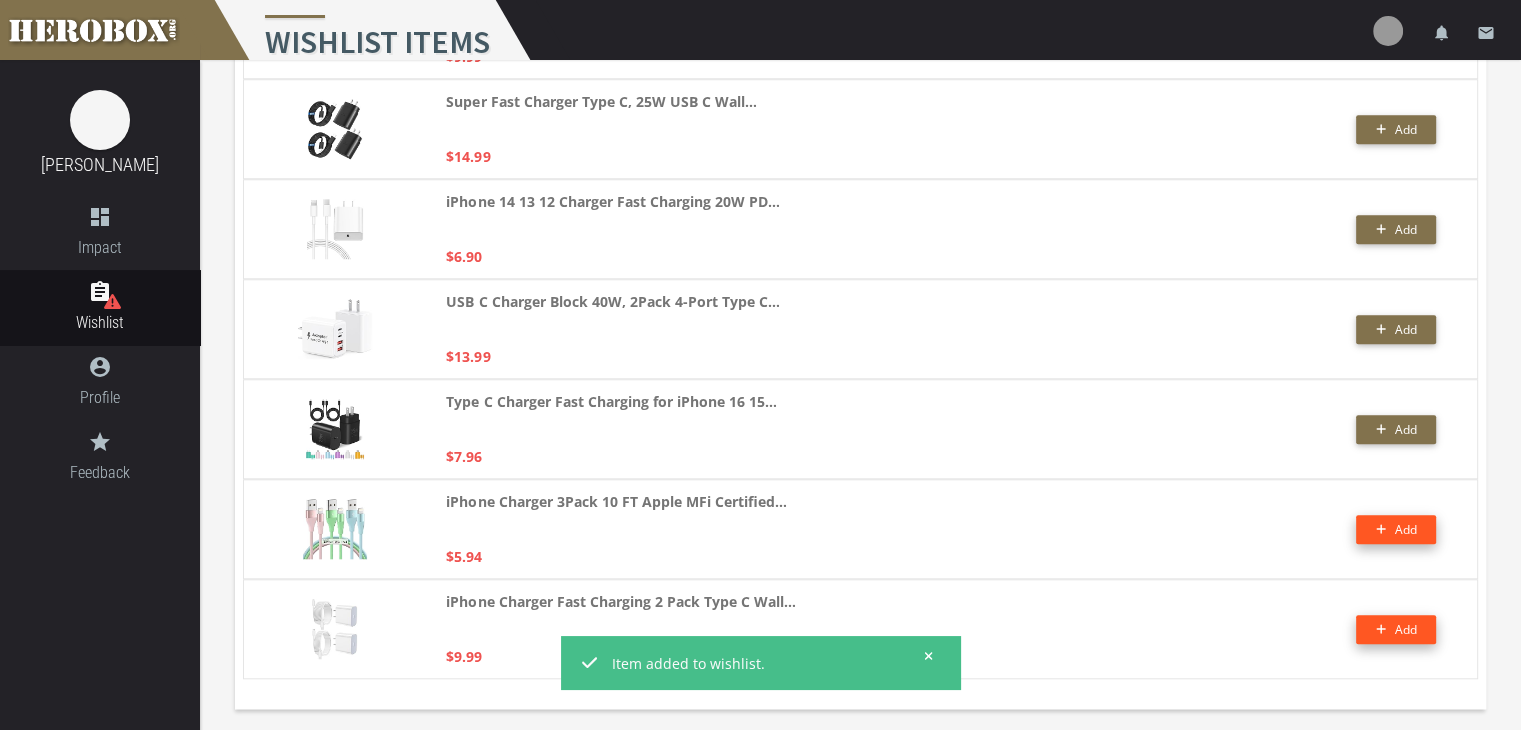 click on "Add" at bounding box center [1396, 629] 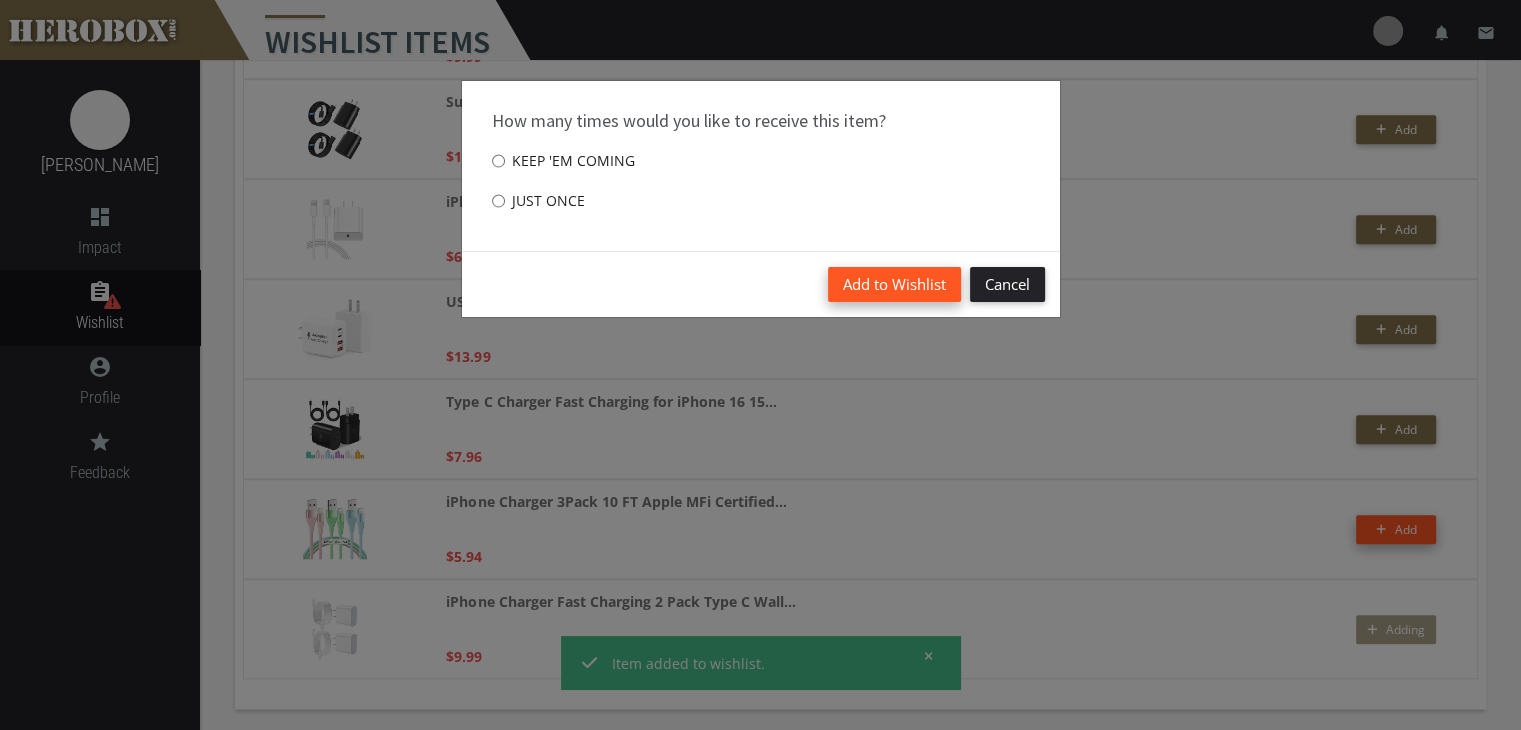 click on "Add to Wishlist" at bounding box center (894, 284) 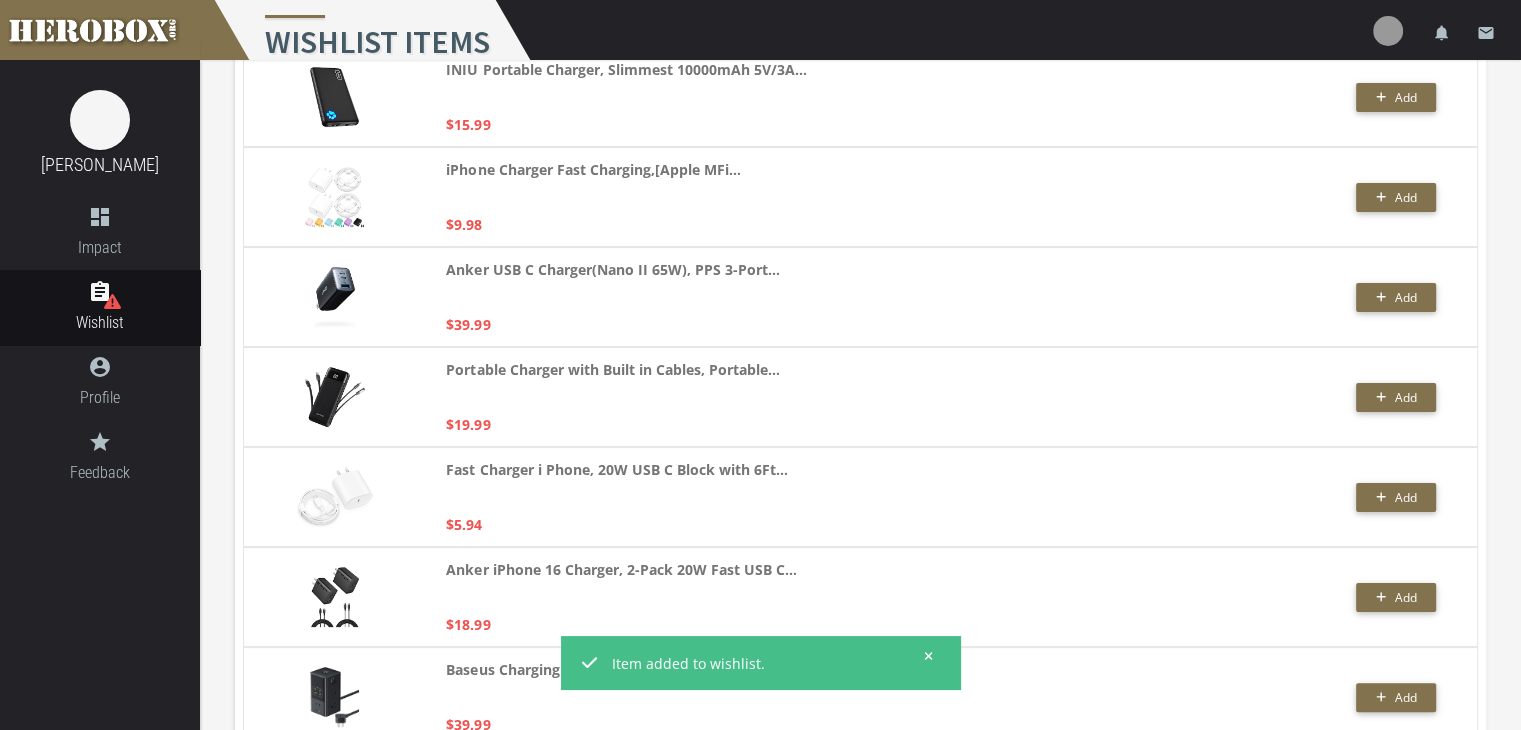 scroll, scrollTop: 0, scrollLeft: 0, axis: both 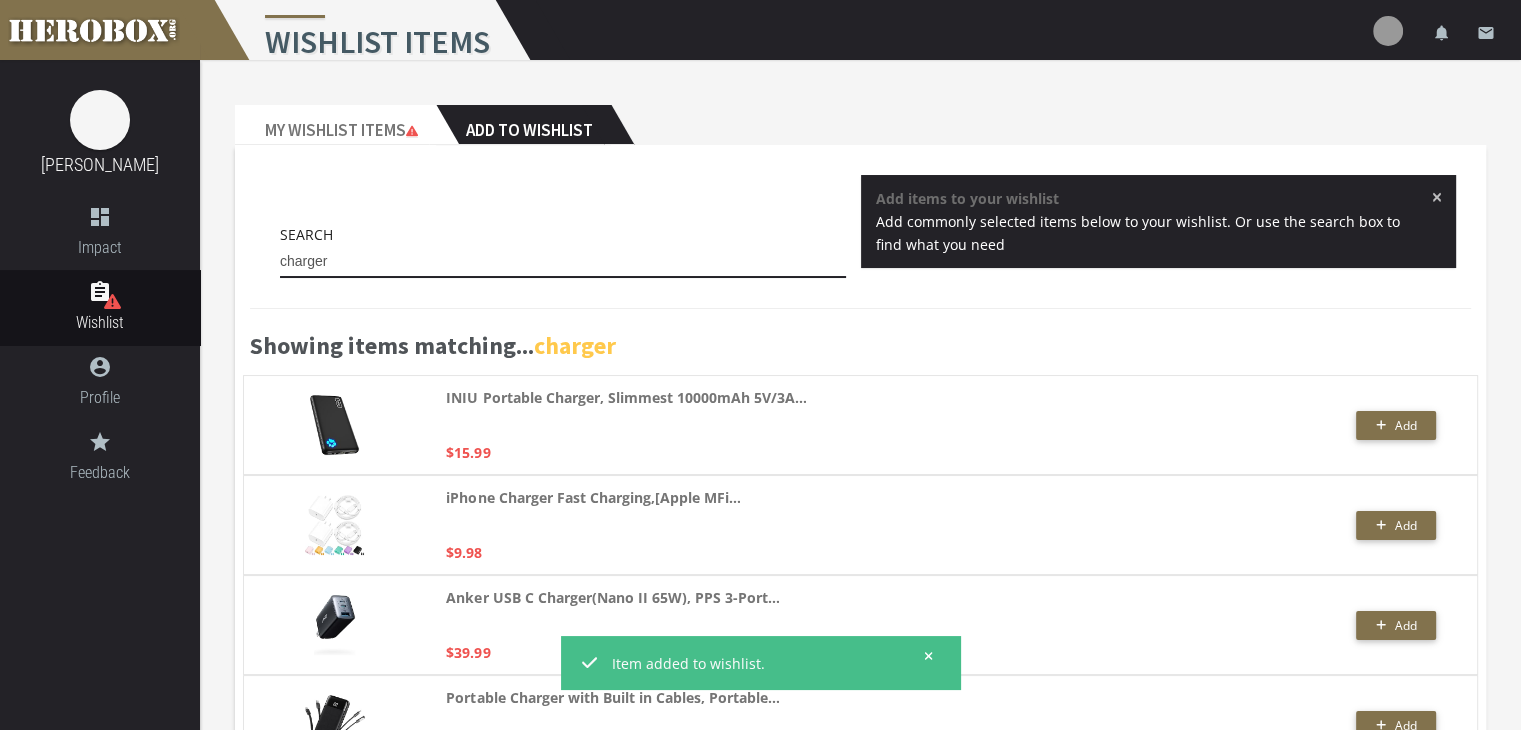 click on "charger" at bounding box center (563, 262) 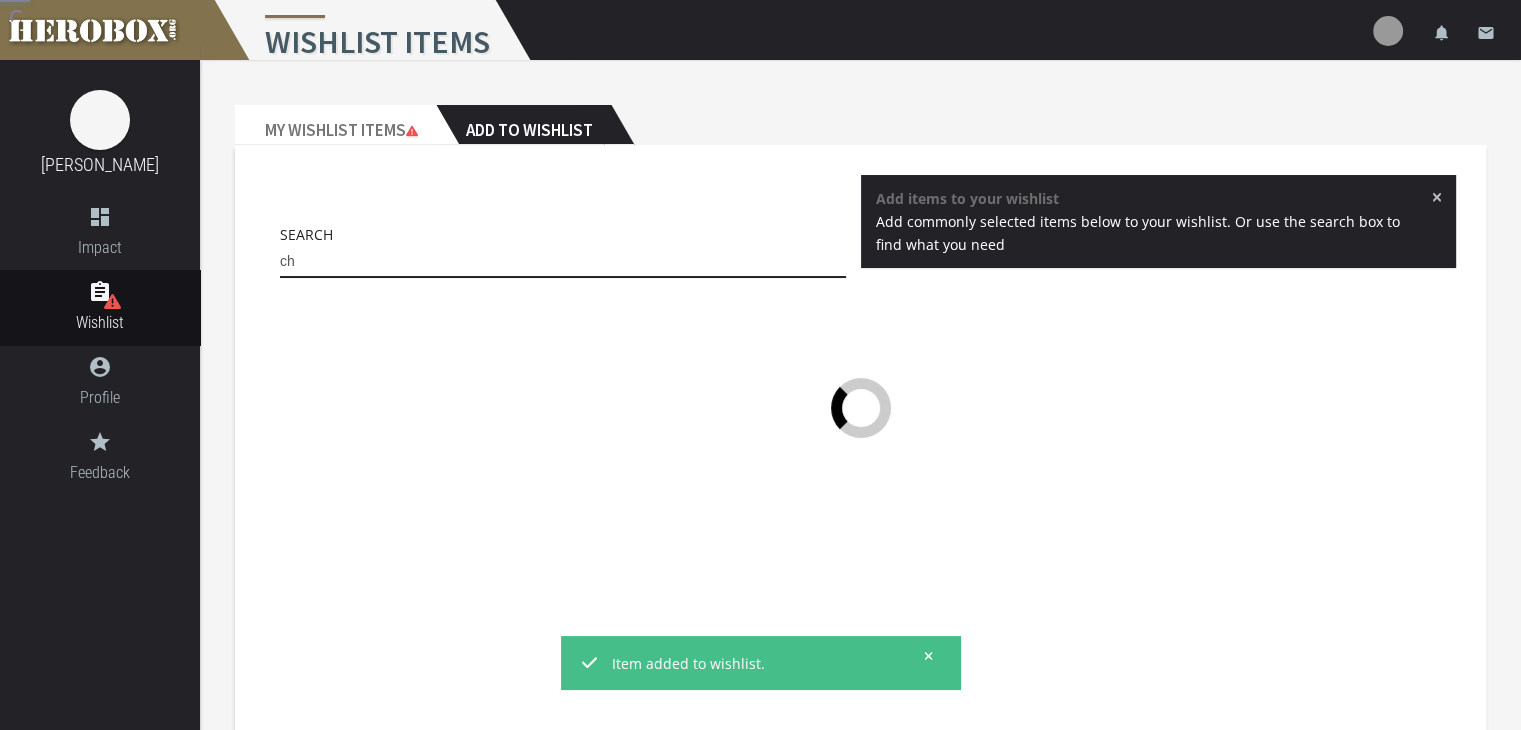 type on "c" 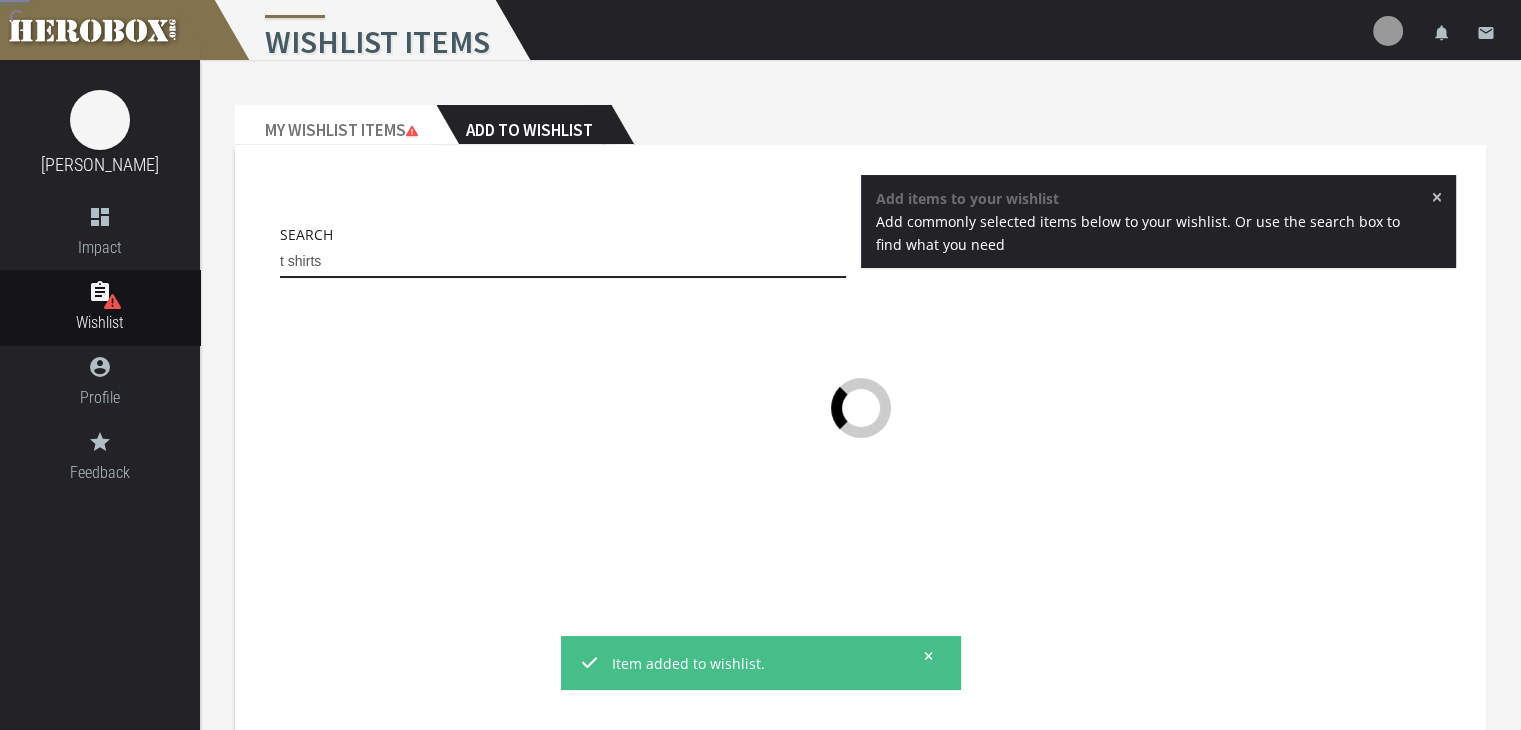 type on "t shirts" 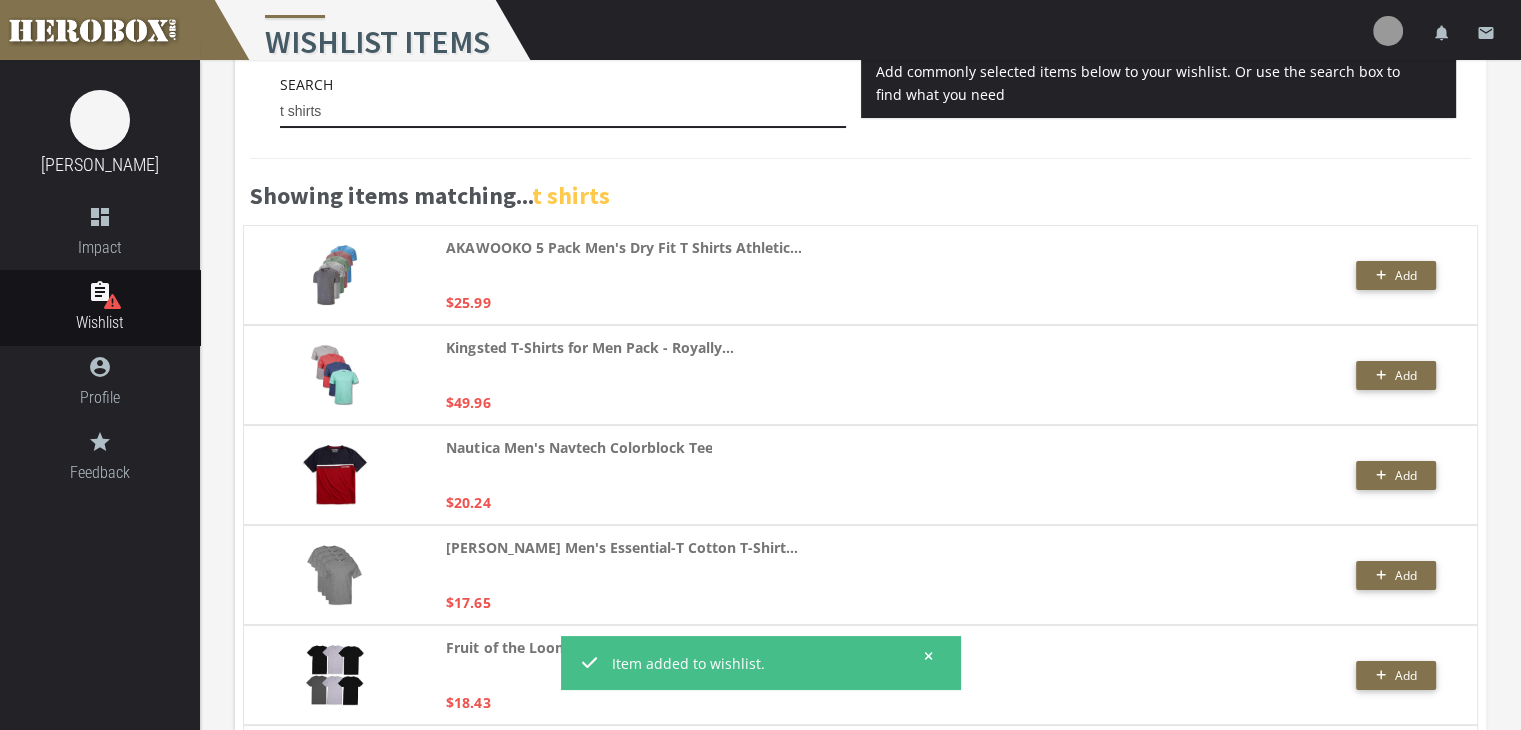 scroll, scrollTop: 0, scrollLeft: 0, axis: both 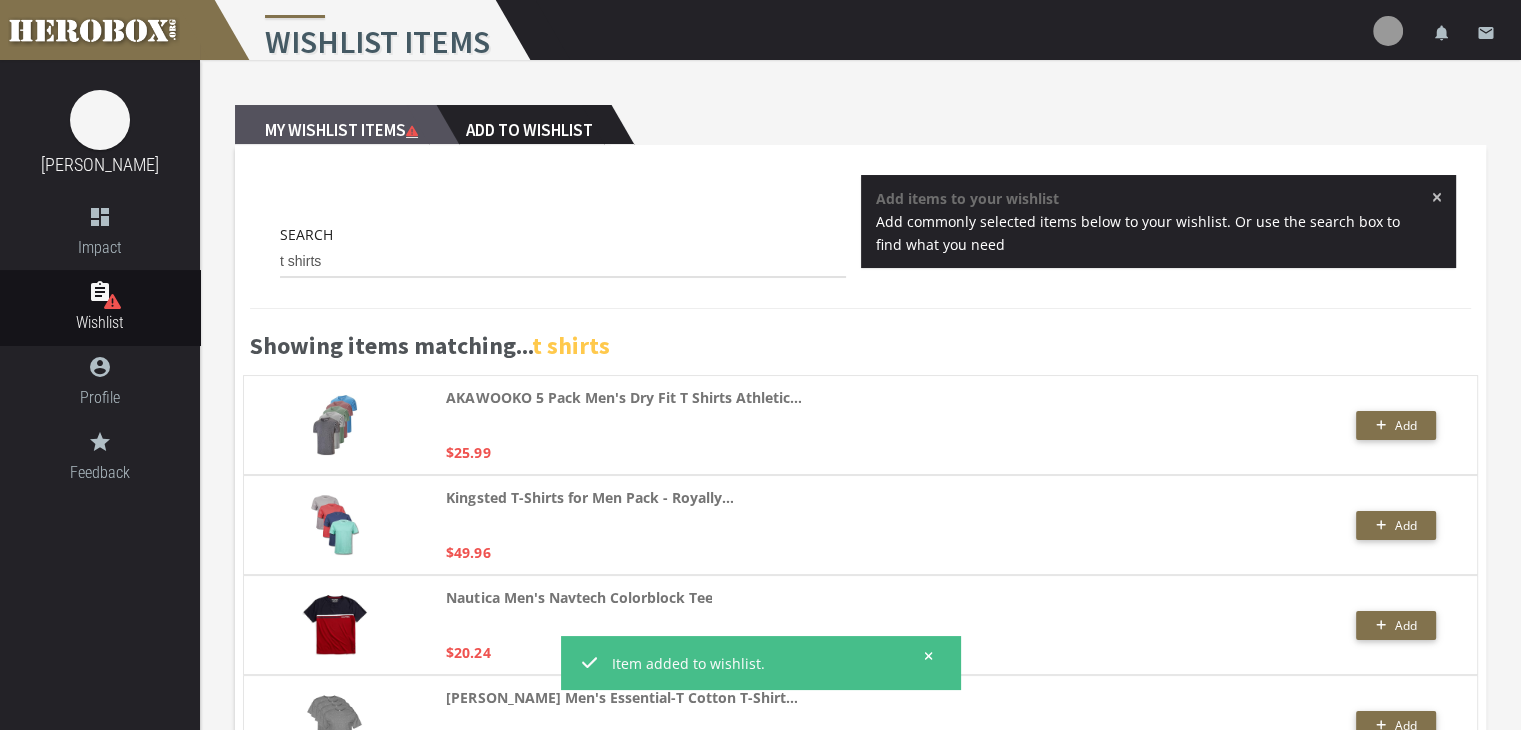 click on "My Wishlist Items" at bounding box center (335, 125) 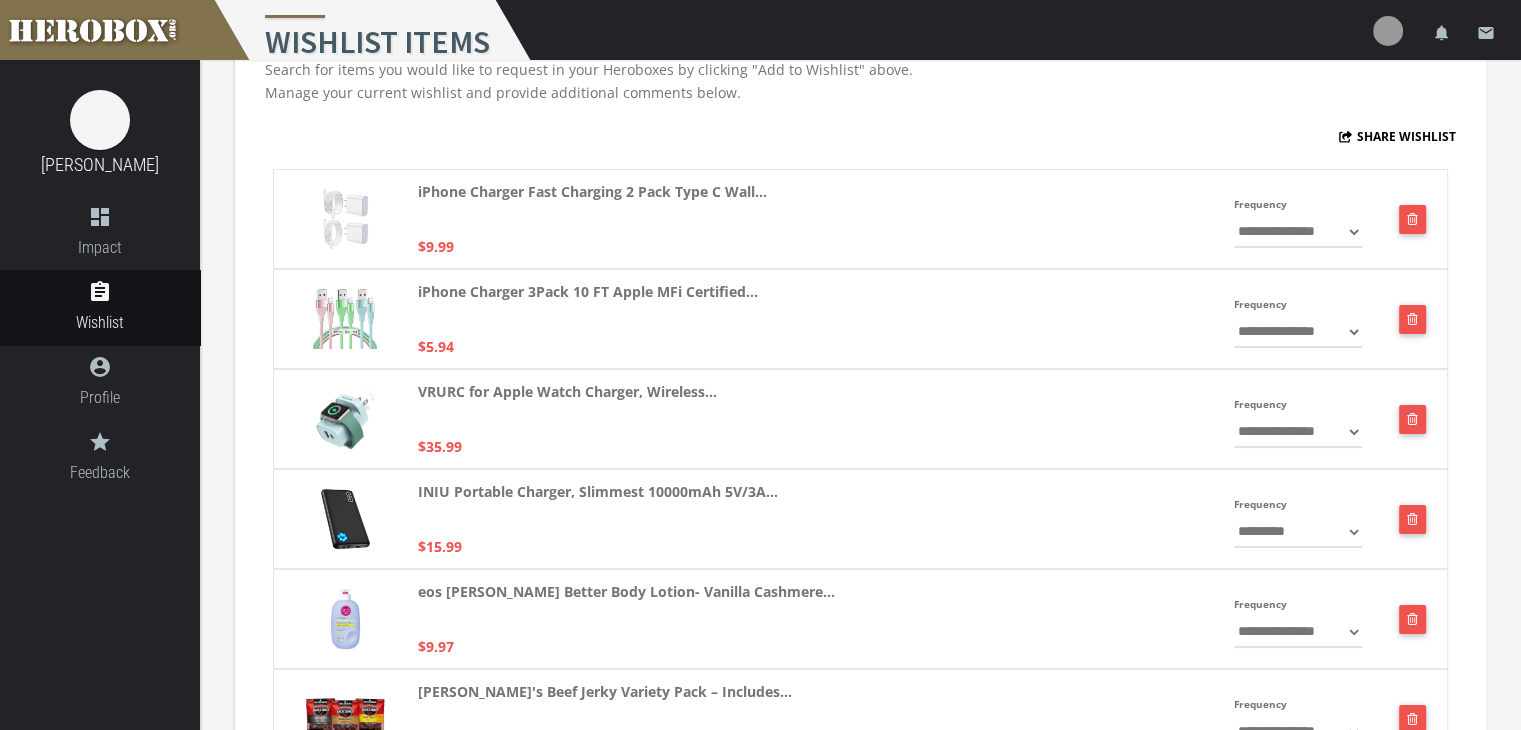 scroll, scrollTop: 0, scrollLeft: 0, axis: both 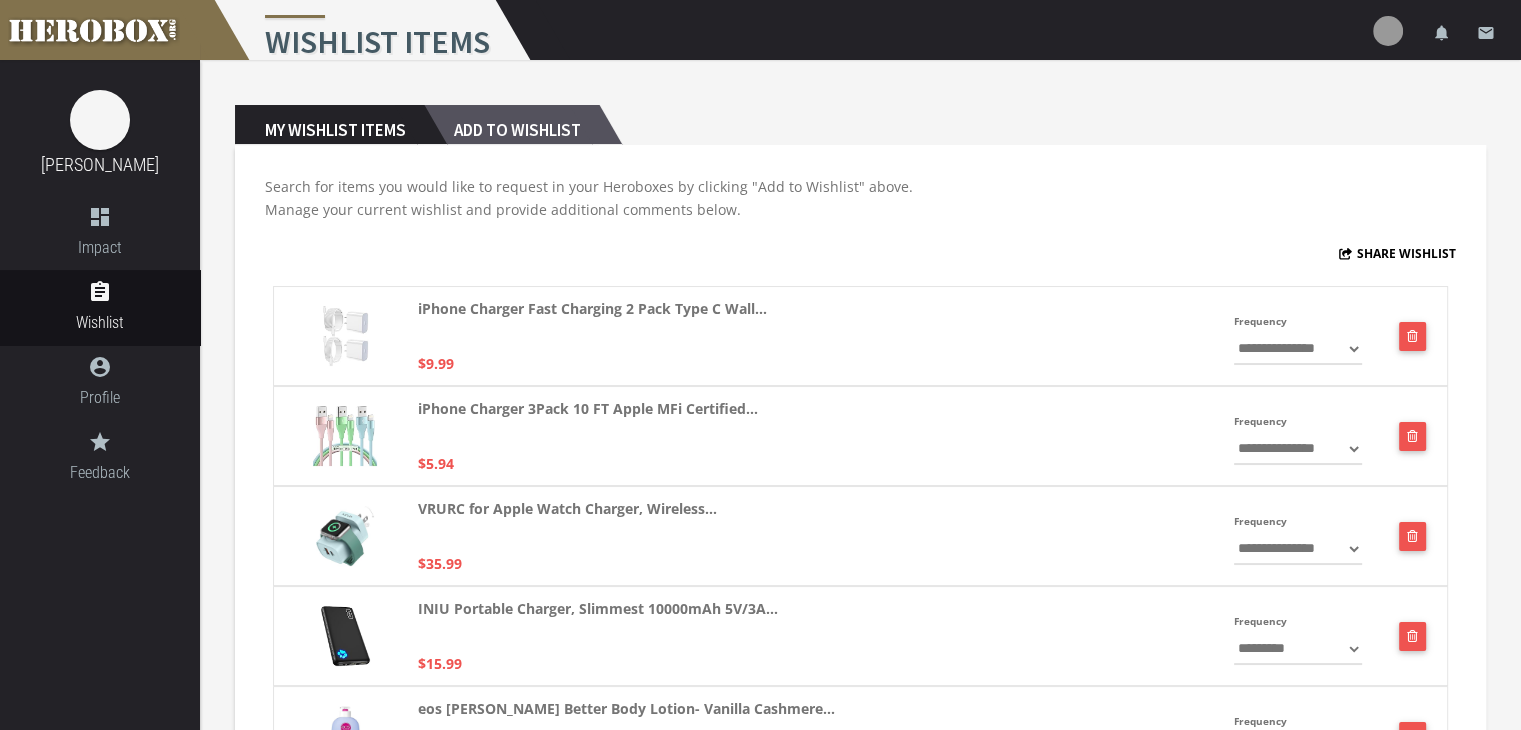 click on "Add to Wishlist" at bounding box center [511, 125] 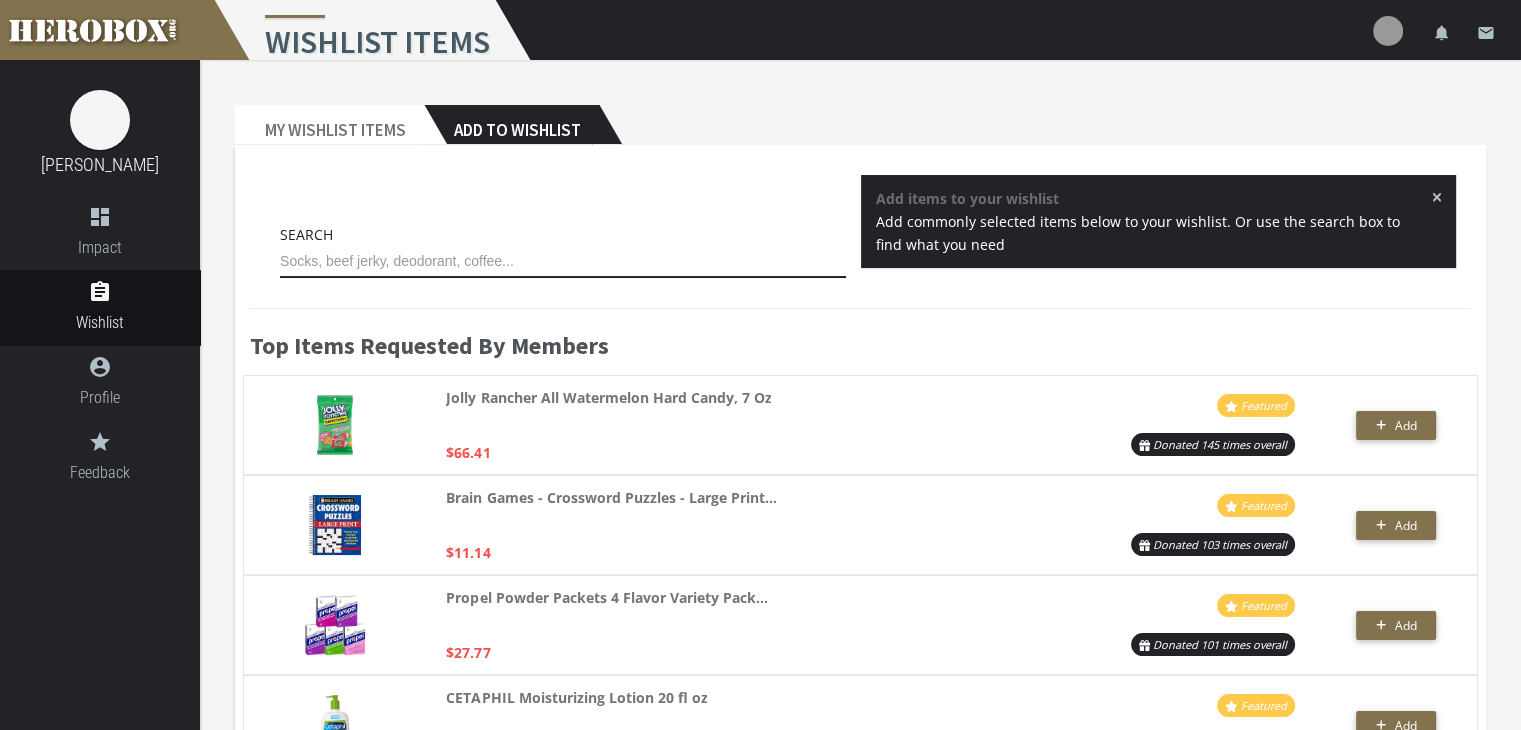 click at bounding box center (563, 262) 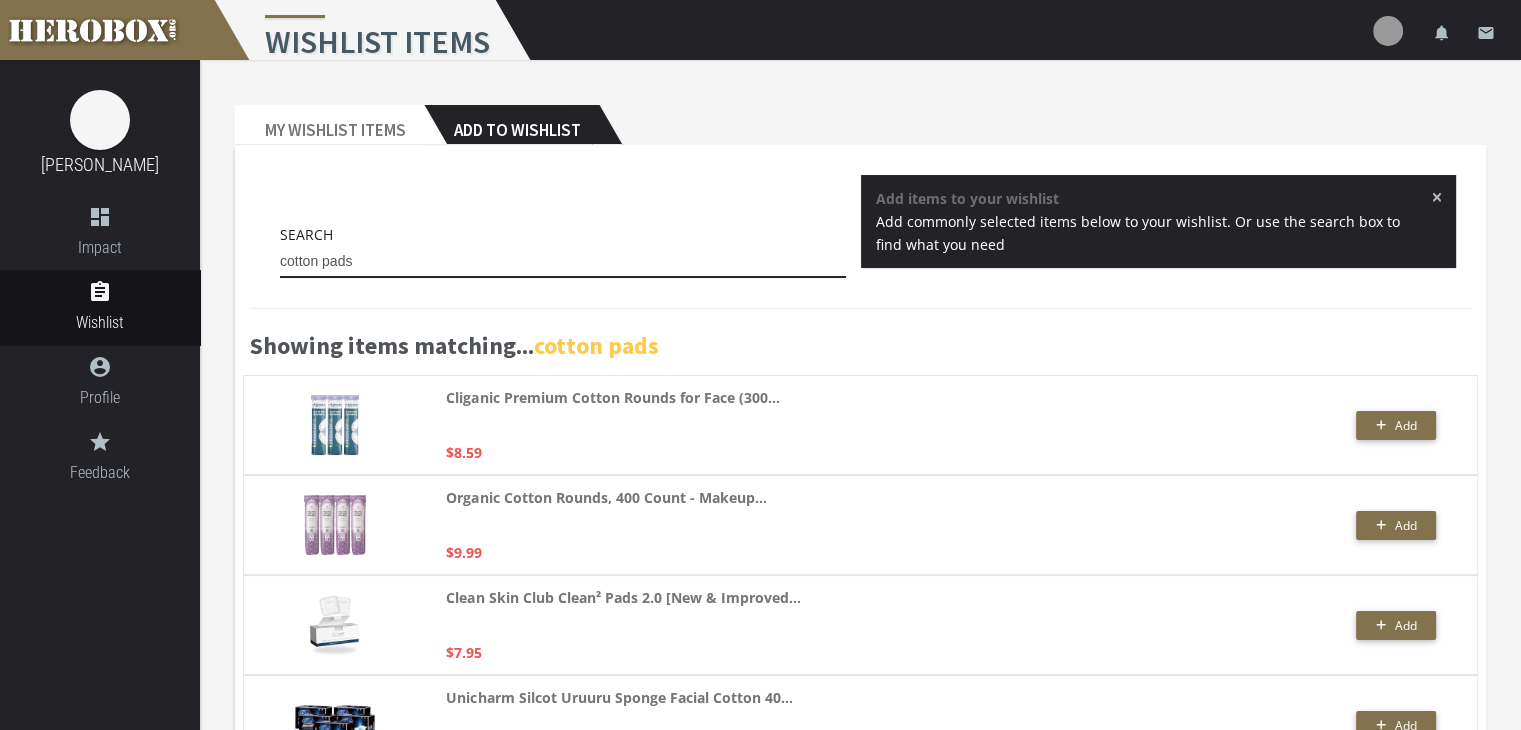 type on "cotton pads" 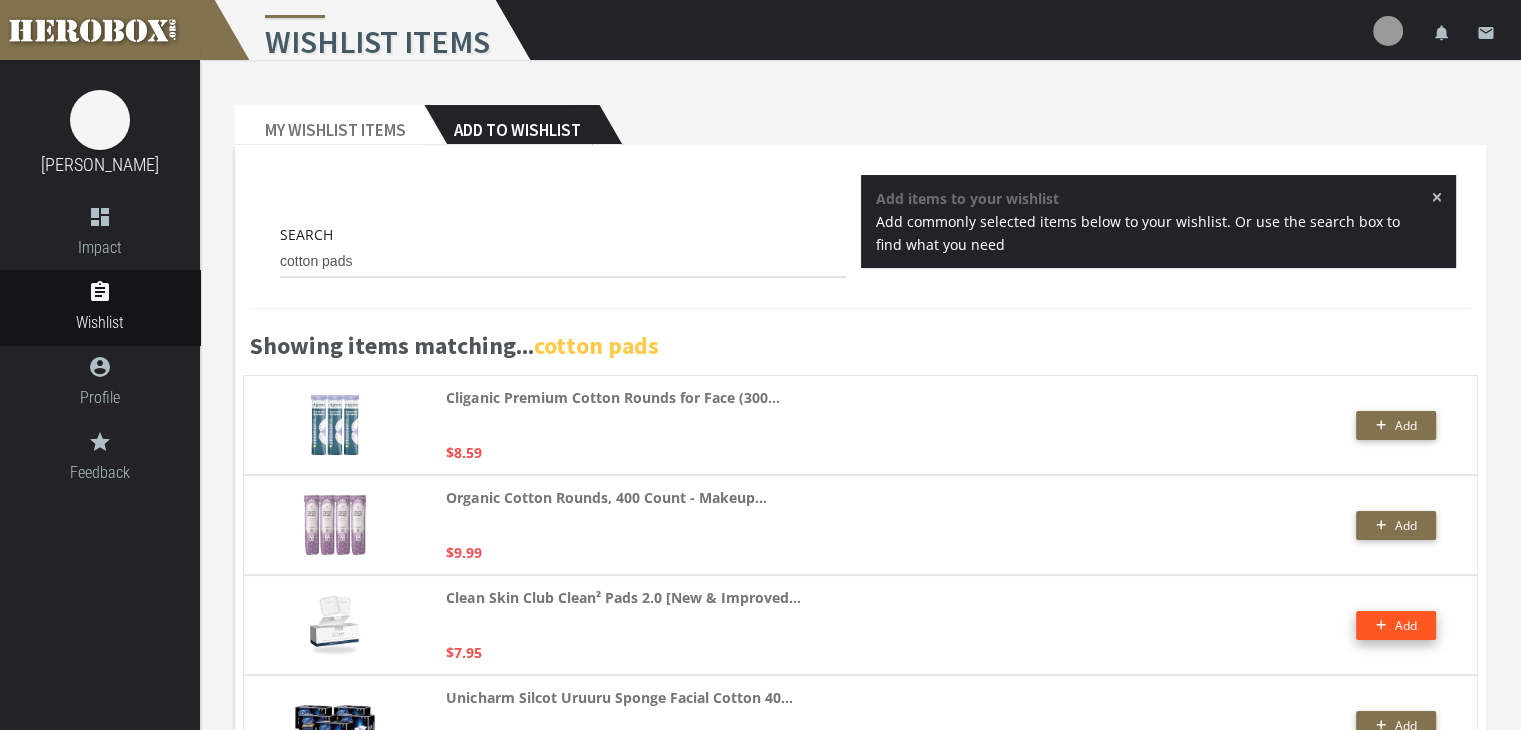click on "Add" at bounding box center (1396, 625) 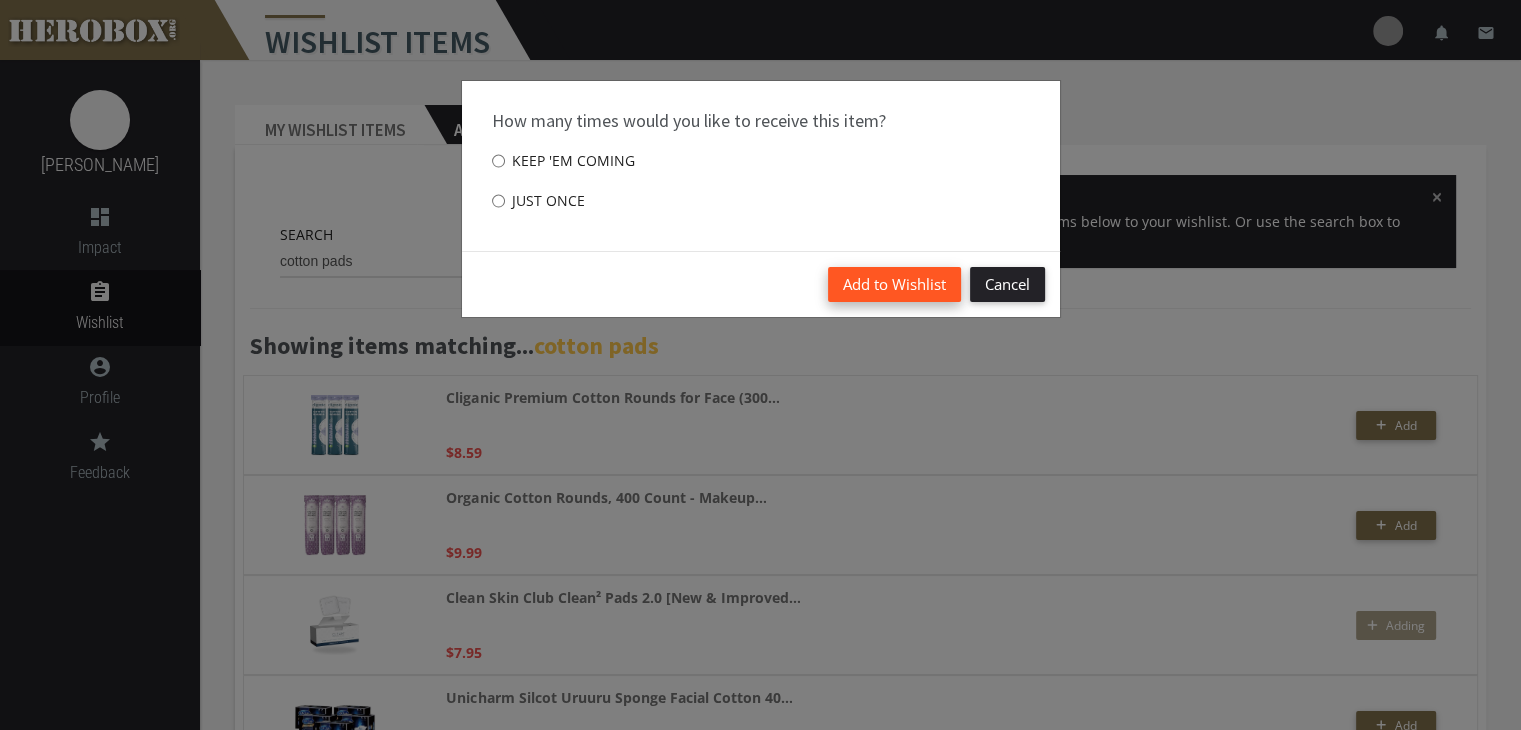 click on "Add to Wishlist" at bounding box center [894, 284] 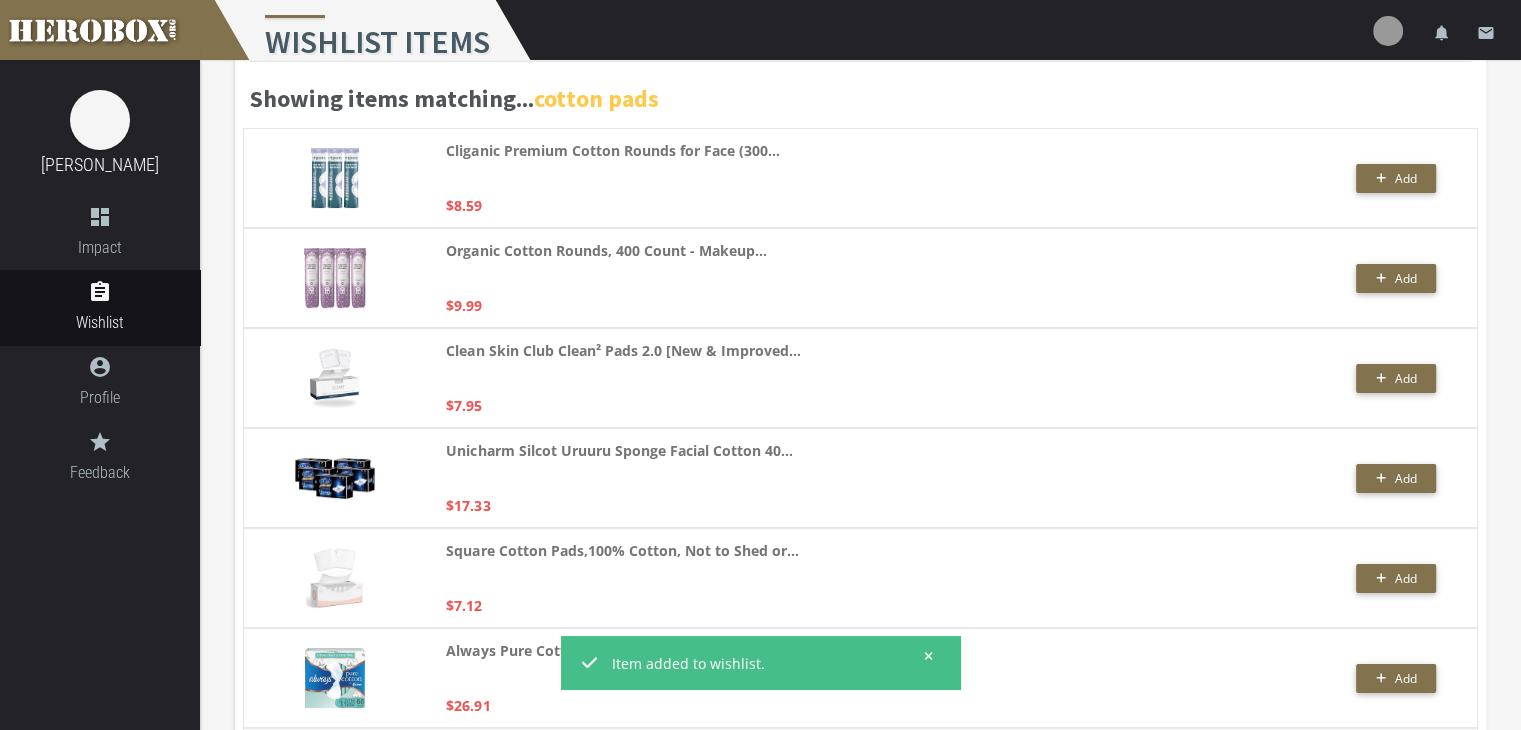 scroll, scrollTop: 248, scrollLeft: 0, axis: vertical 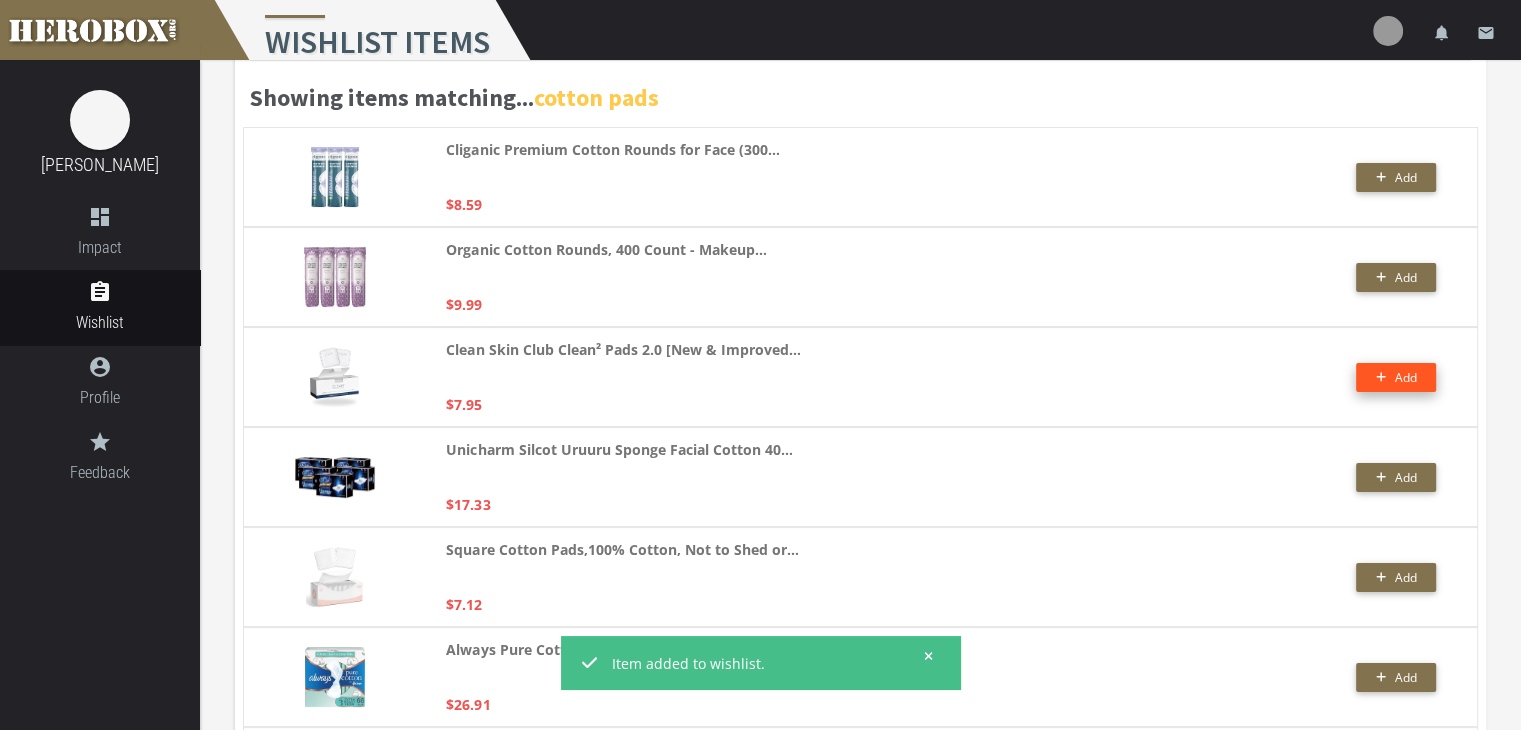 click 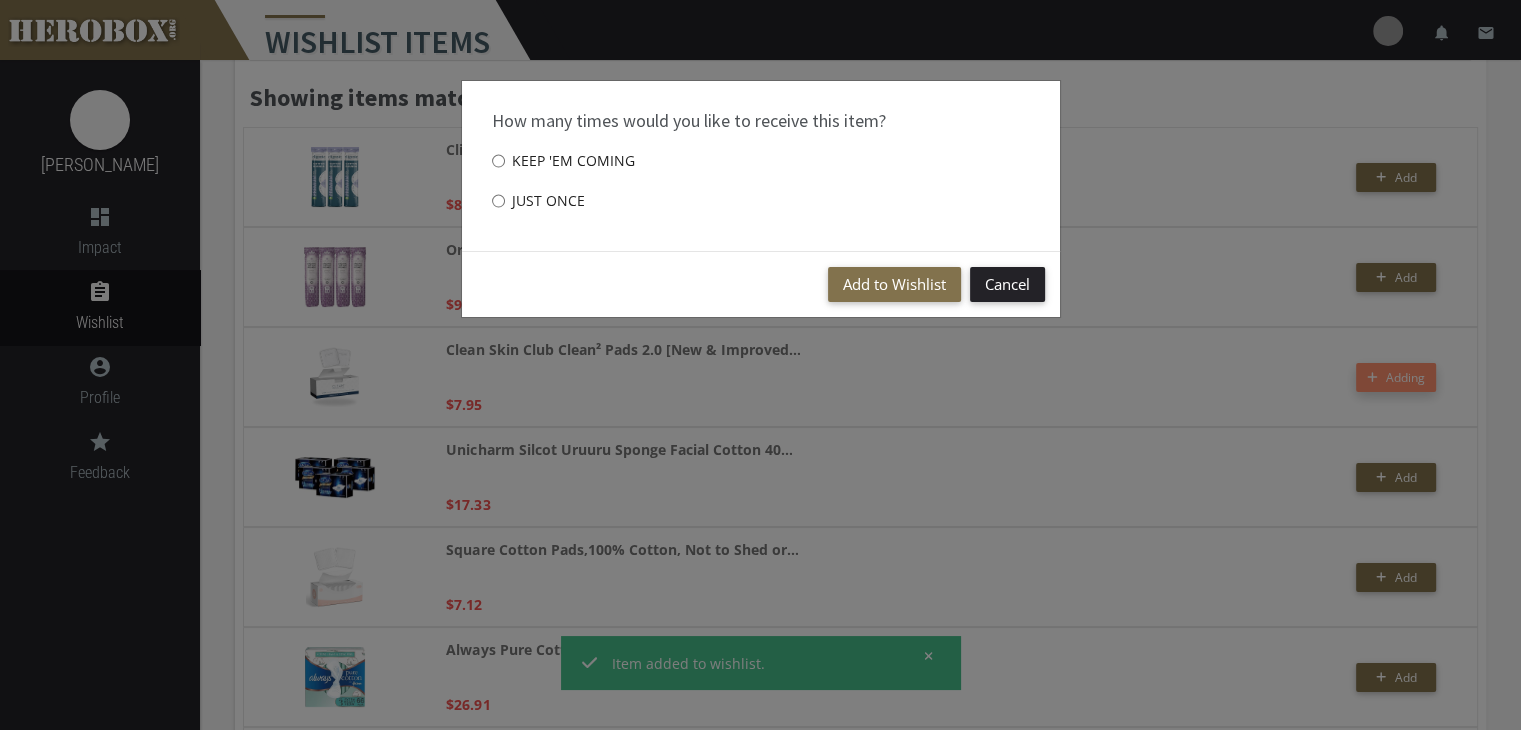 click on "Just once" at bounding box center [538, 201] 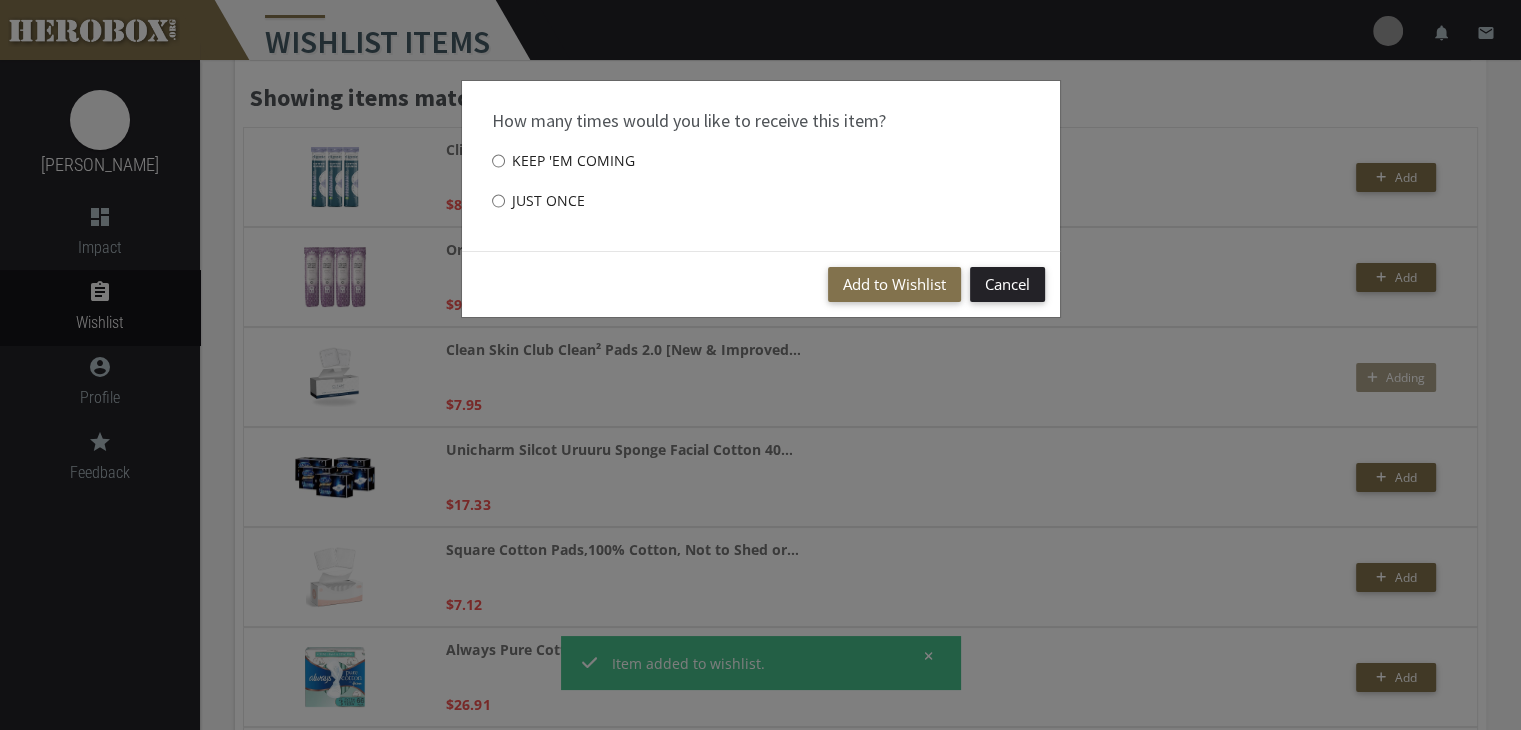 click on "Just once" at bounding box center [498, 201] 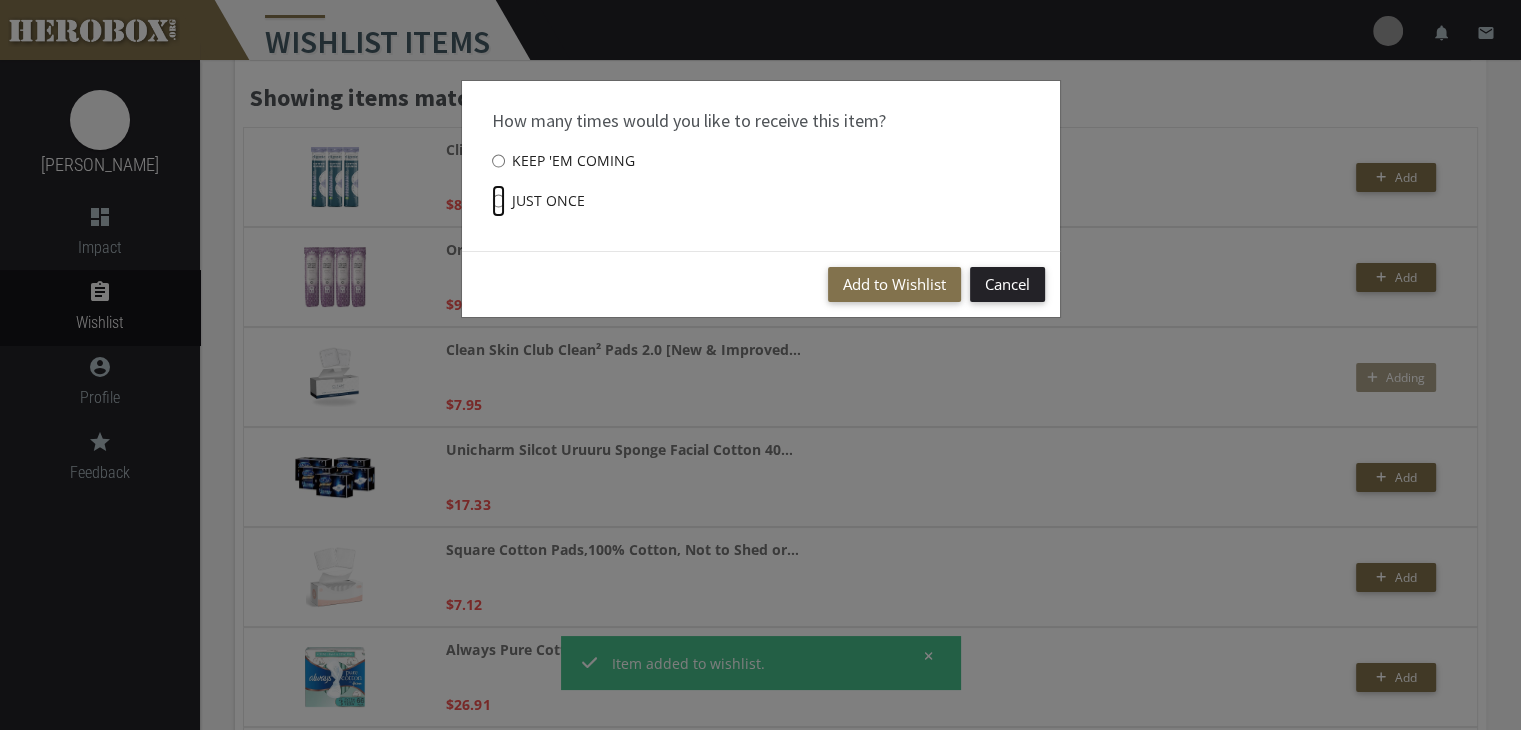 radio on "****" 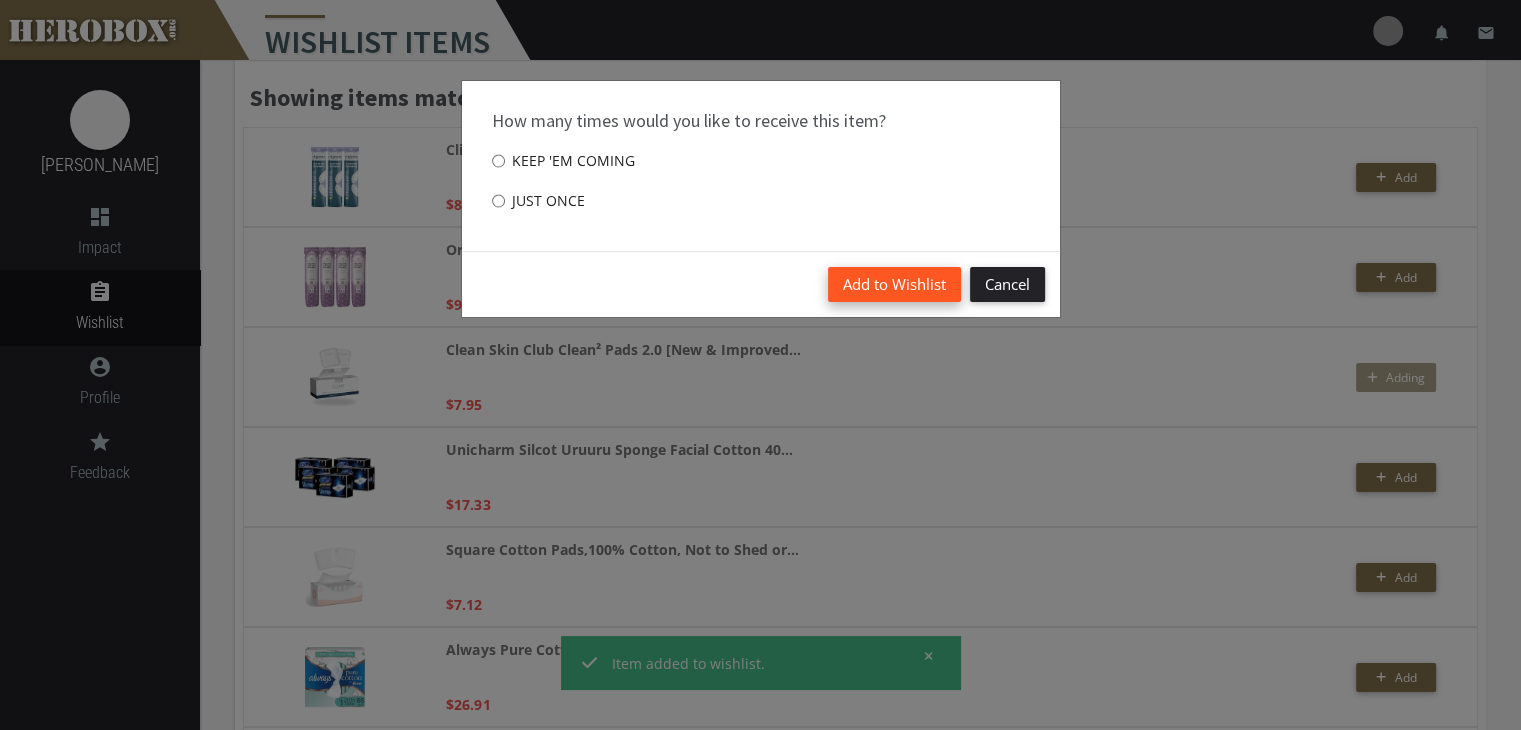 click on "Add to Wishlist" at bounding box center (894, 284) 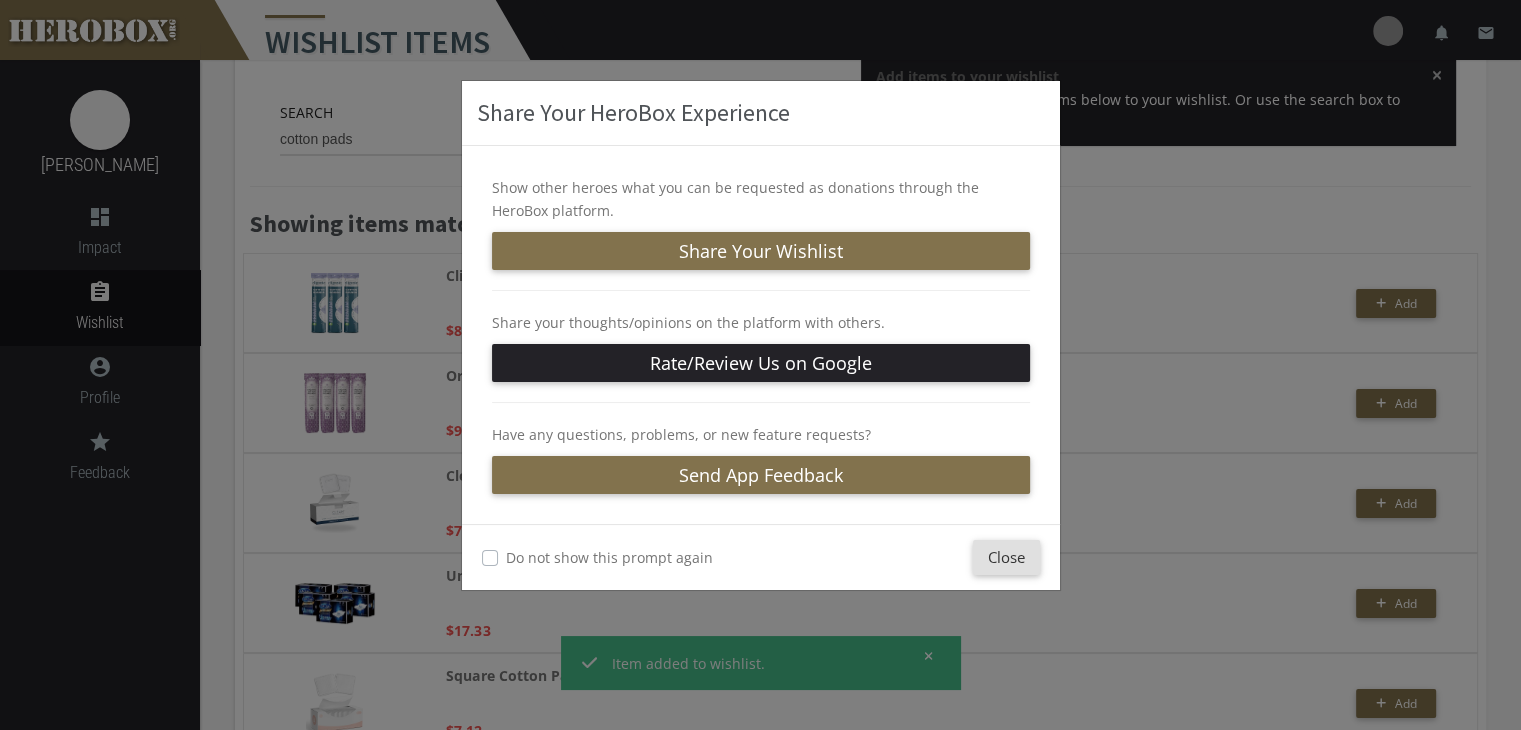 scroll, scrollTop: 0, scrollLeft: 0, axis: both 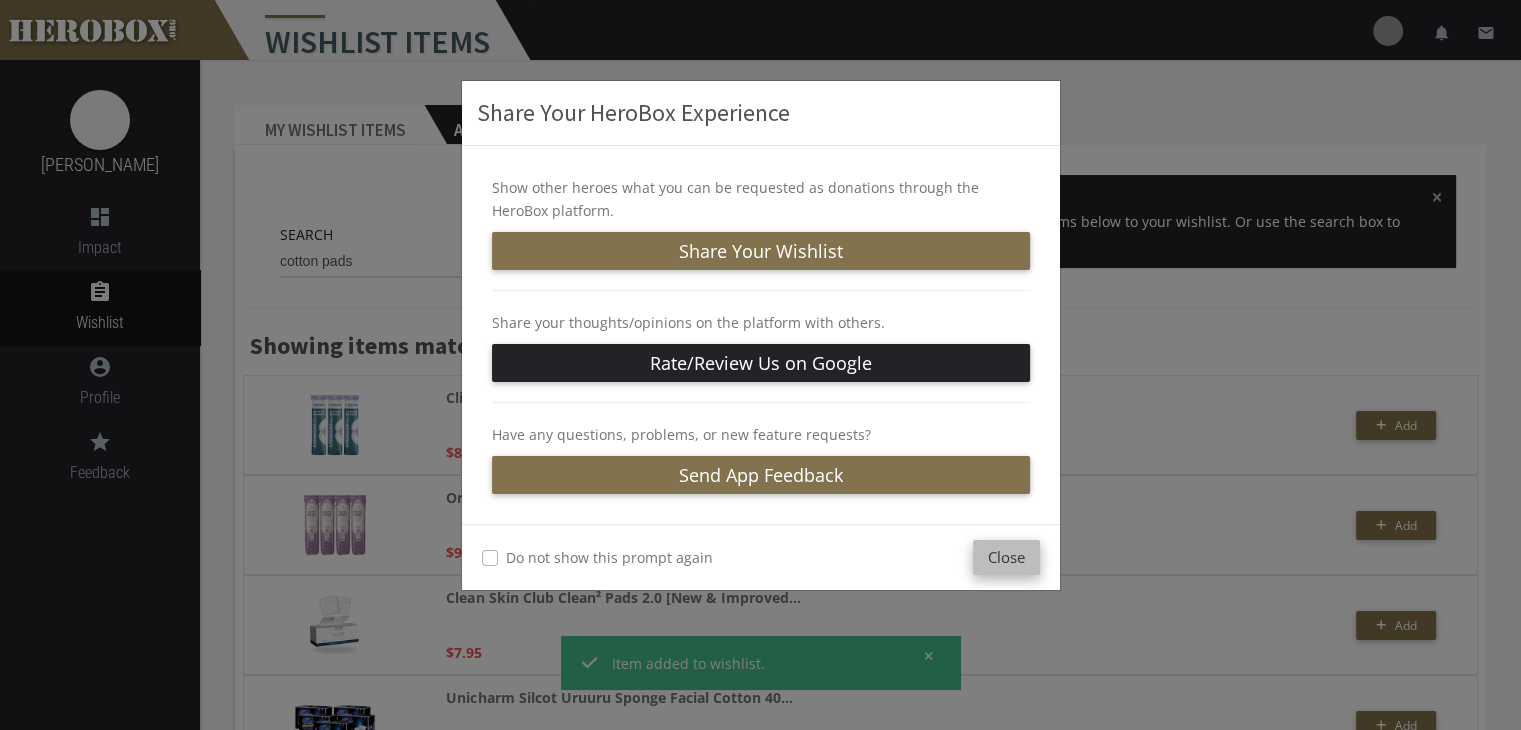 click on "Close" at bounding box center [1006, 557] 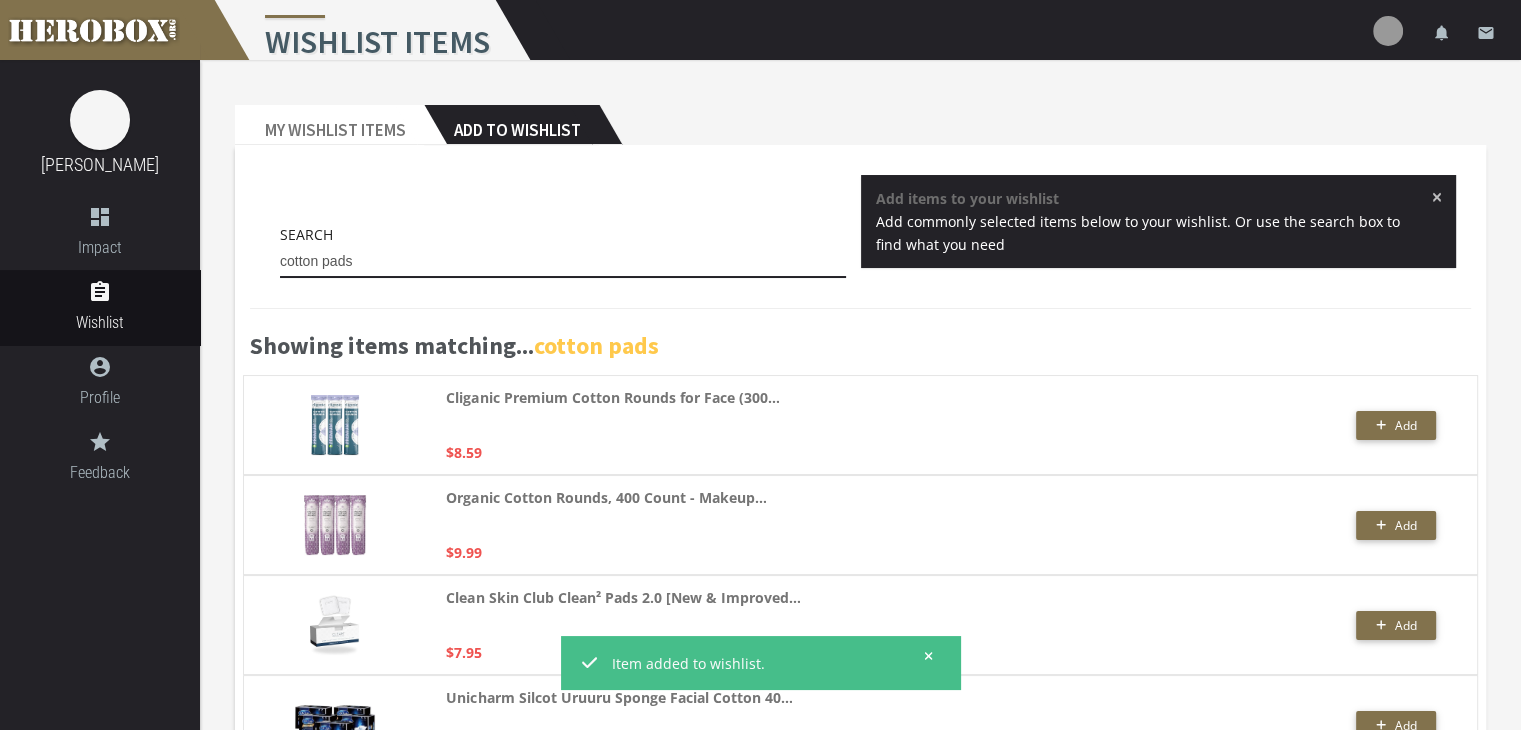 click on "cotton pads" at bounding box center [563, 262] 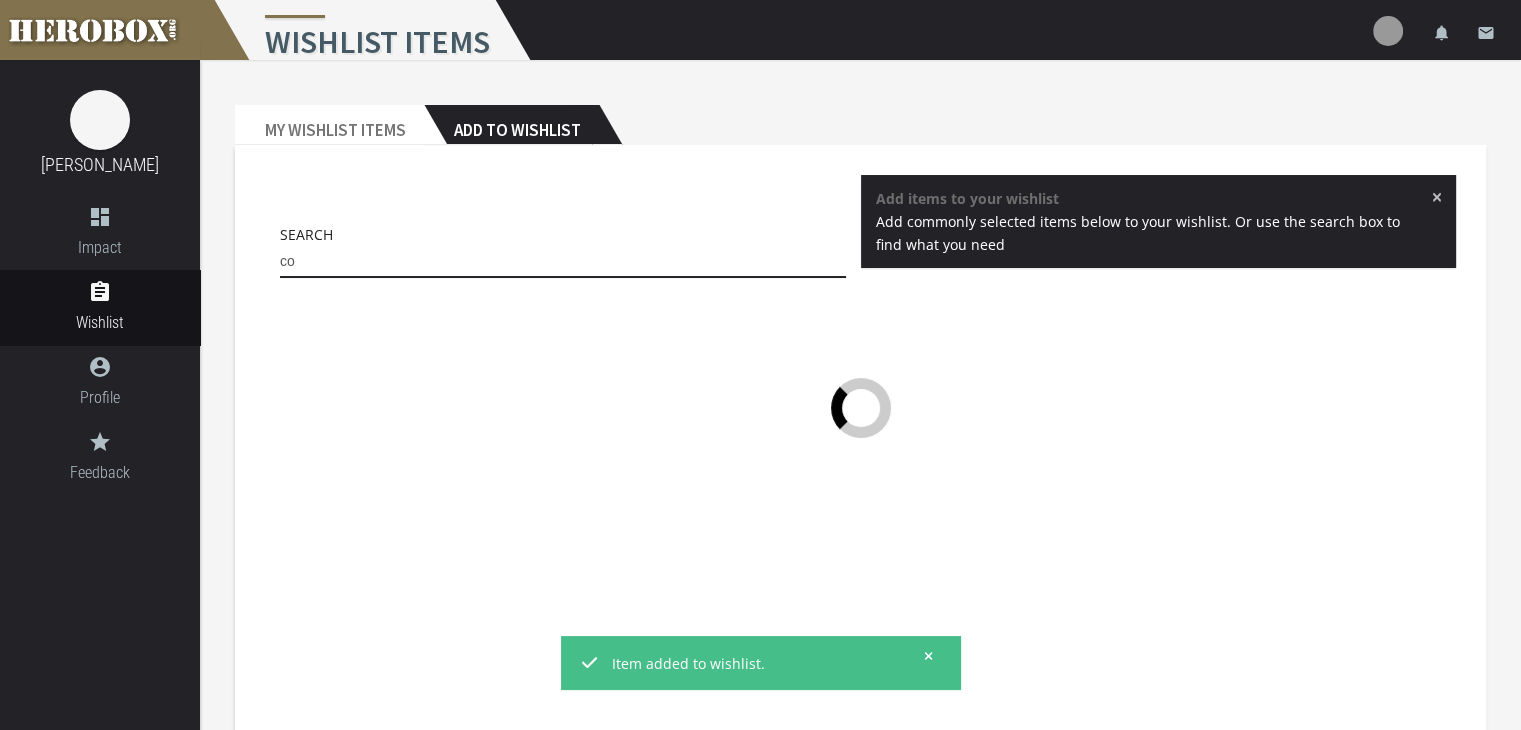 type on "c" 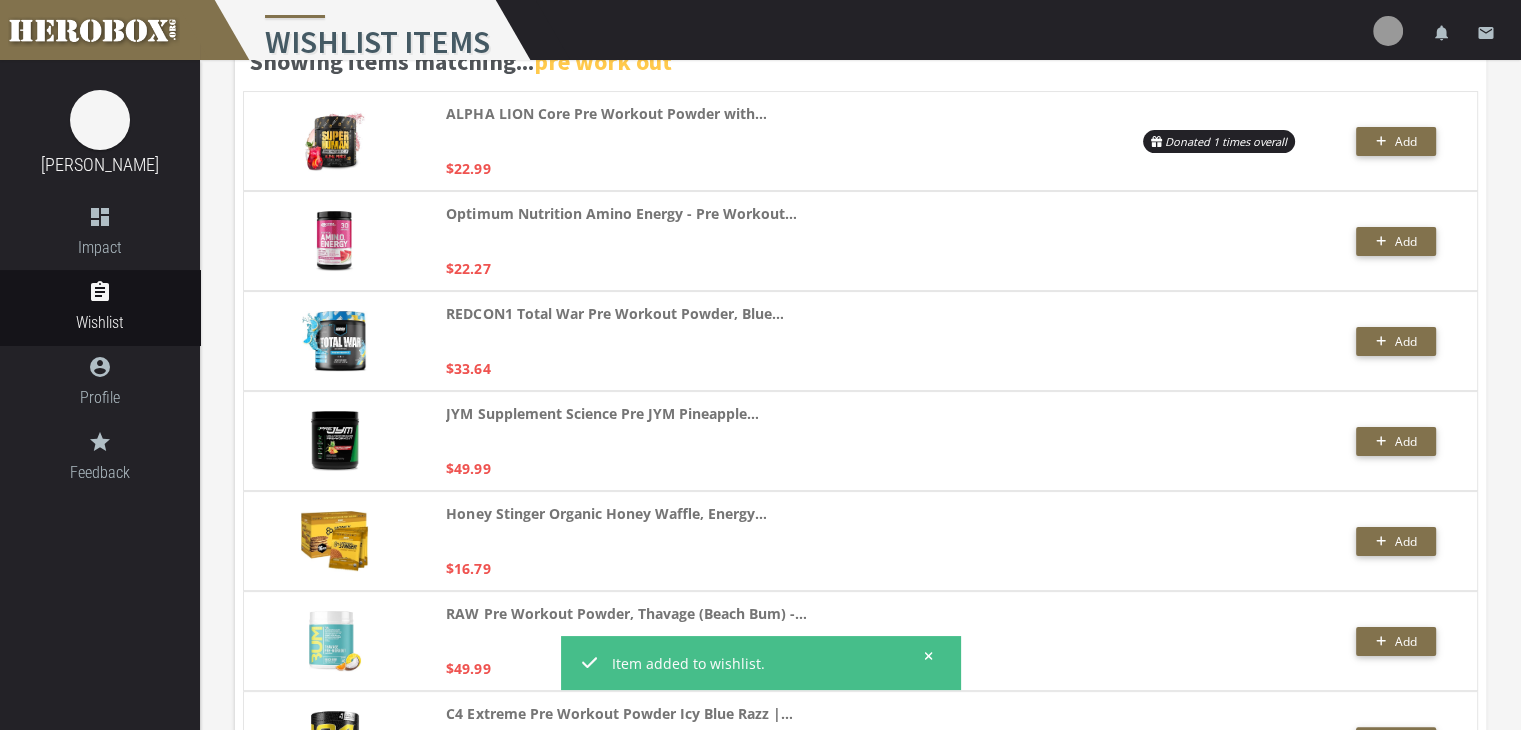 scroll, scrollTop: 303, scrollLeft: 0, axis: vertical 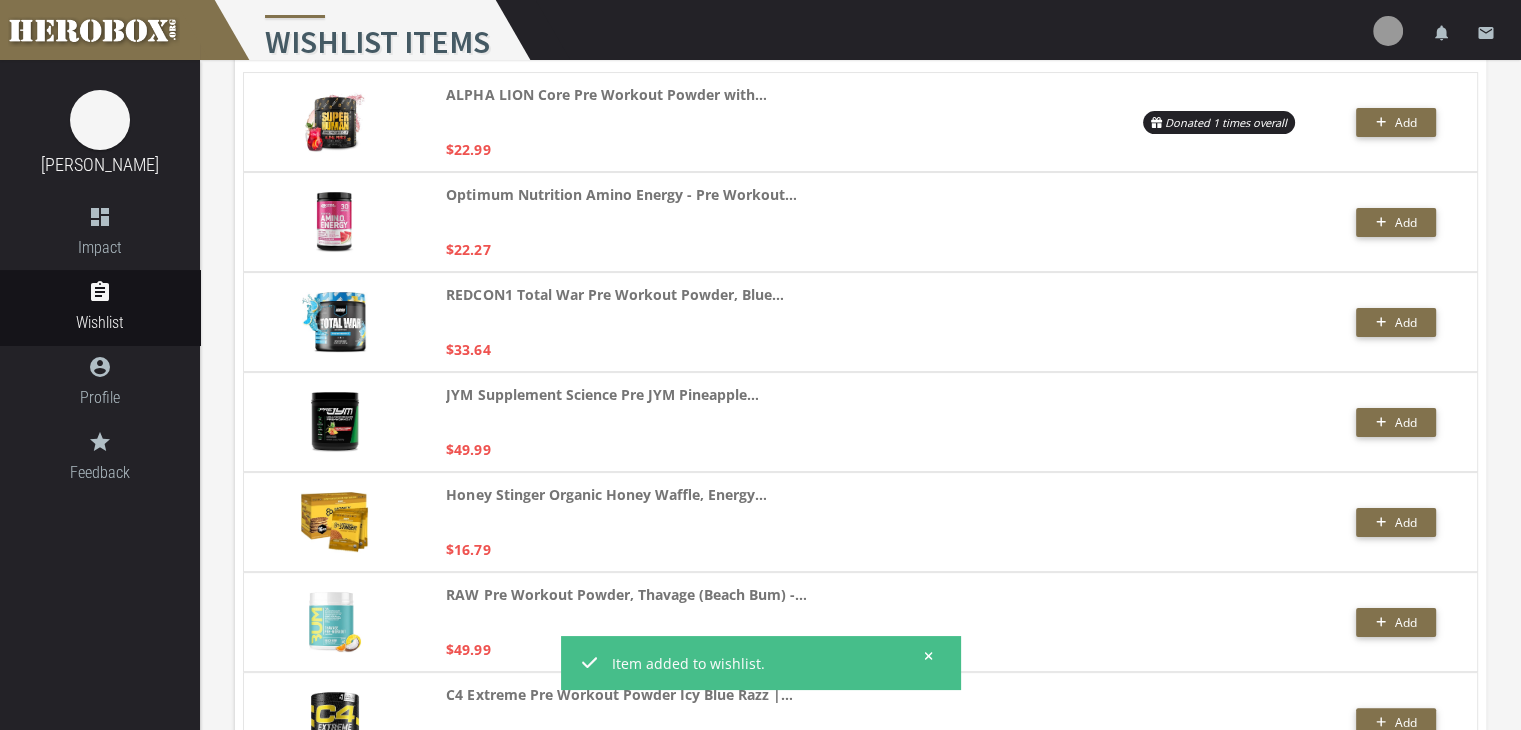 type on "pre work out" 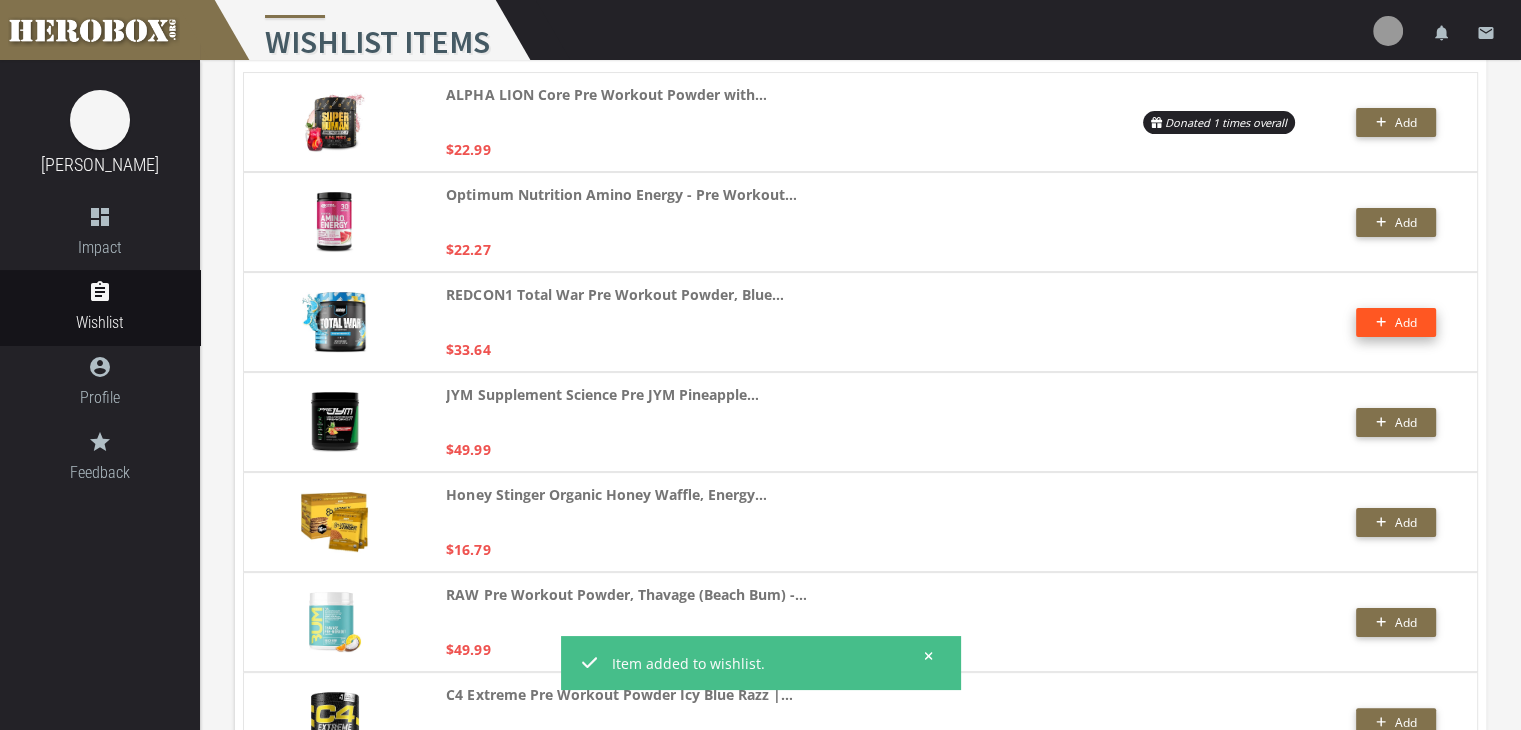 click 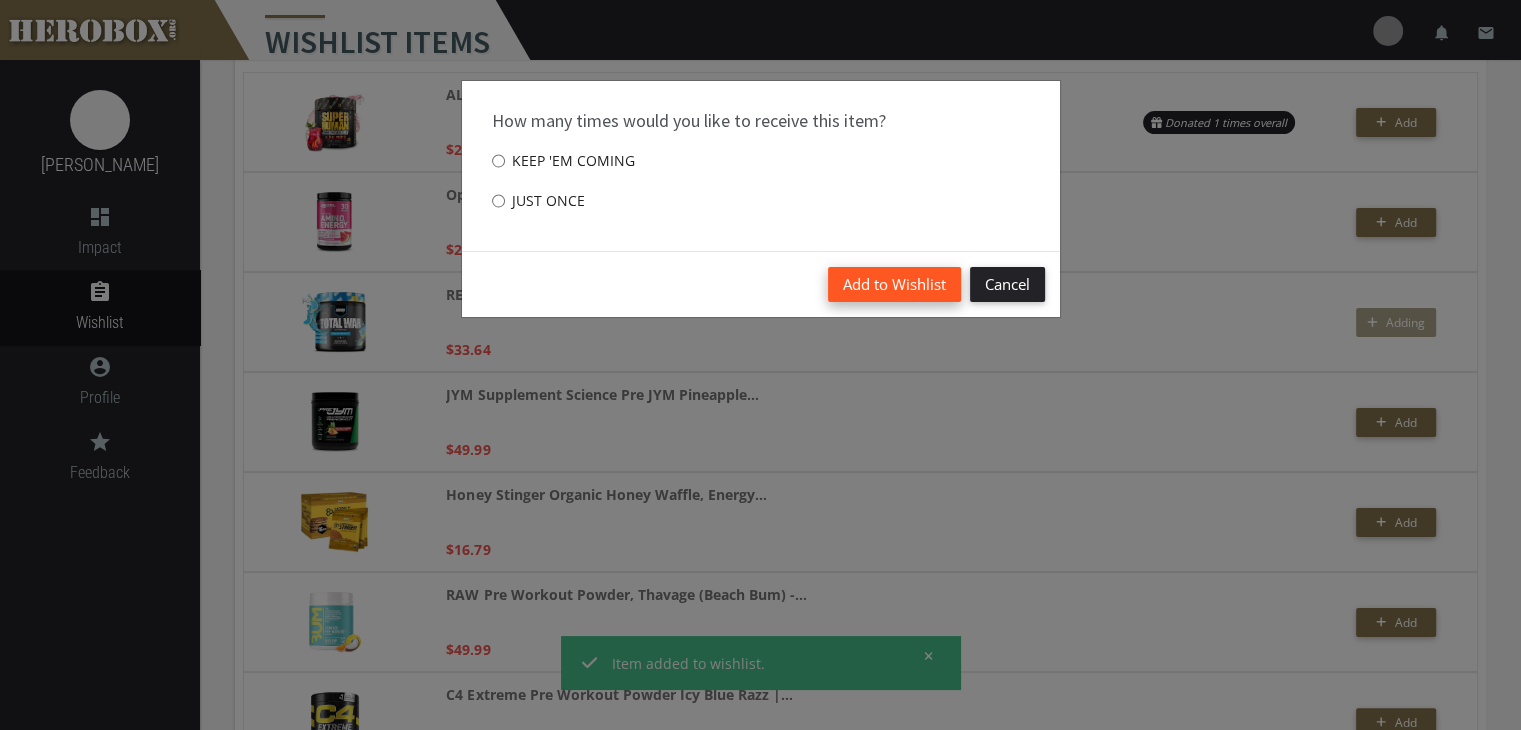 click on "Add to Wishlist" at bounding box center [894, 284] 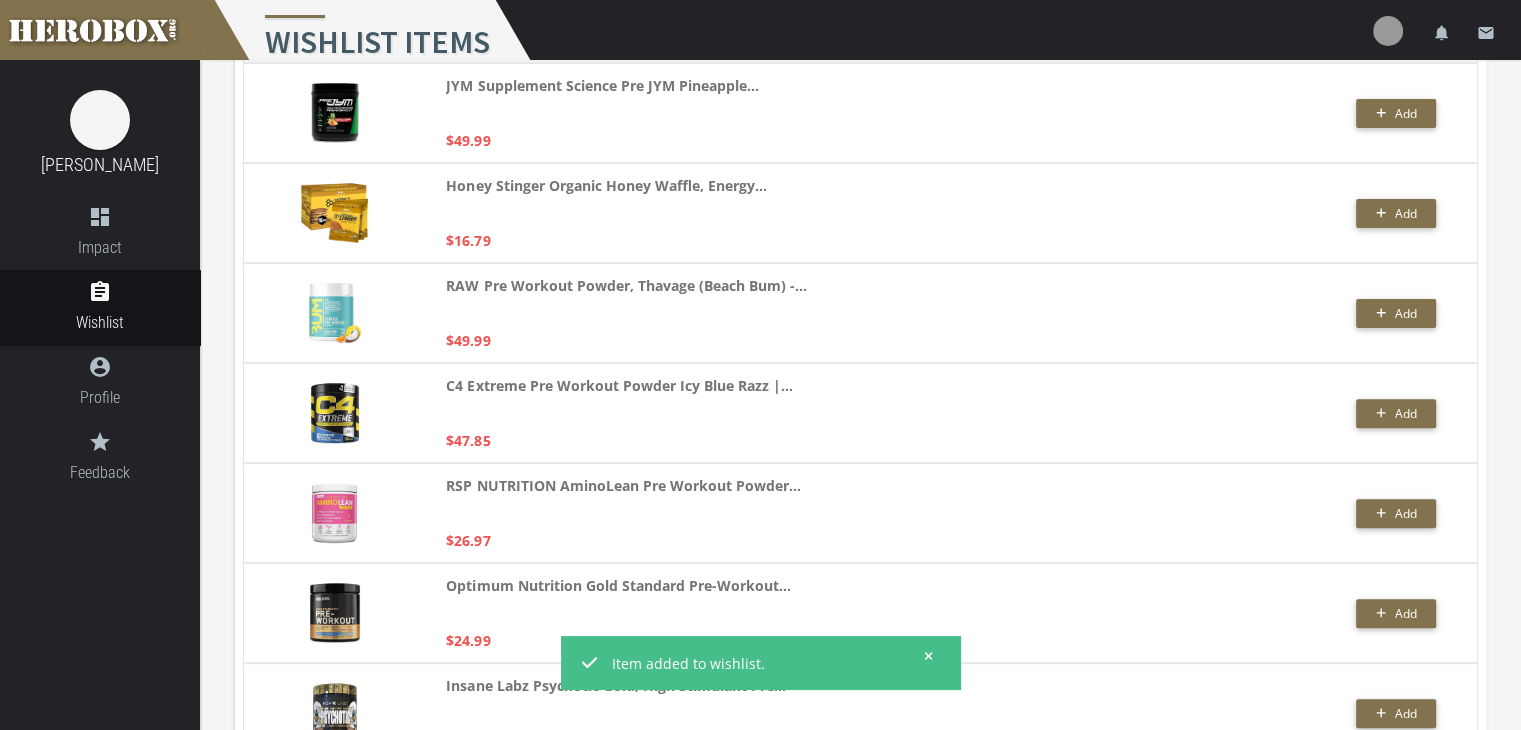 scroll, scrollTop: 0, scrollLeft: 0, axis: both 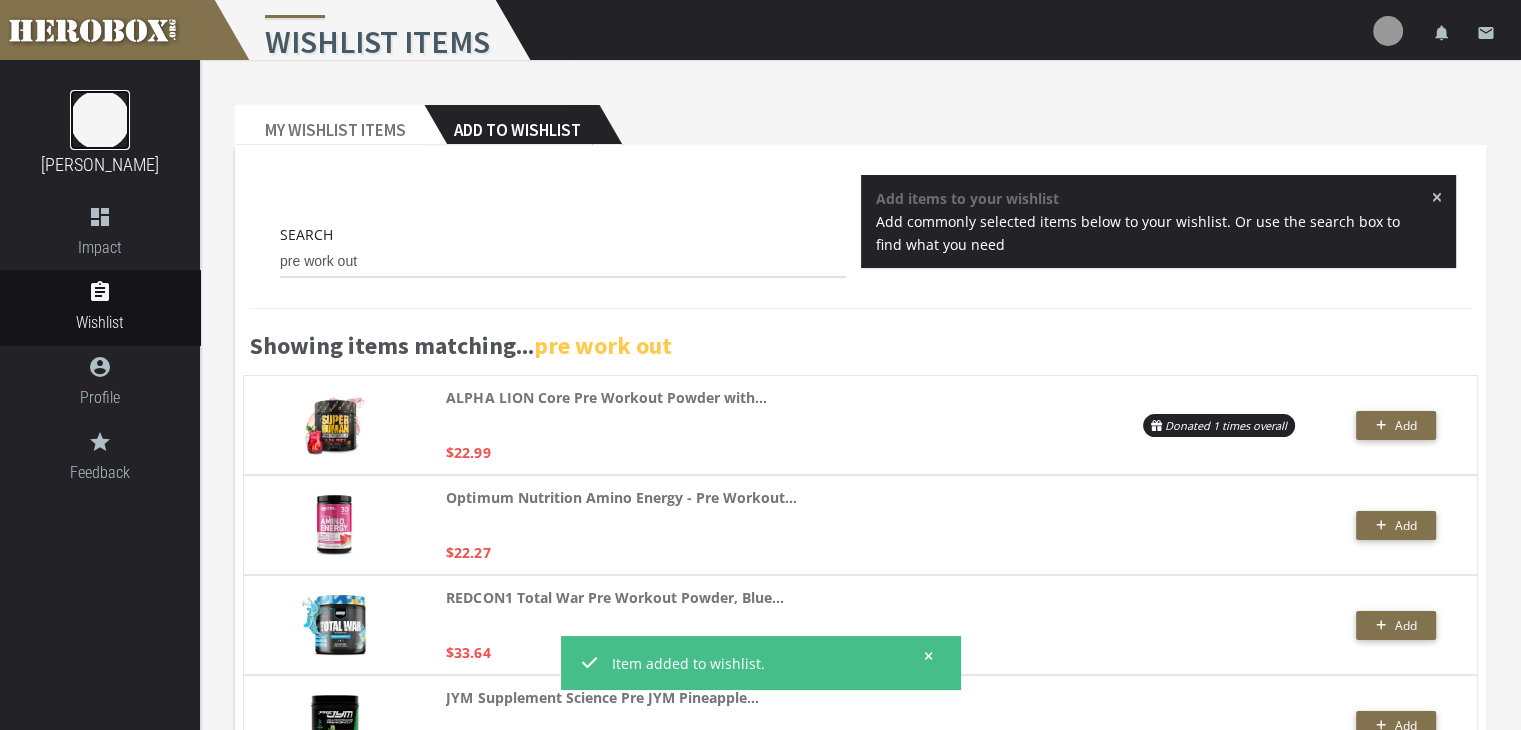 click at bounding box center (100, 120) 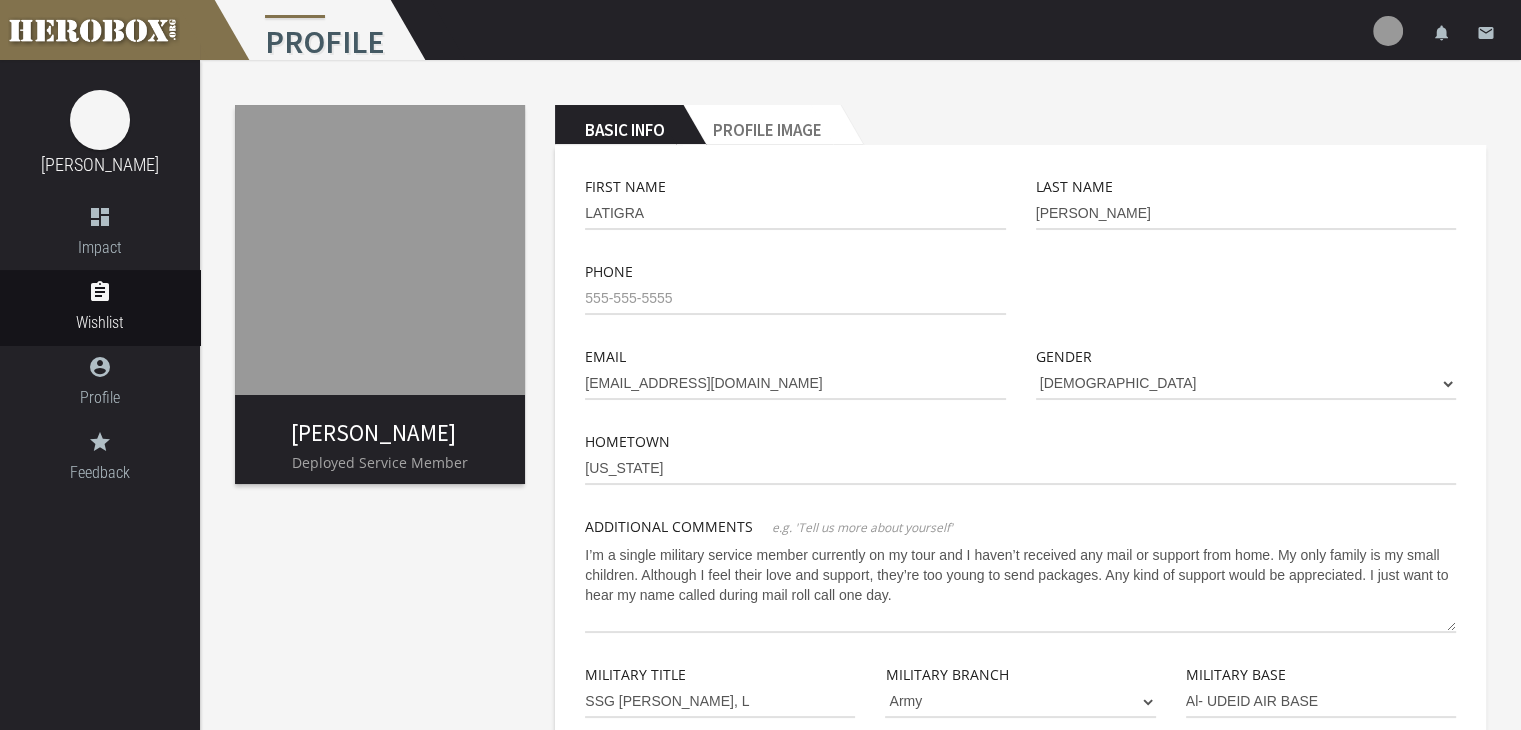 click on "Deployed Service Member" at bounding box center (380, 462) 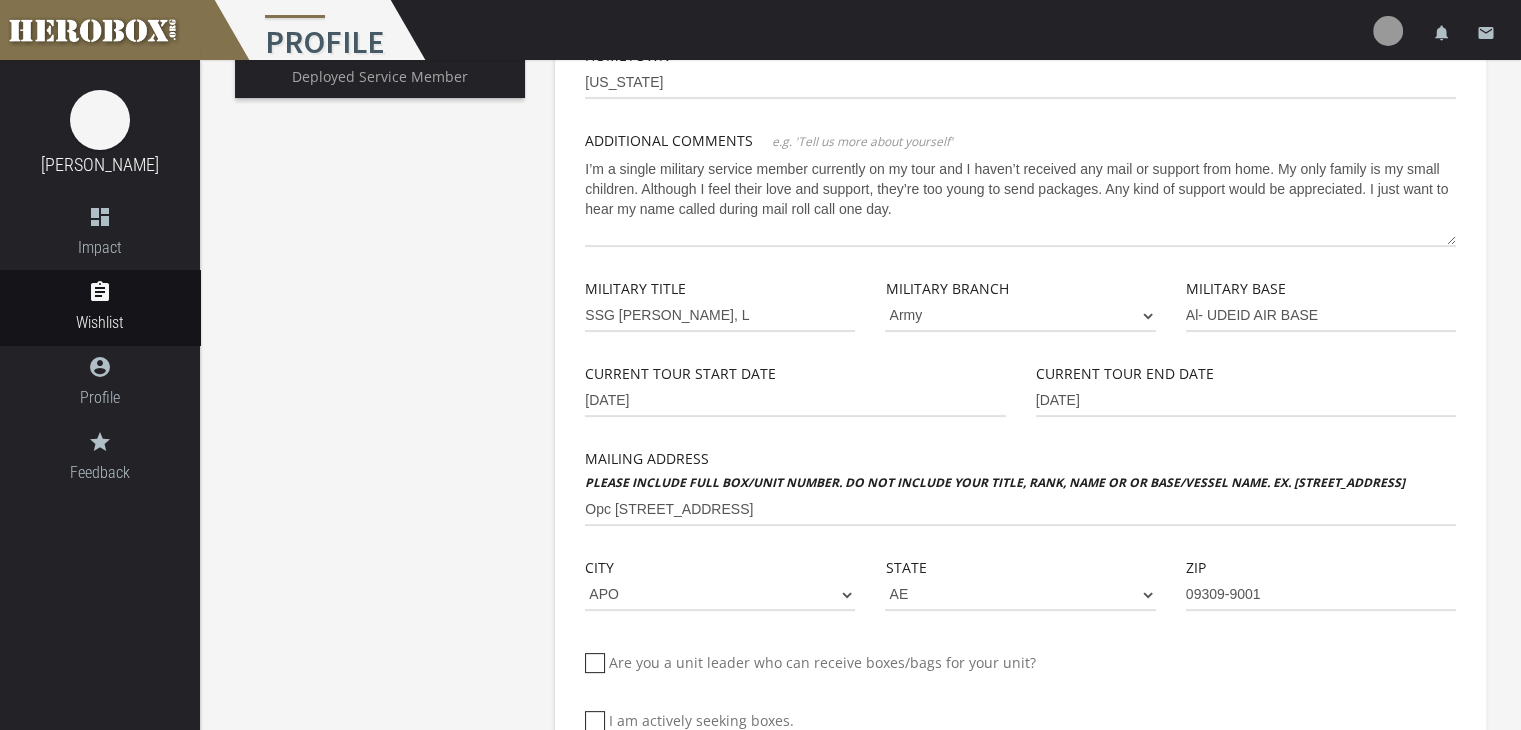 scroll, scrollTop: 396, scrollLeft: 0, axis: vertical 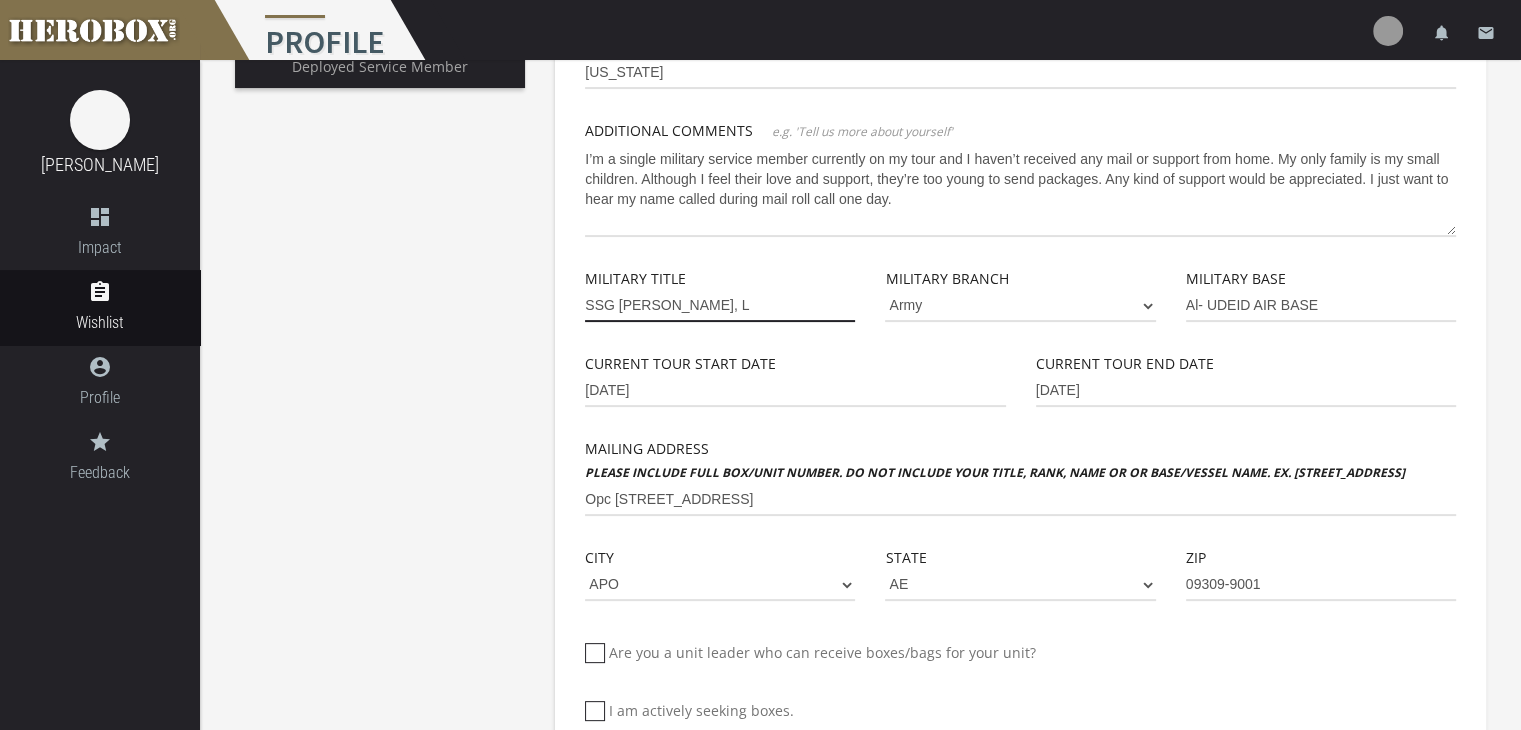 click on "SSG [PERSON_NAME], L" at bounding box center (720, 306) 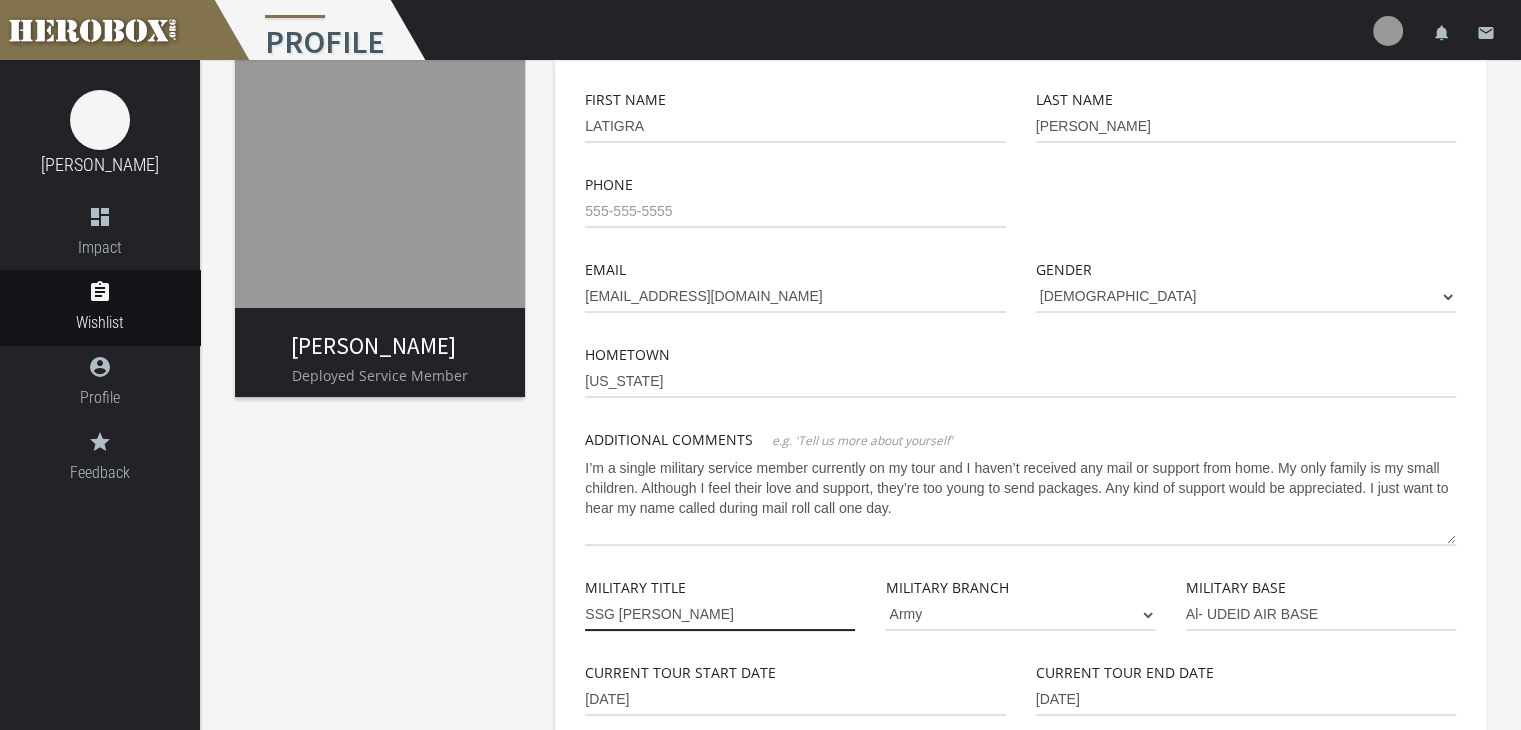 scroll, scrollTop: 0, scrollLeft: 0, axis: both 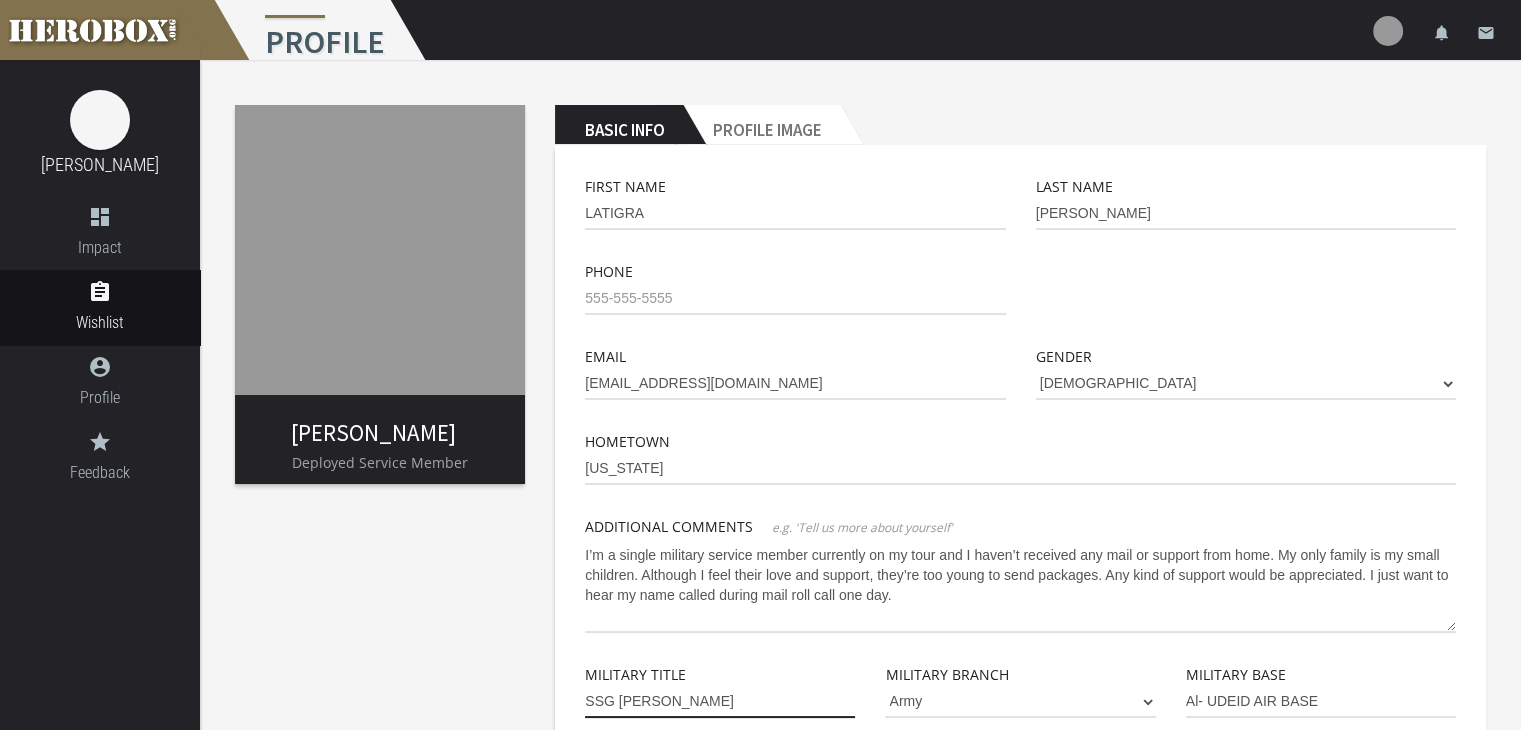 type on "SSG [PERSON_NAME]" 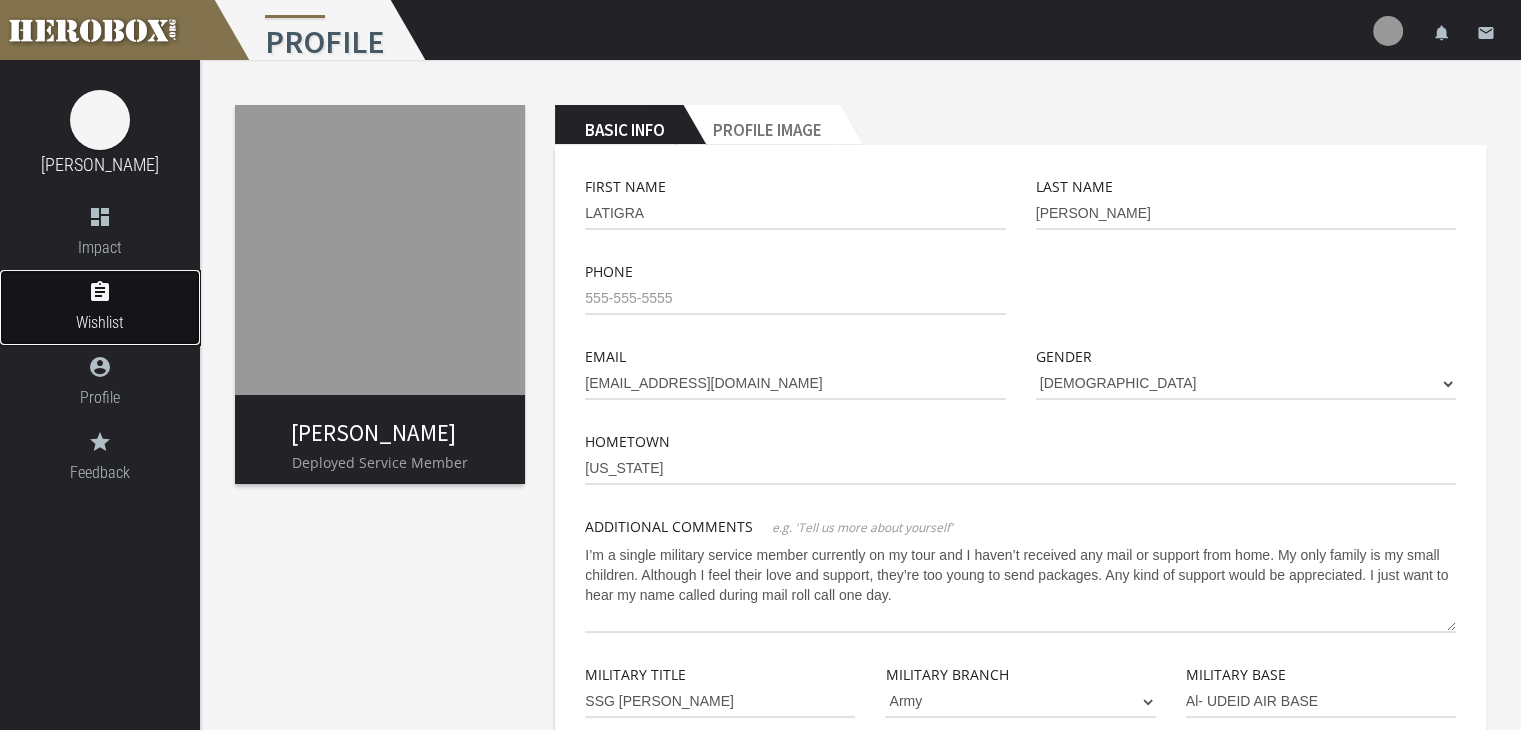 click on "Wishlist" at bounding box center (100, 322) 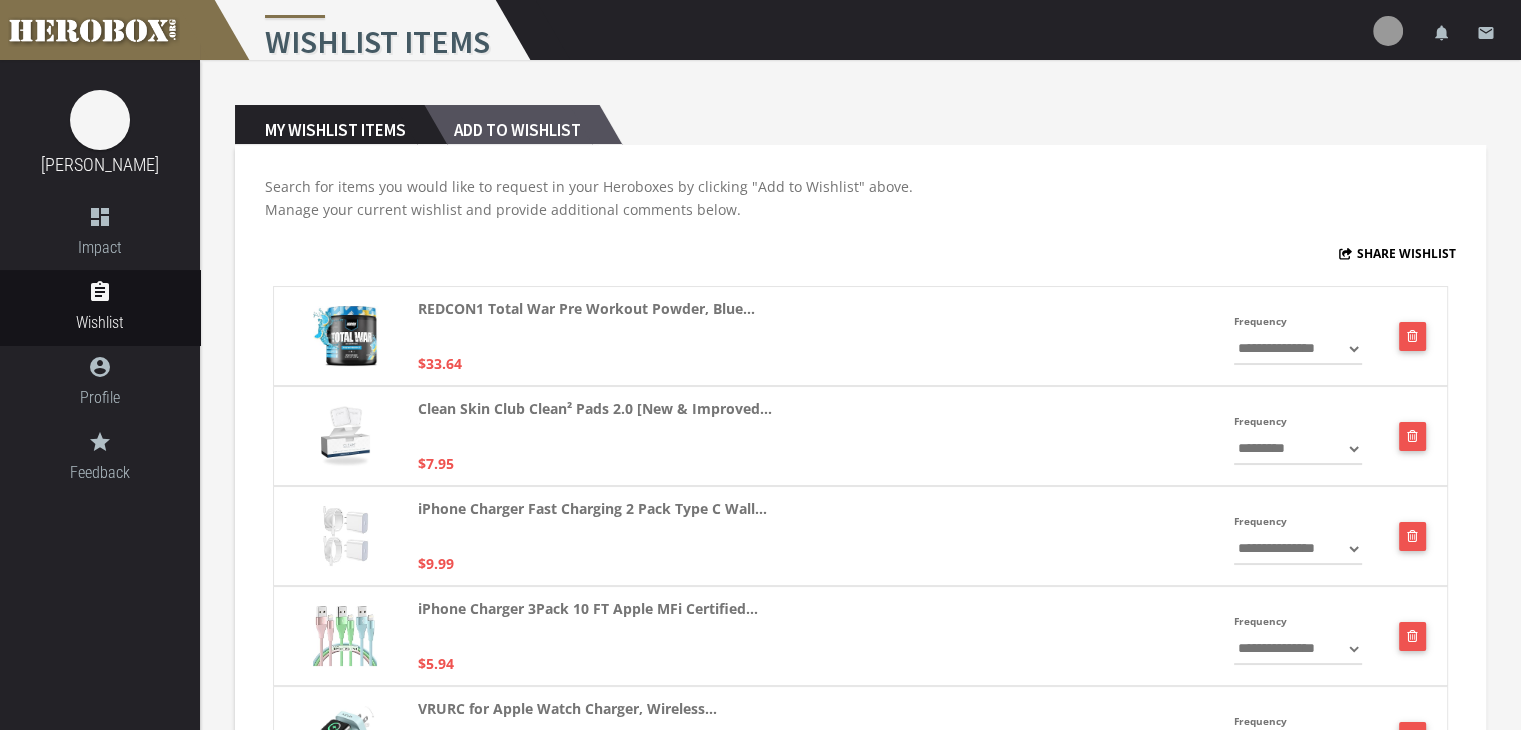click on "Add to Wishlist" at bounding box center (511, 125) 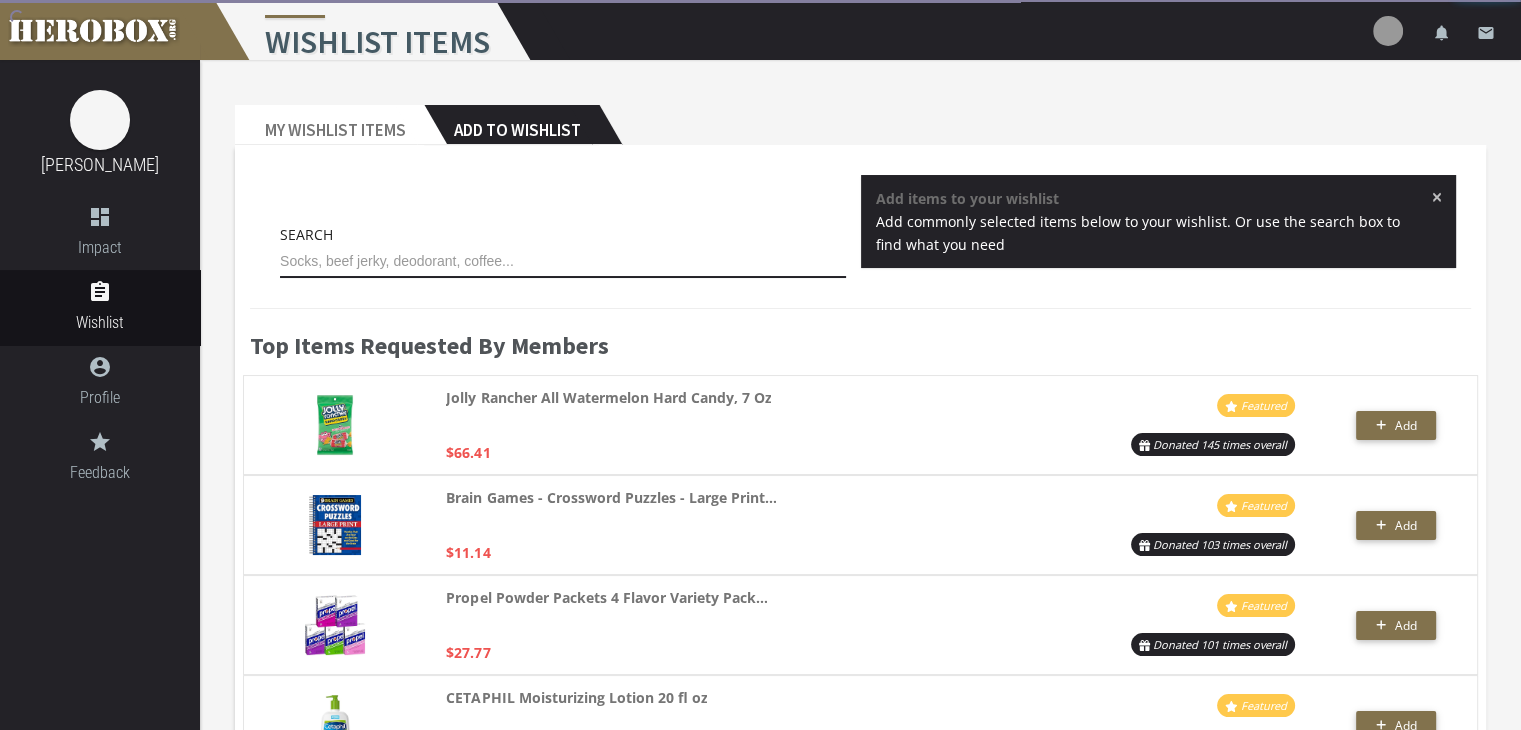 click at bounding box center [563, 262] 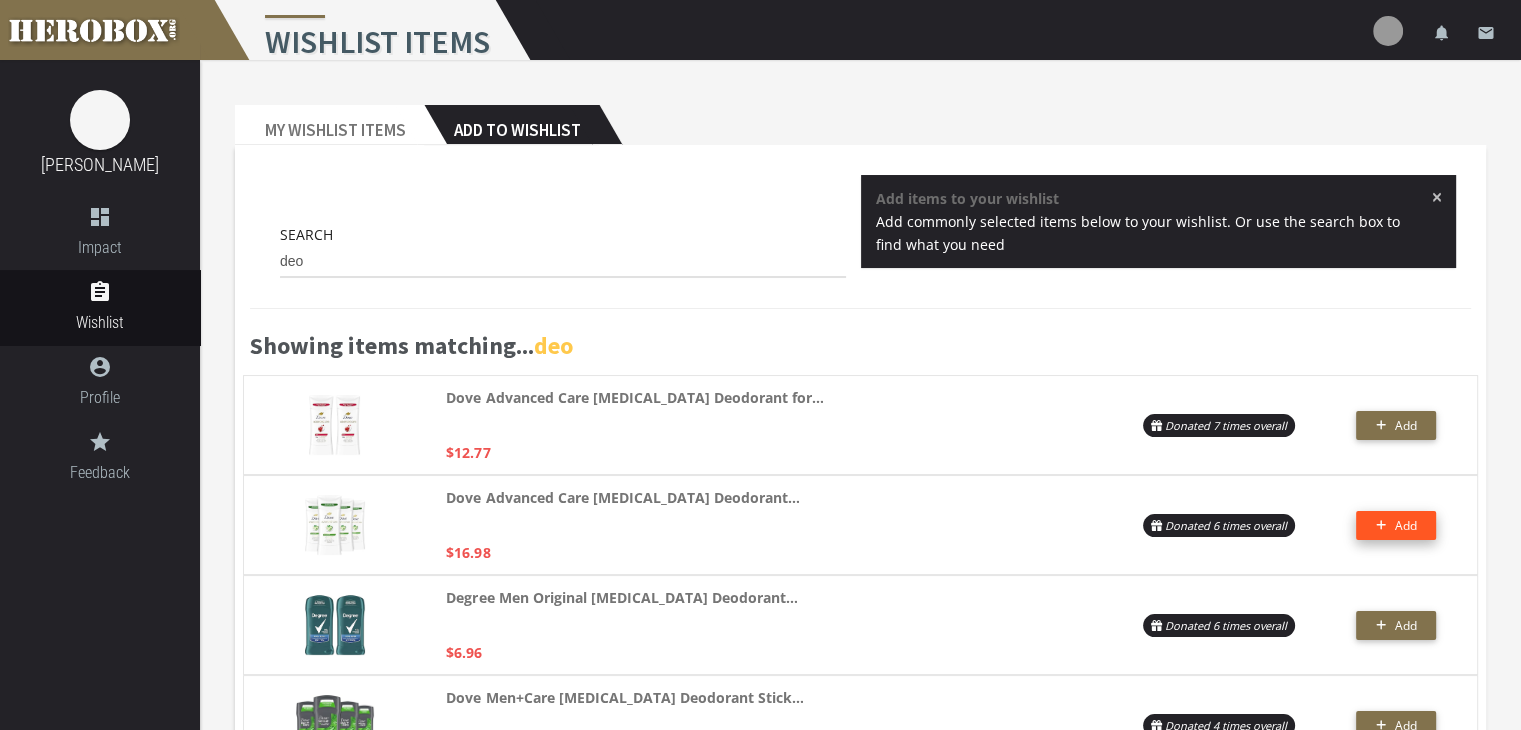 click on "Add" at bounding box center [1405, 525] 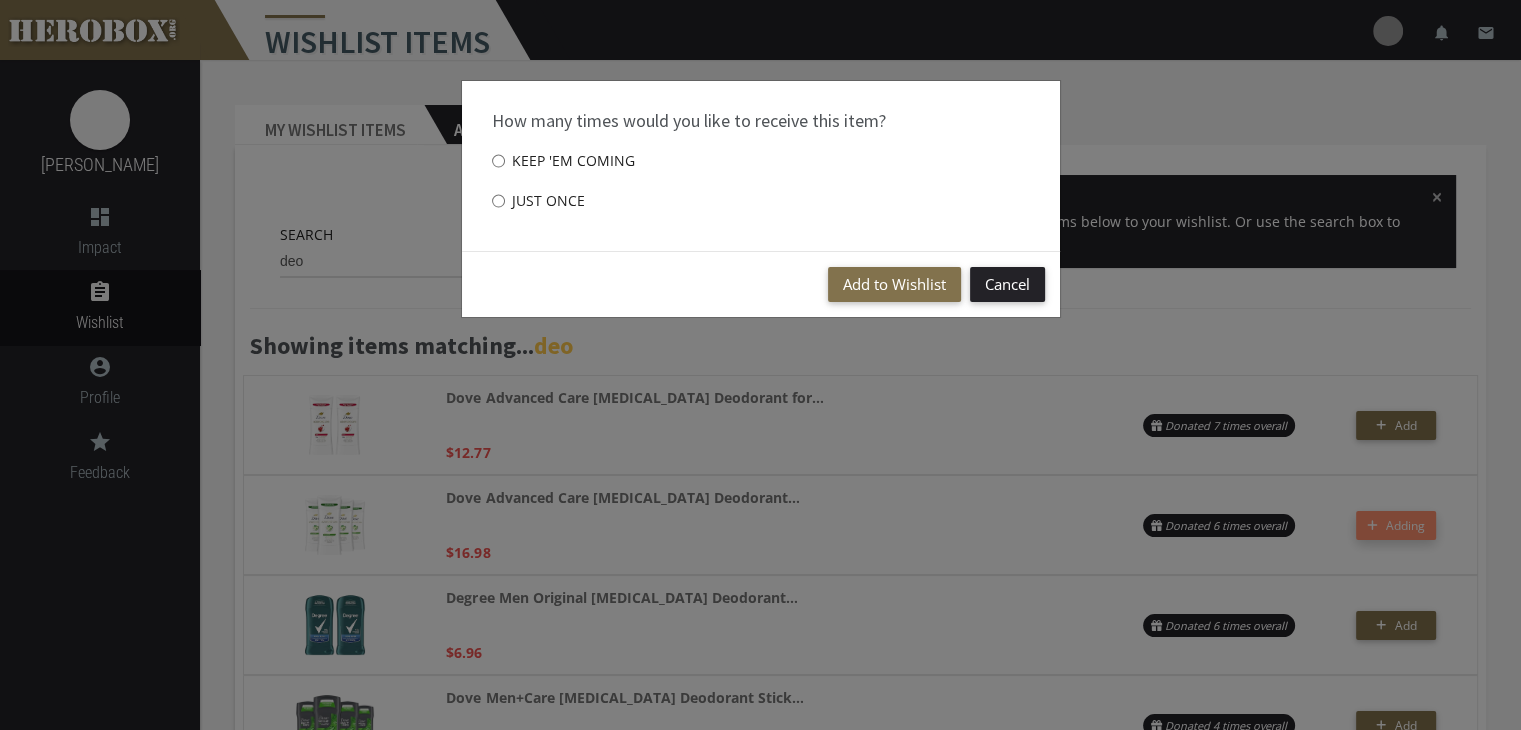 drag, startPoint x: 536, startPoint y: 203, endPoint x: 716, endPoint y: 225, distance: 181.33946 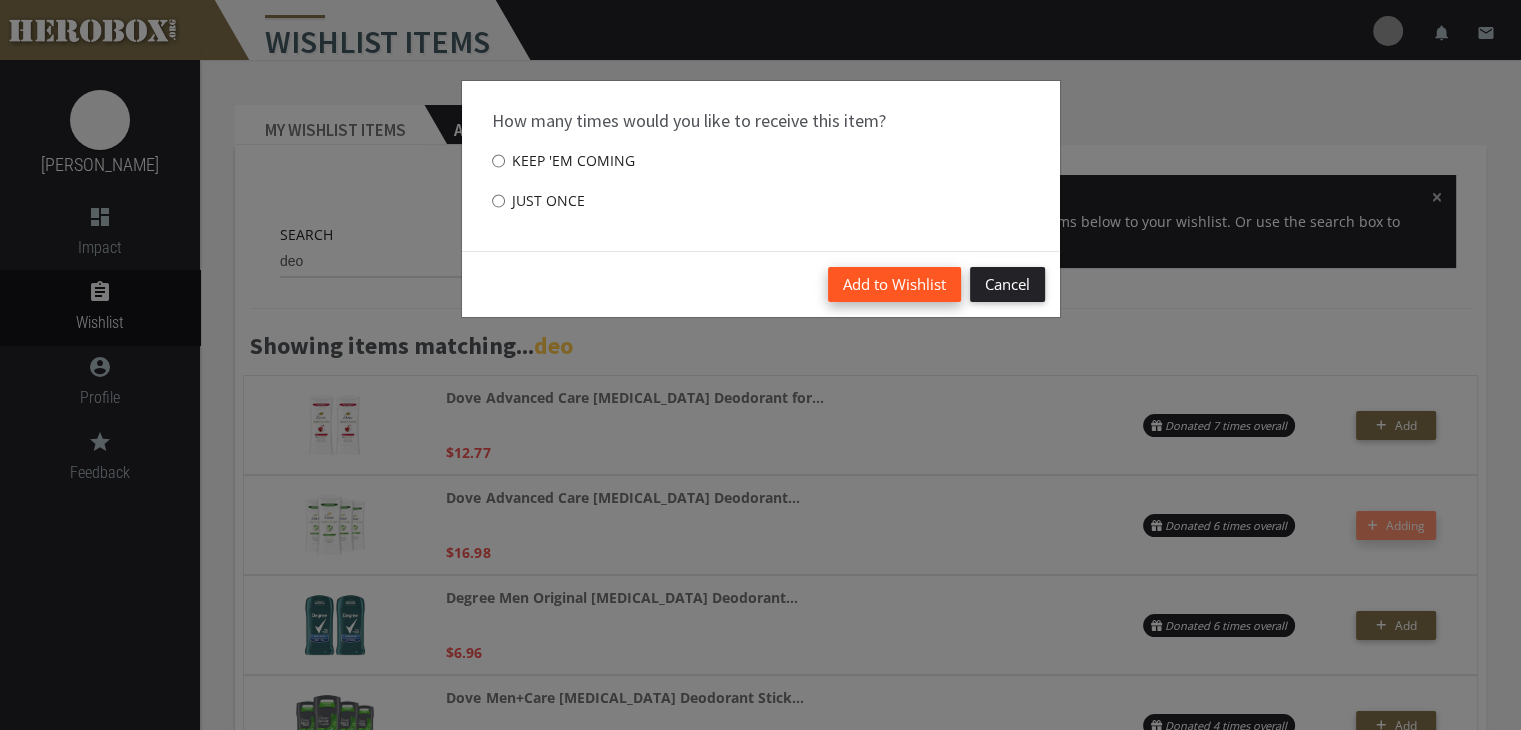 click on "Add to Wishlist" at bounding box center (894, 284) 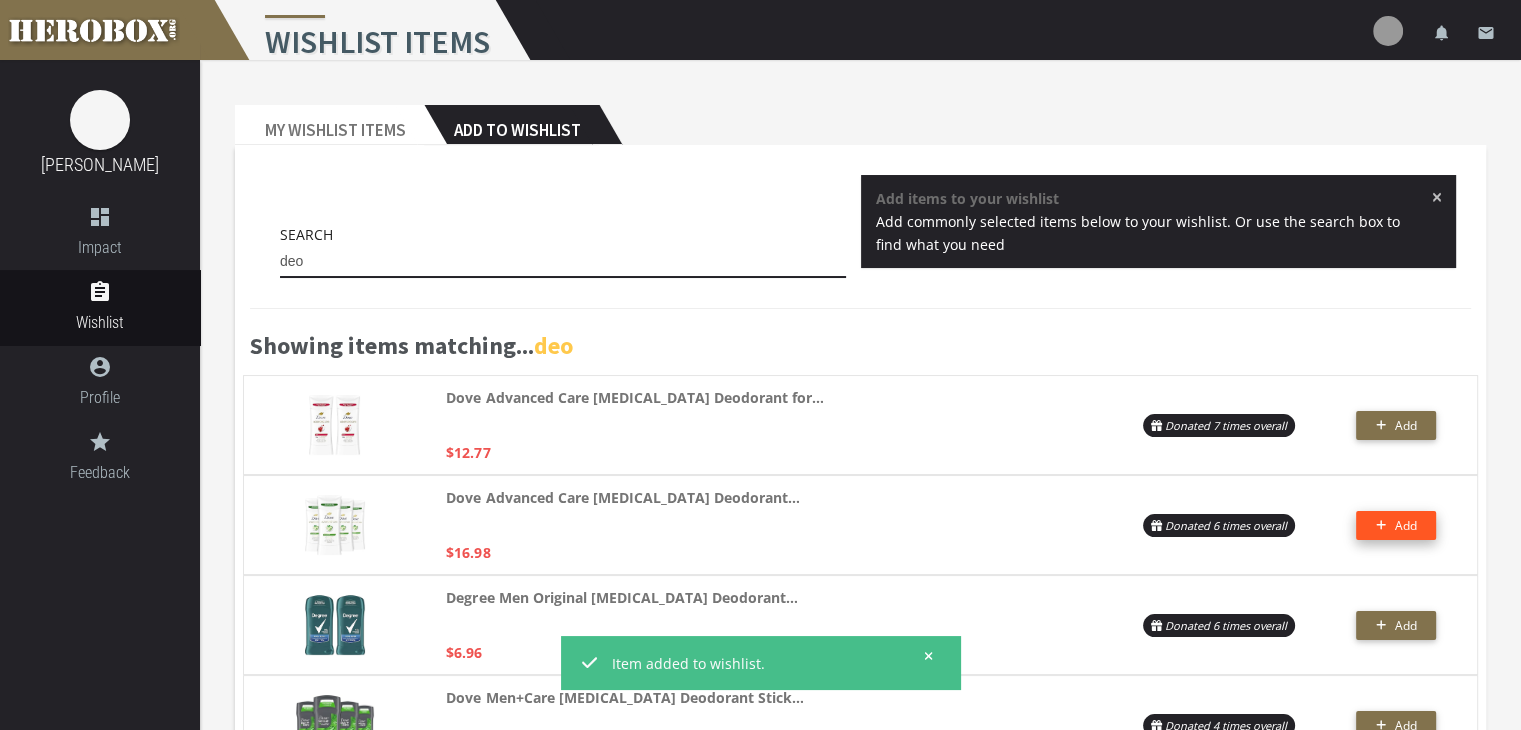 click on "deo" at bounding box center [563, 262] 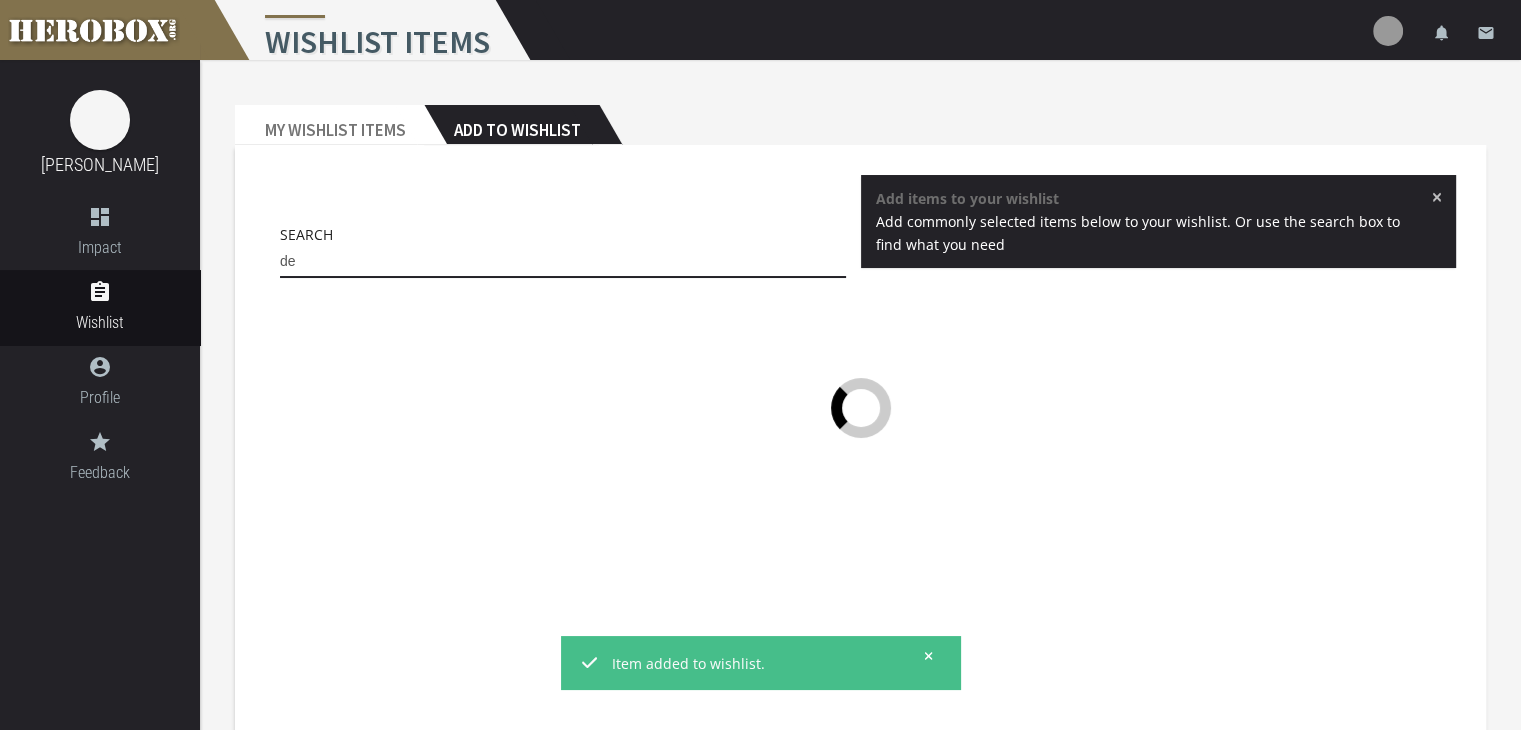 type on "d" 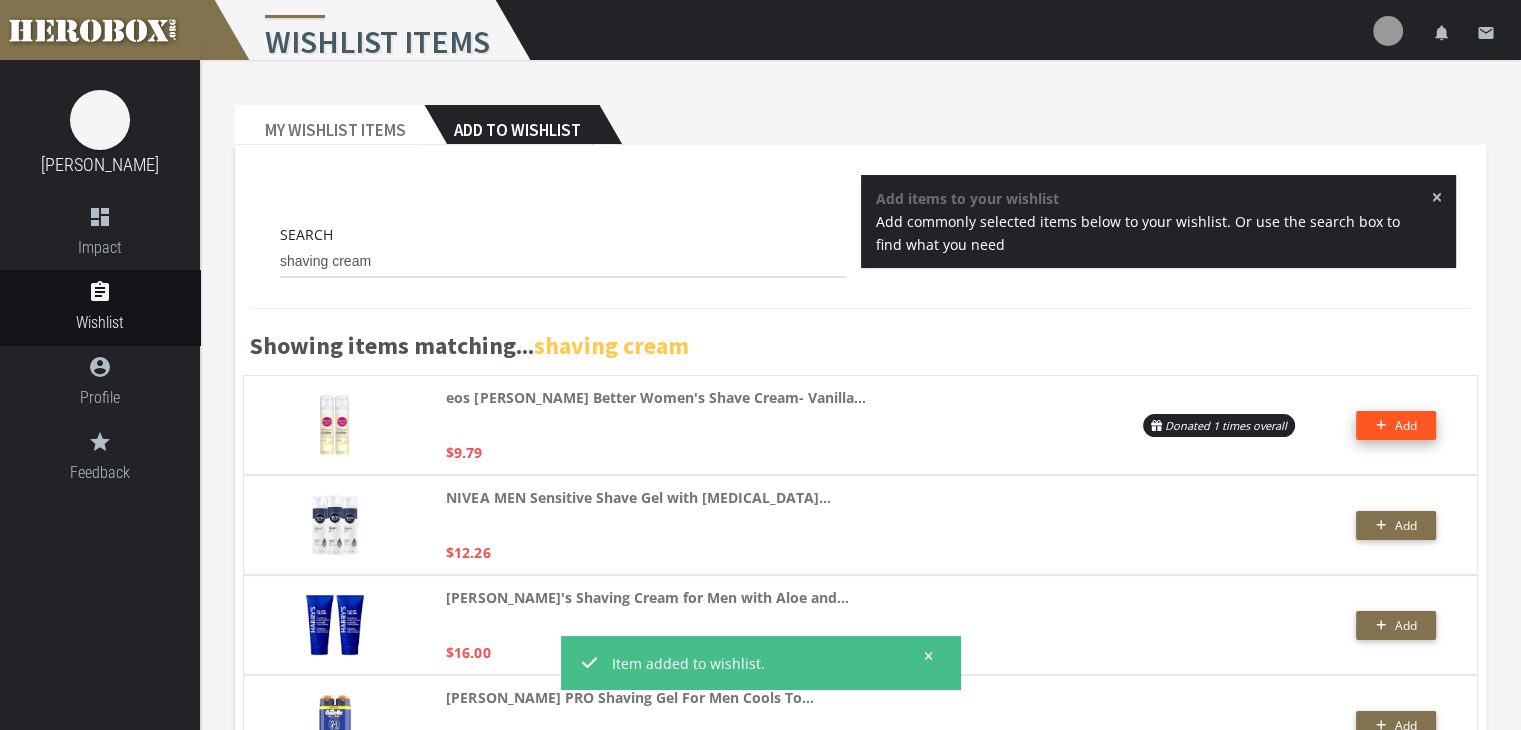 click 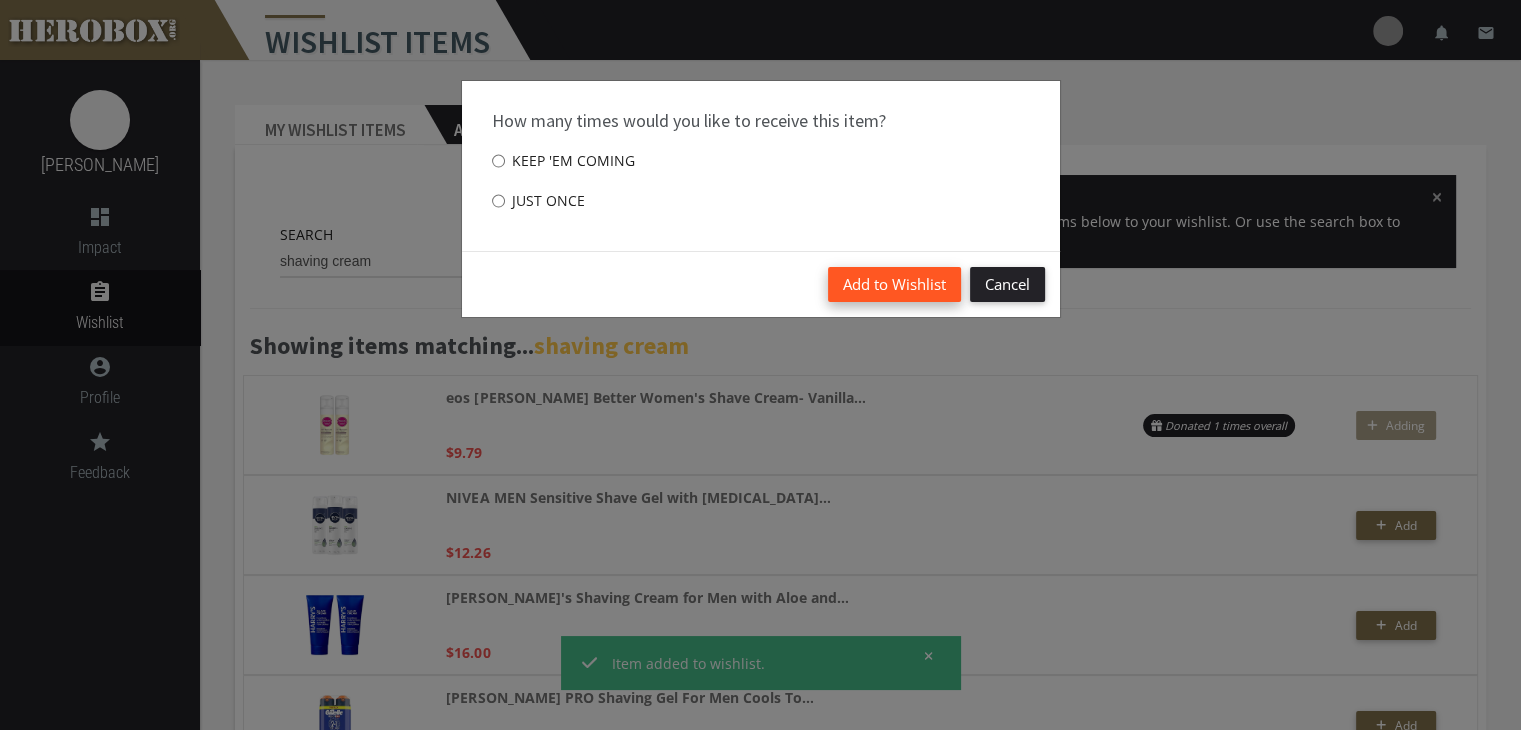 click on "Add to Wishlist" at bounding box center (894, 284) 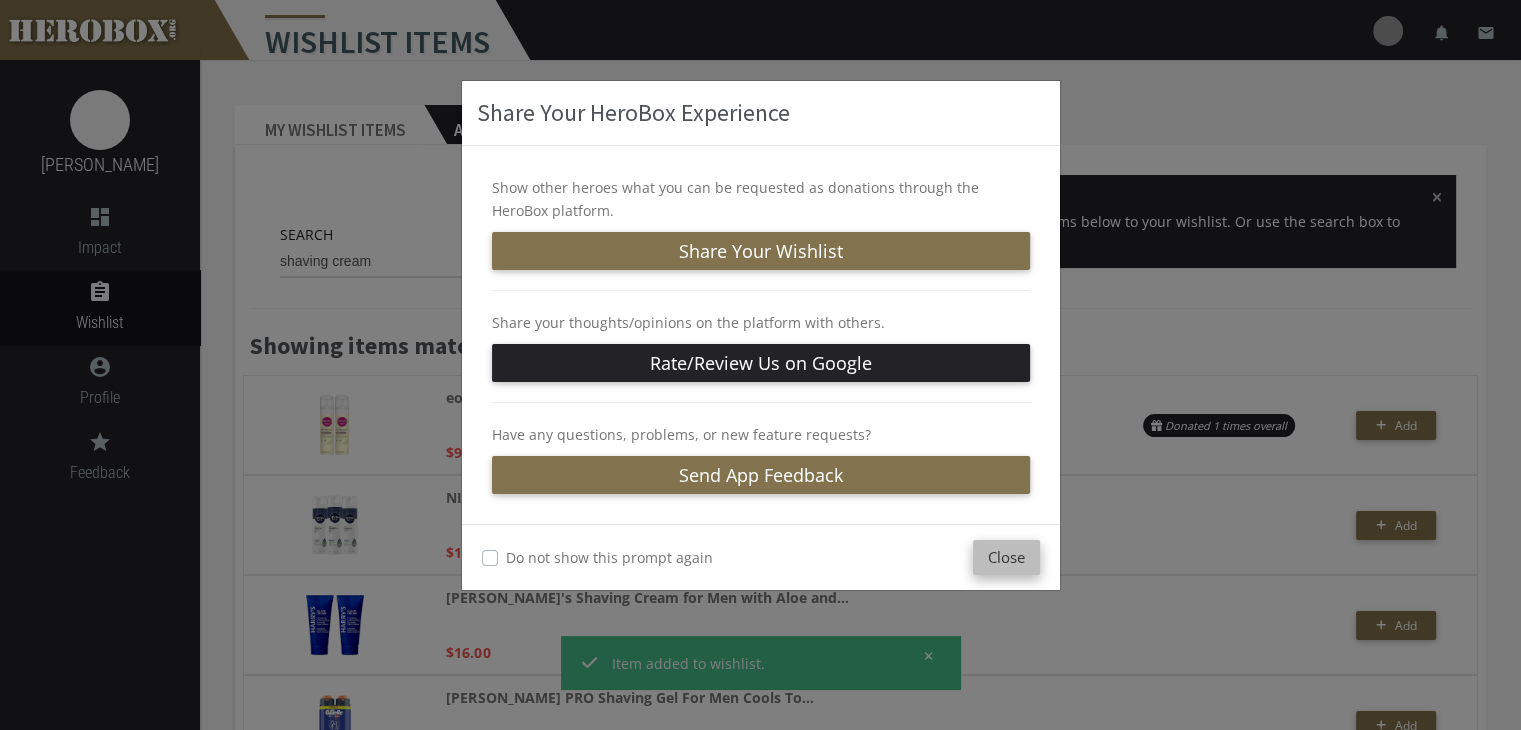 click on "Close" at bounding box center [1006, 557] 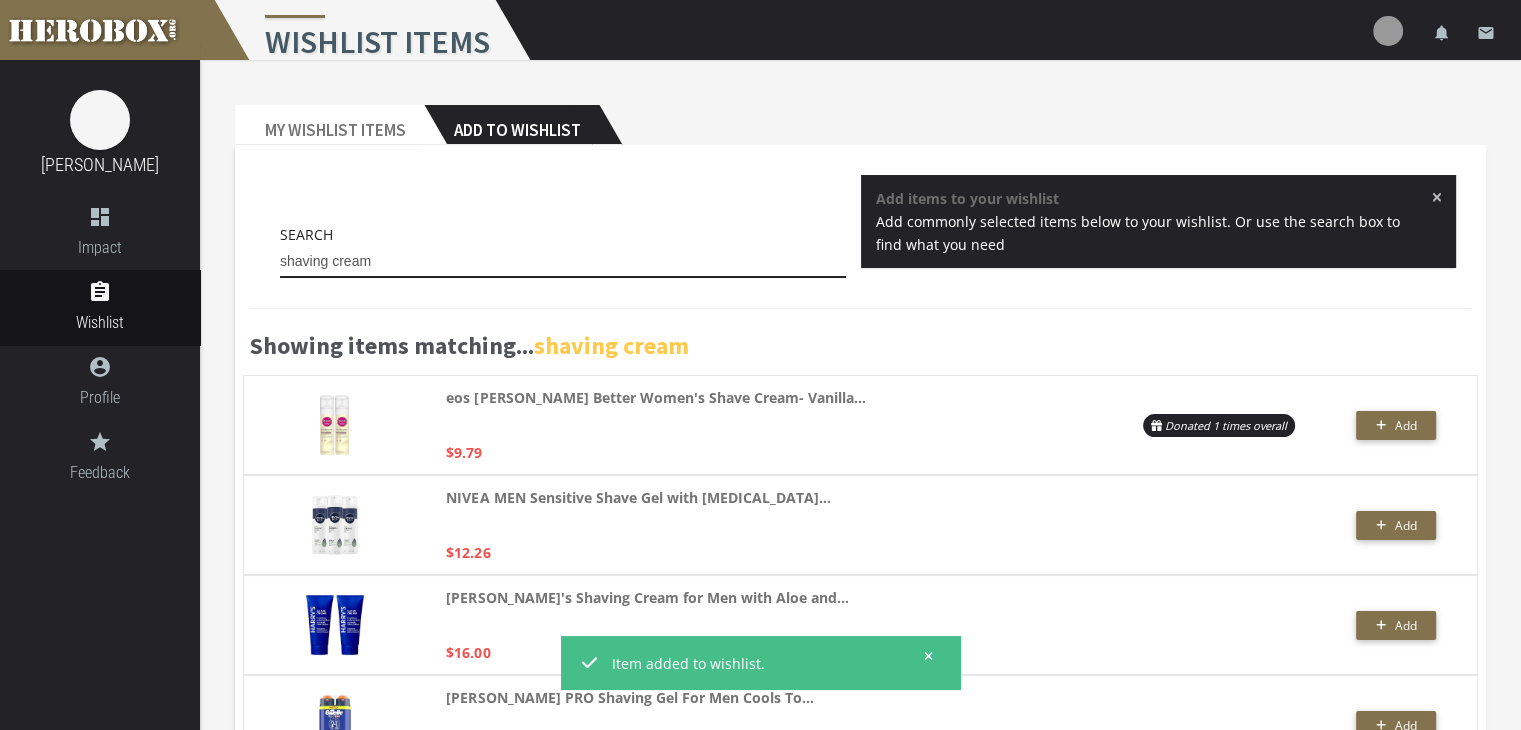 click on "shaving cream" at bounding box center (563, 262) 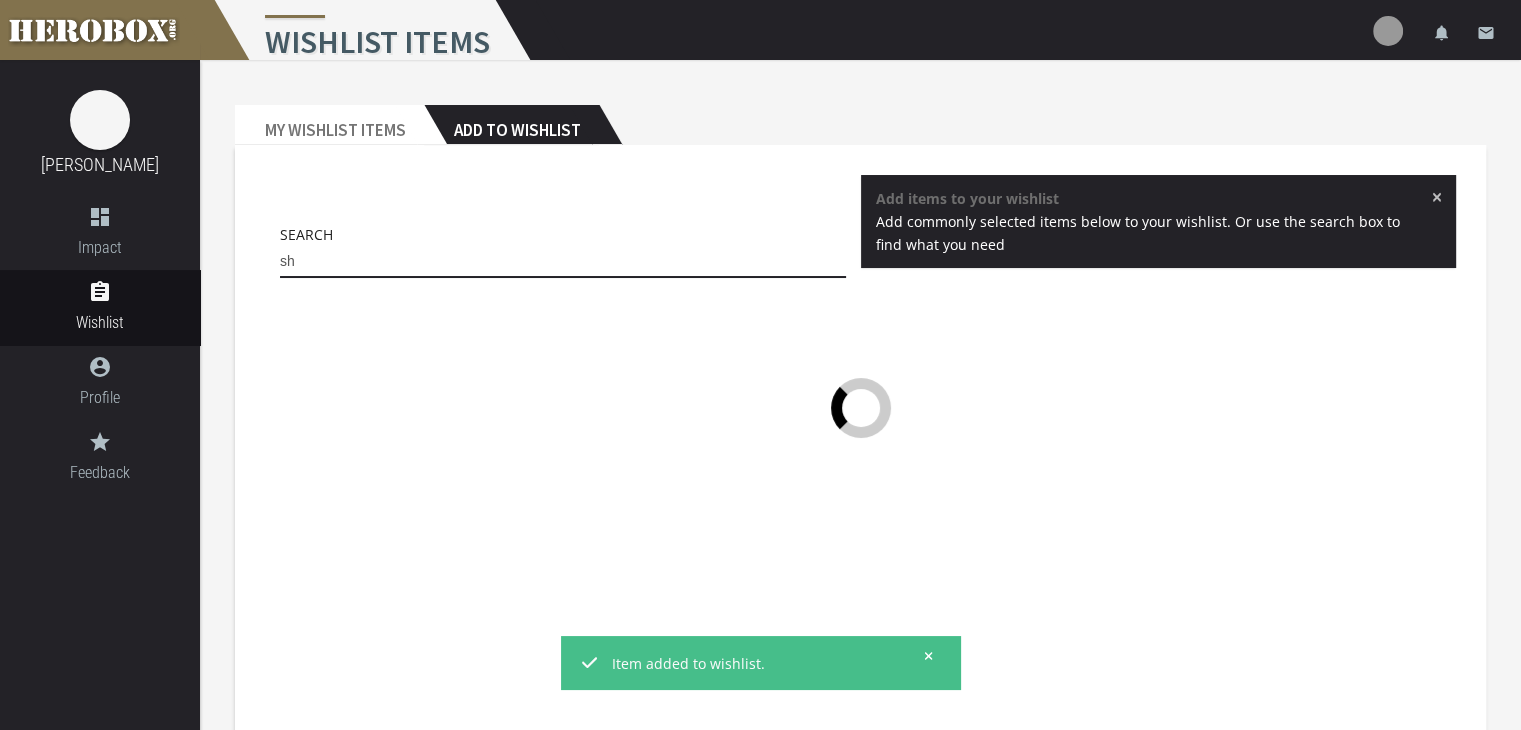 type on "s" 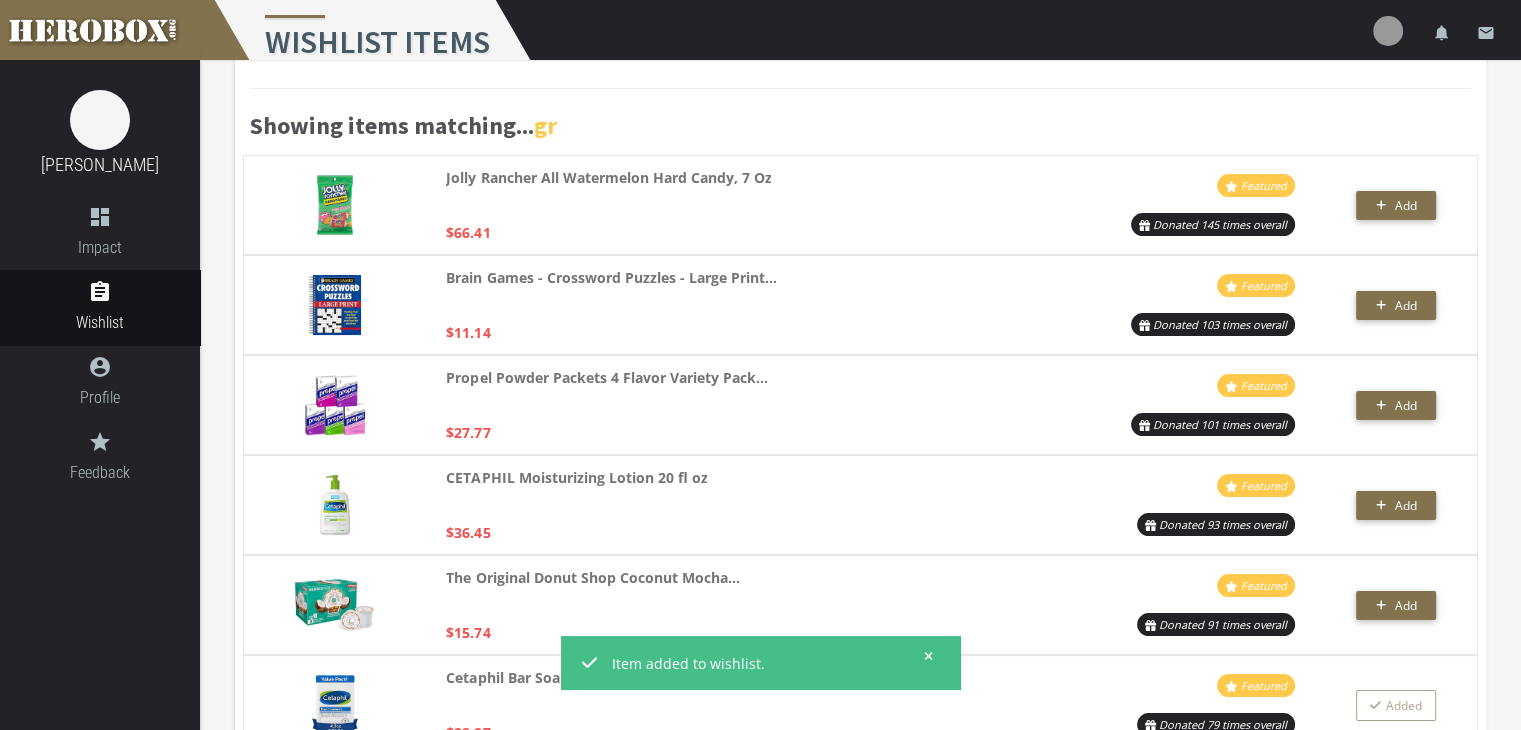 scroll, scrollTop: 0, scrollLeft: 0, axis: both 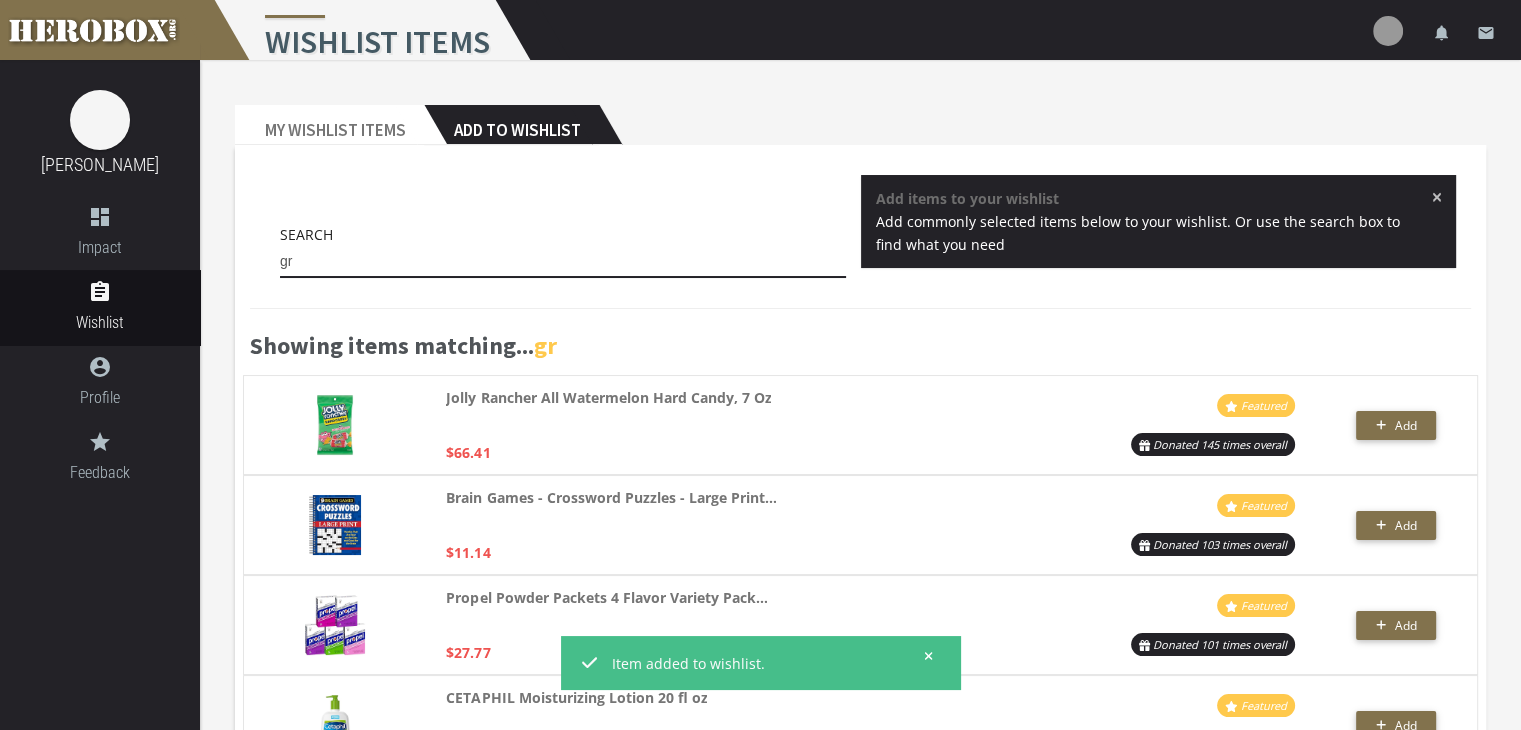 click on "gr" at bounding box center [563, 262] 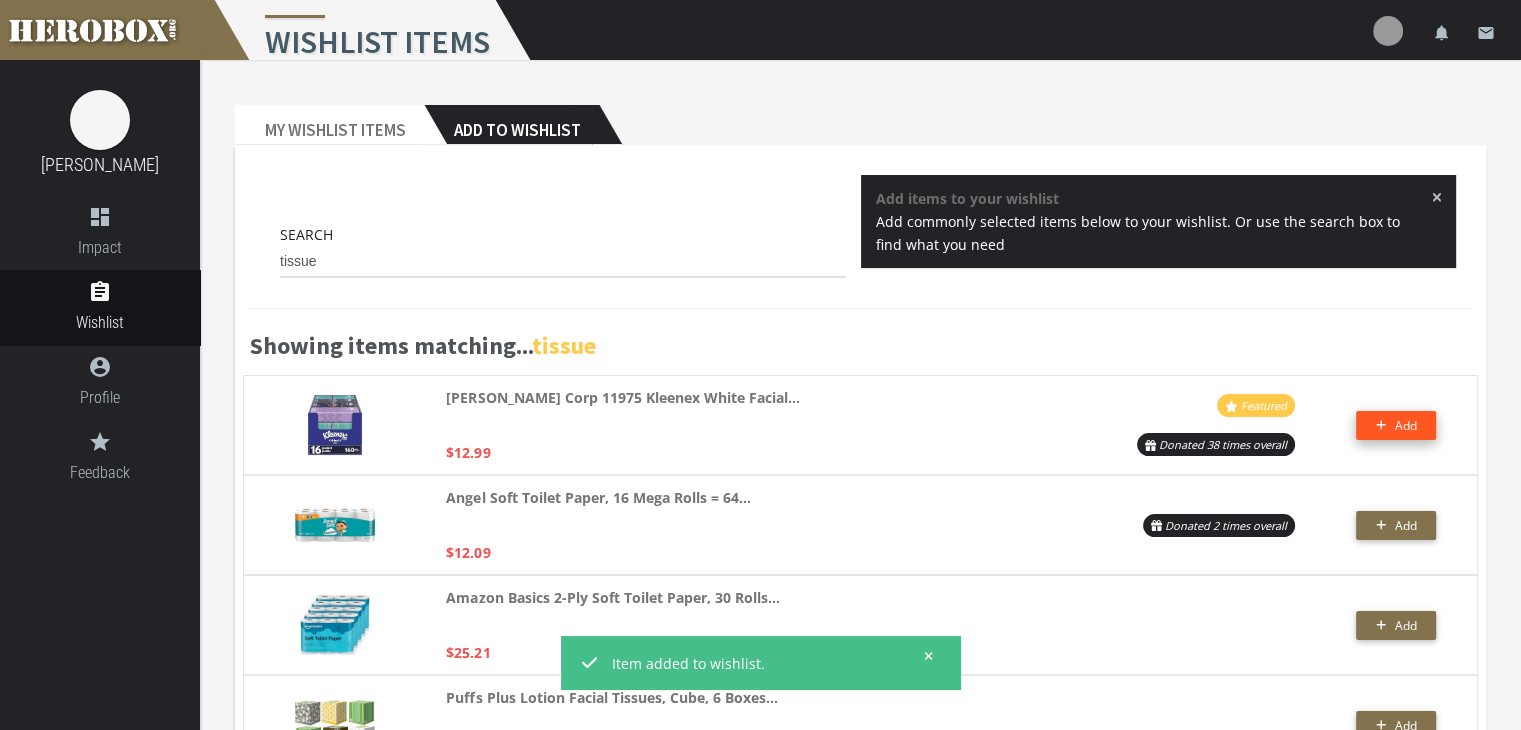 click on "Add" at bounding box center (1405, 425) 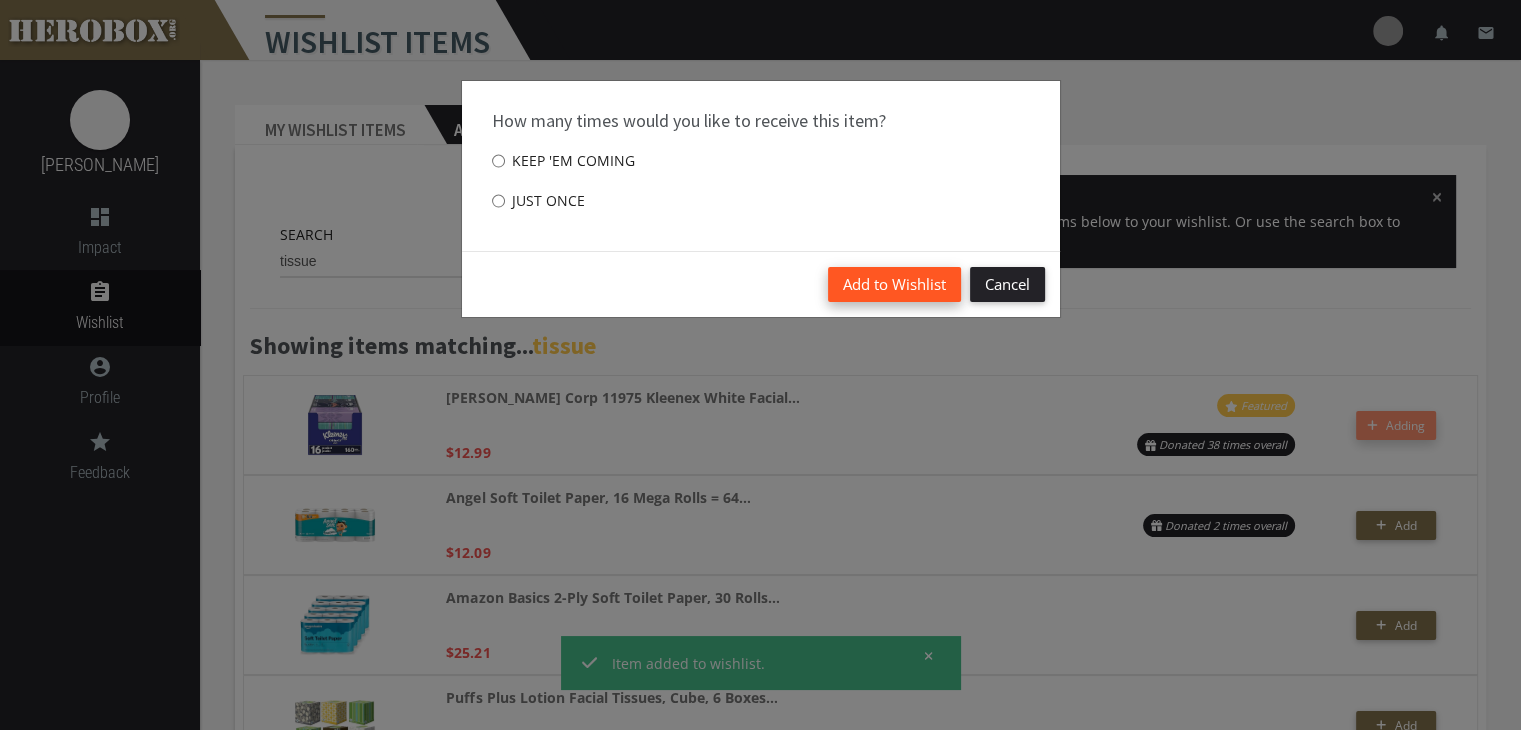 click on "Add to Wishlist" at bounding box center [894, 284] 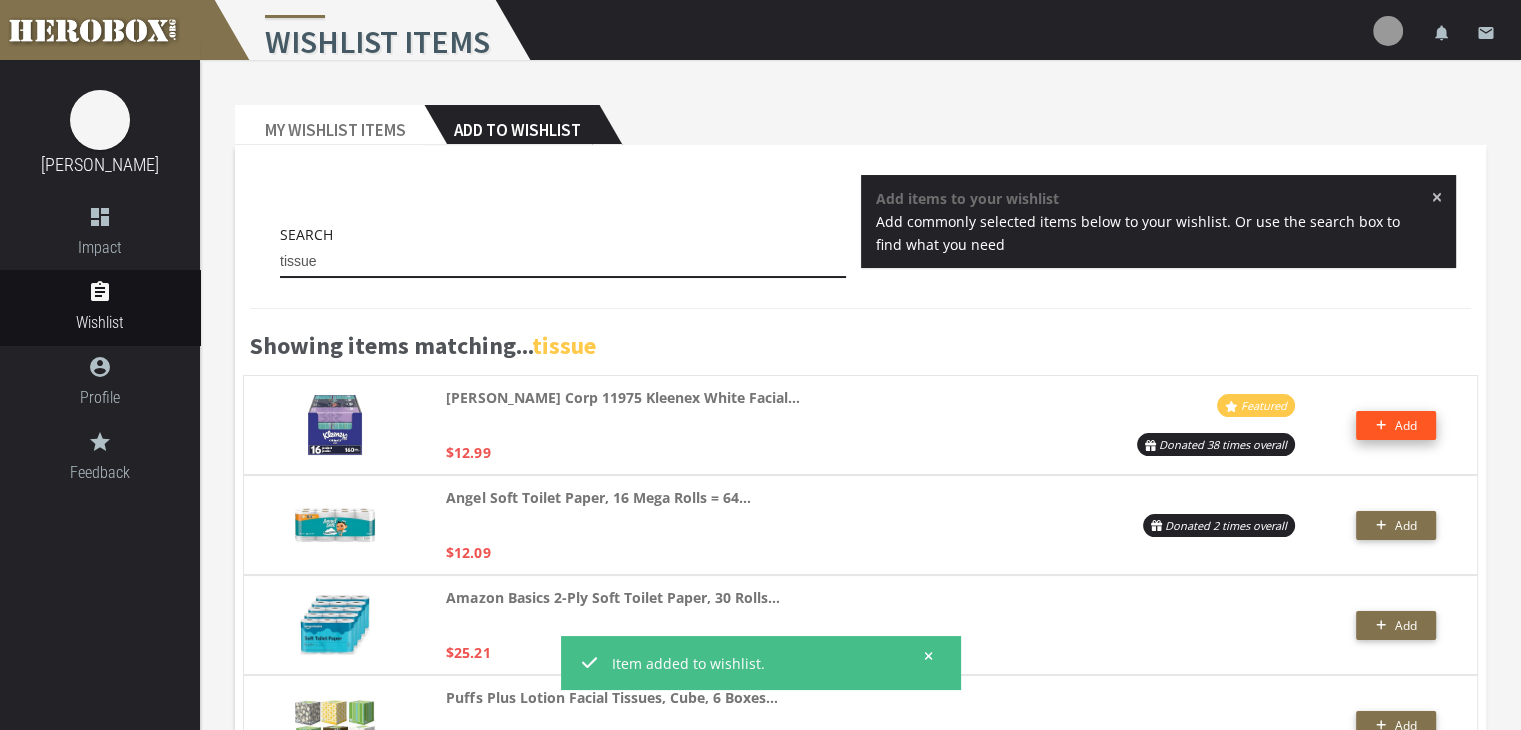 click on "tissue" at bounding box center (563, 262) 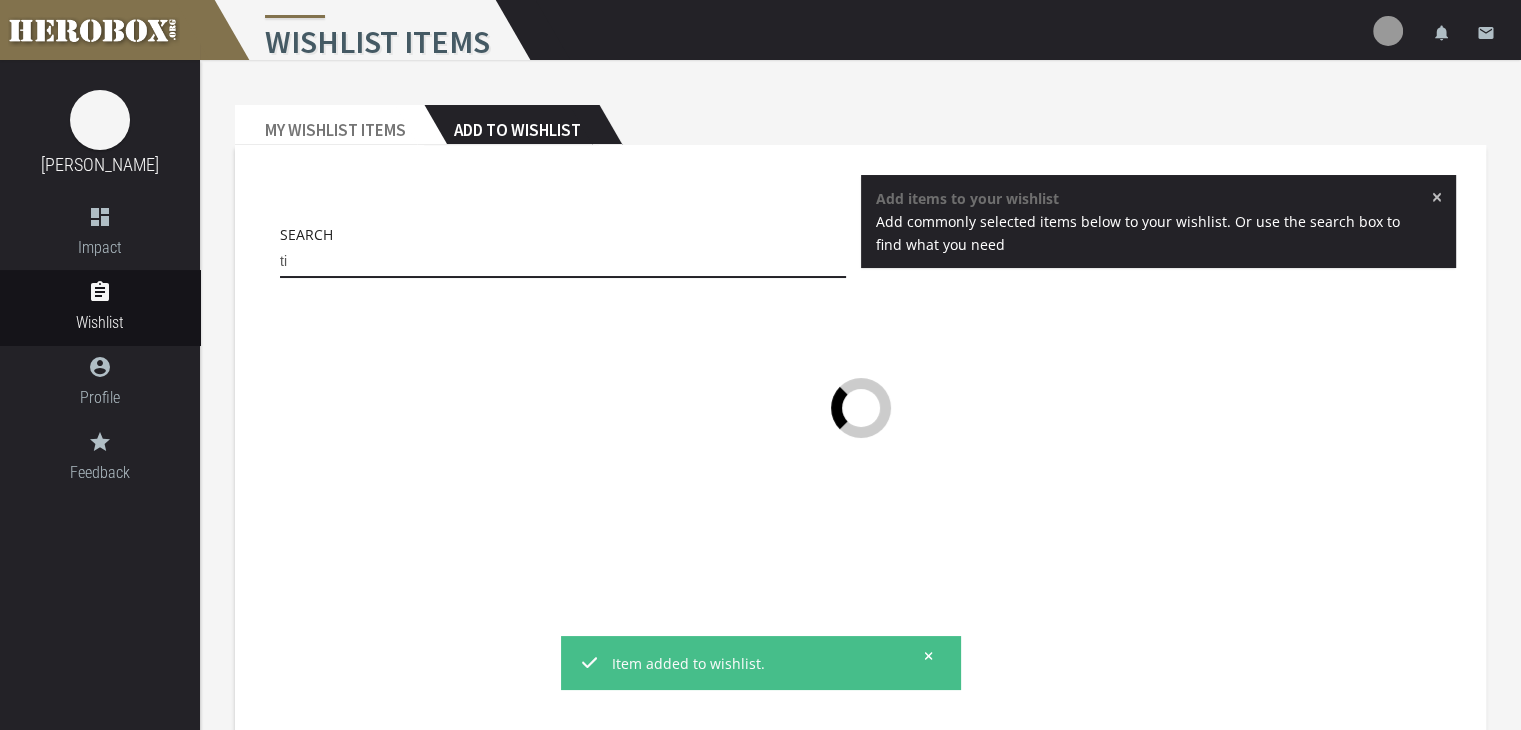 type on "t" 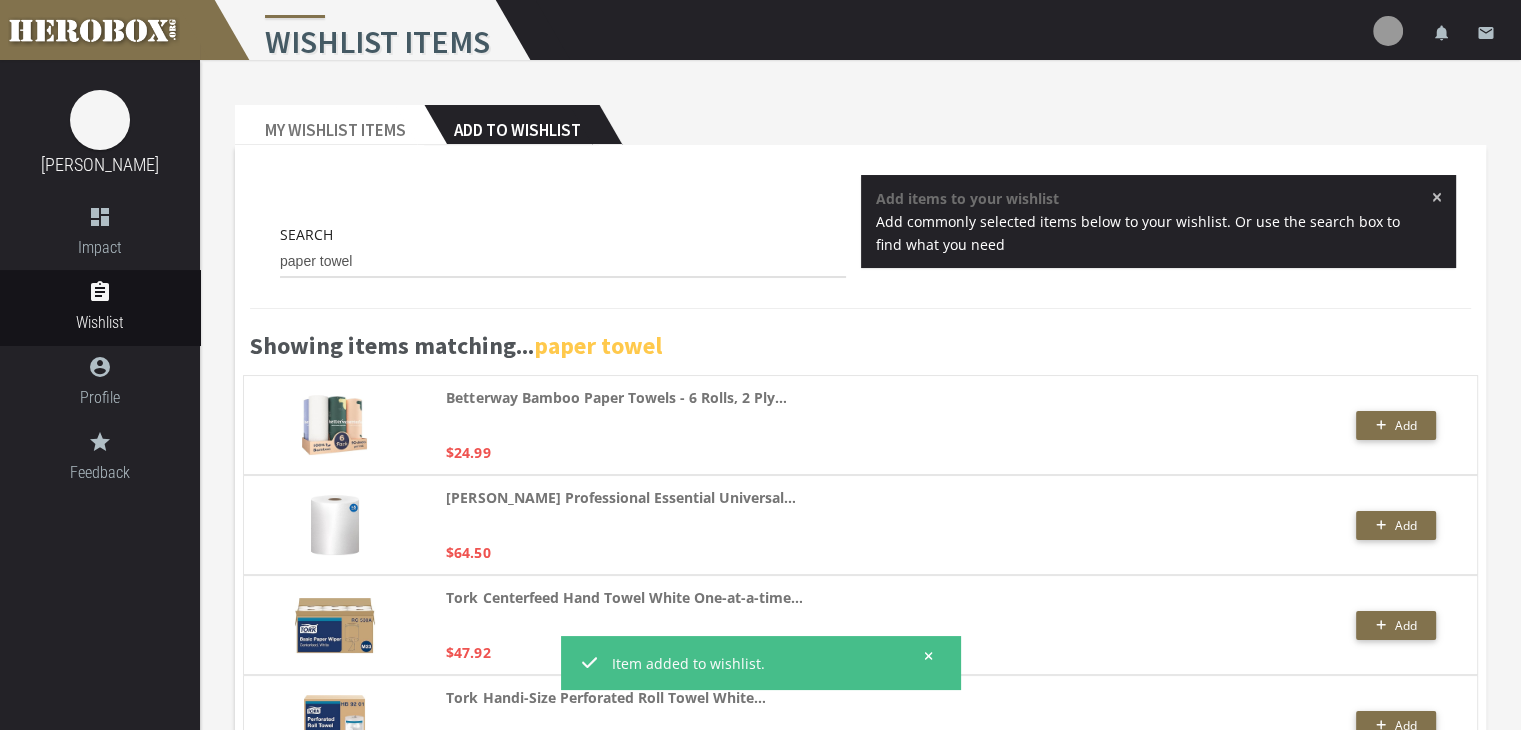 click on "Betterway Bamboo Paper Towels - 6 Rolls, 2 Ply...
$24.99
Add" at bounding box center [860, 425] 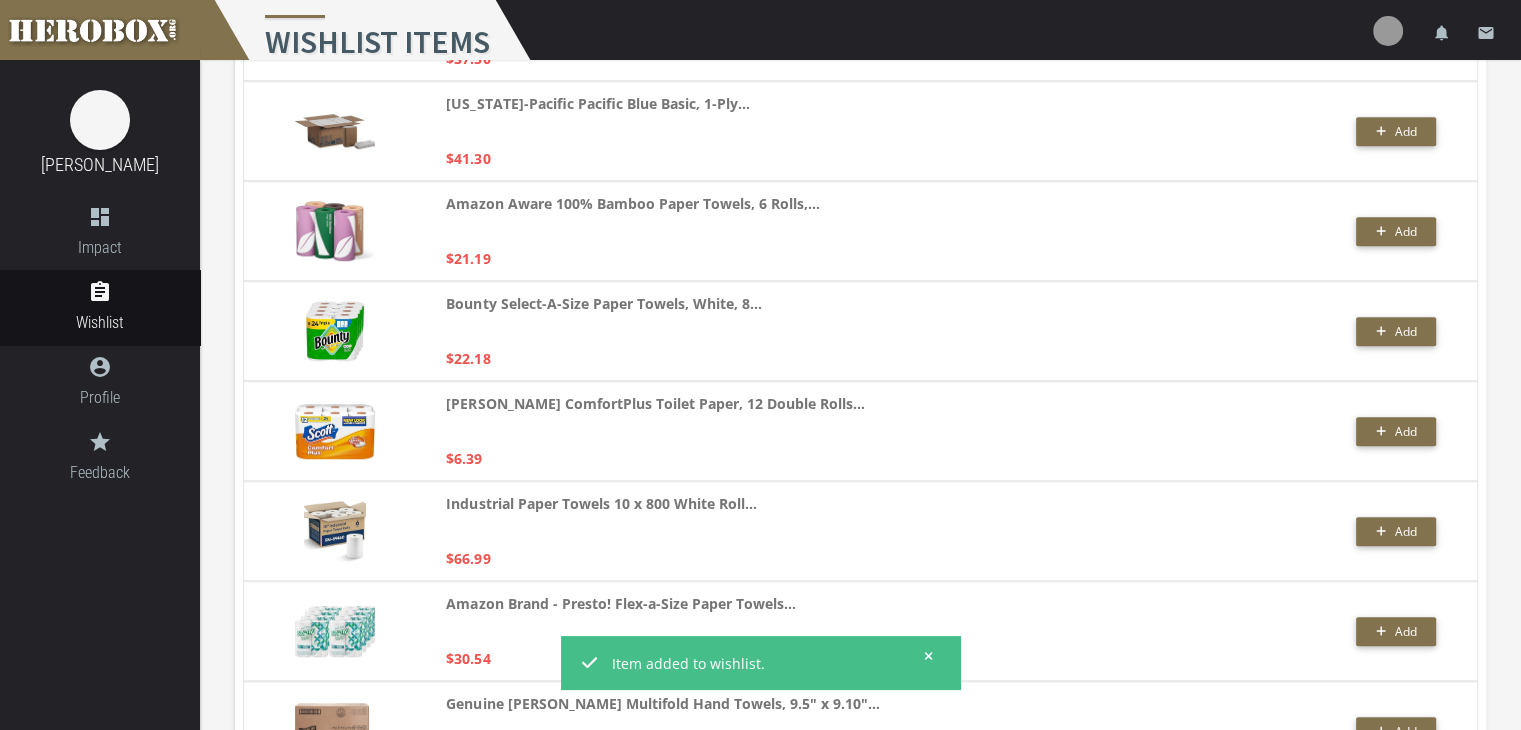 scroll, scrollTop: 1596, scrollLeft: 0, axis: vertical 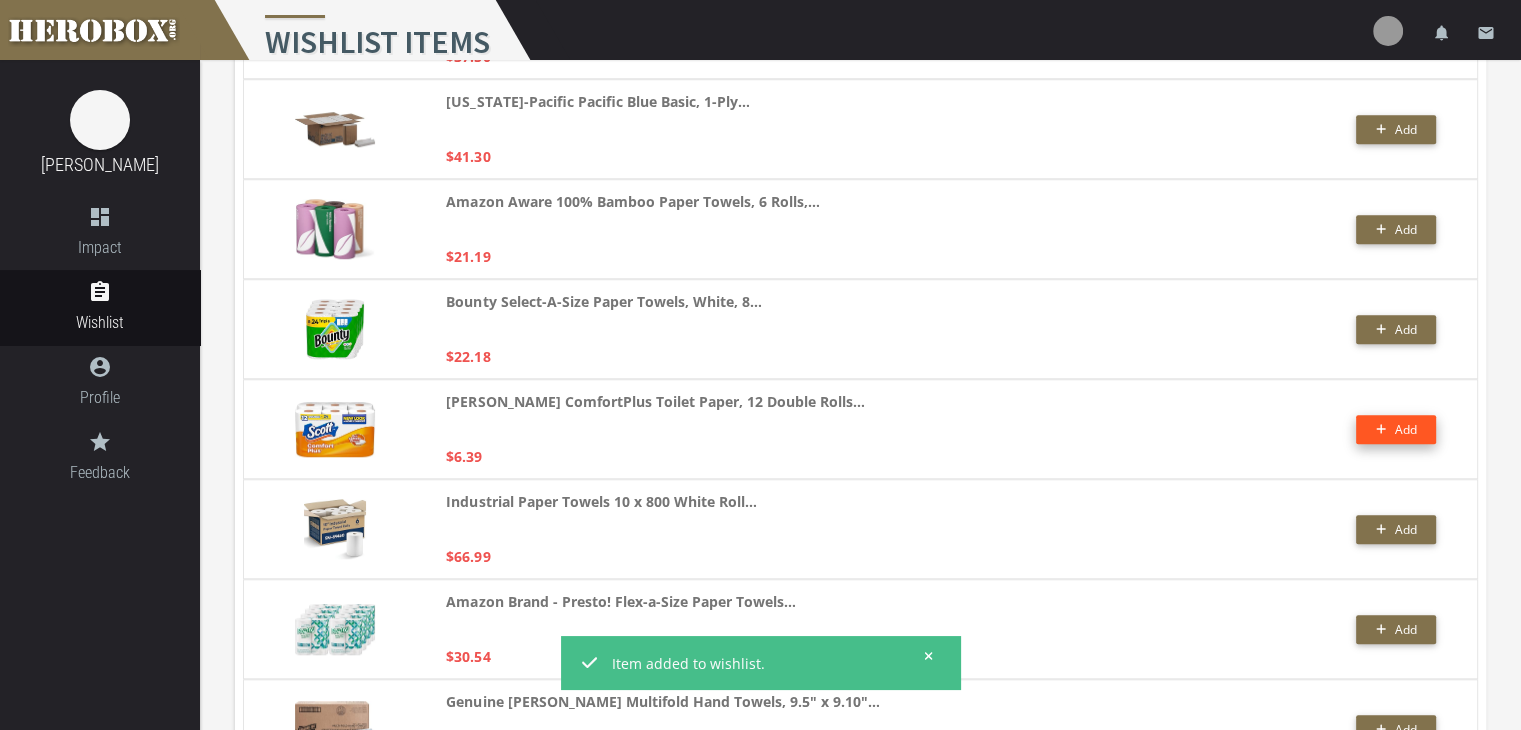 click on "Add" at bounding box center [1396, 429] 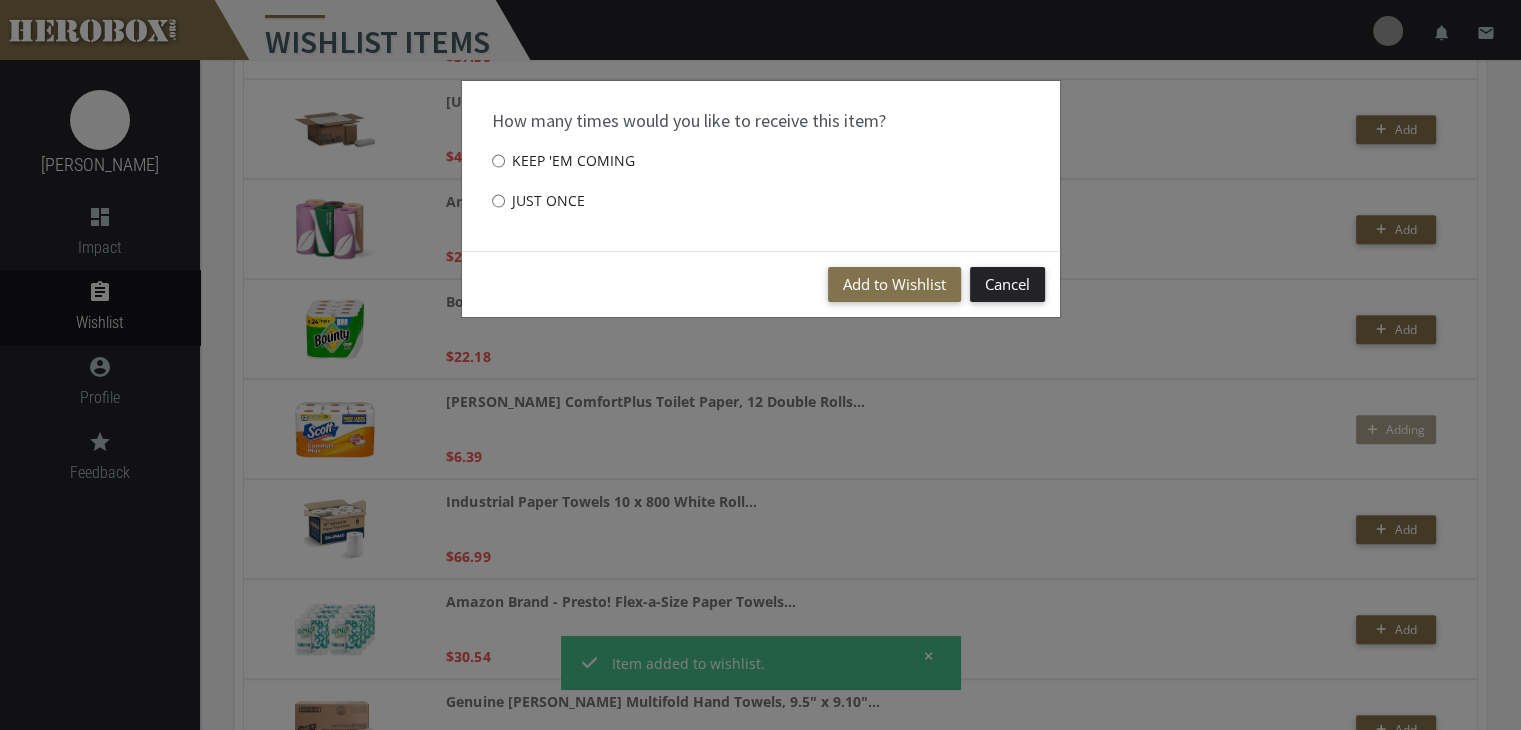 click on "How many times would you like to receive this item?
Keep 'em coming
Just once
Add to Wishlist
Cancel" at bounding box center [760, 365] 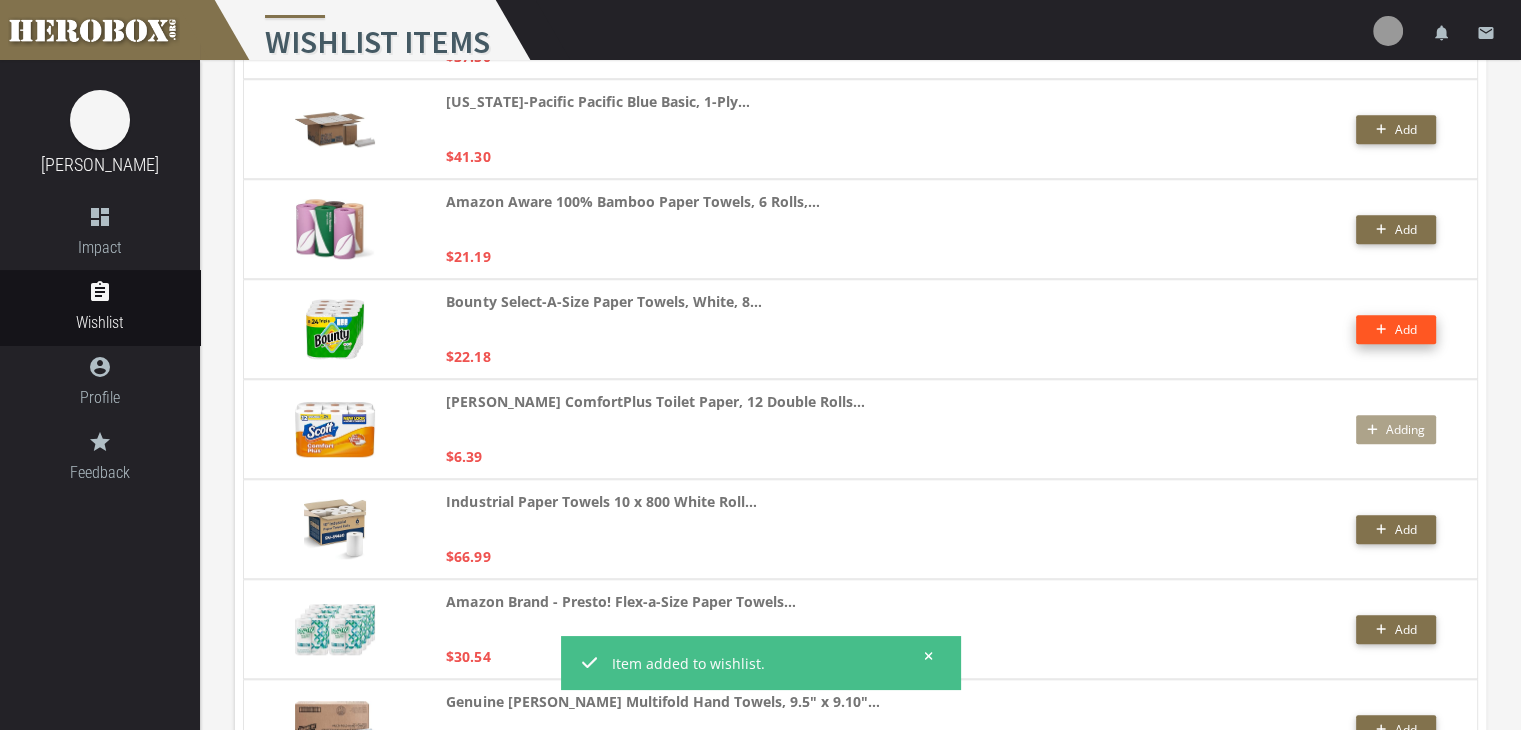 click on "Add" at bounding box center [1405, 329] 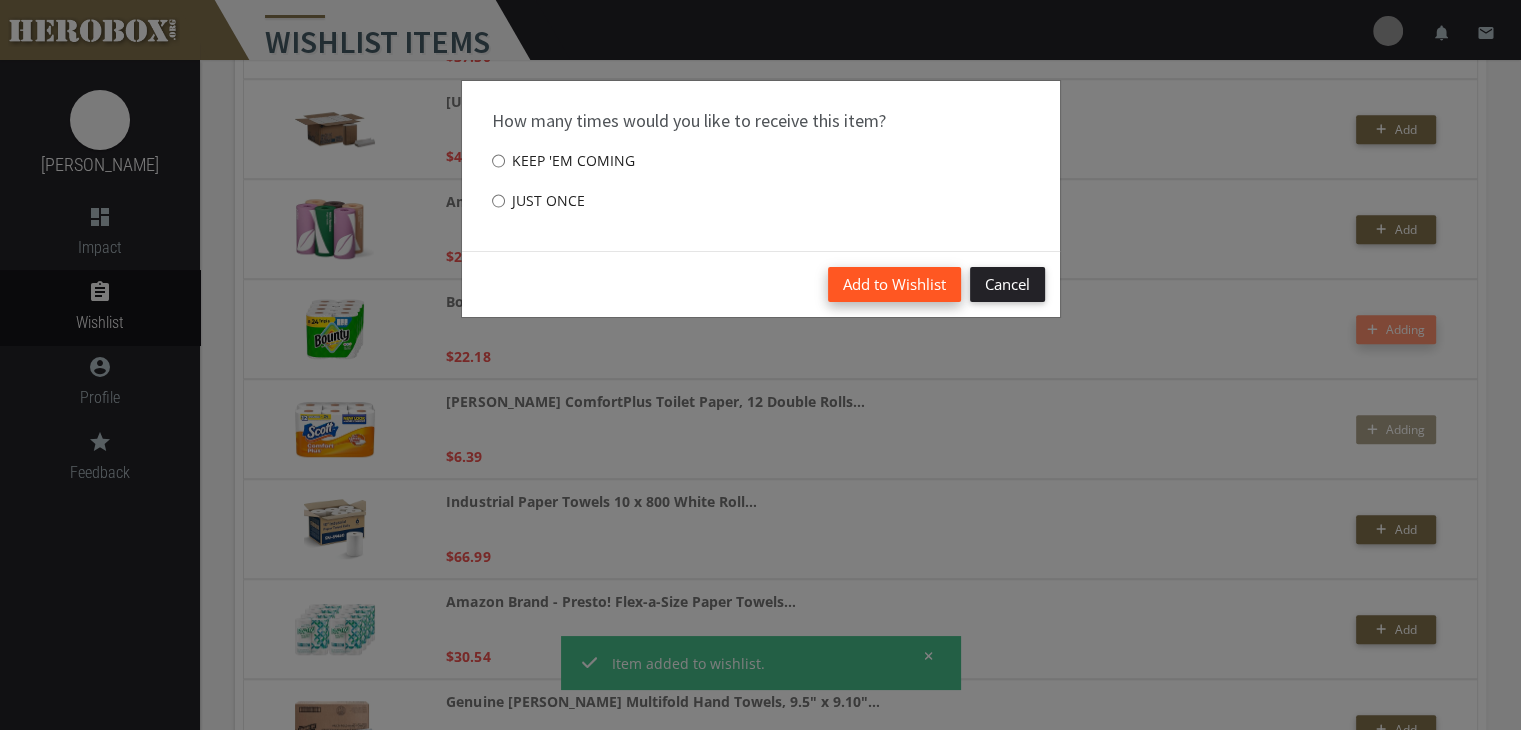 click on "Add to Wishlist" at bounding box center (894, 284) 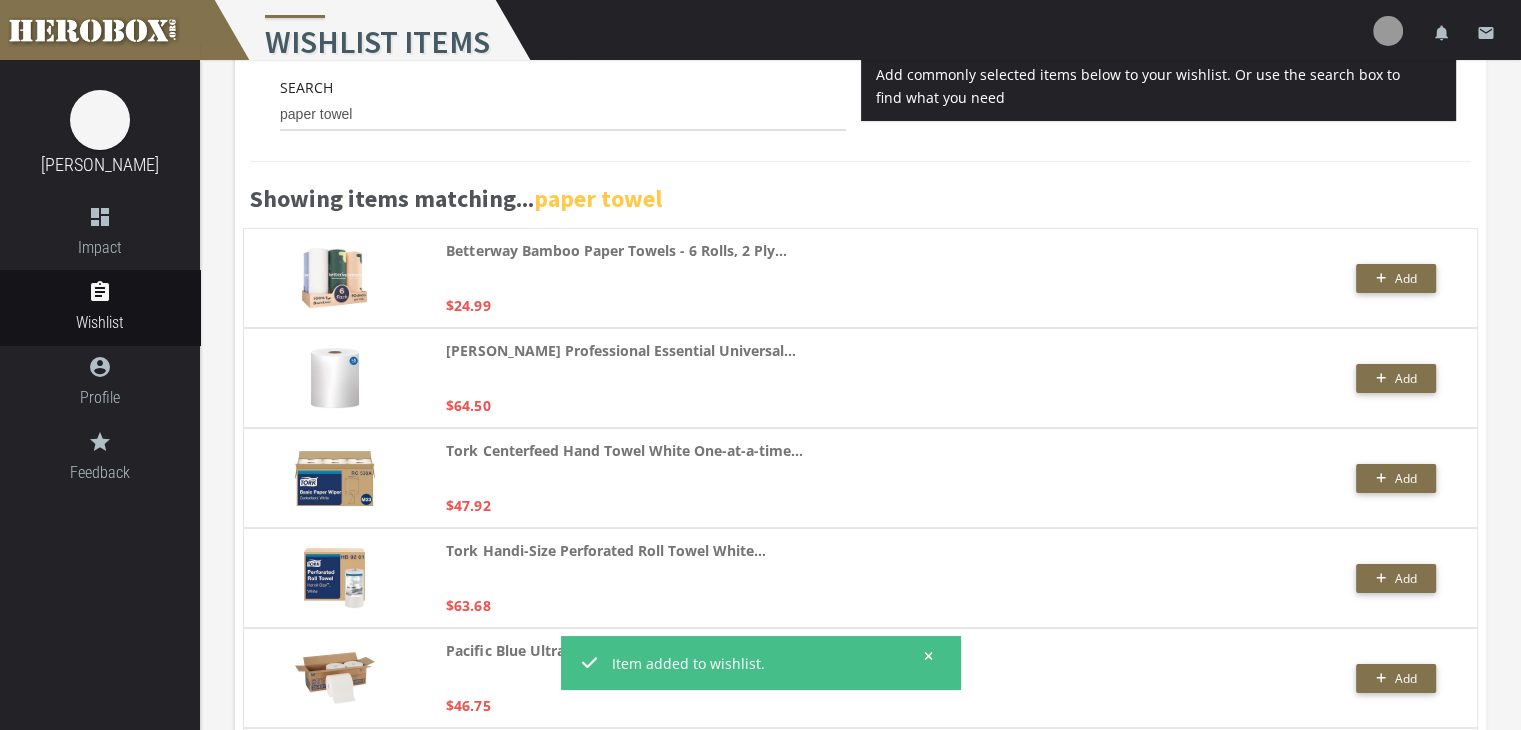 scroll, scrollTop: 0, scrollLeft: 0, axis: both 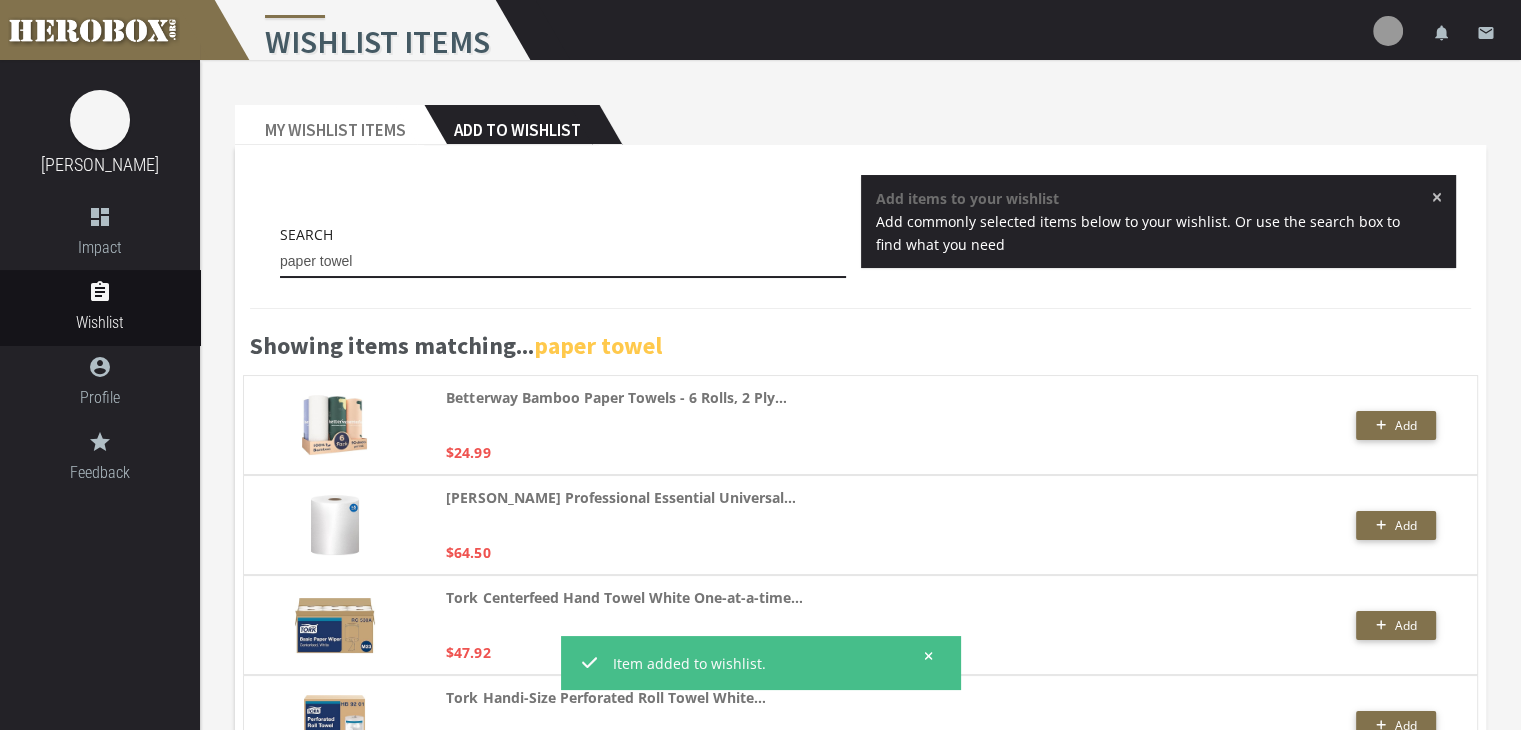click on "paper towel" at bounding box center [563, 262] 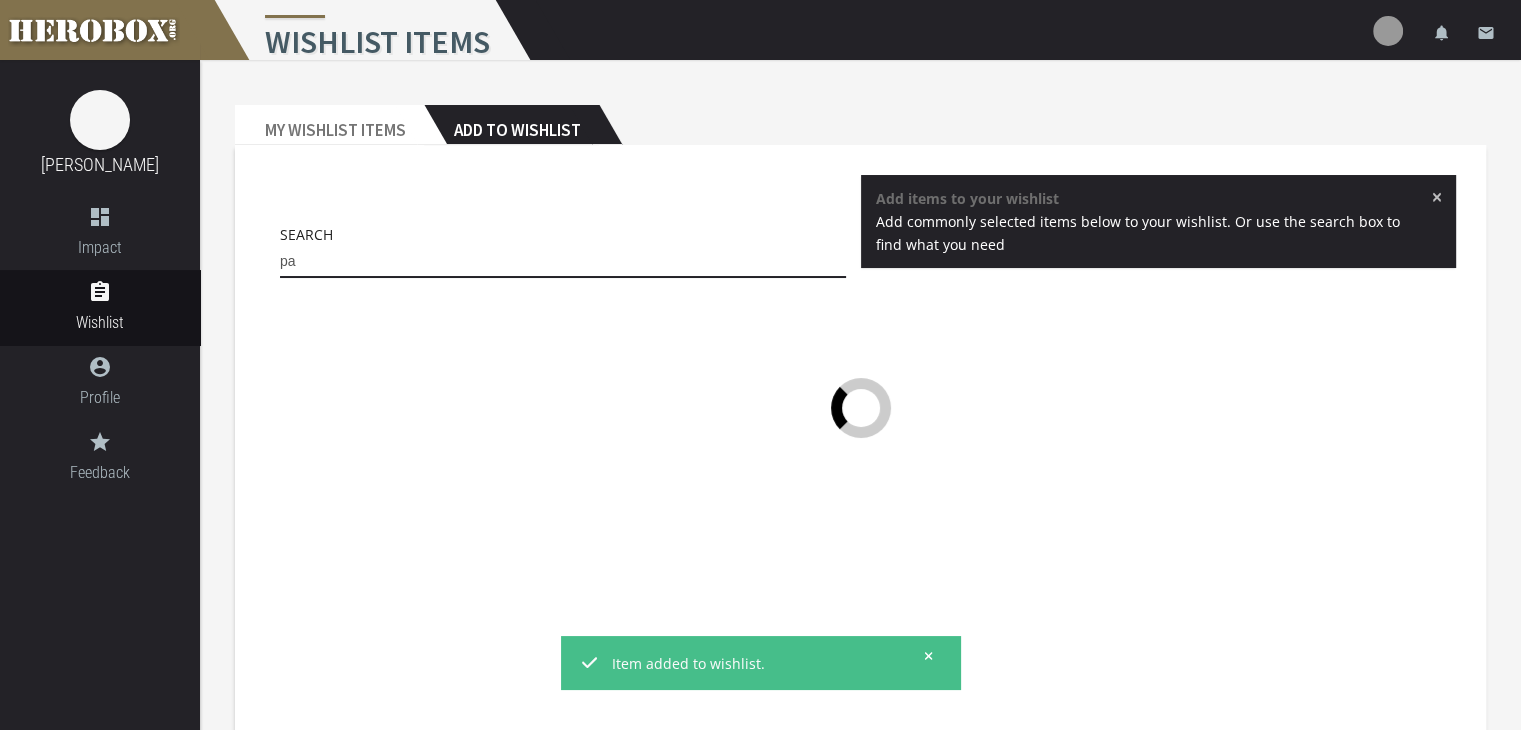 type on "p" 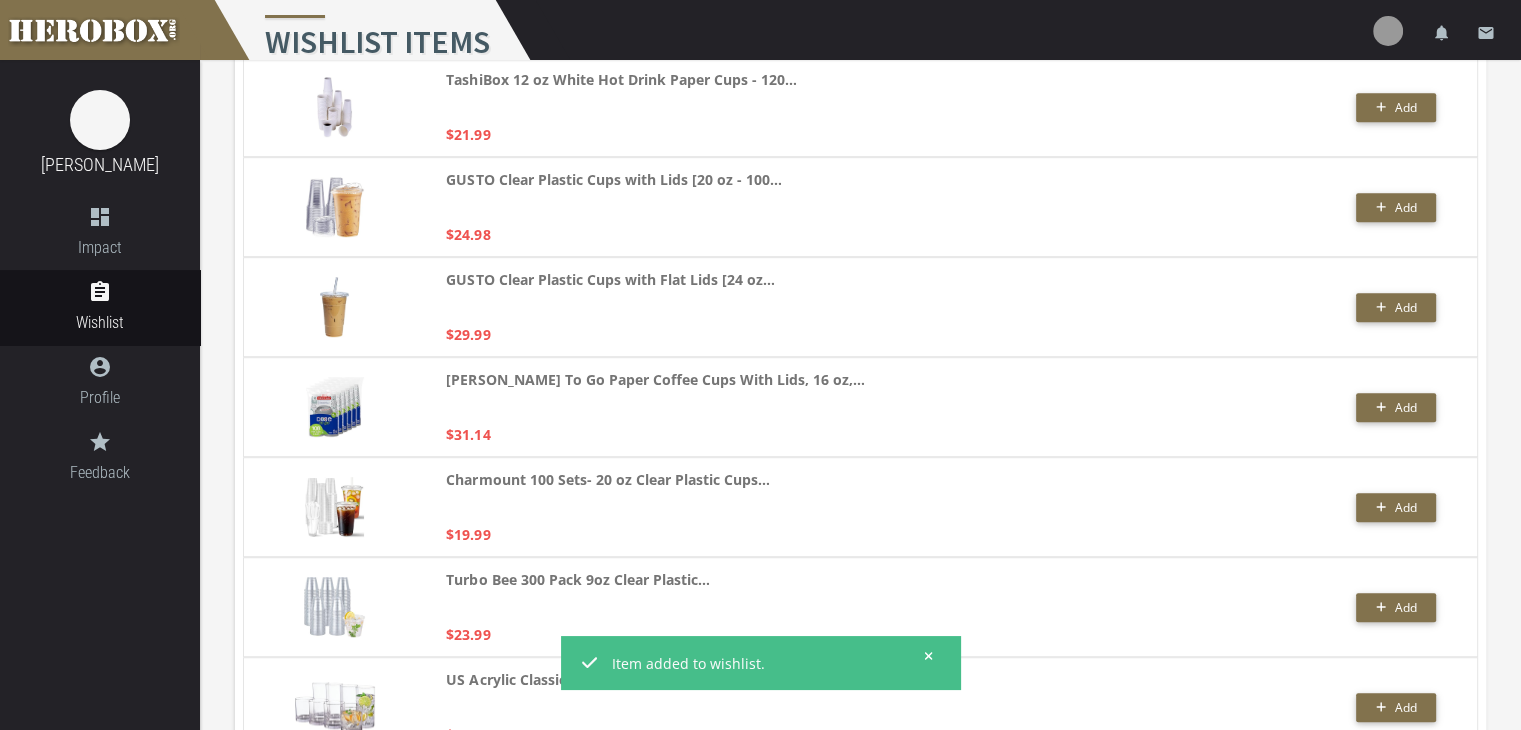 scroll, scrollTop: 0, scrollLeft: 0, axis: both 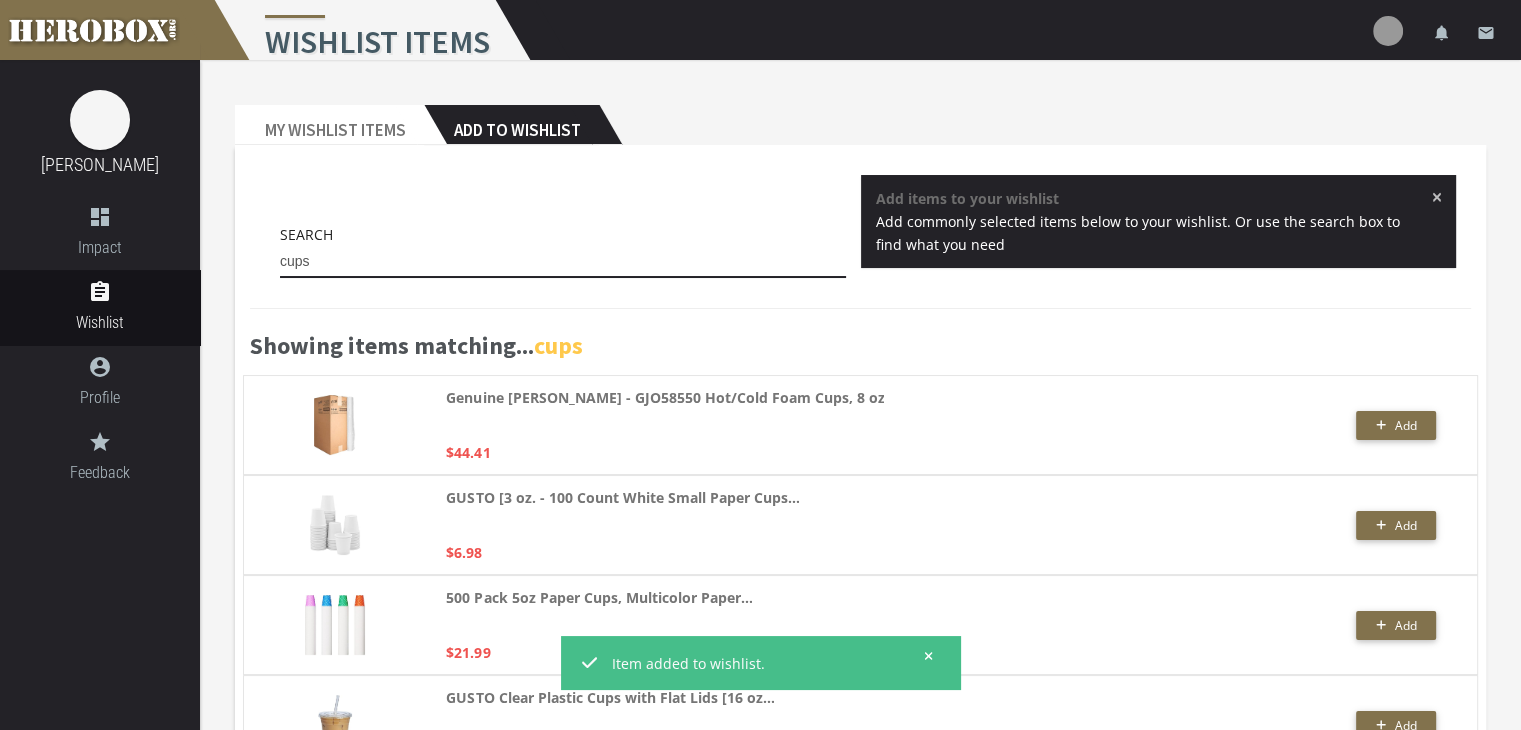 click on "cups" at bounding box center (563, 262) 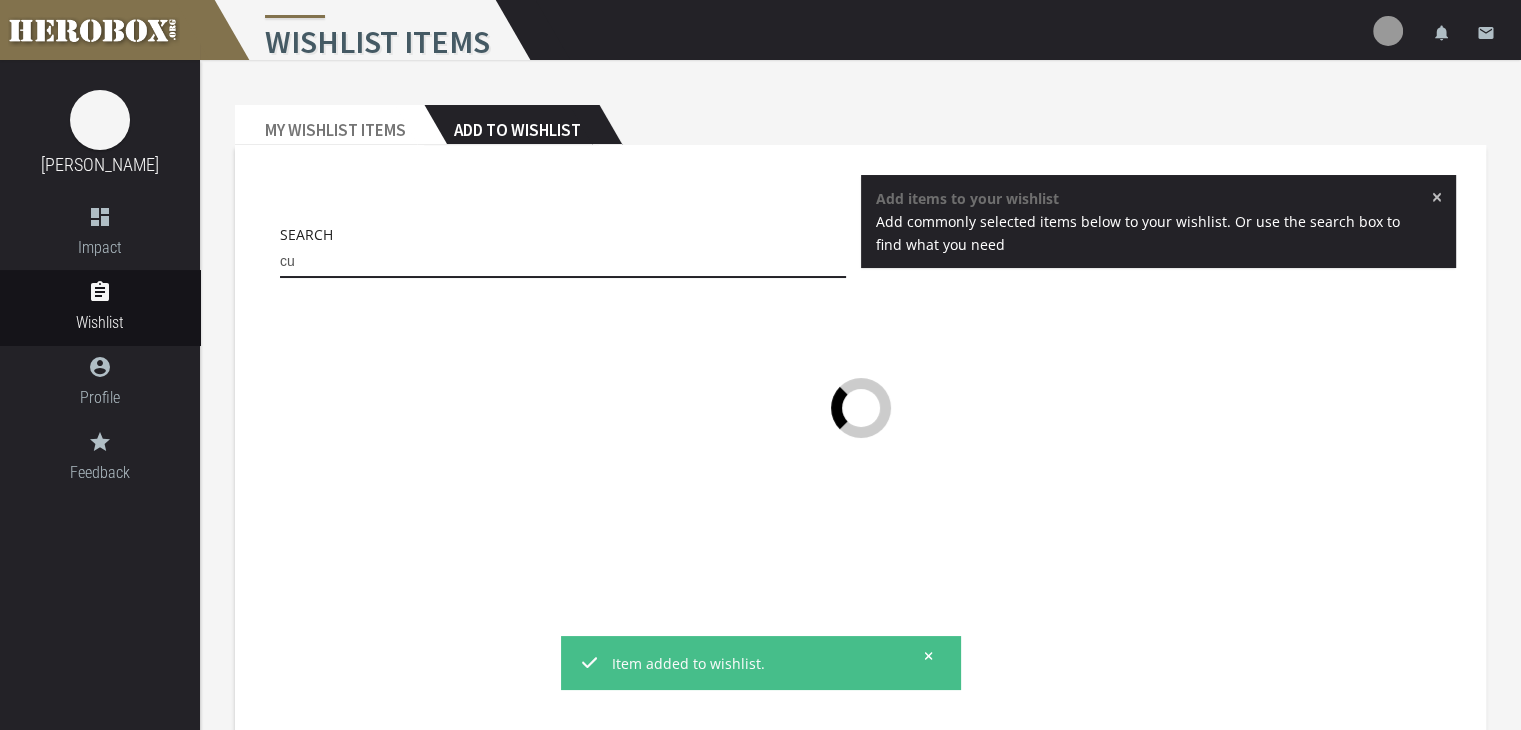 type on "c" 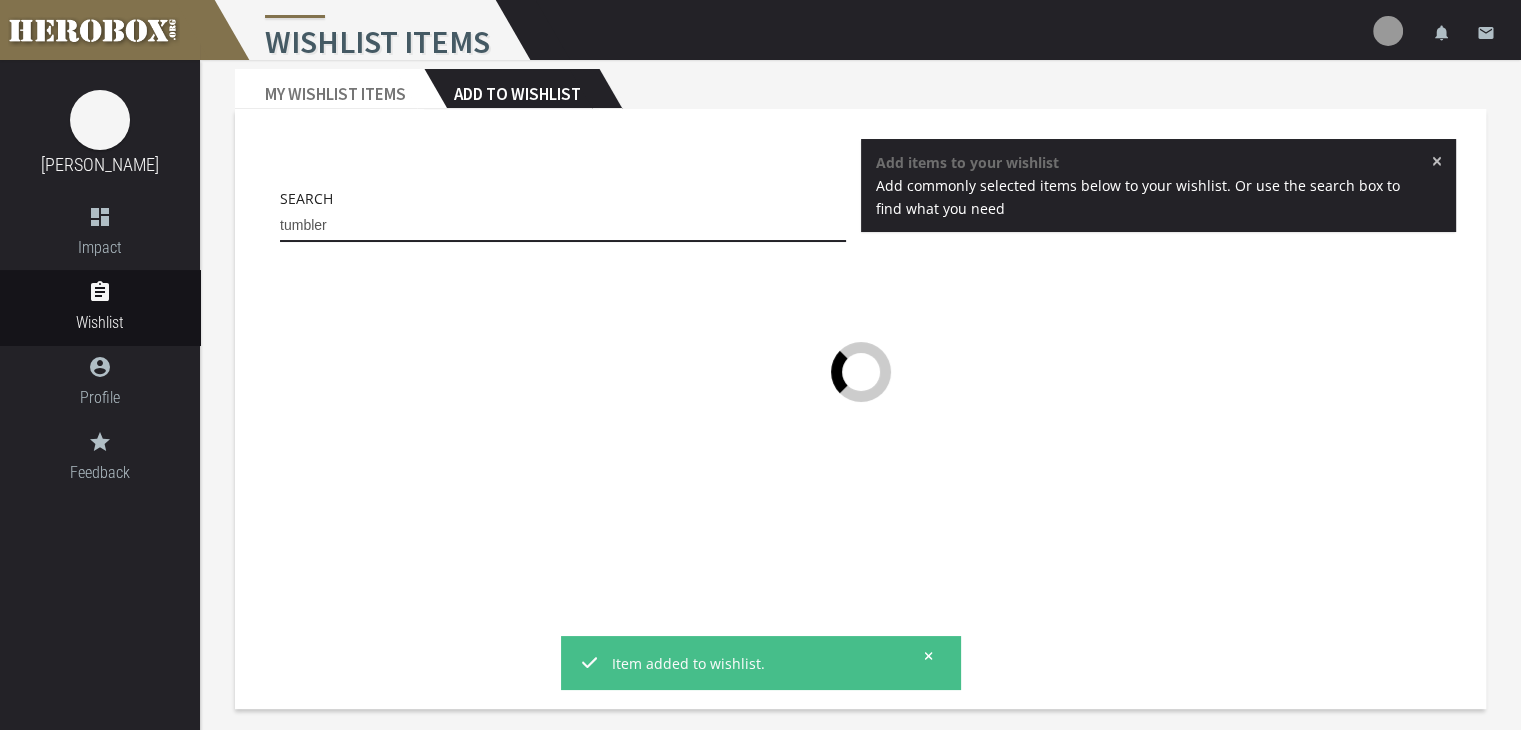 scroll, scrollTop: 36, scrollLeft: 0, axis: vertical 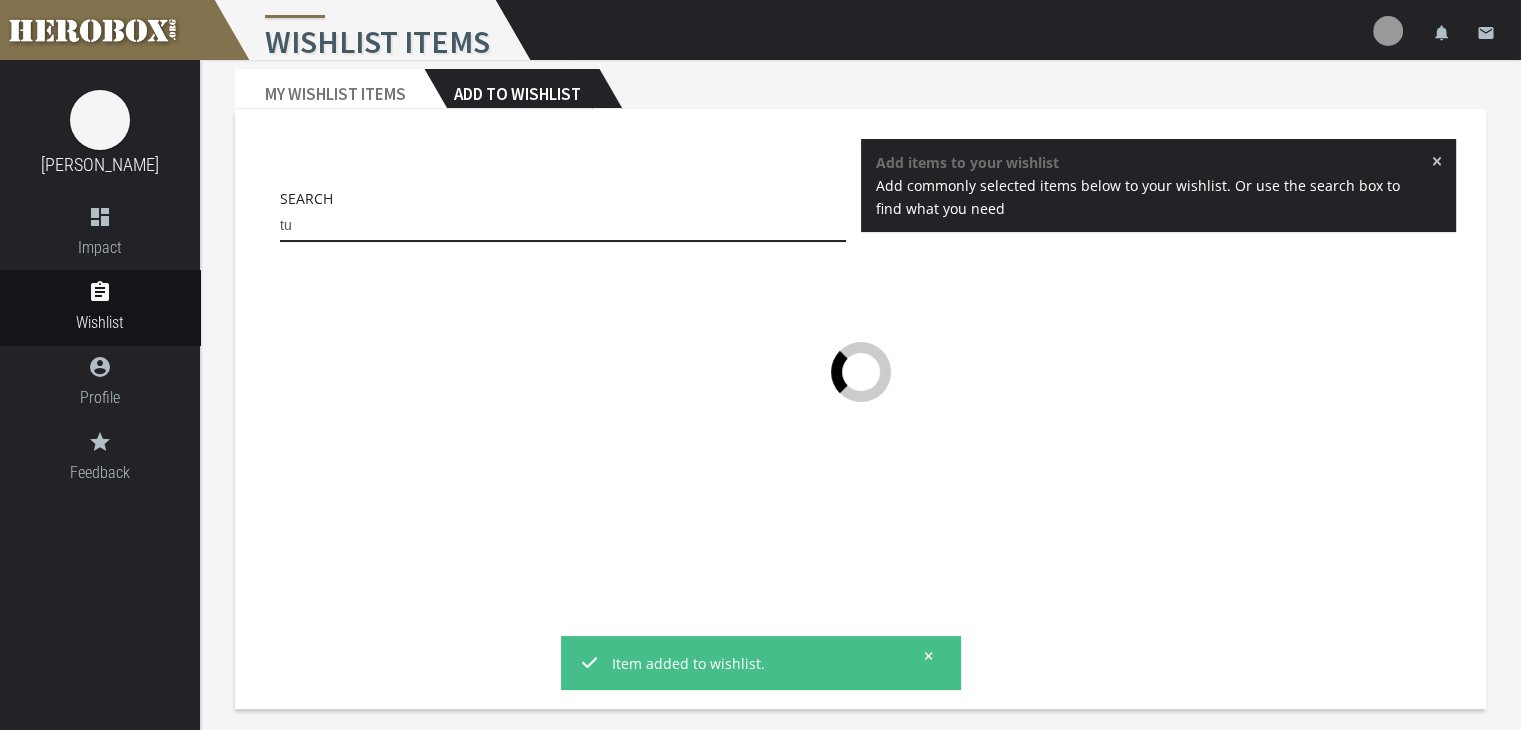 type on "t" 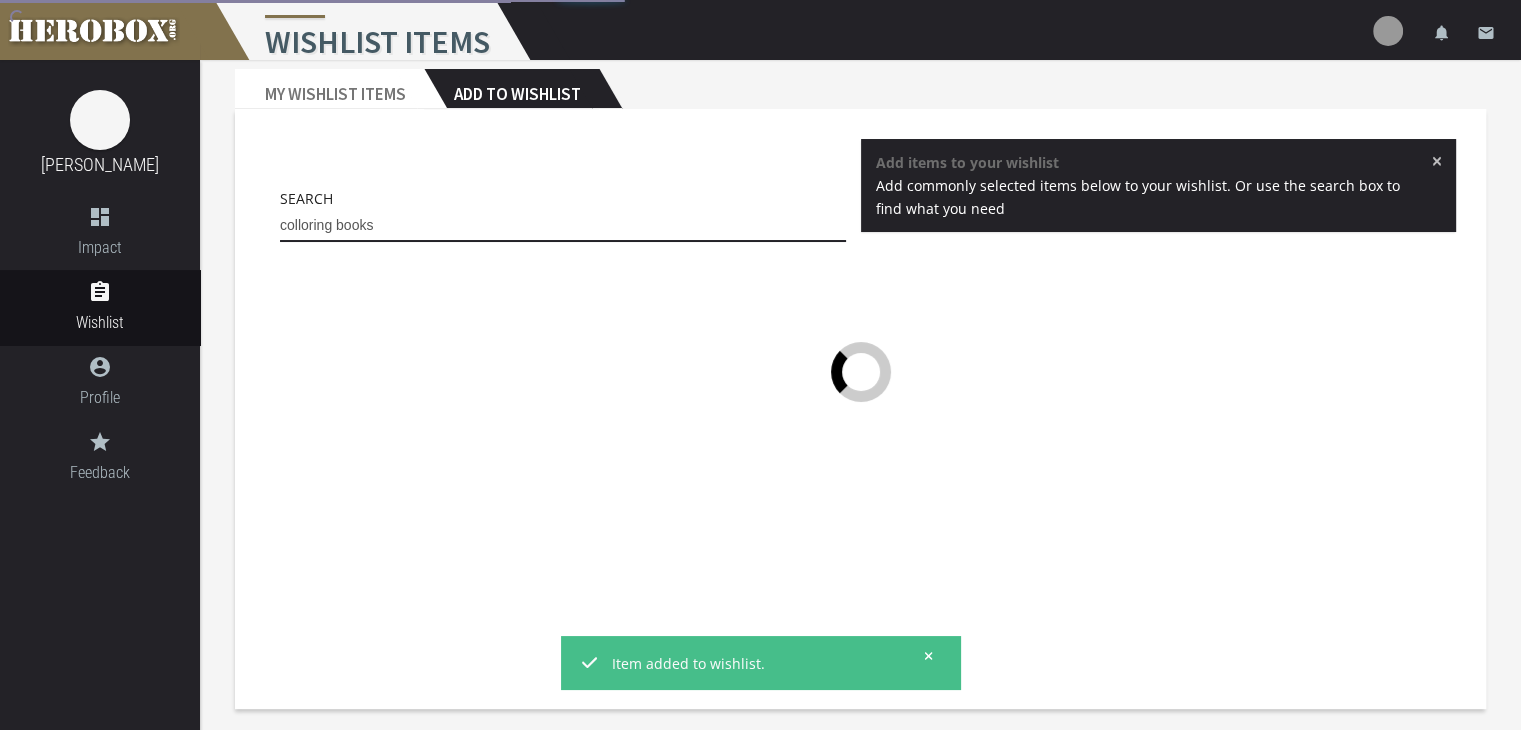 click on "colloring books" at bounding box center [563, 226] 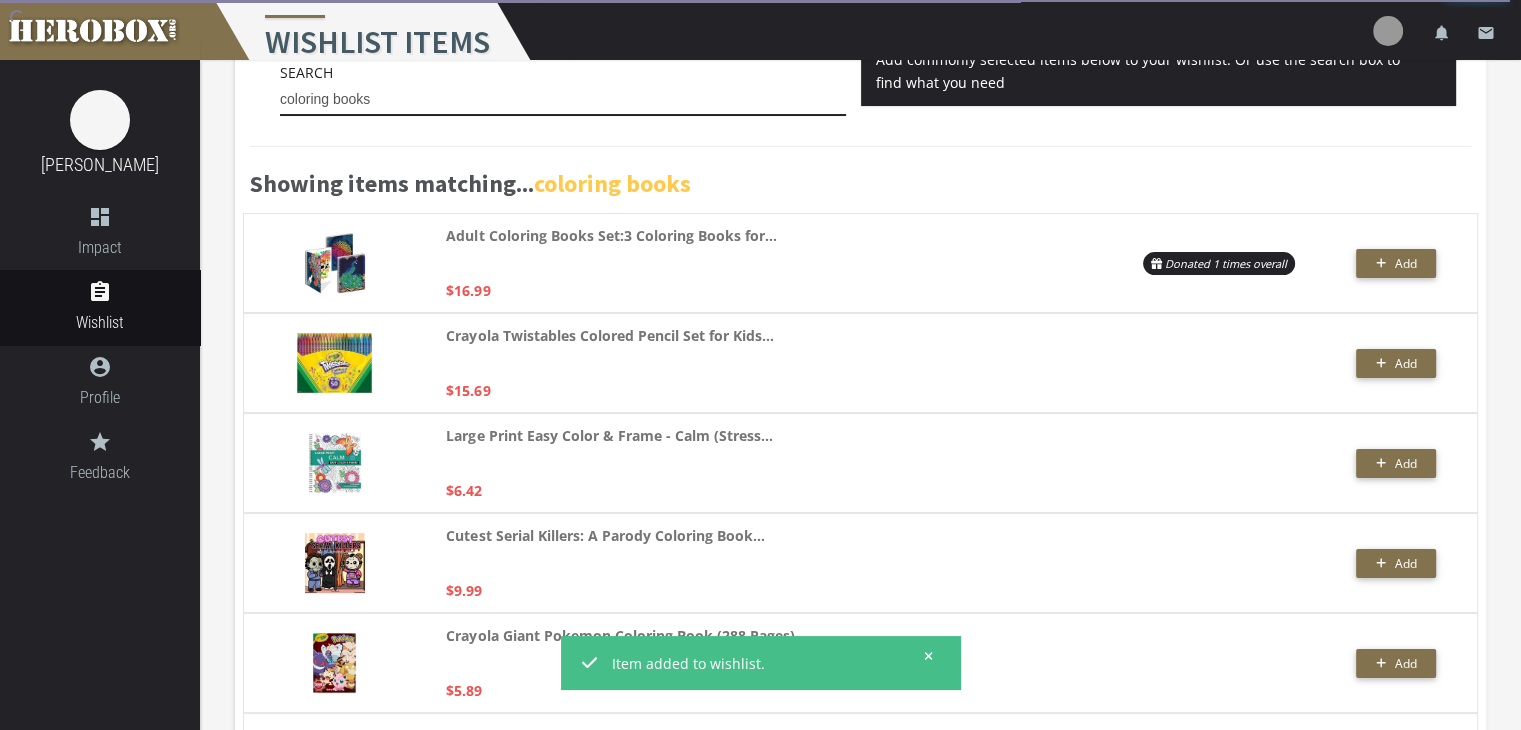 scroll, scrollTop: 0, scrollLeft: 0, axis: both 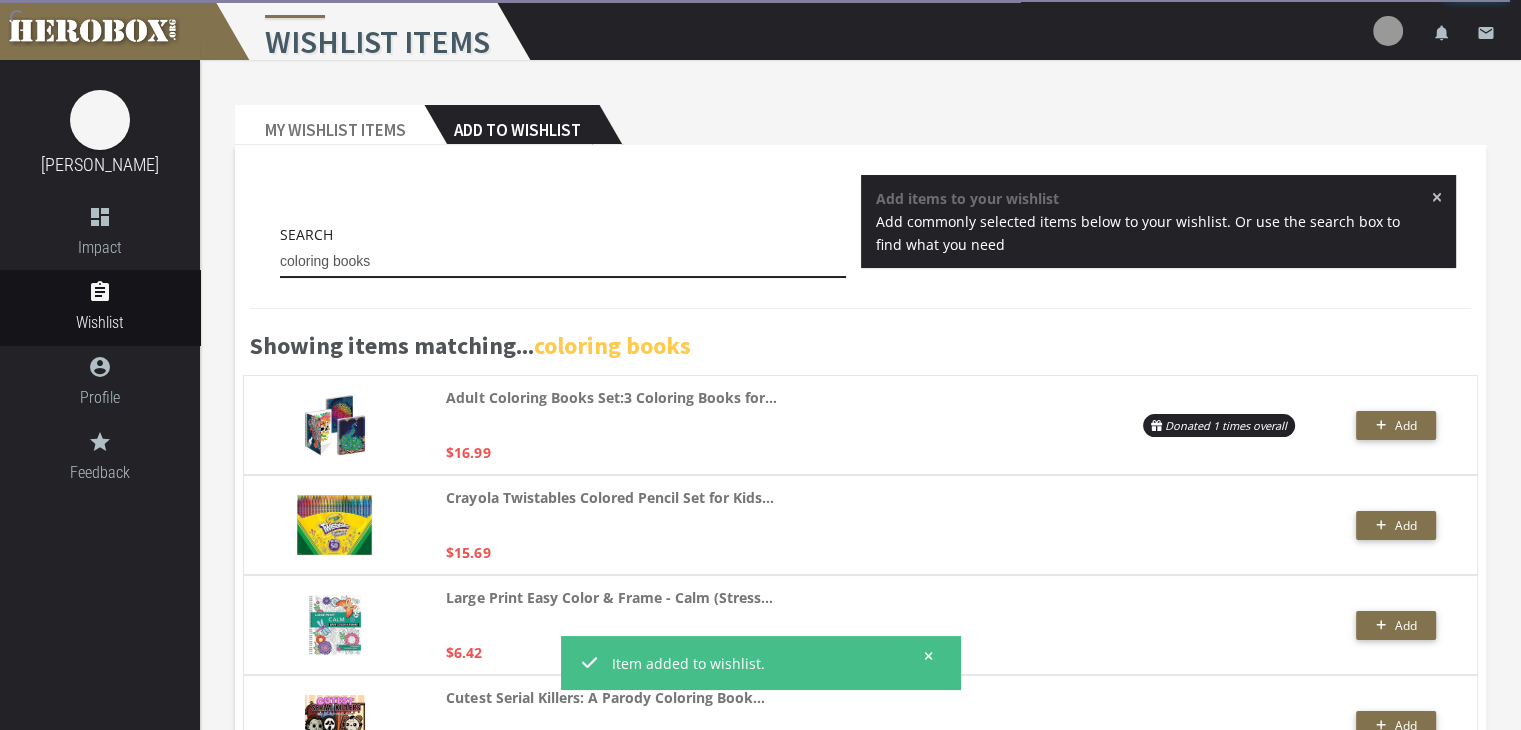 click on "coloring books" at bounding box center [563, 262] 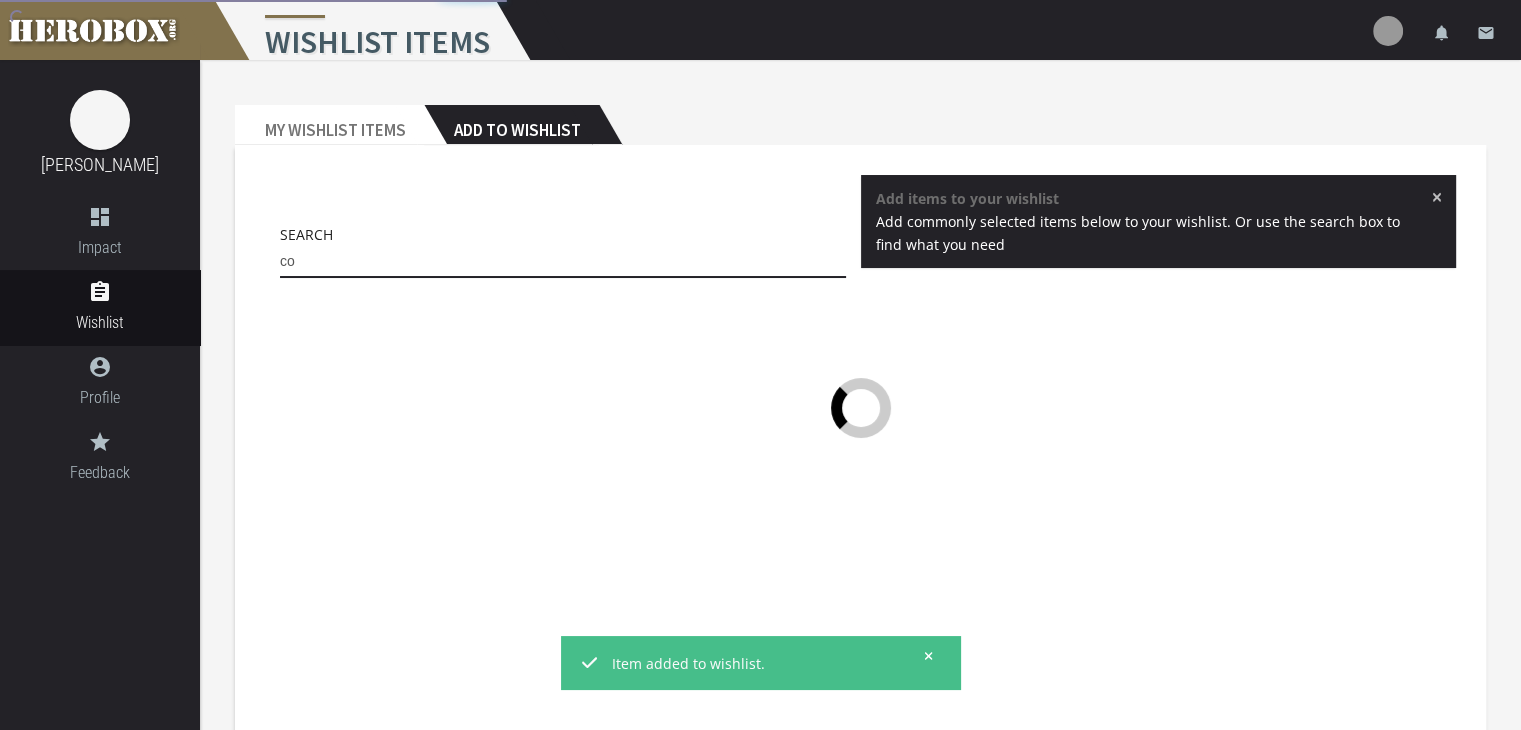 type on "c" 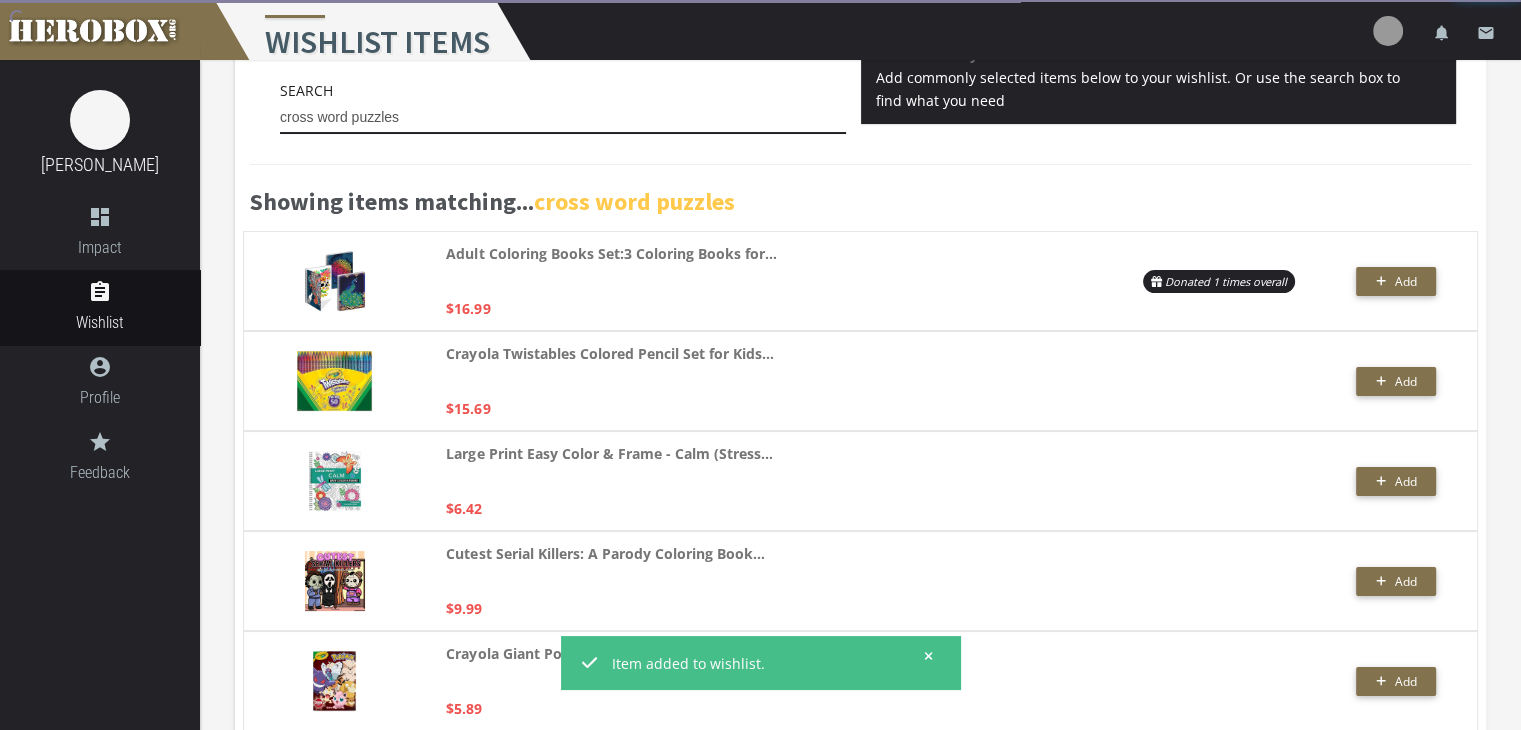 scroll, scrollTop: 157, scrollLeft: 0, axis: vertical 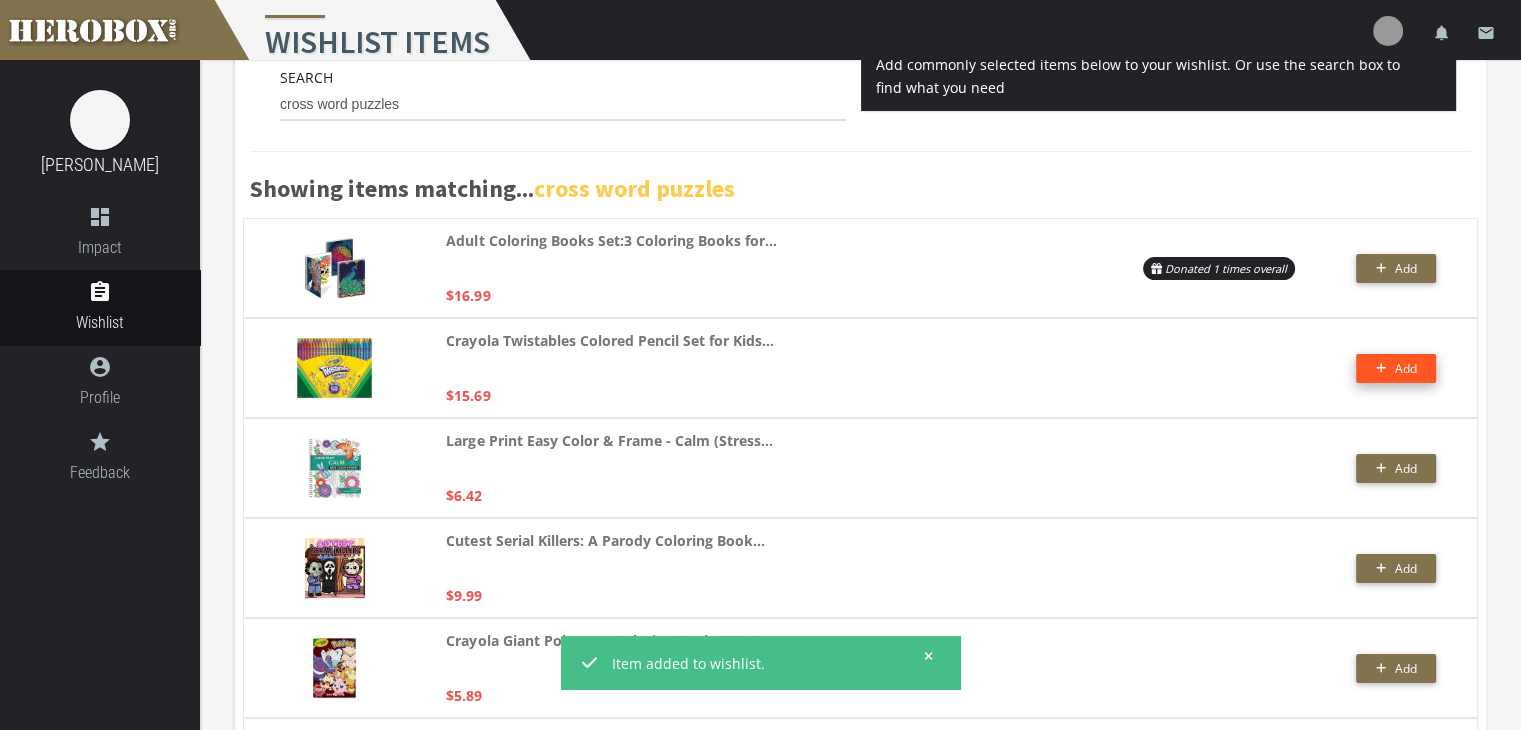 click on "Add" at bounding box center [1405, 368] 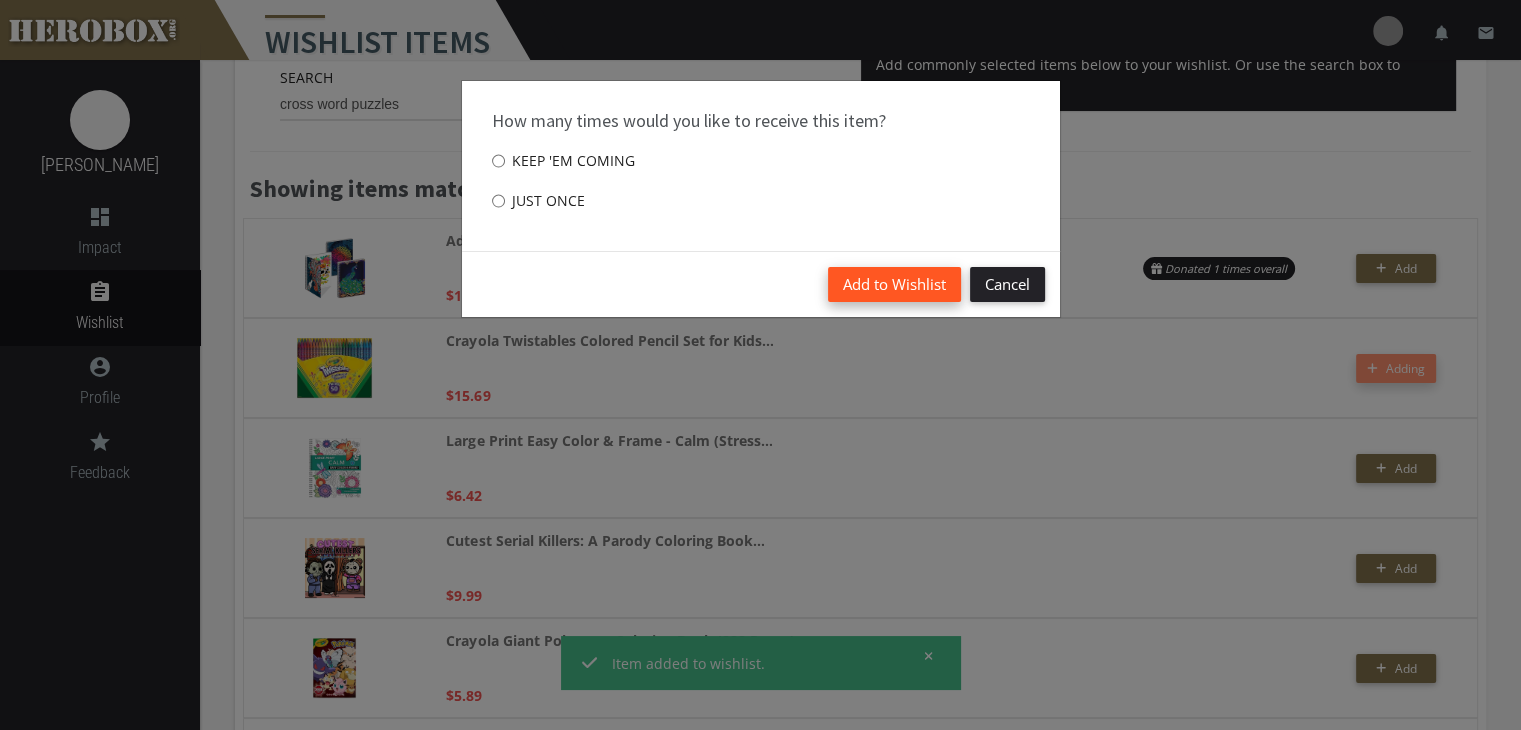 click on "Add to Wishlist" at bounding box center [894, 284] 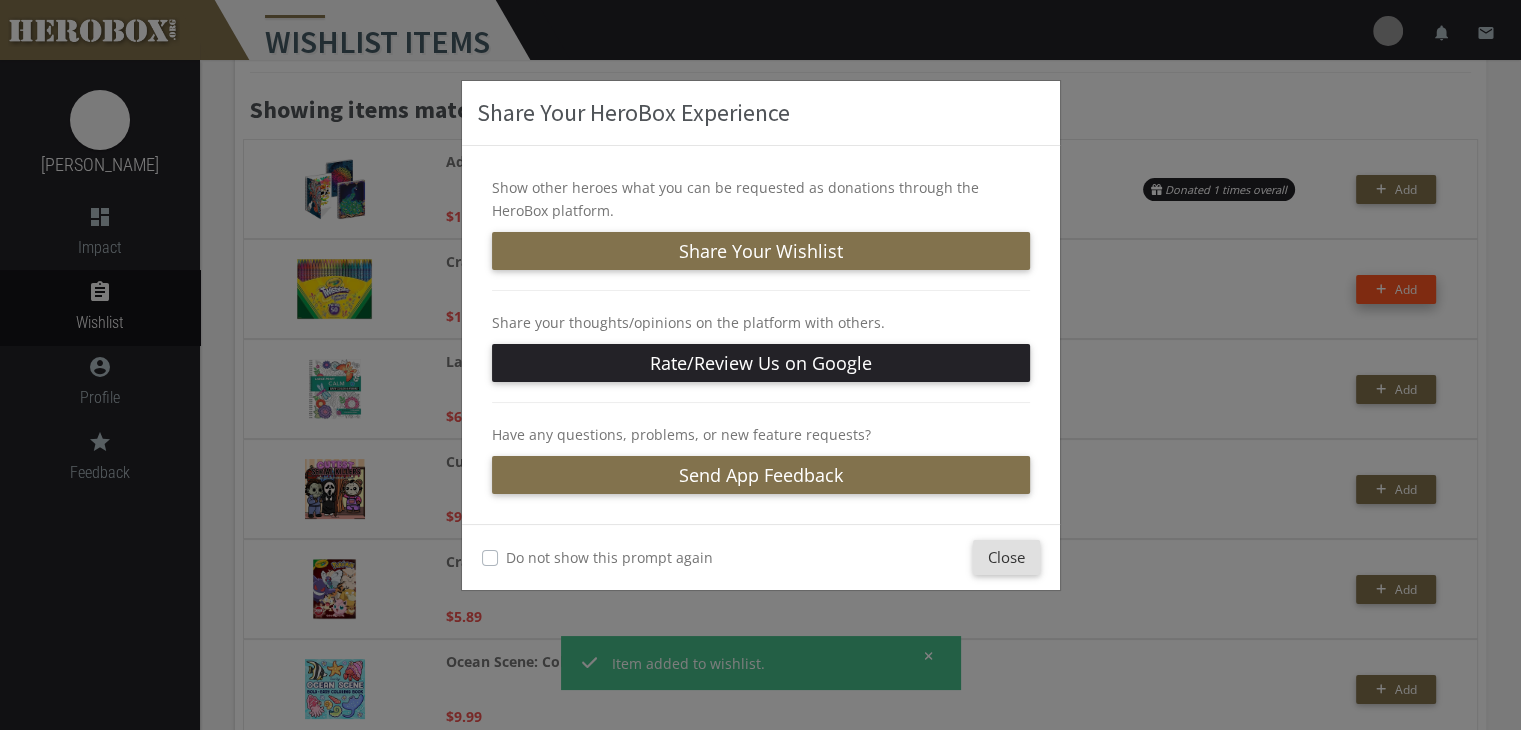 scroll, scrollTop: 239, scrollLeft: 0, axis: vertical 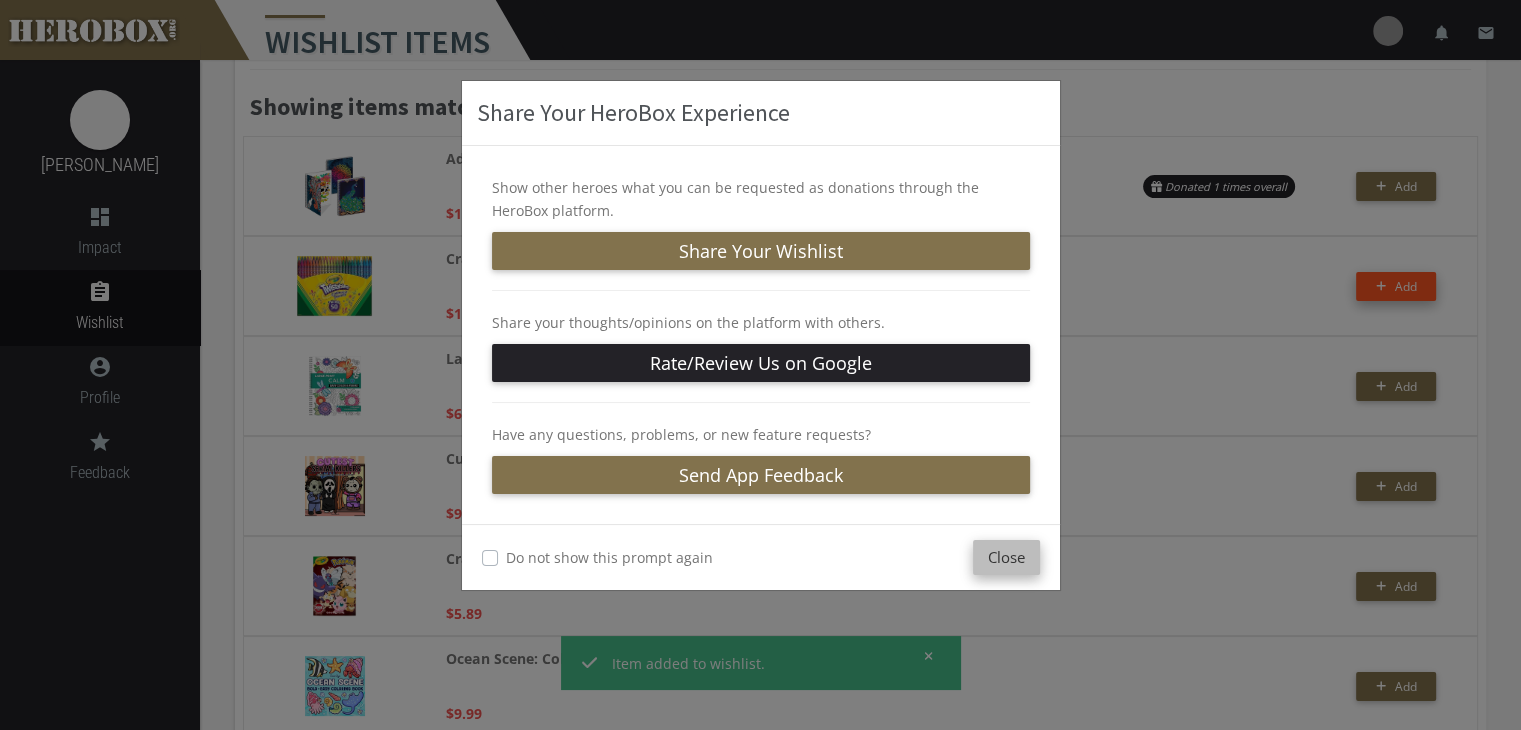 click on "Close" at bounding box center (1006, 557) 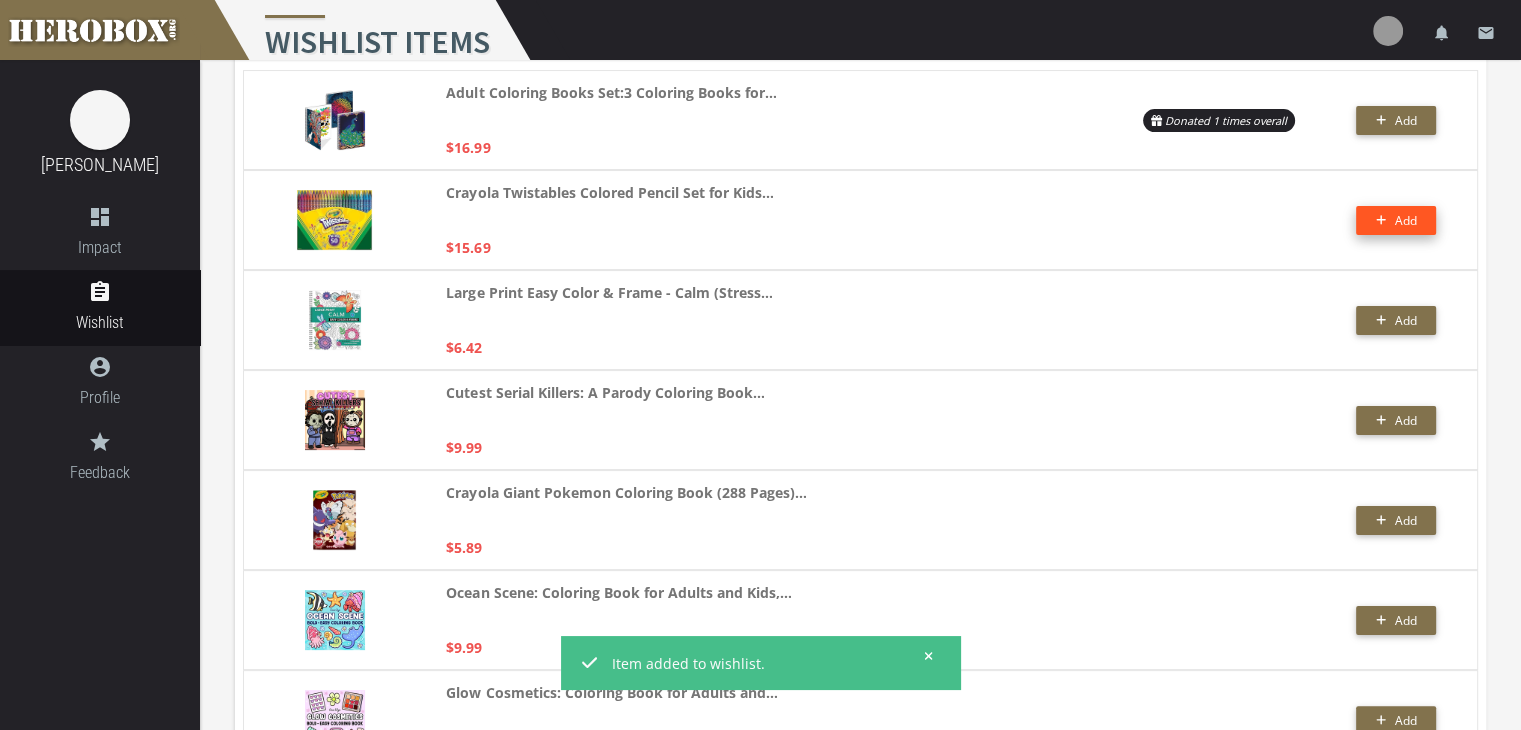 scroll, scrollTop: 0, scrollLeft: 0, axis: both 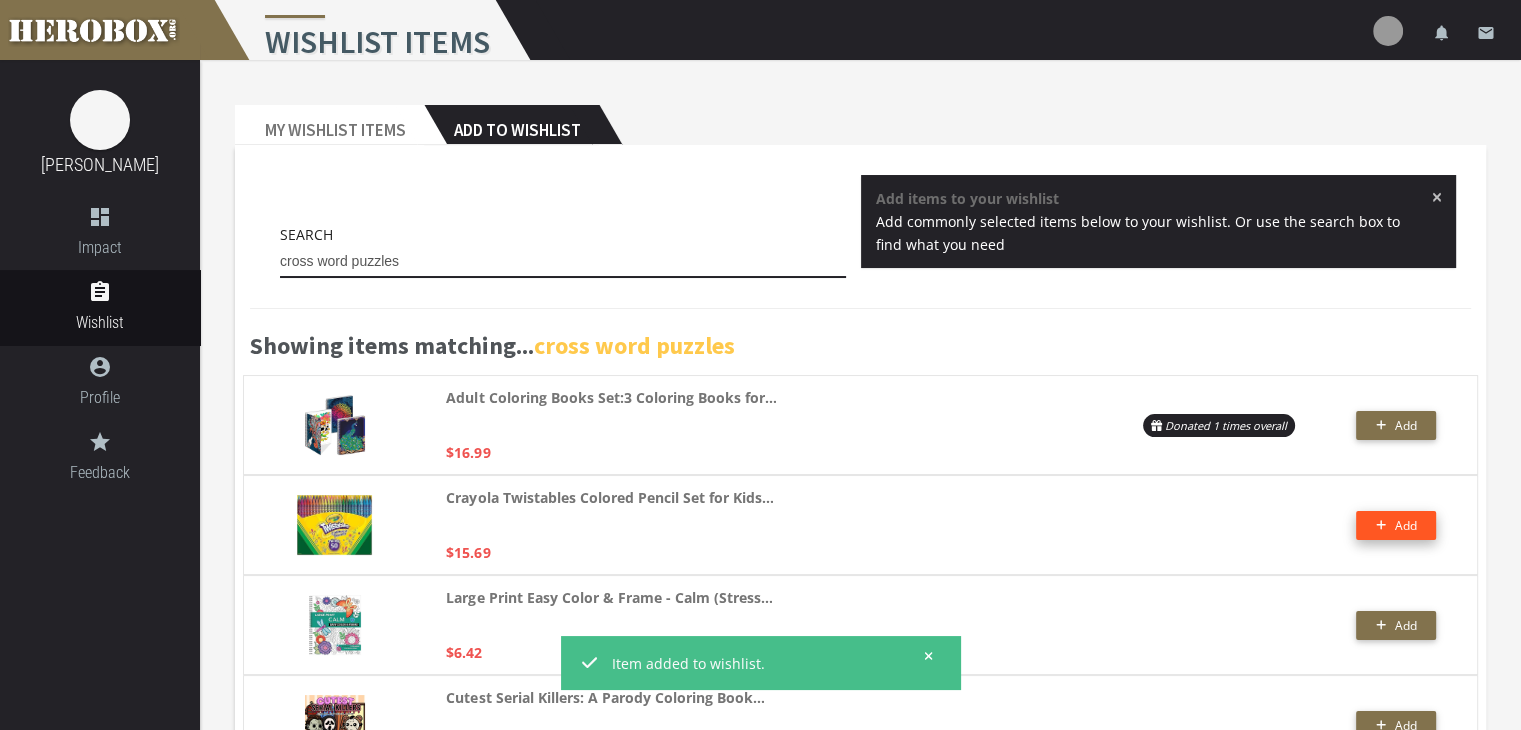click on "cross word puzzles" at bounding box center (563, 262) 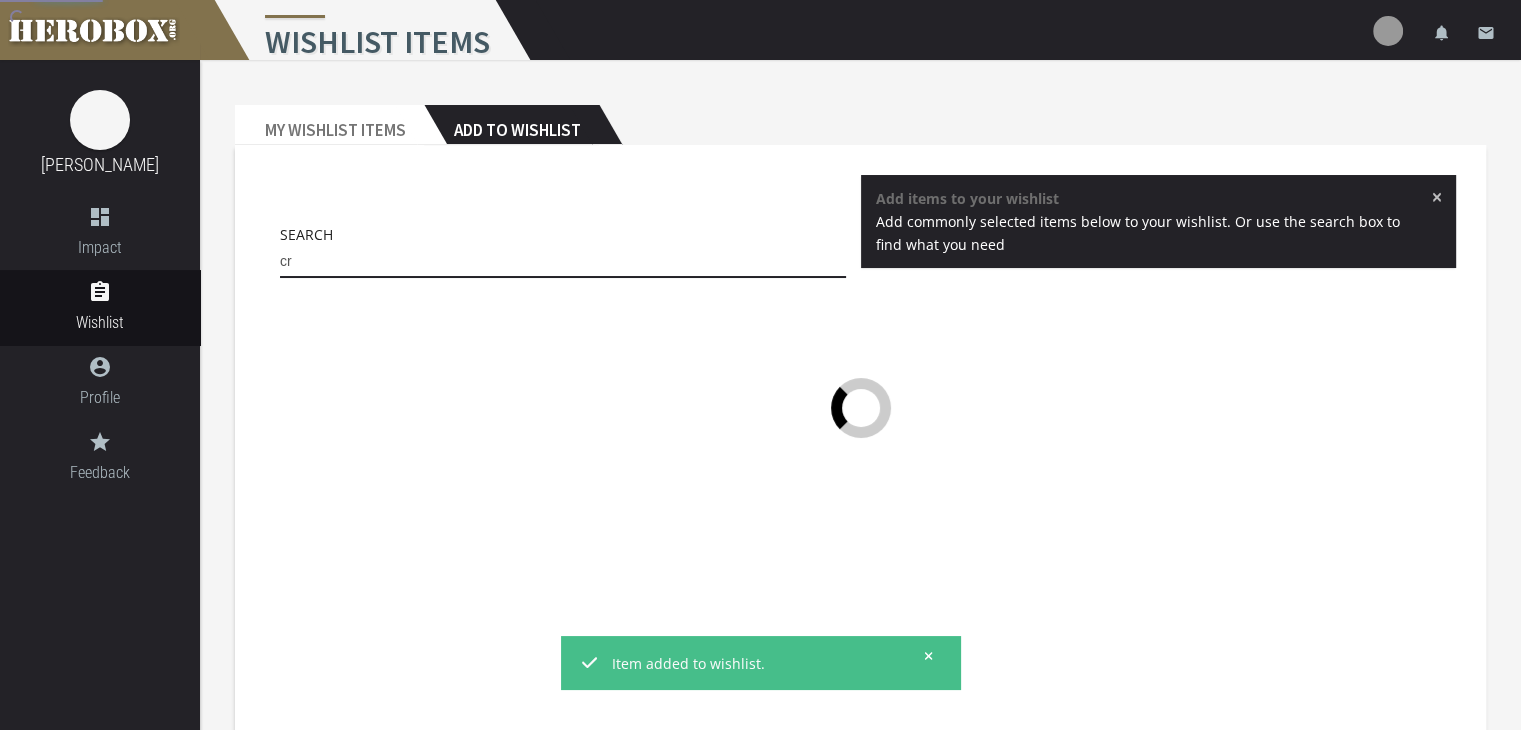 type on "c" 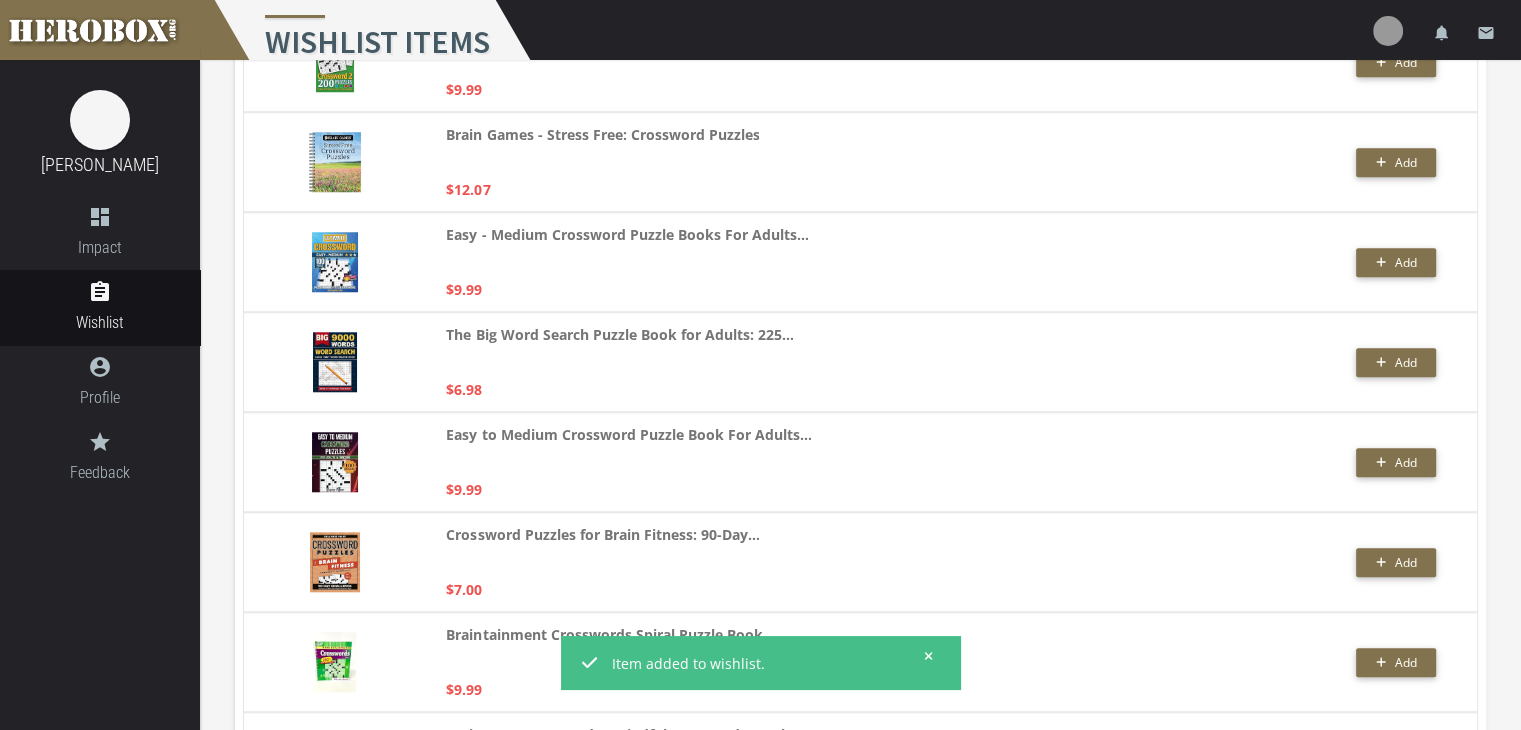 scroll, scrollTop: 1764, scrollLeft: 0, axis: vertical 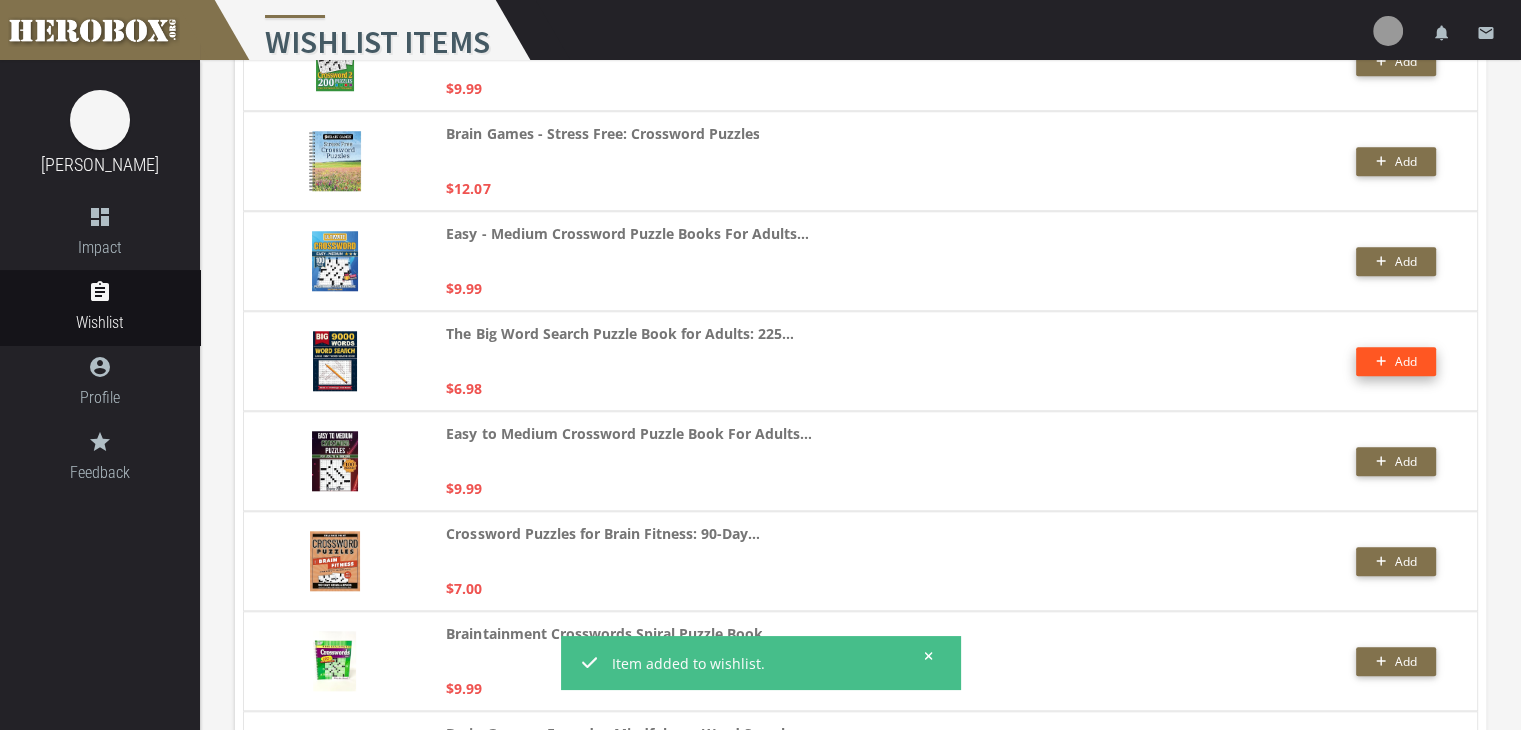 type 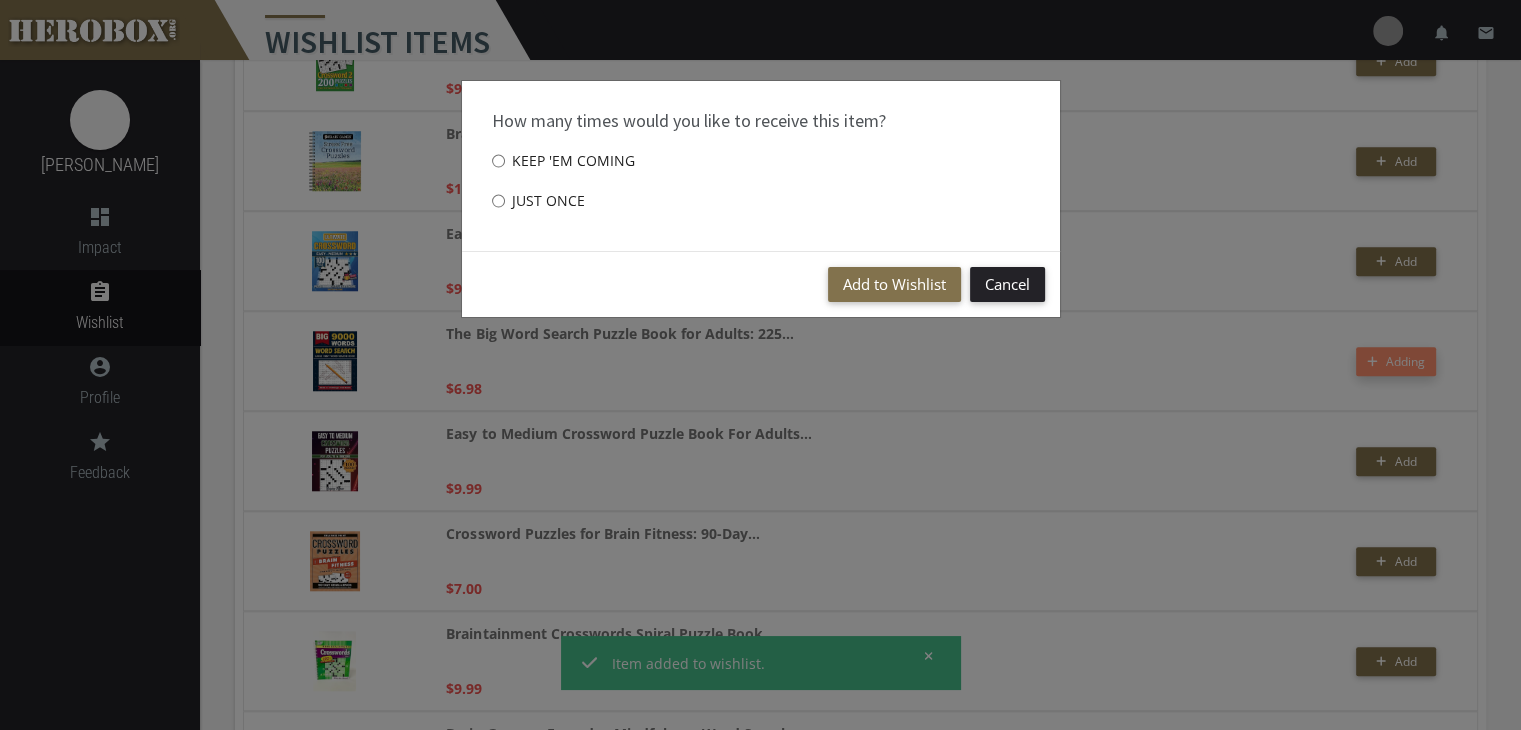 click on "Just once" at bounding box center [538, 201] 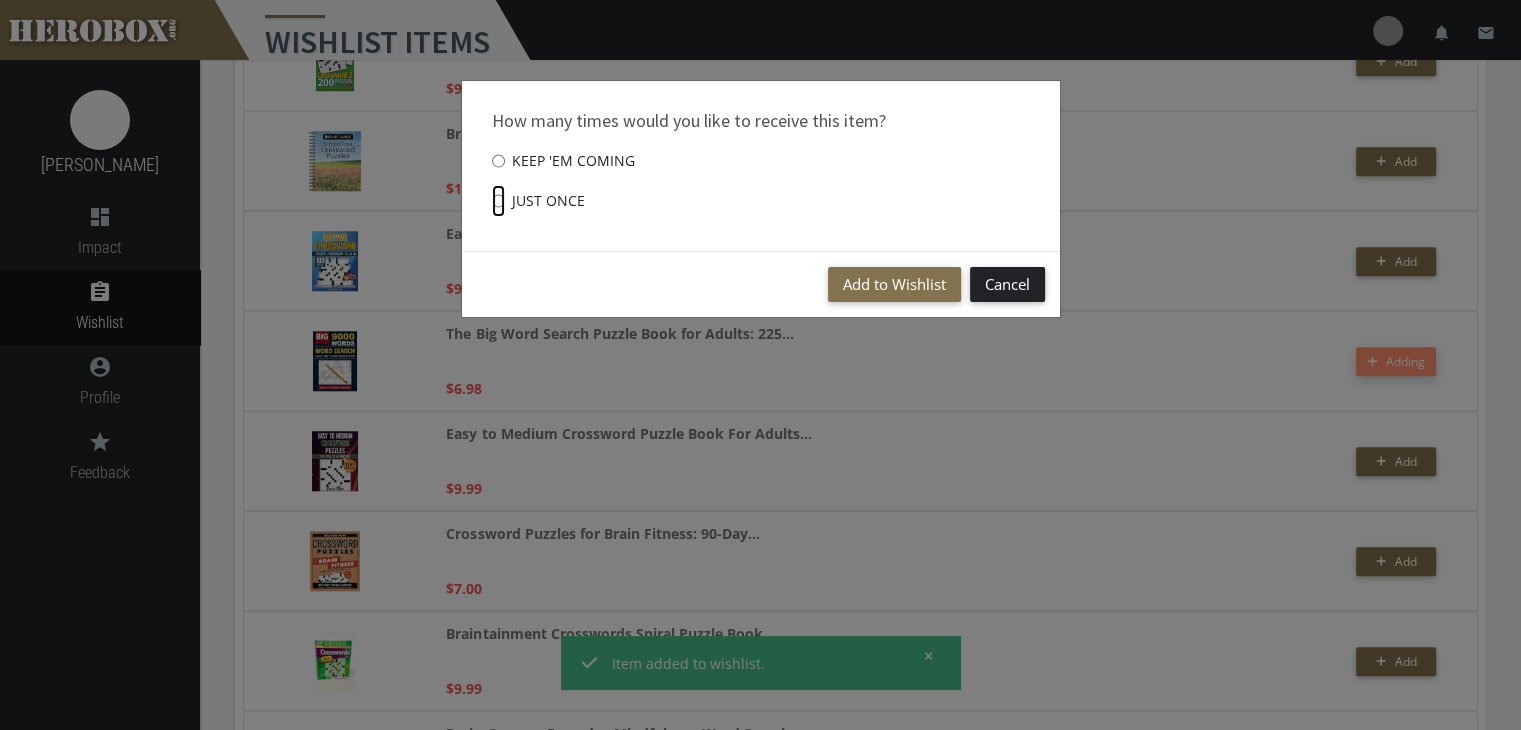 radio on "****" 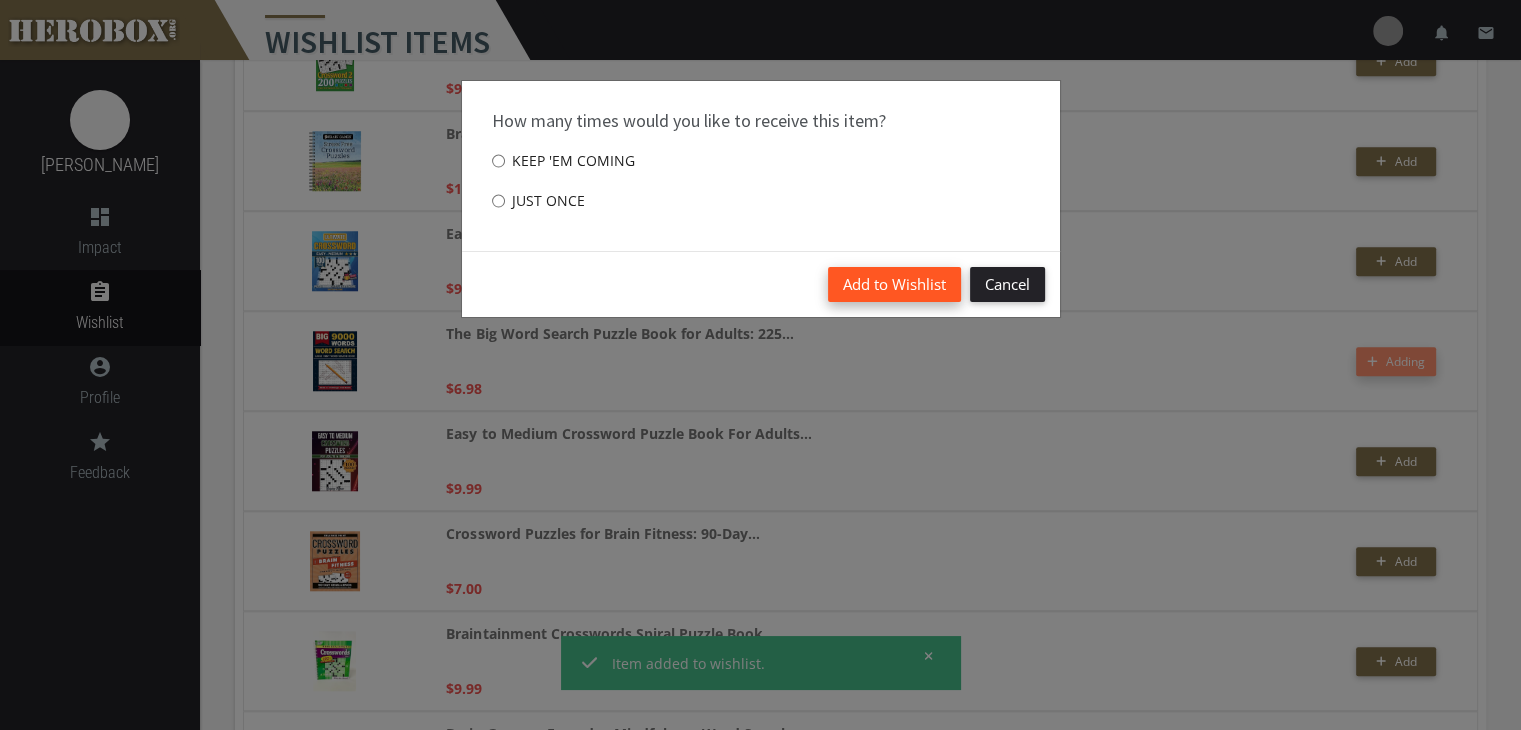 click on "Add to Wishlist" at bounding box center [894, 284] 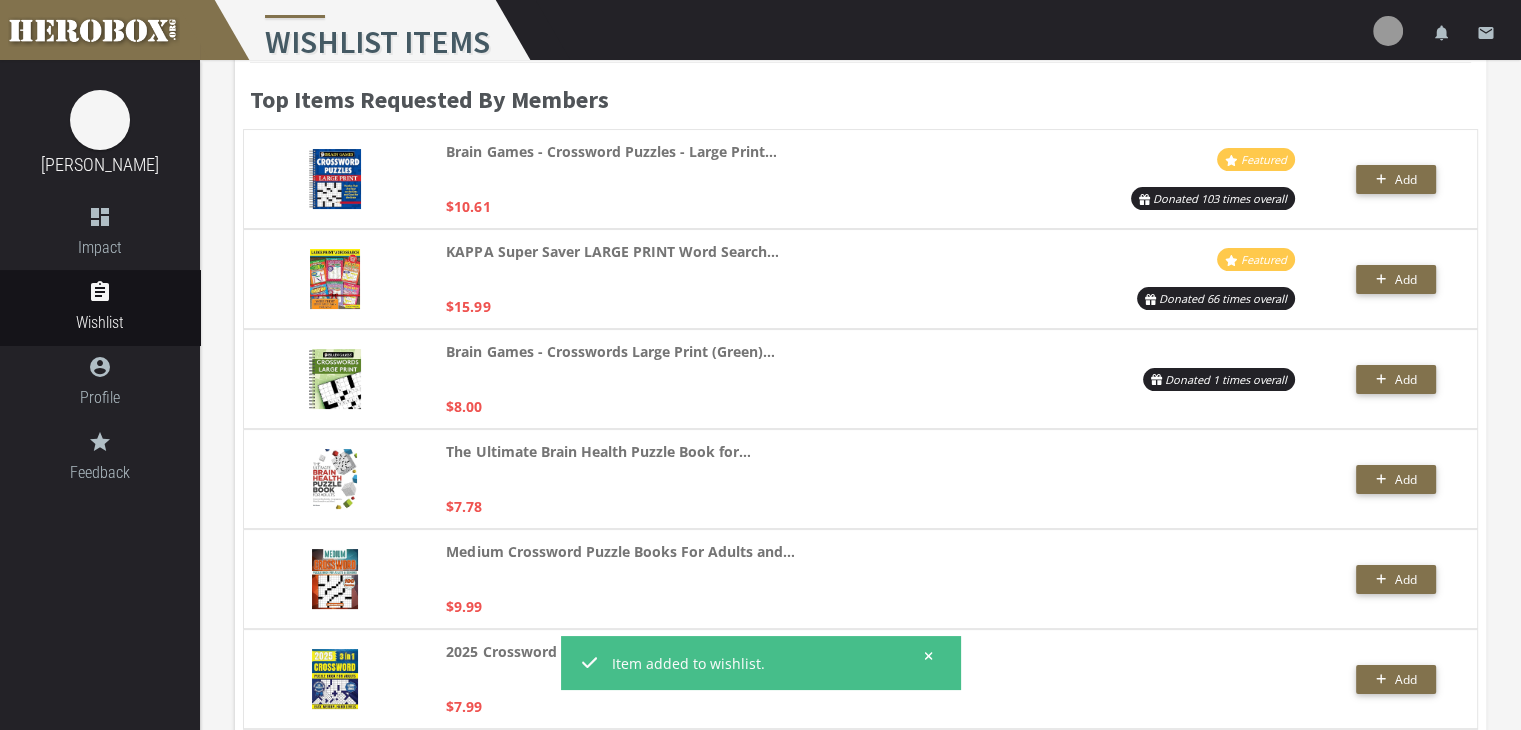 scroll, scrollTop: 0, scrollLeft: 0, axis: both 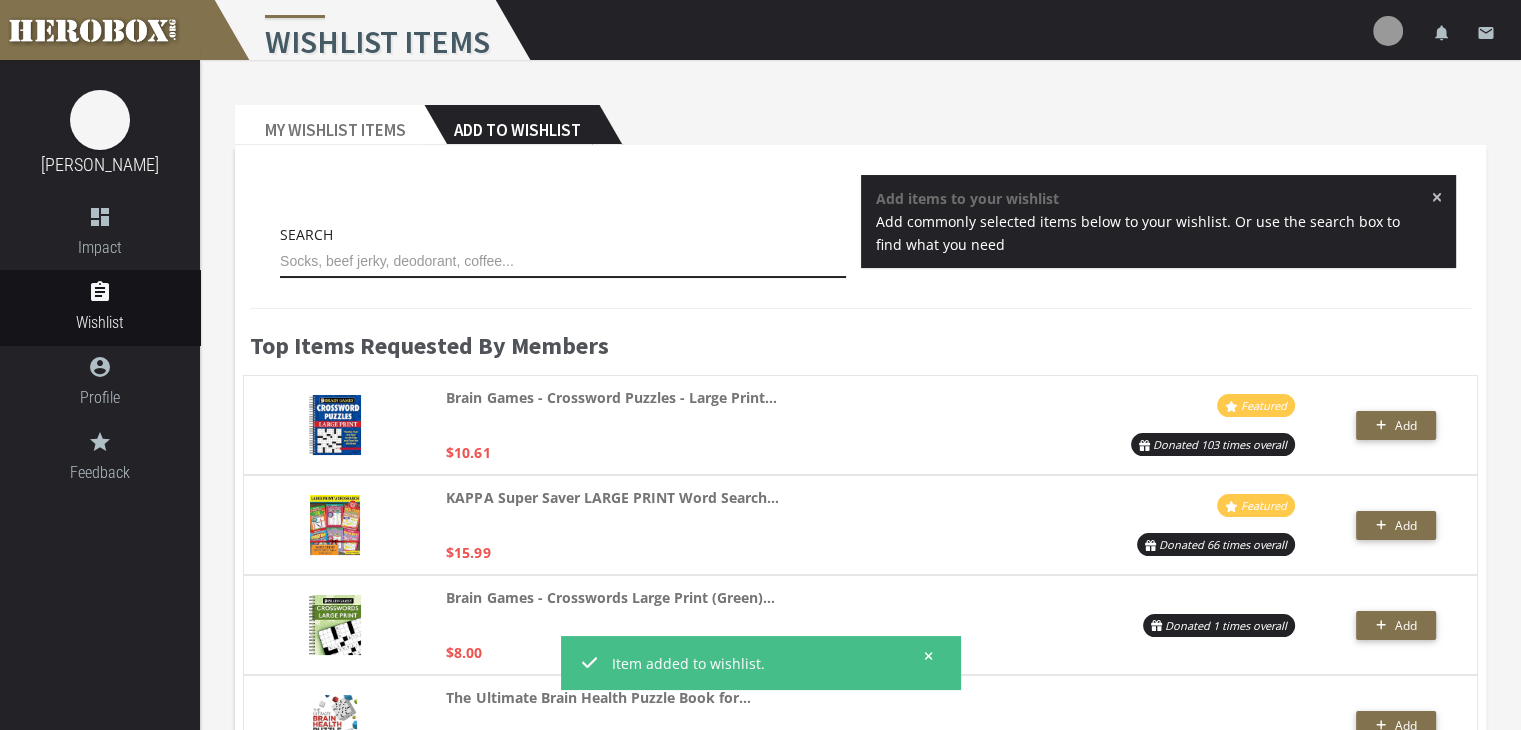 click at bounding box center (563, 262) 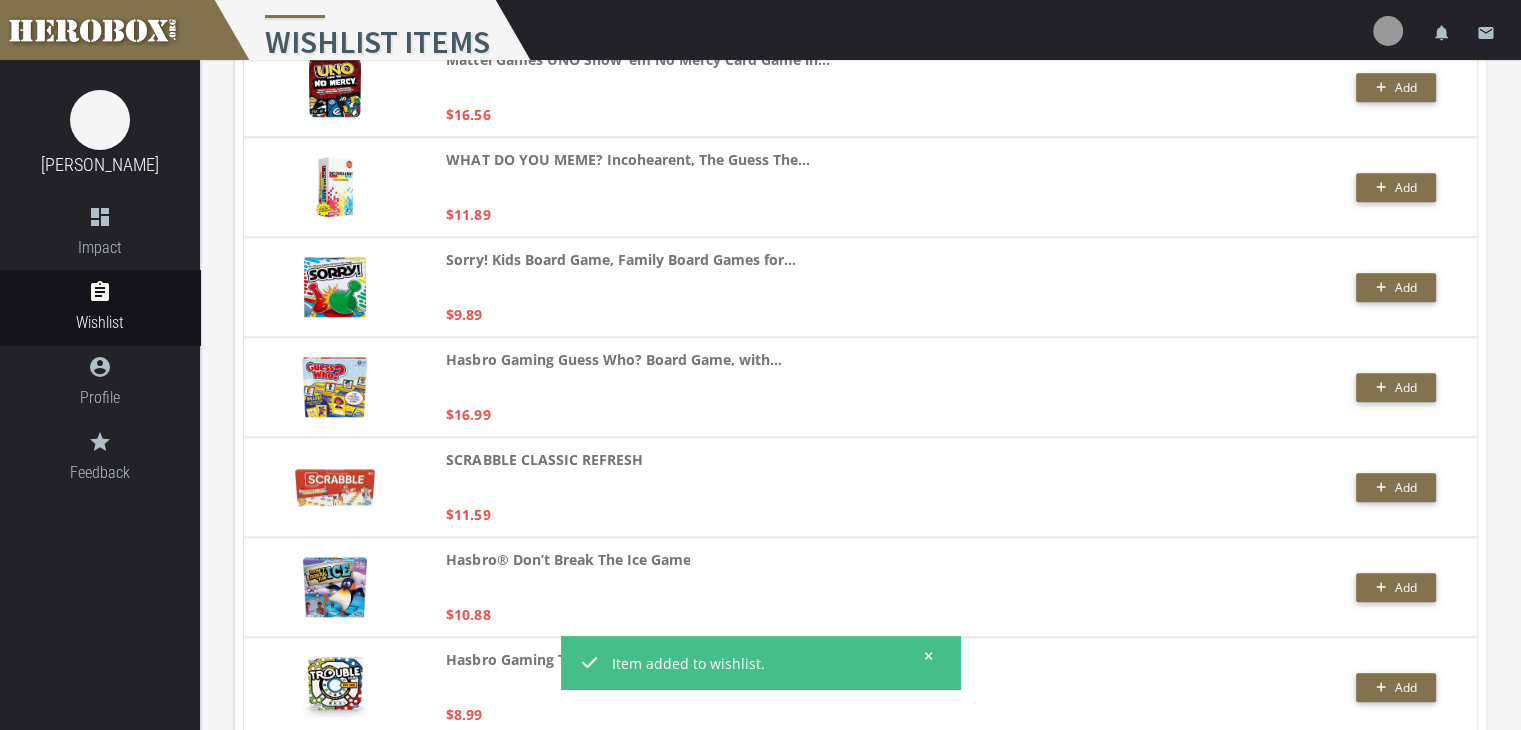 scroll, scrollTop: 0, scrollLeft: 0, axis: both 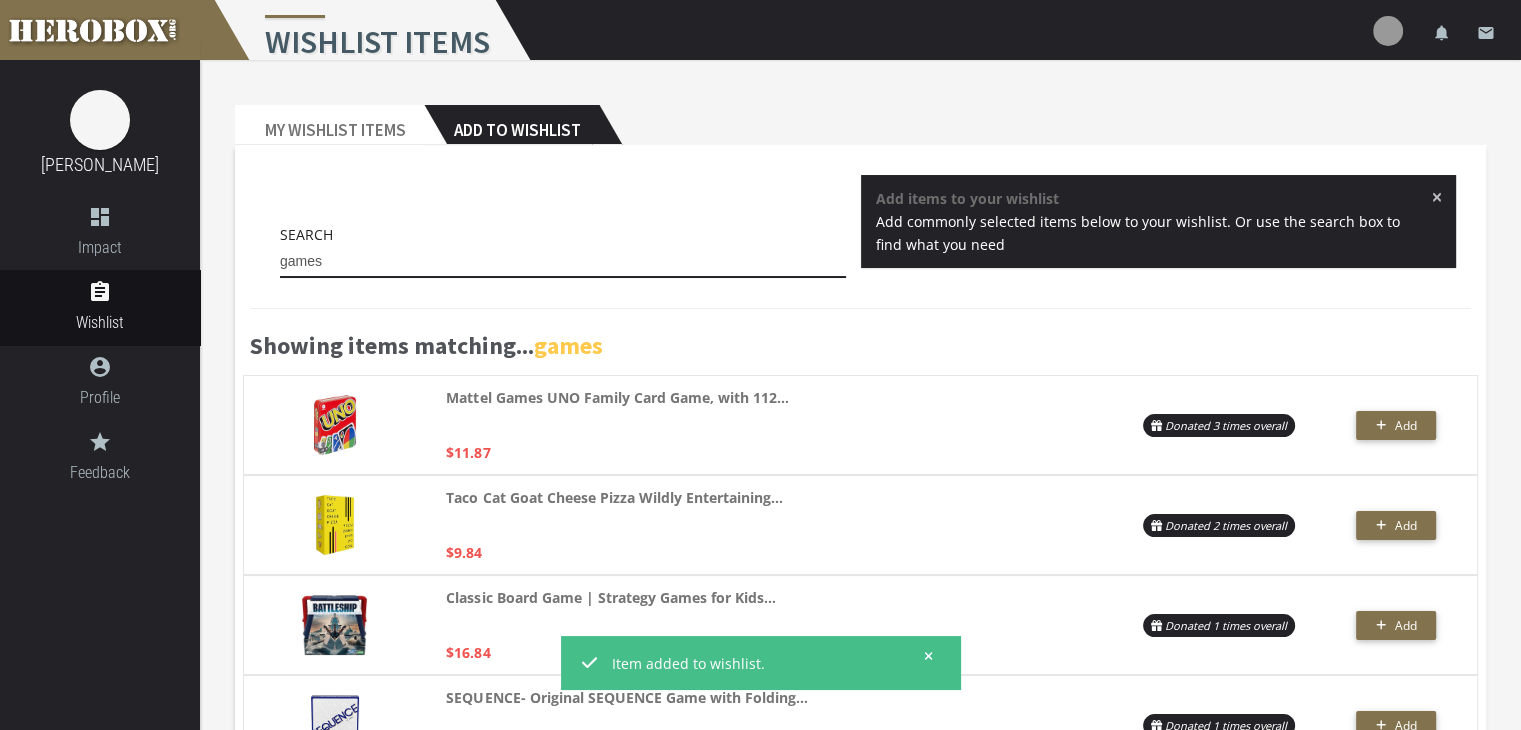 click on "games" at bounding box center [563, 262] 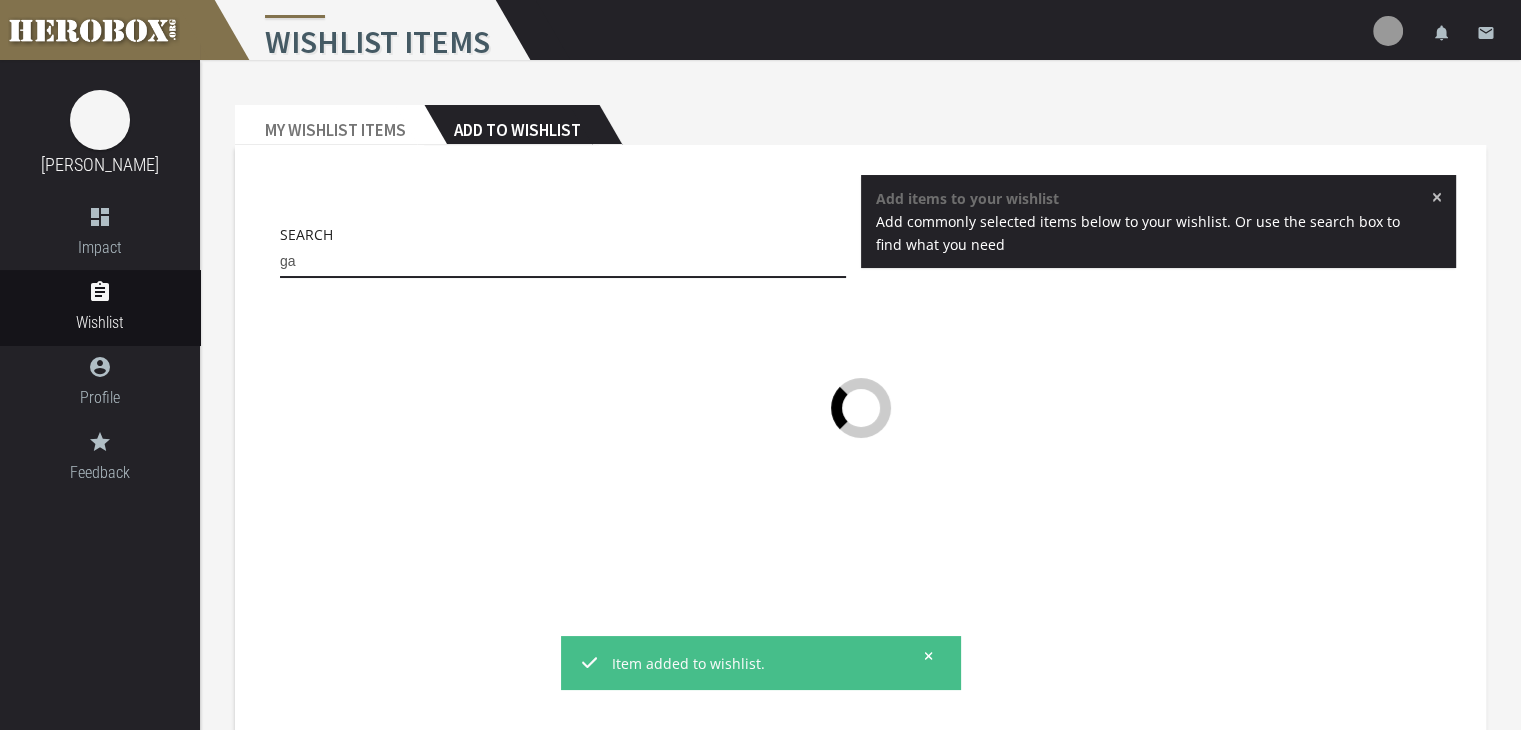 type on "g" 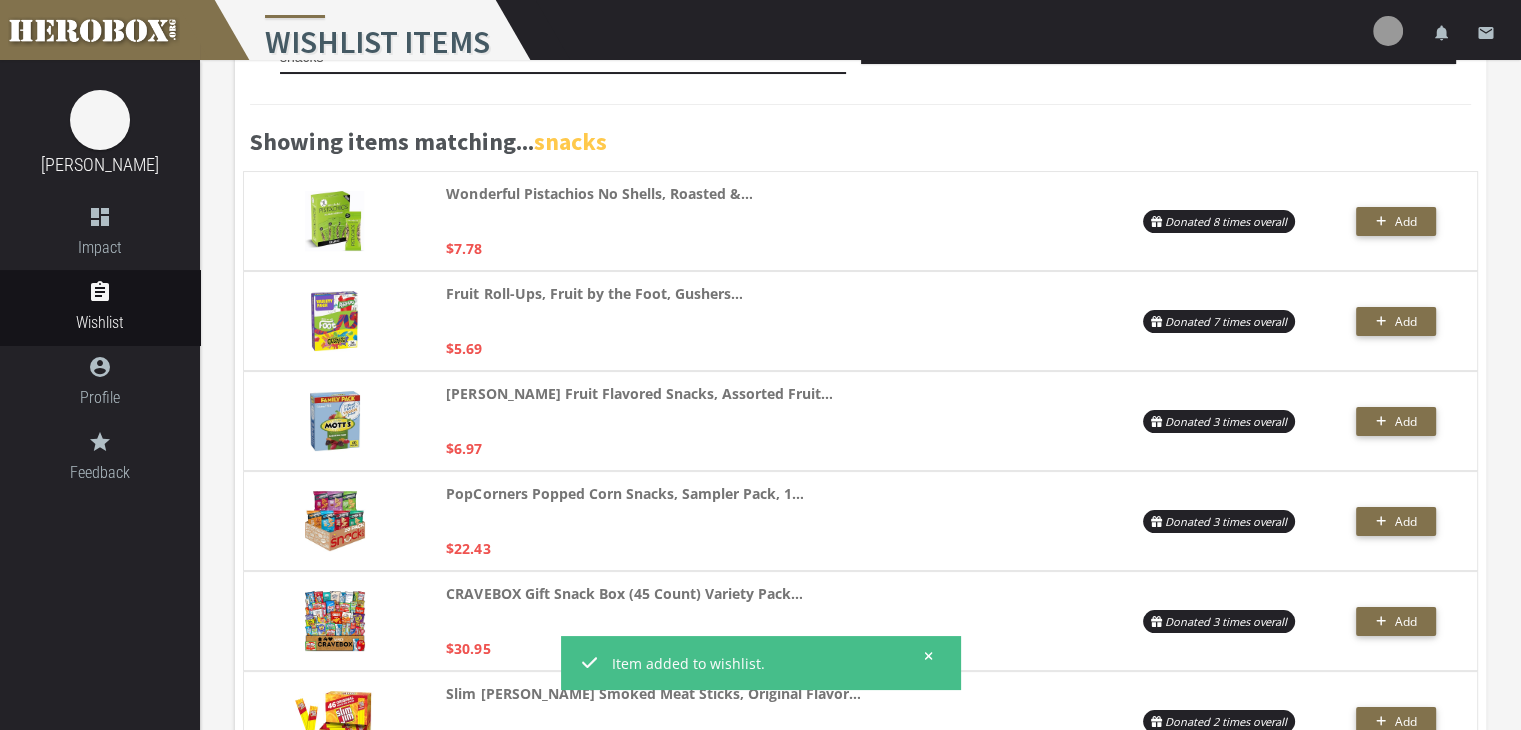 scroll, scrollTop: 211, scrollLeft: 0, axis: vertical 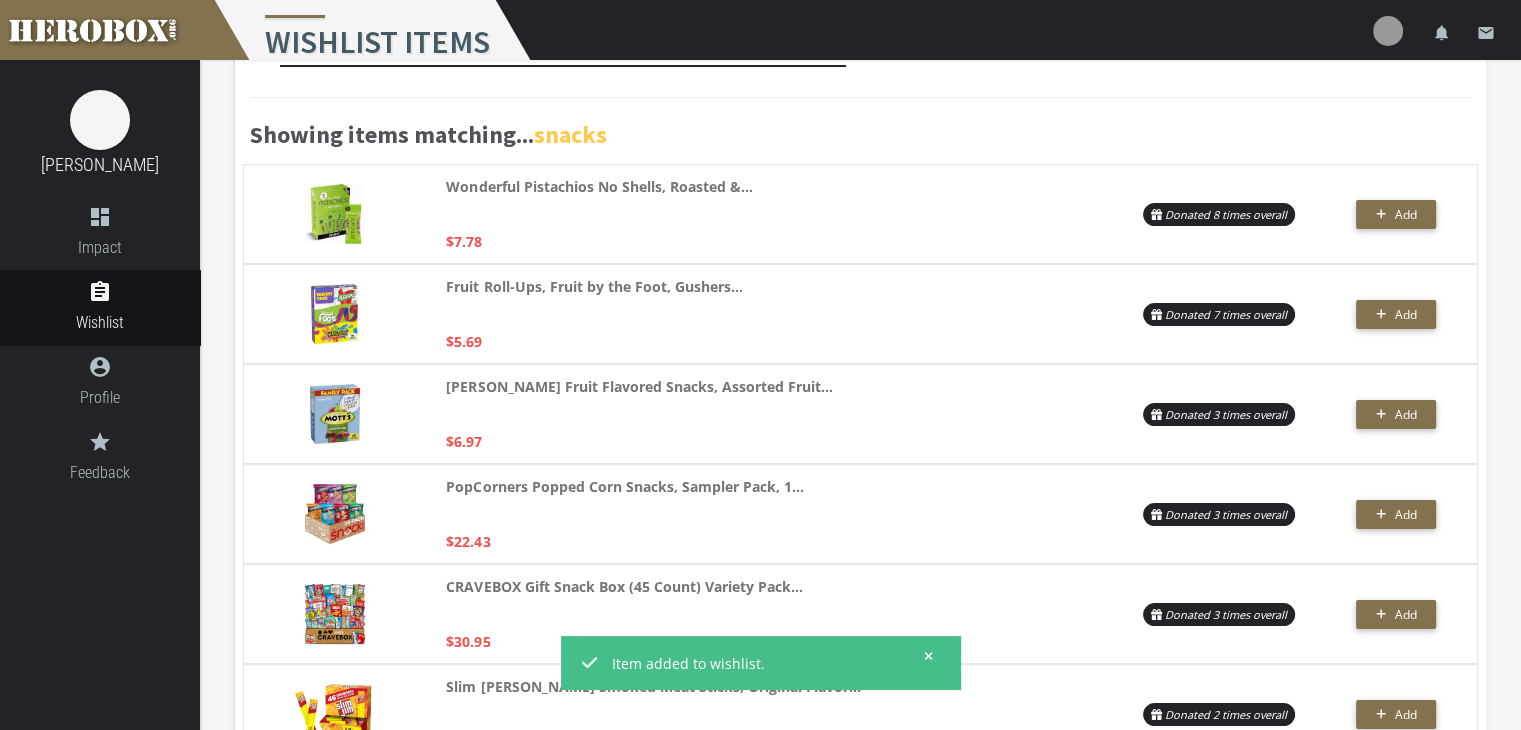 type on "snacks" 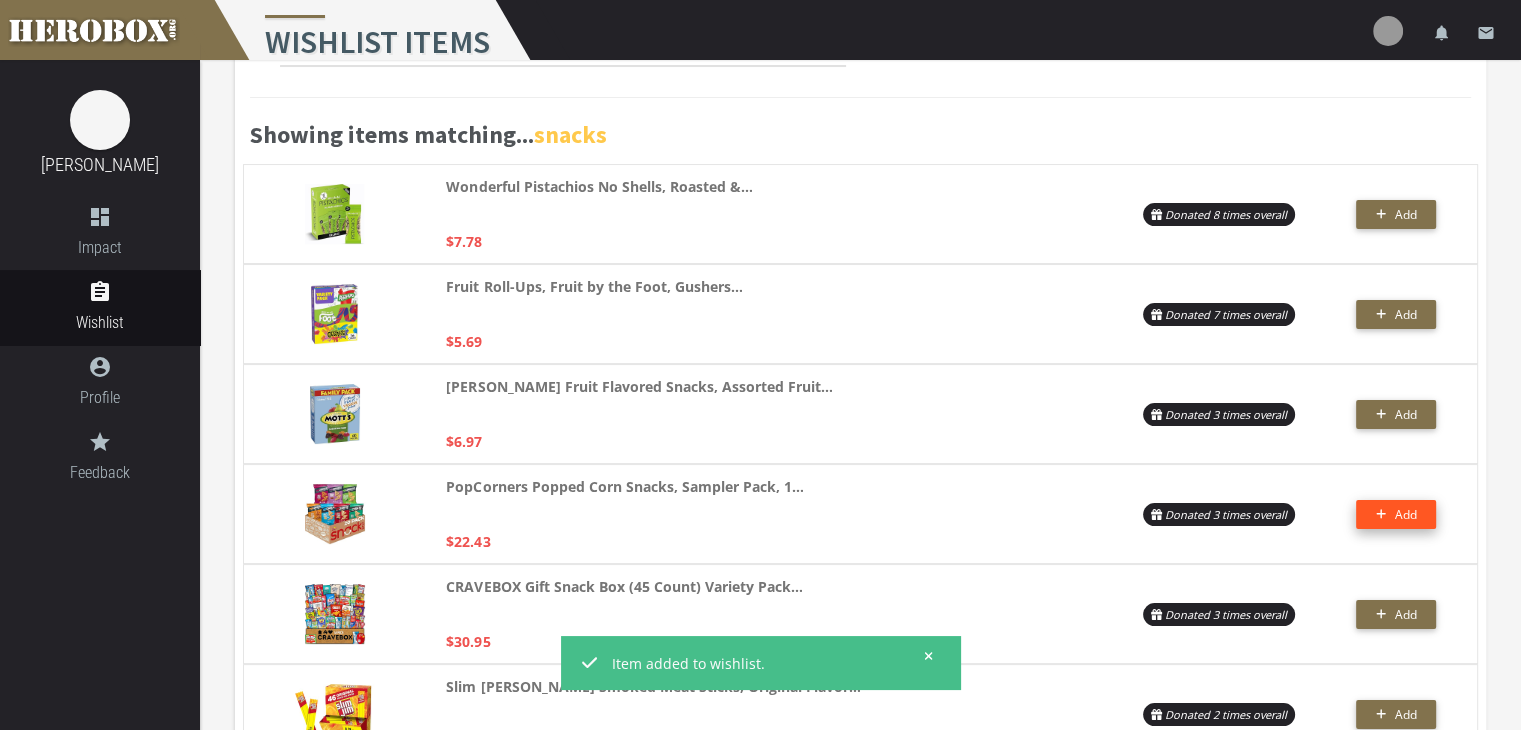 click on "Add" at bounding box center (1405, 514) 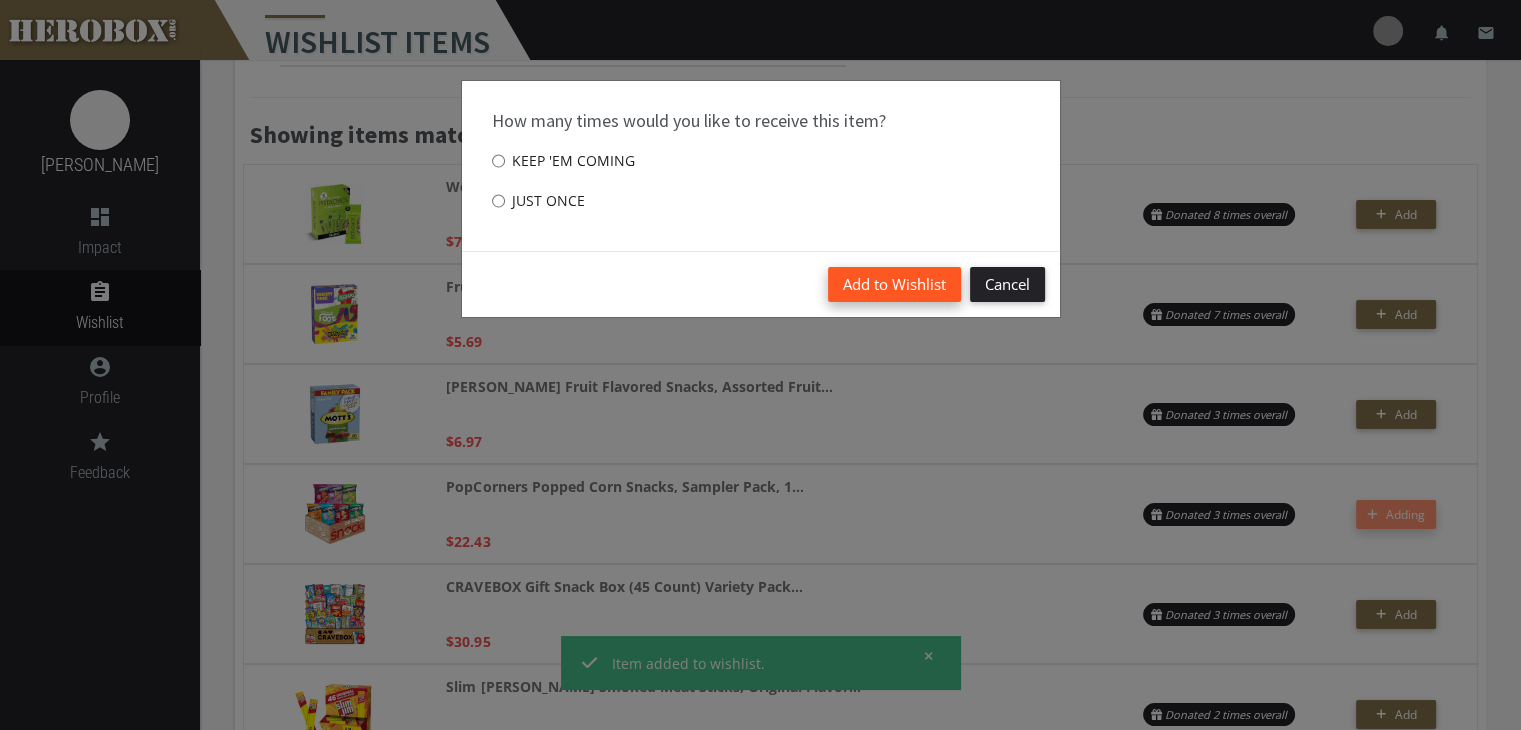 click on "Add to Wishlist" at bounding box center (894, 284) 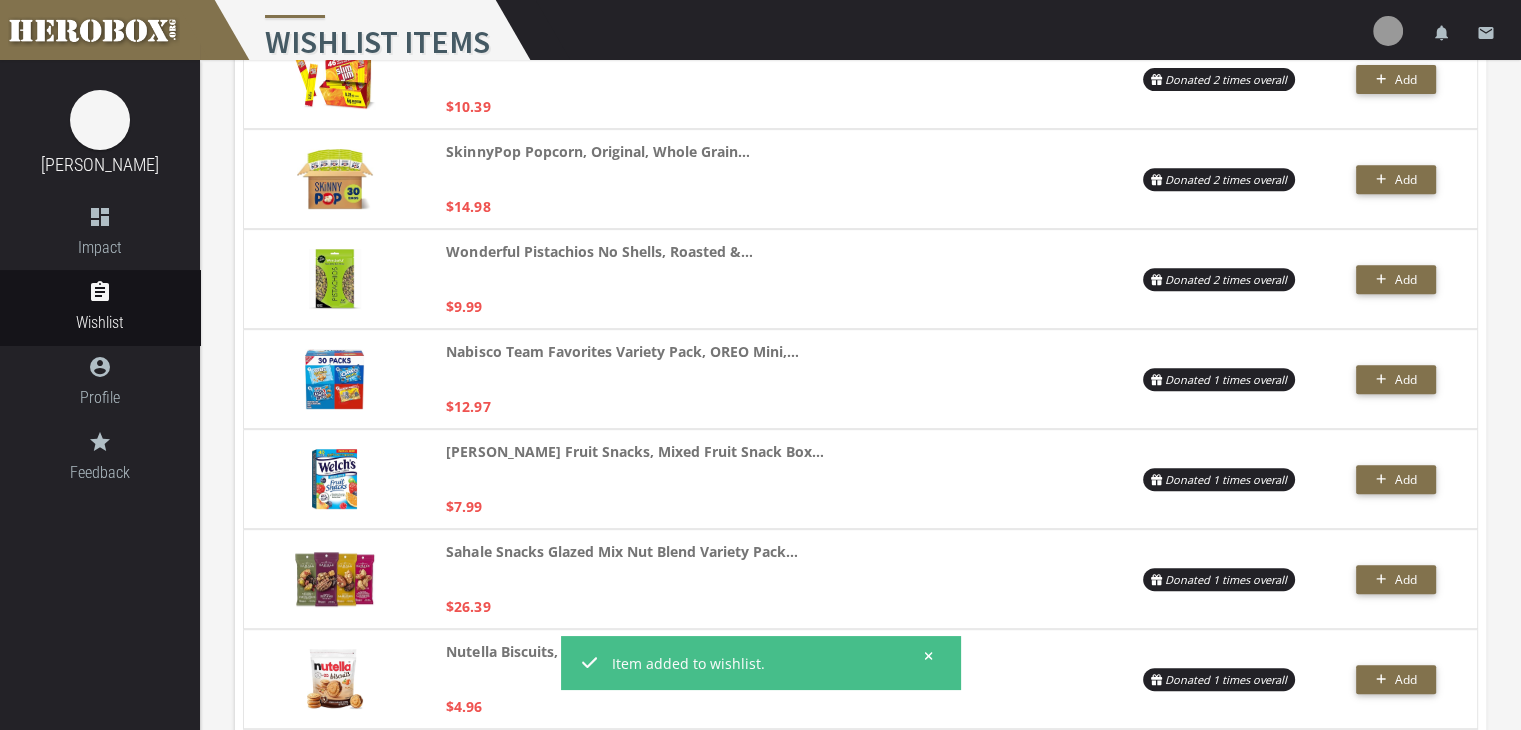 scroll, scrollTop: 848, scrollLeft: 0, axis: vertical 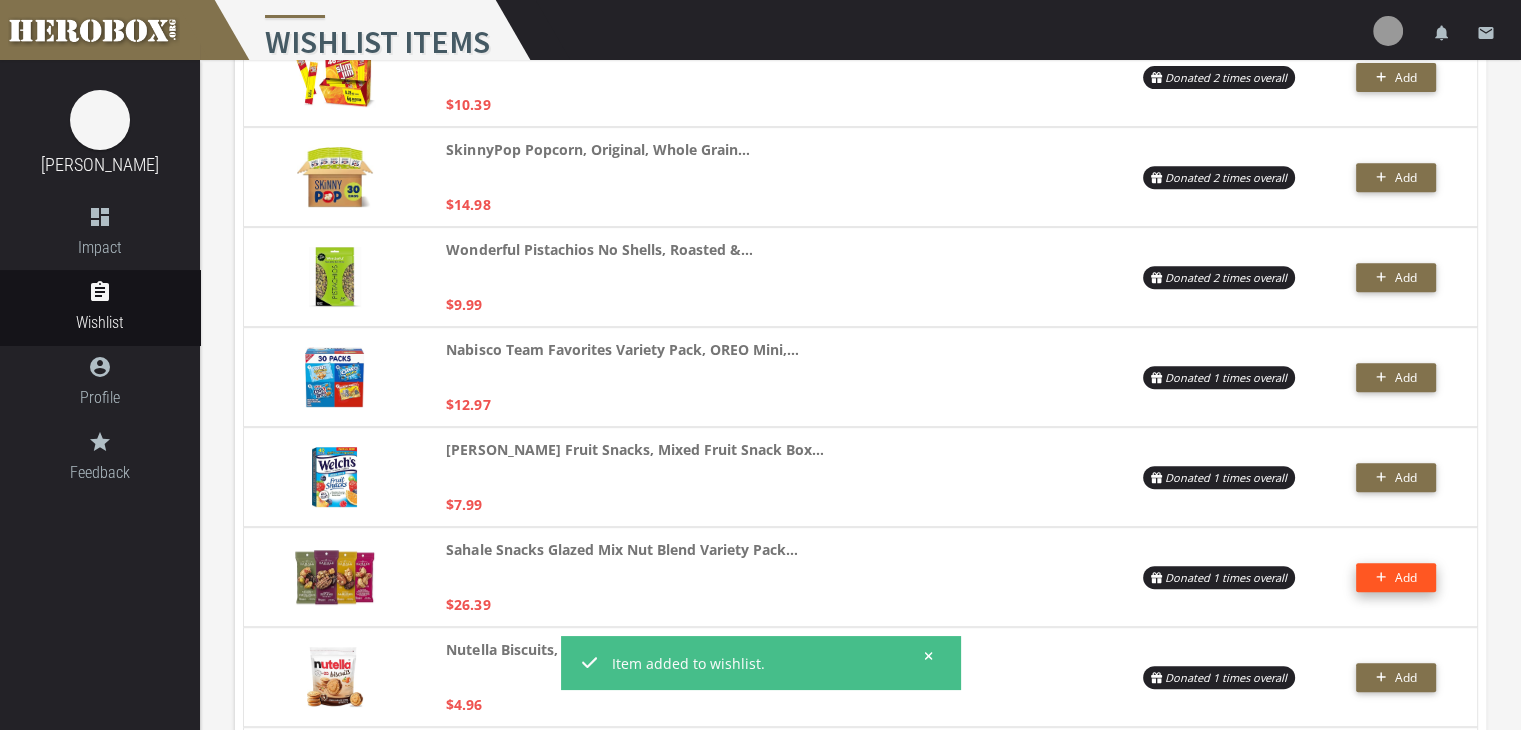 click on "Add" at bounding box center (1405, 577) 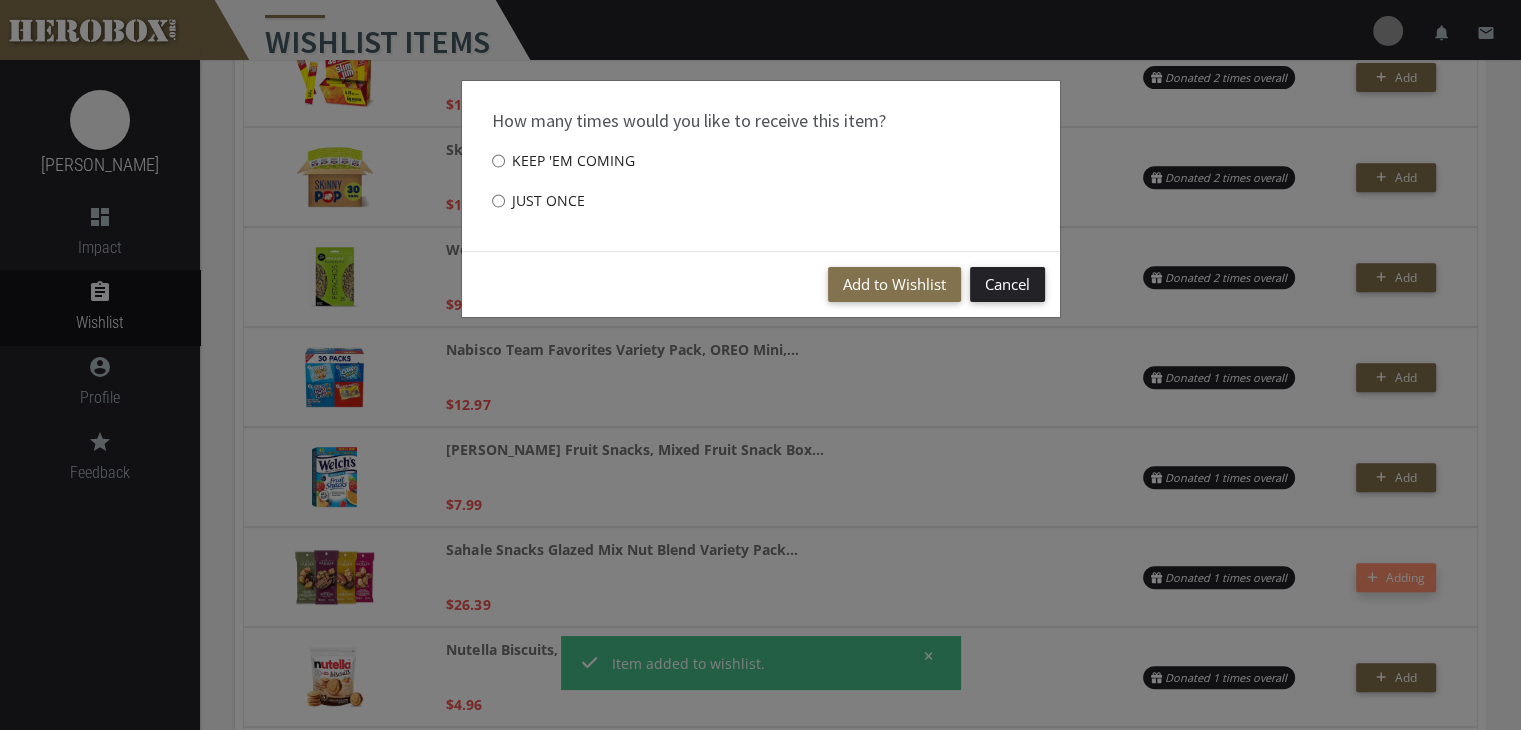 click on "Just once" at bounding box center [498, 201] 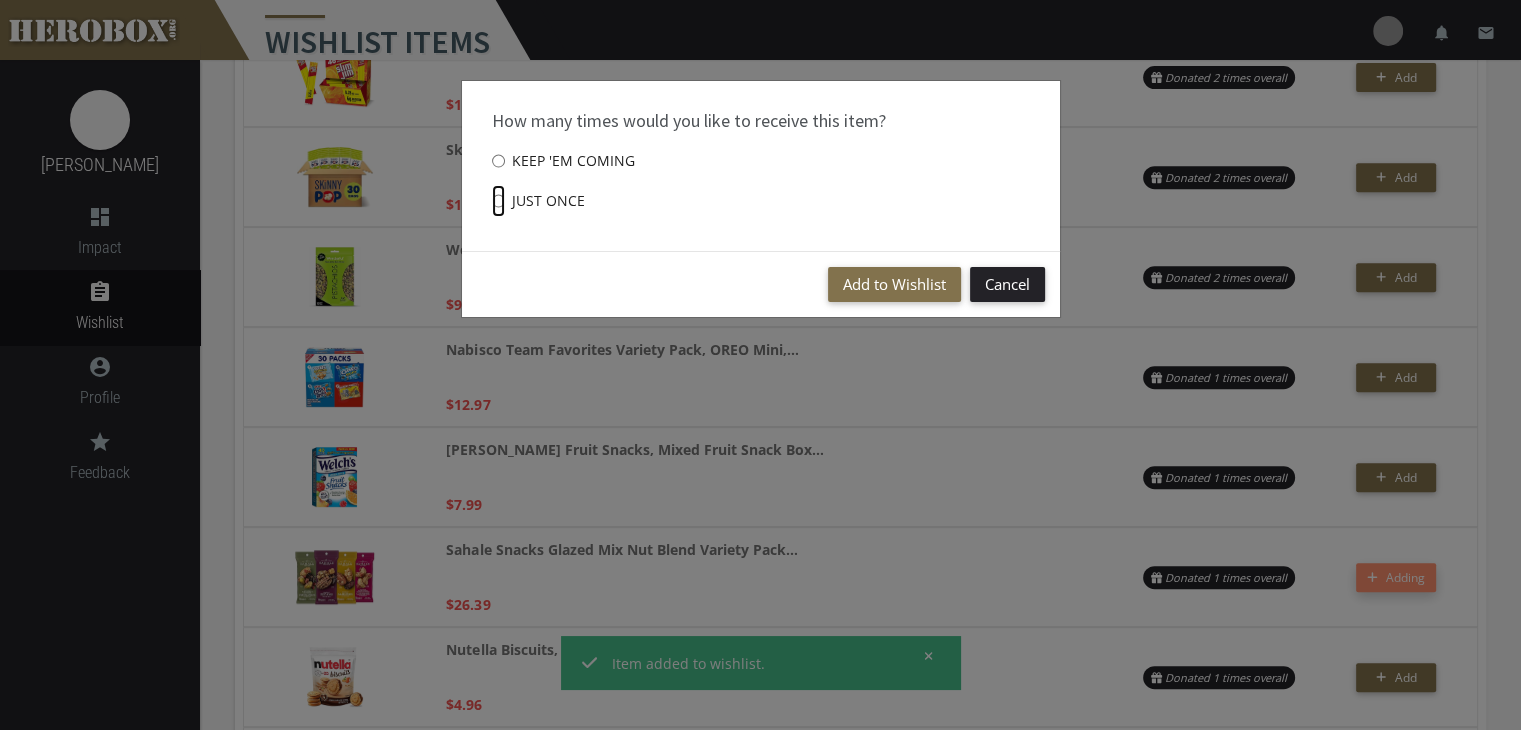 radio on "****" 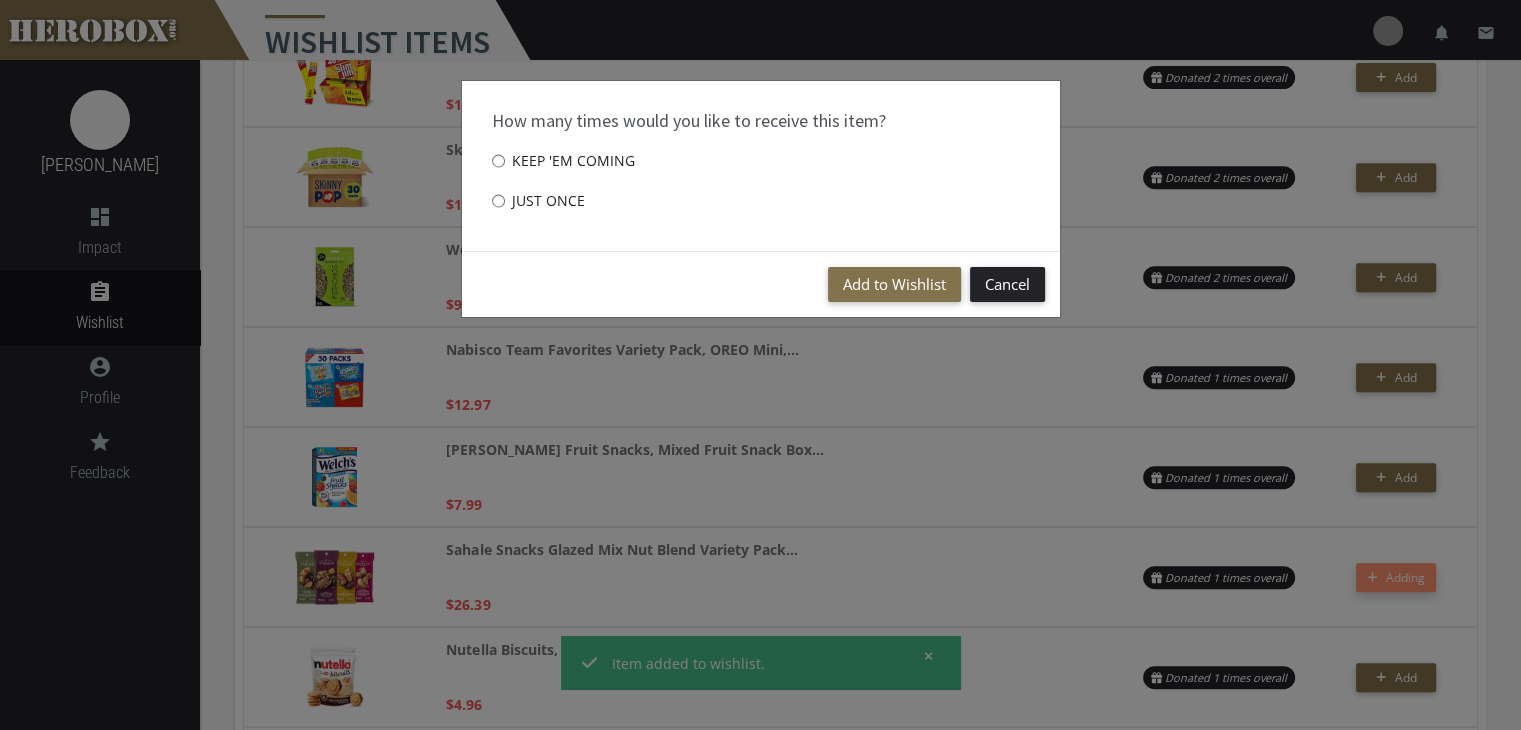 click on "How many times would you like to receive this item?
Keep 'em coming
Just once" at bounding box center (761, 166) 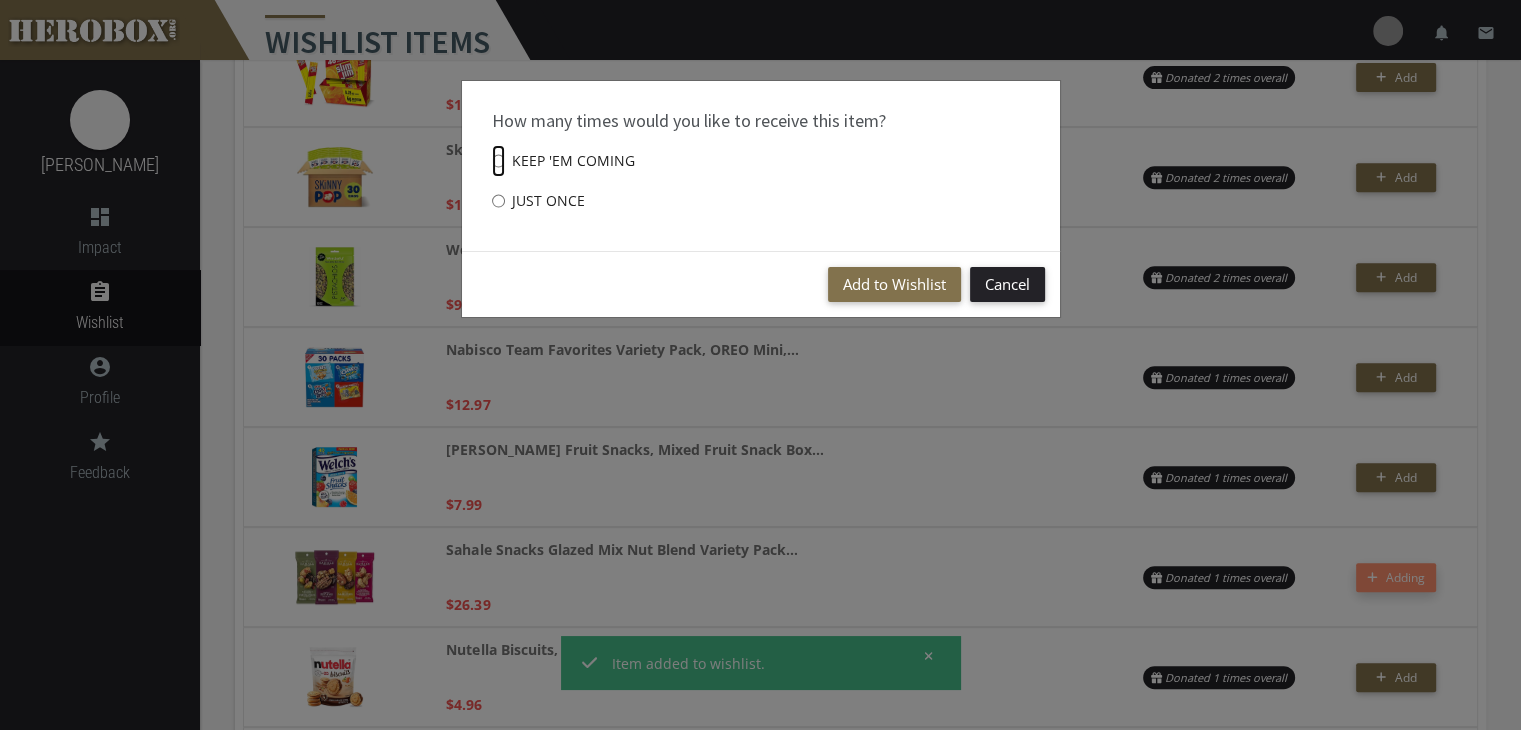 click on "Keep 'em coming" at bounding box center (498, 161) 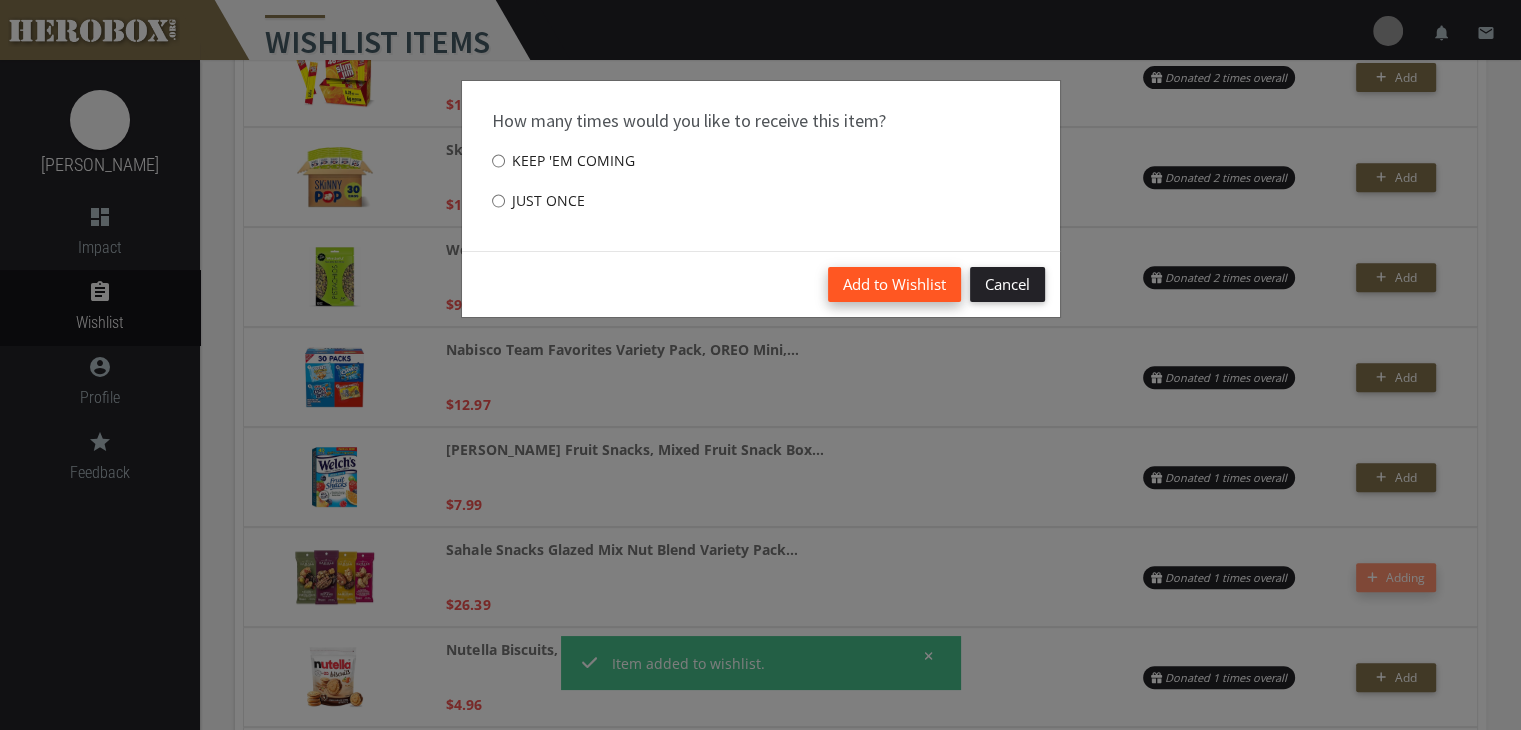 click on "Add to Wishlist" at bounding box center (894, 284) 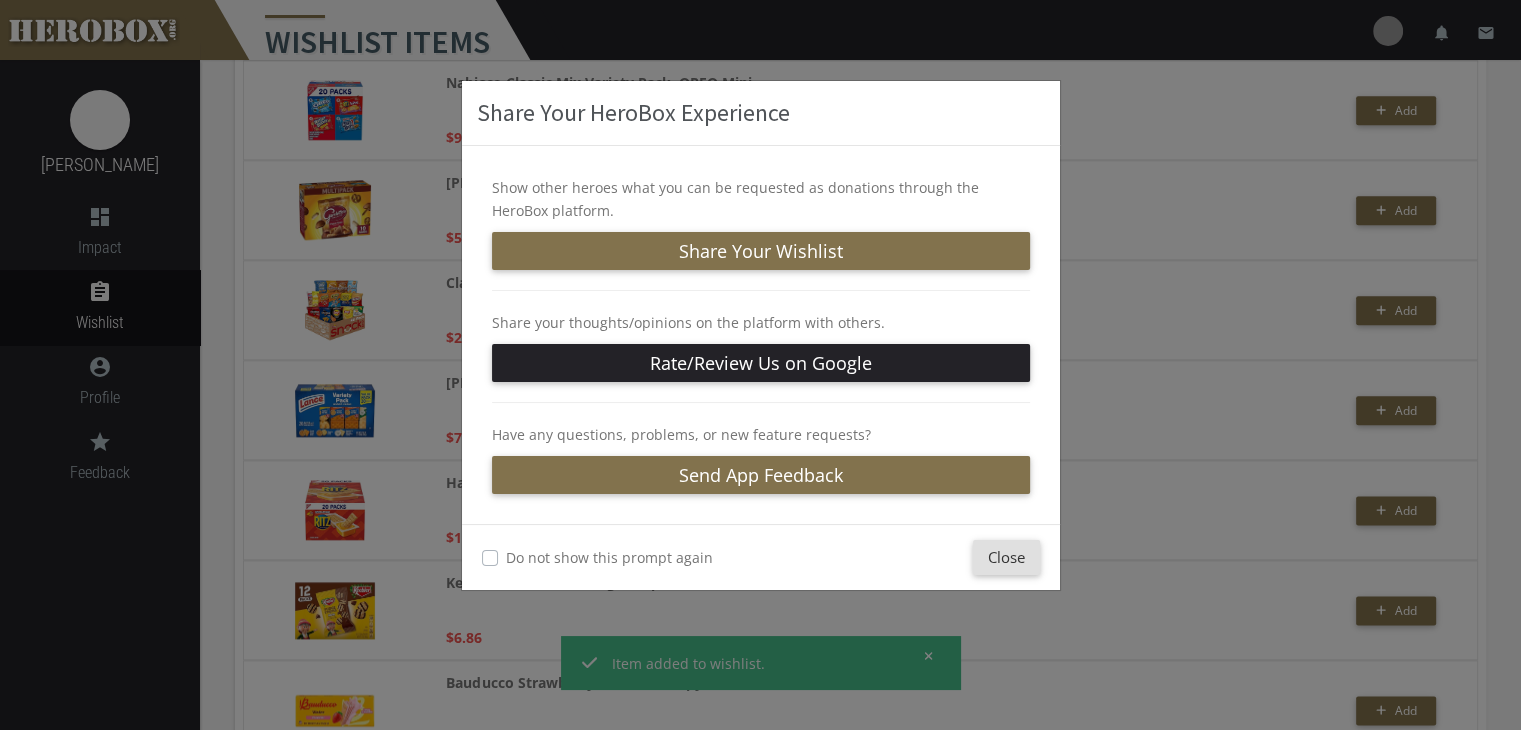 scroll, scrollTop: 2426, scrollLeft: 0, axis: vertical 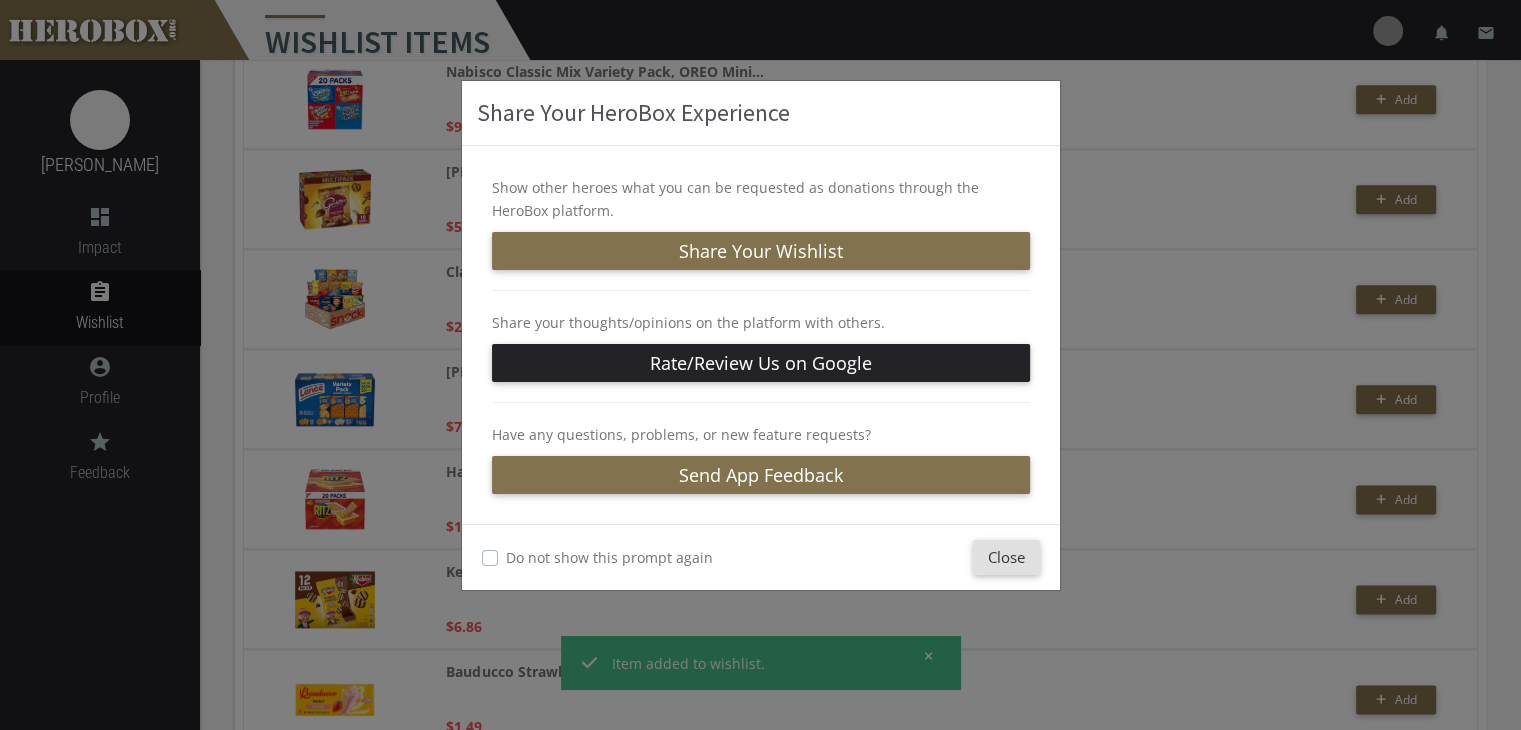 click on "Close" at bounding box center [1006, 557] 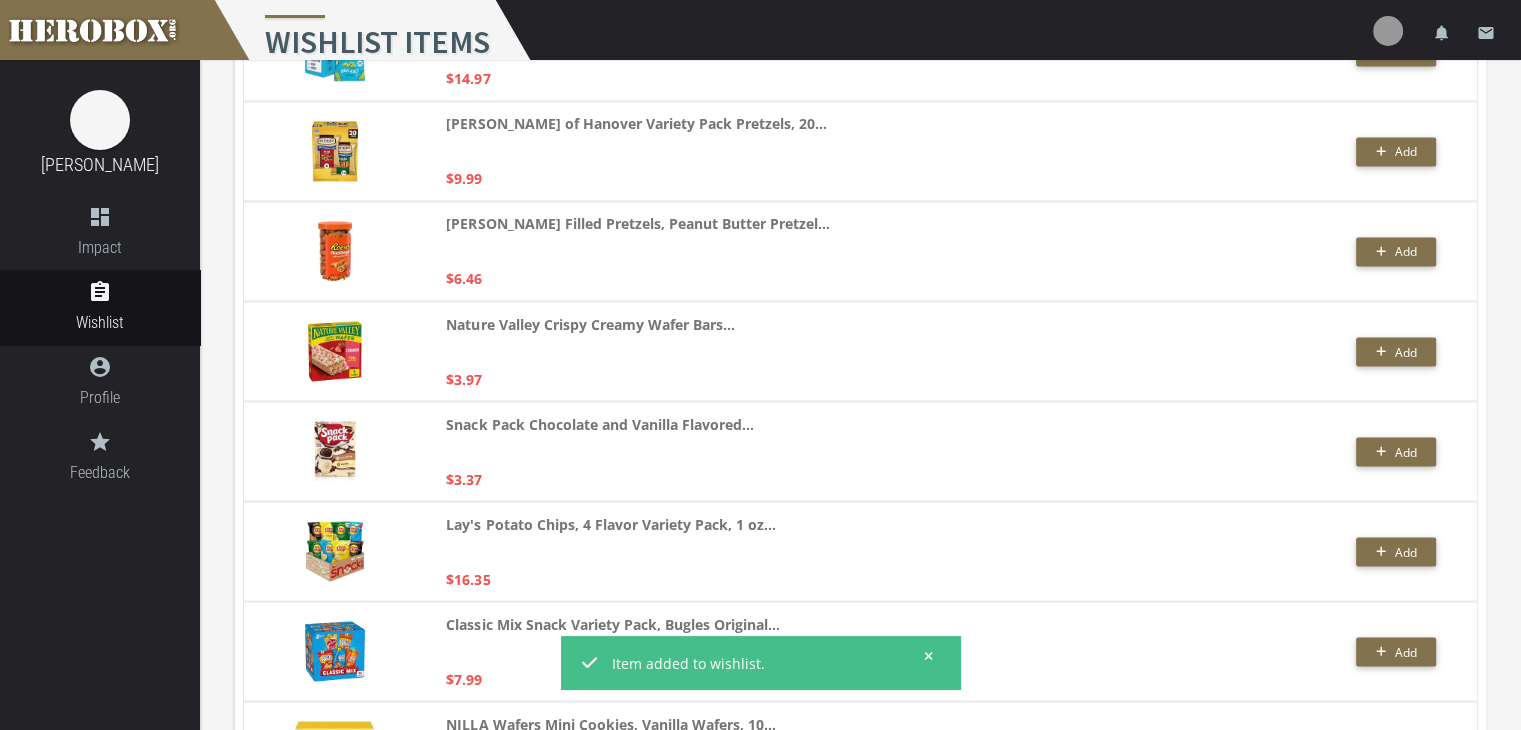 scroll, scrollTop: 3443, scrollLeft: 0, axis: vertical 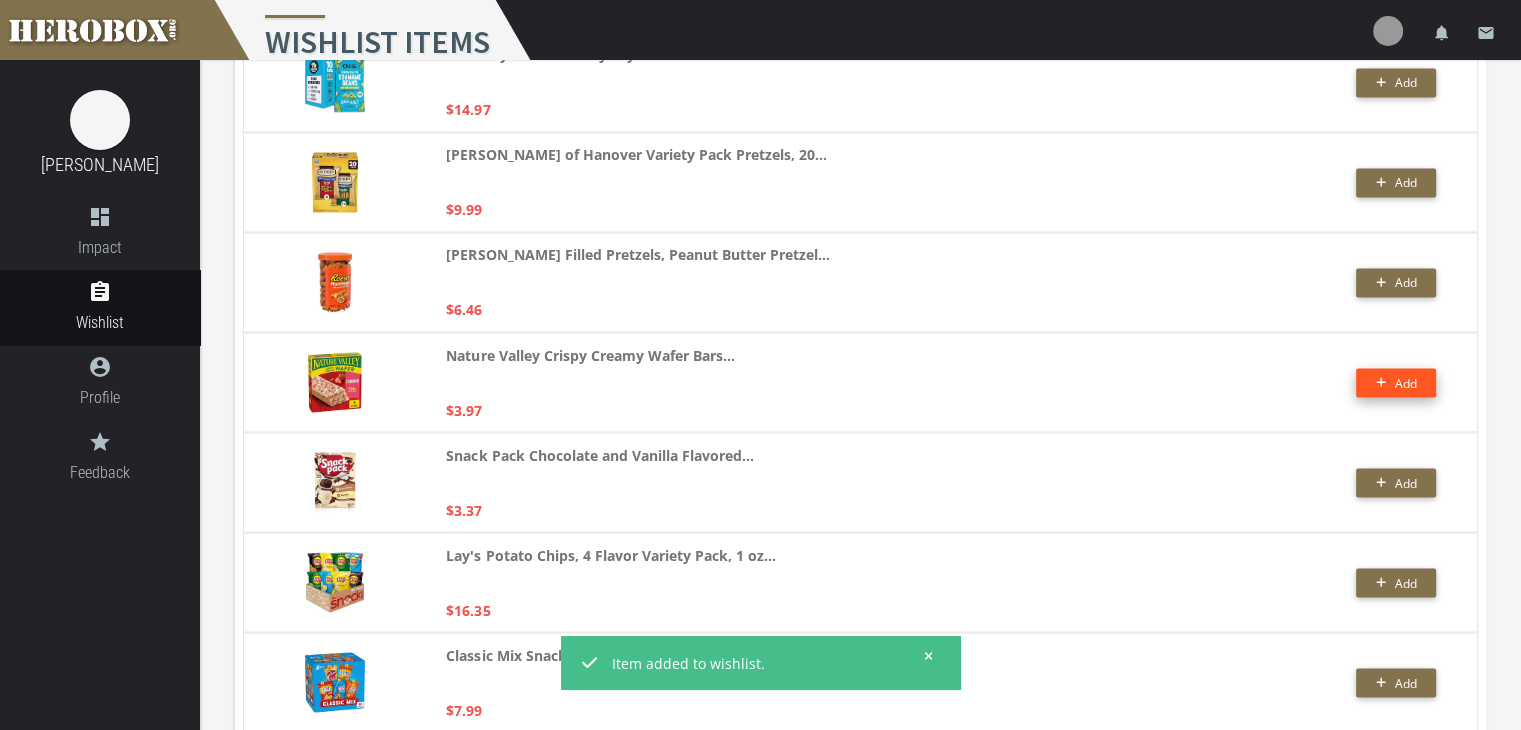click on "Add" at bounding box center (1405, 382) 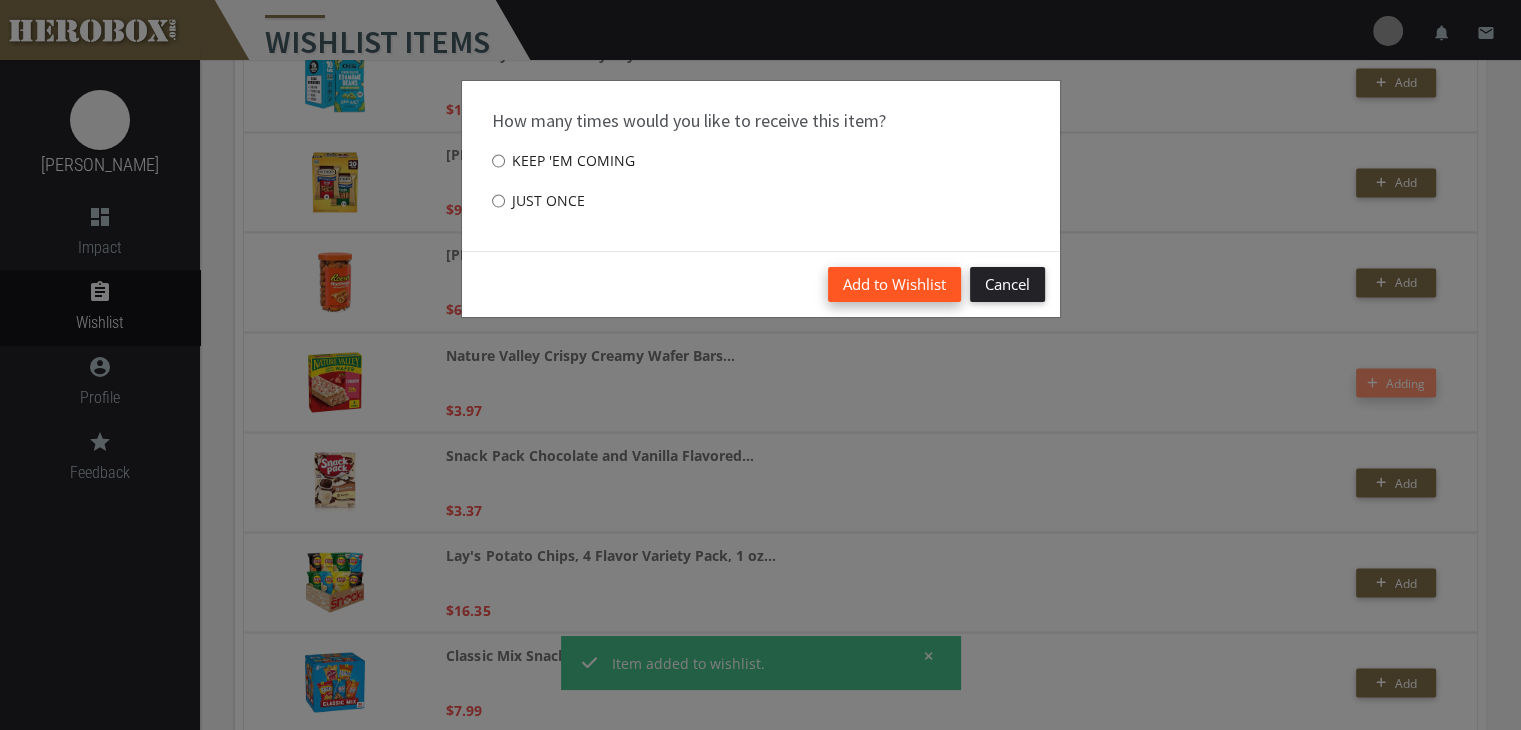 click on "Add to Wishlist" at bounding box center (894, 284) 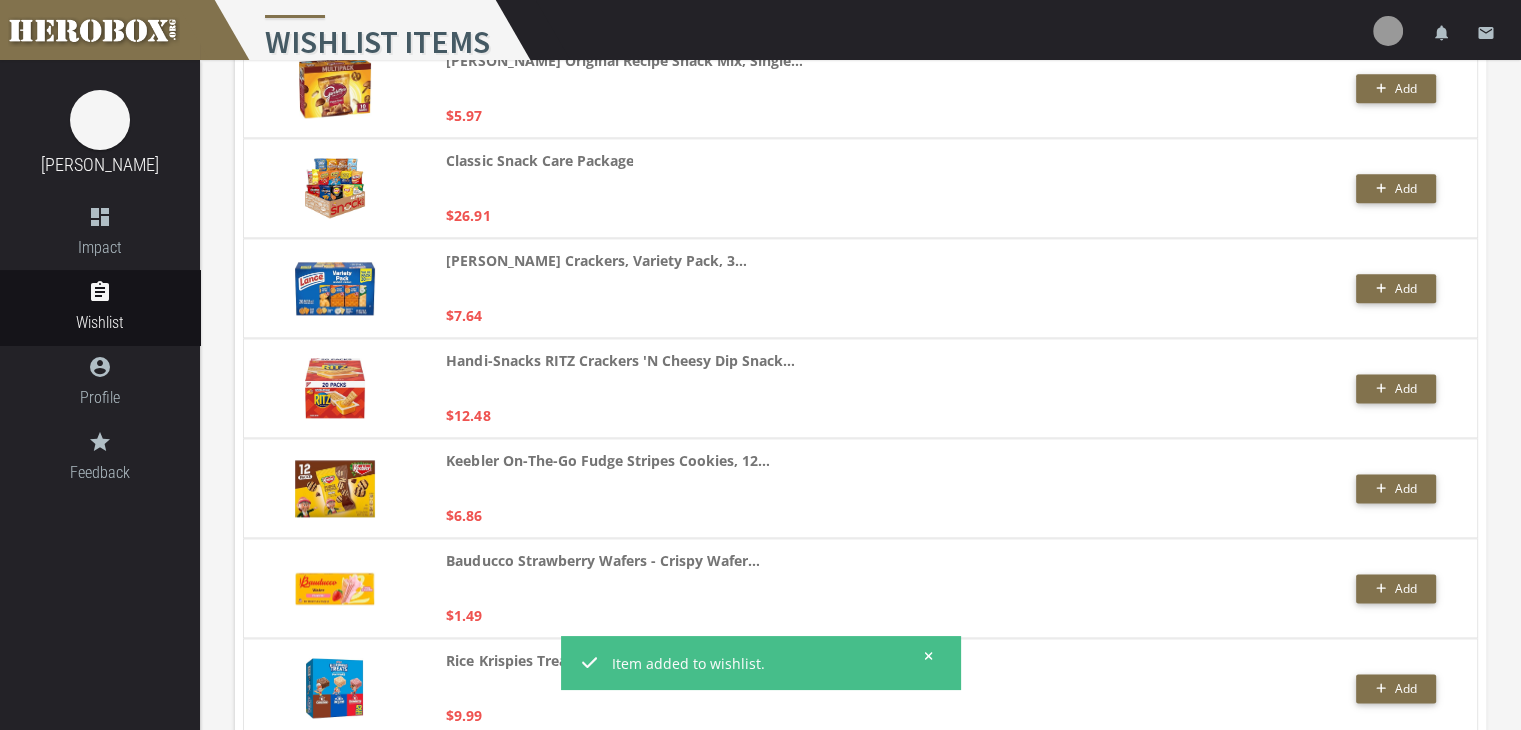 scroll, scrollTop: 2536, scrollLeft: 0, axis: vertical 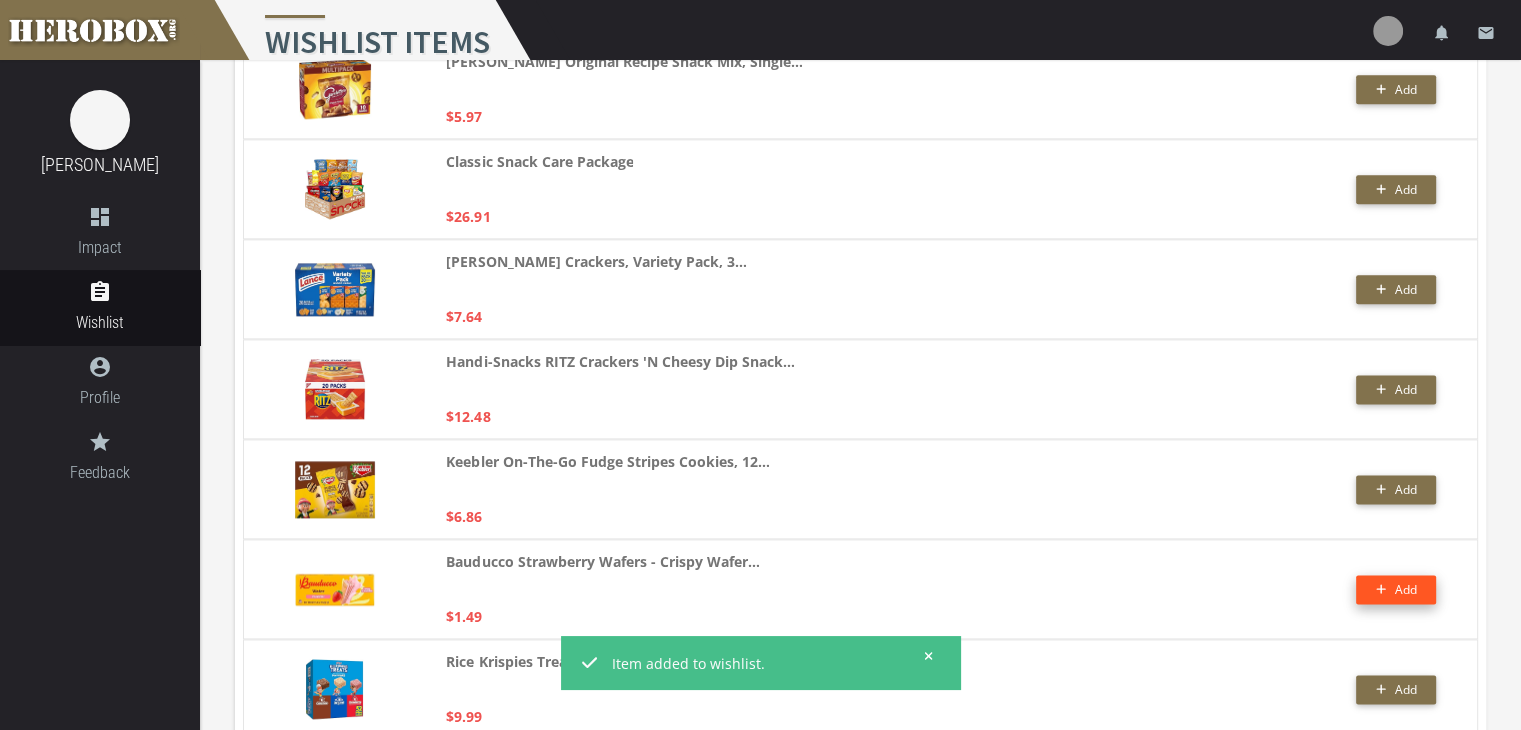 click on "Add" at bounding box center (1405, 589) 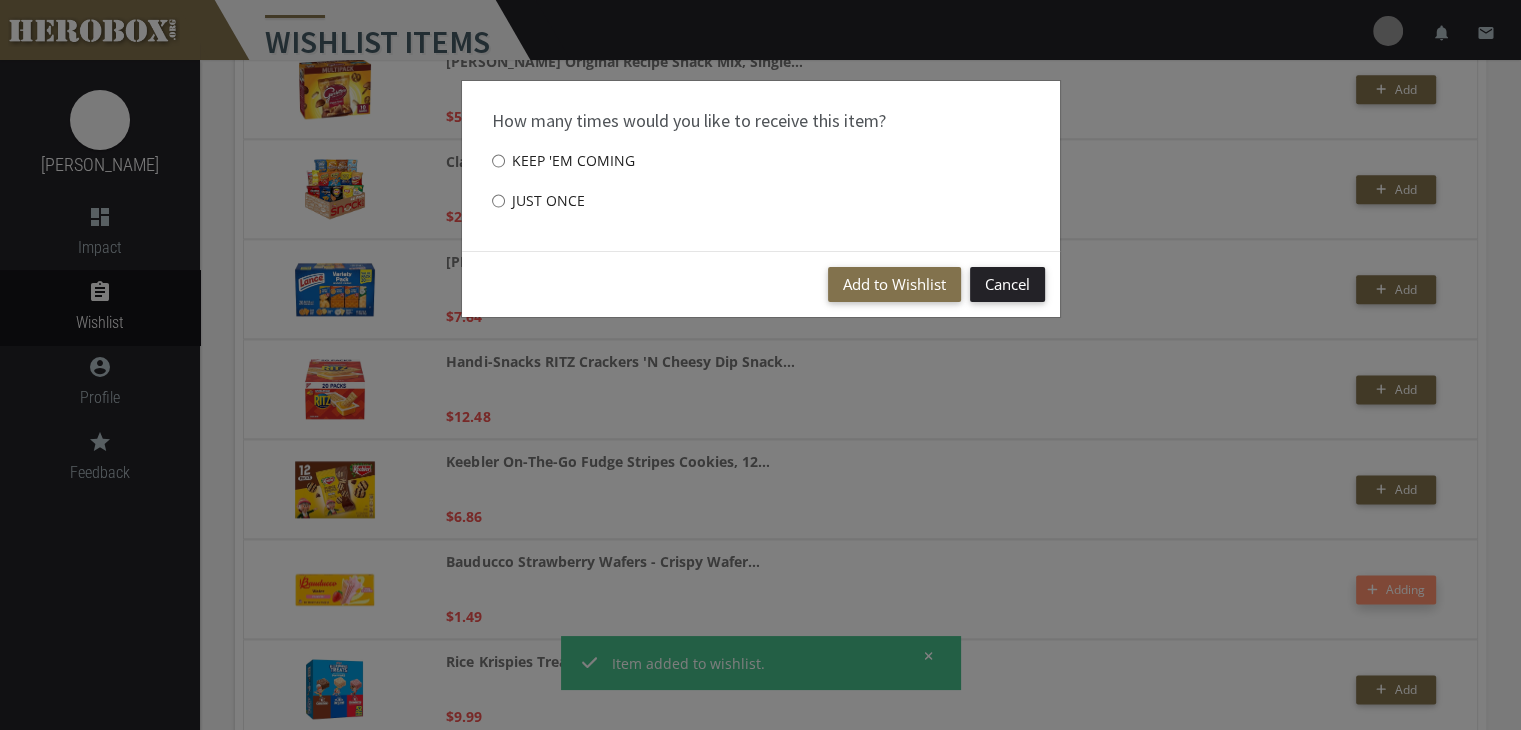 click on "Add to Wishlist" at bounding box center (894, 284) 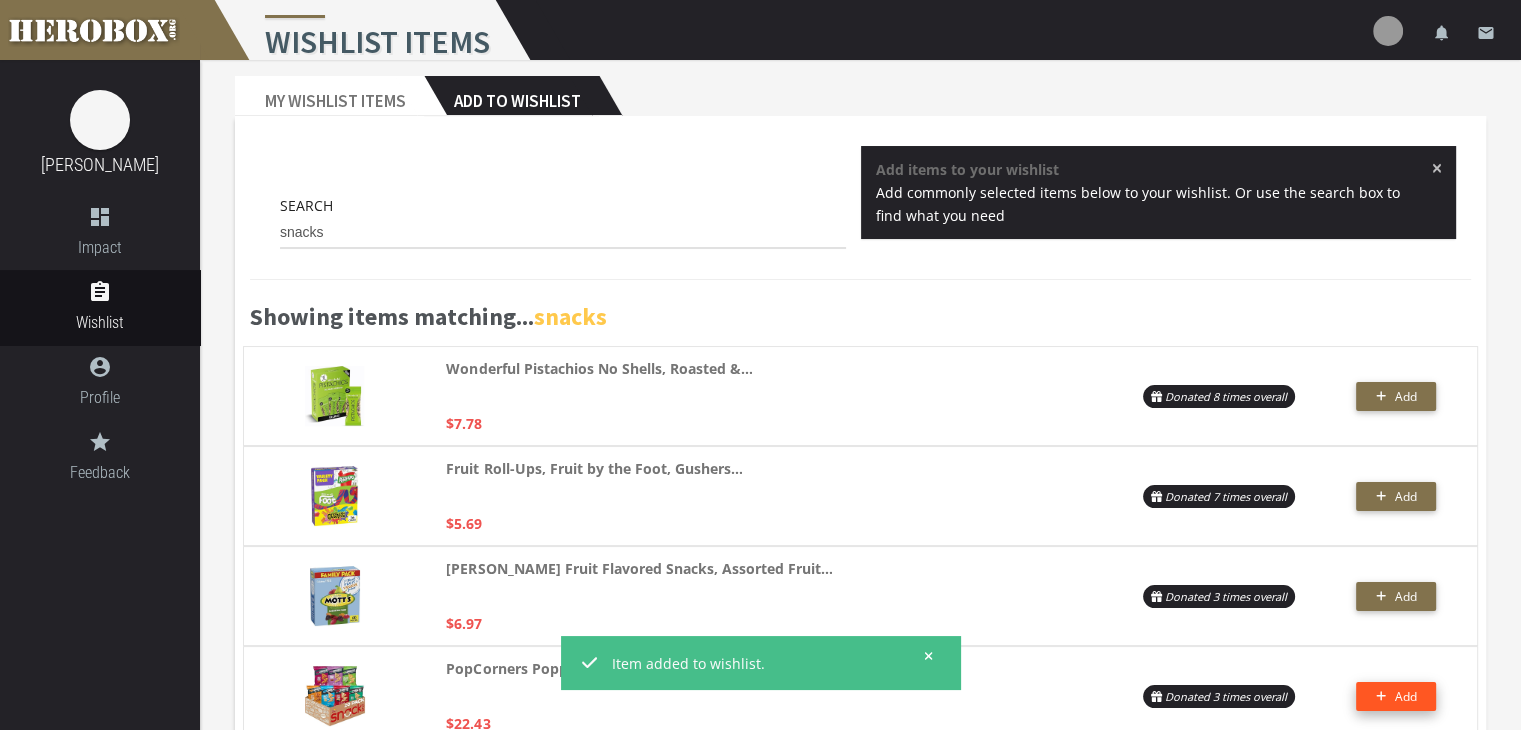 scroll, scrollTop: 0, scrollLeft: 0, axis: both 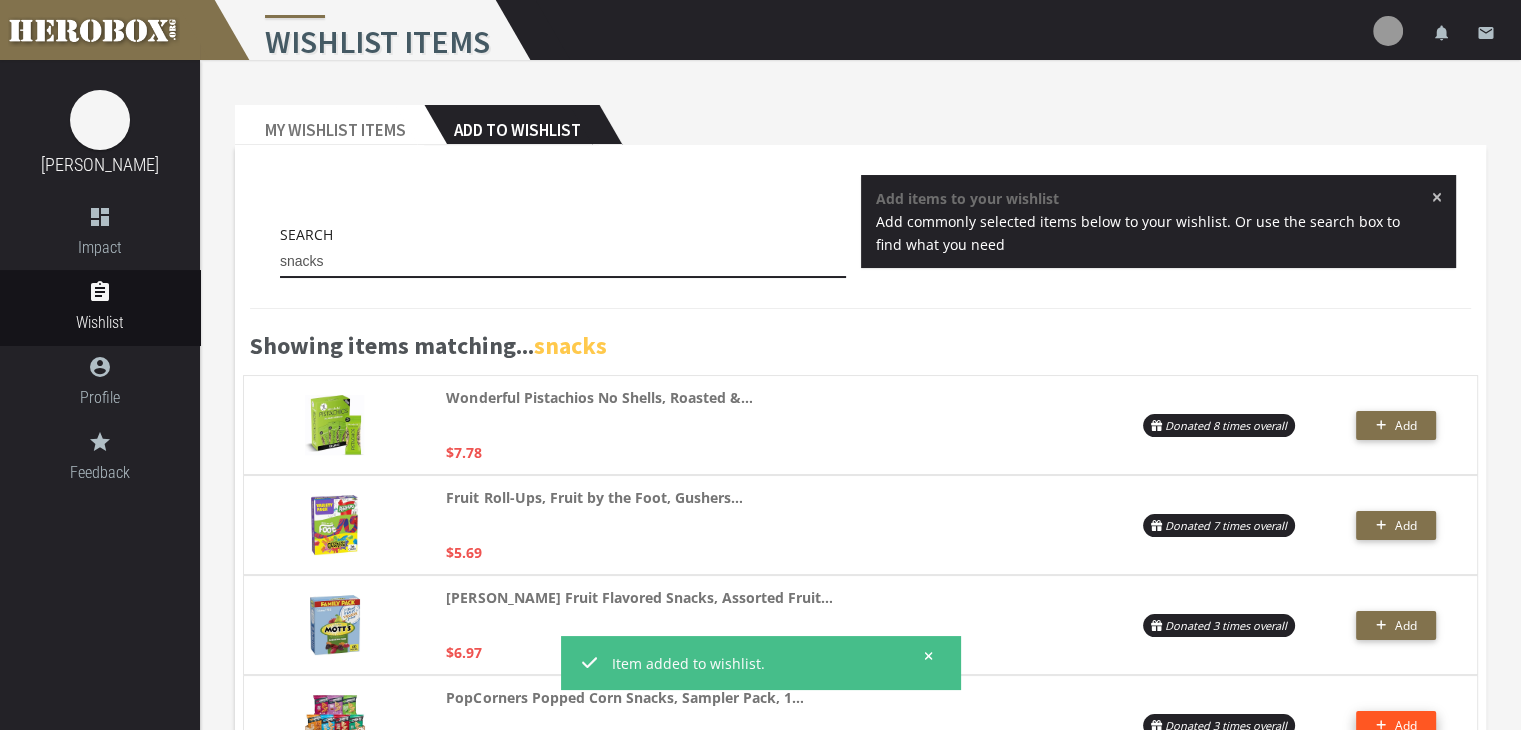click on "snacks" at bounding box center (563, 262) 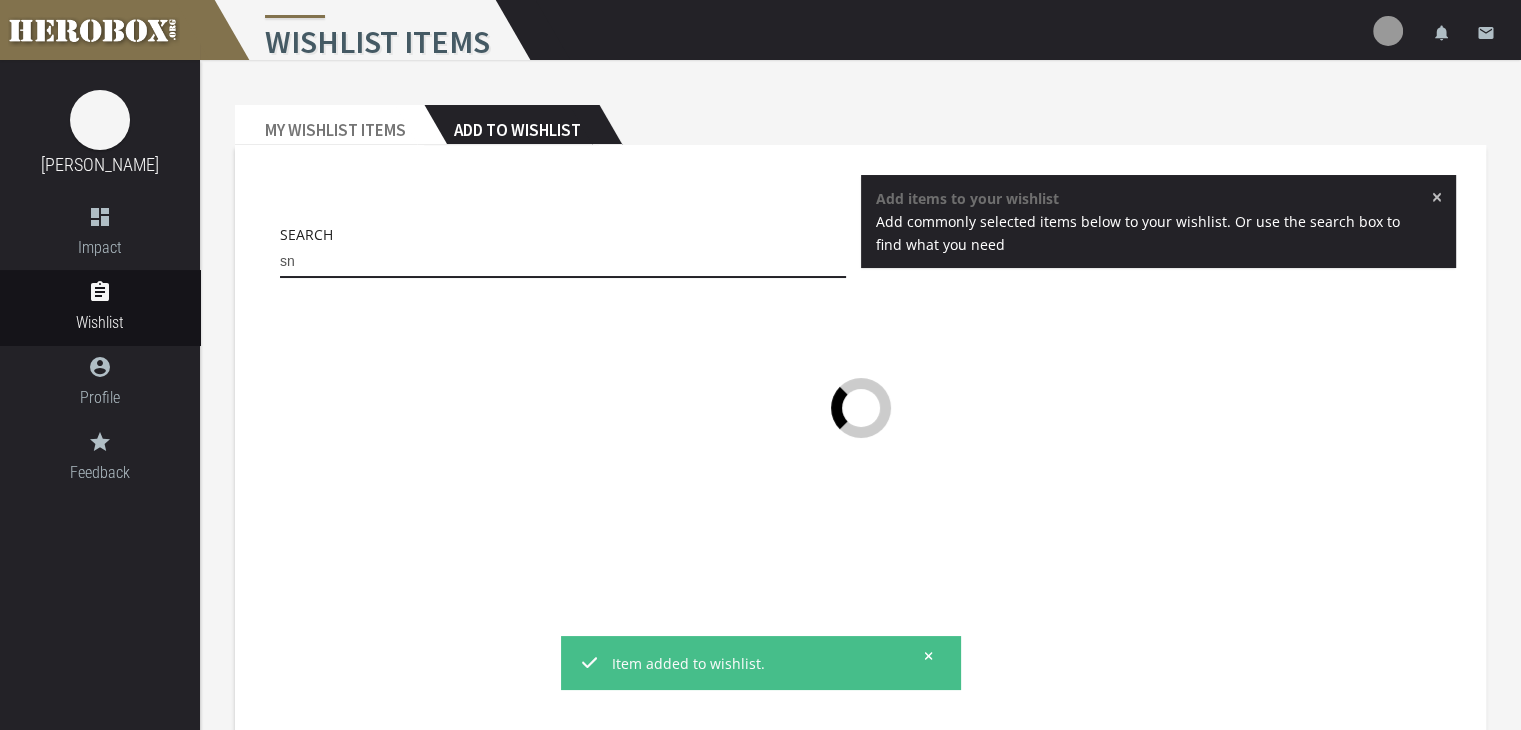 type on "s" 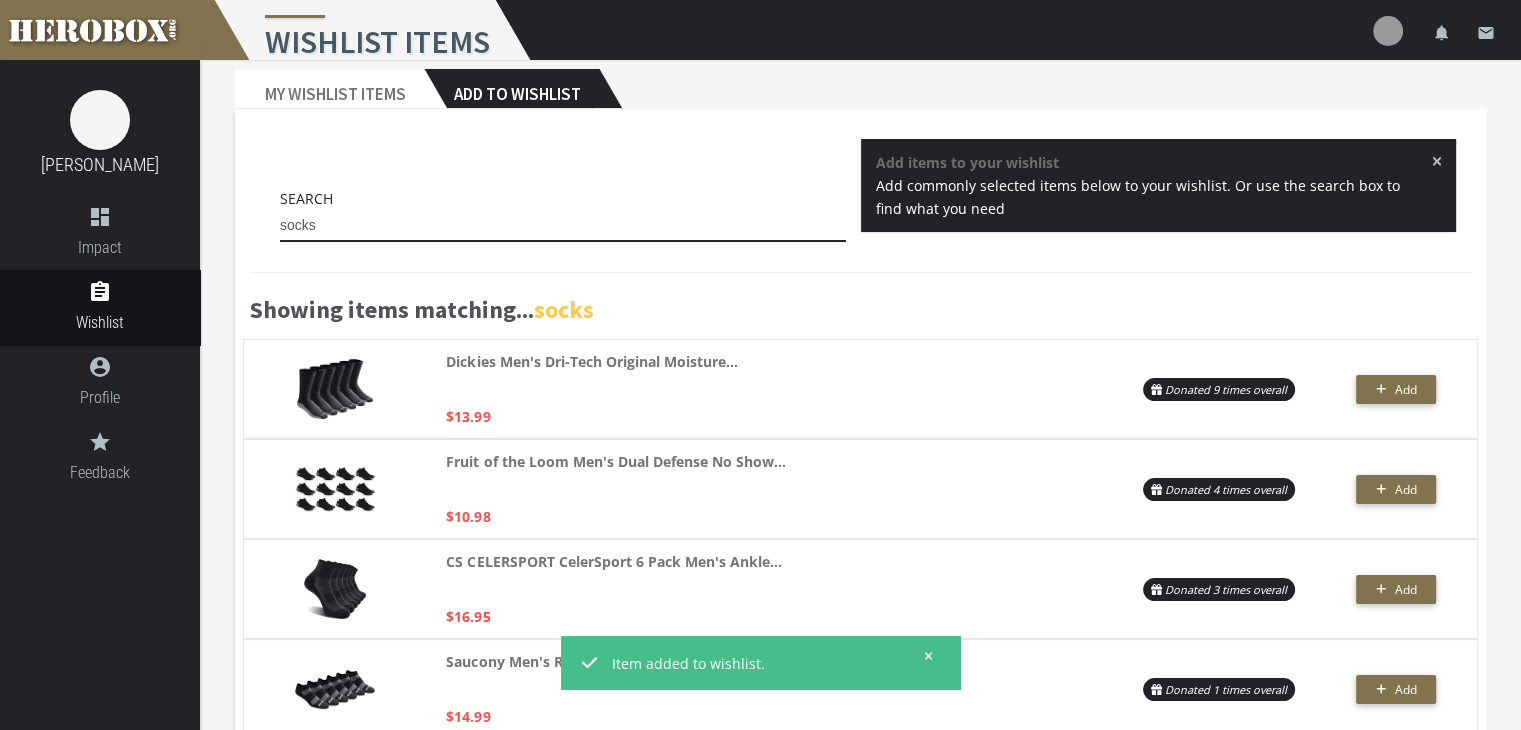 scroll, scrollTop: 20, scrollLeft: 0, axis: vertical 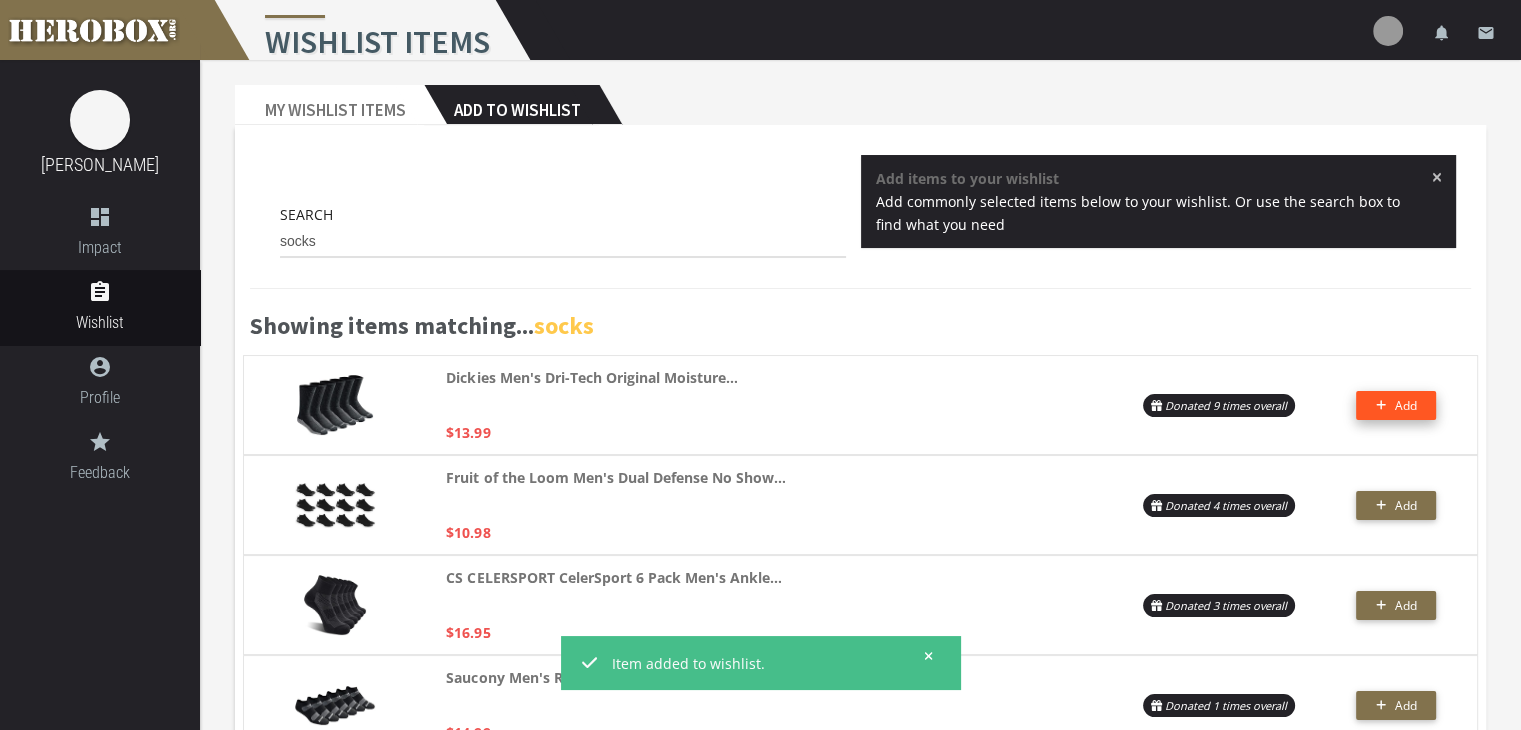 click 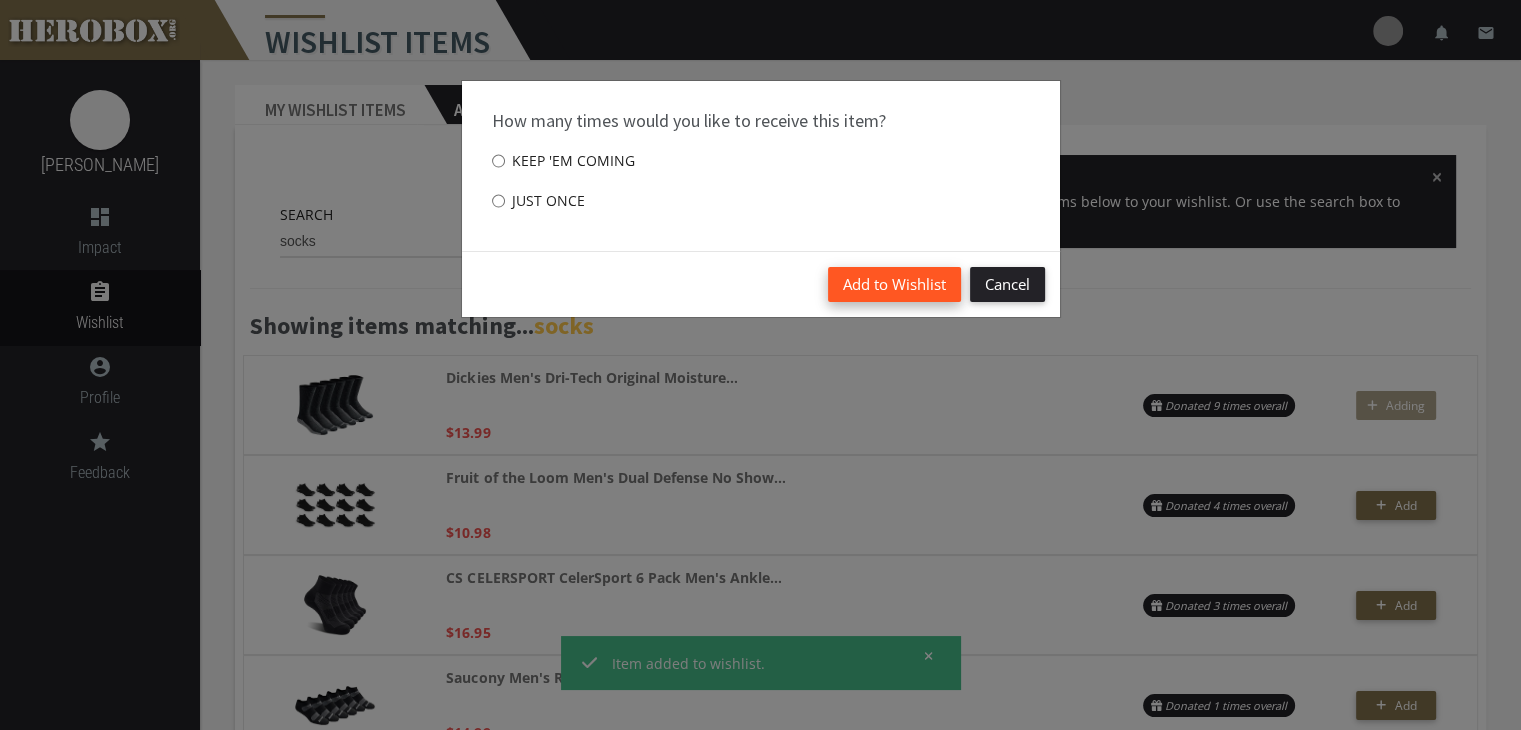 click on "Add to Wishlist" at bounding box center (894, 284) 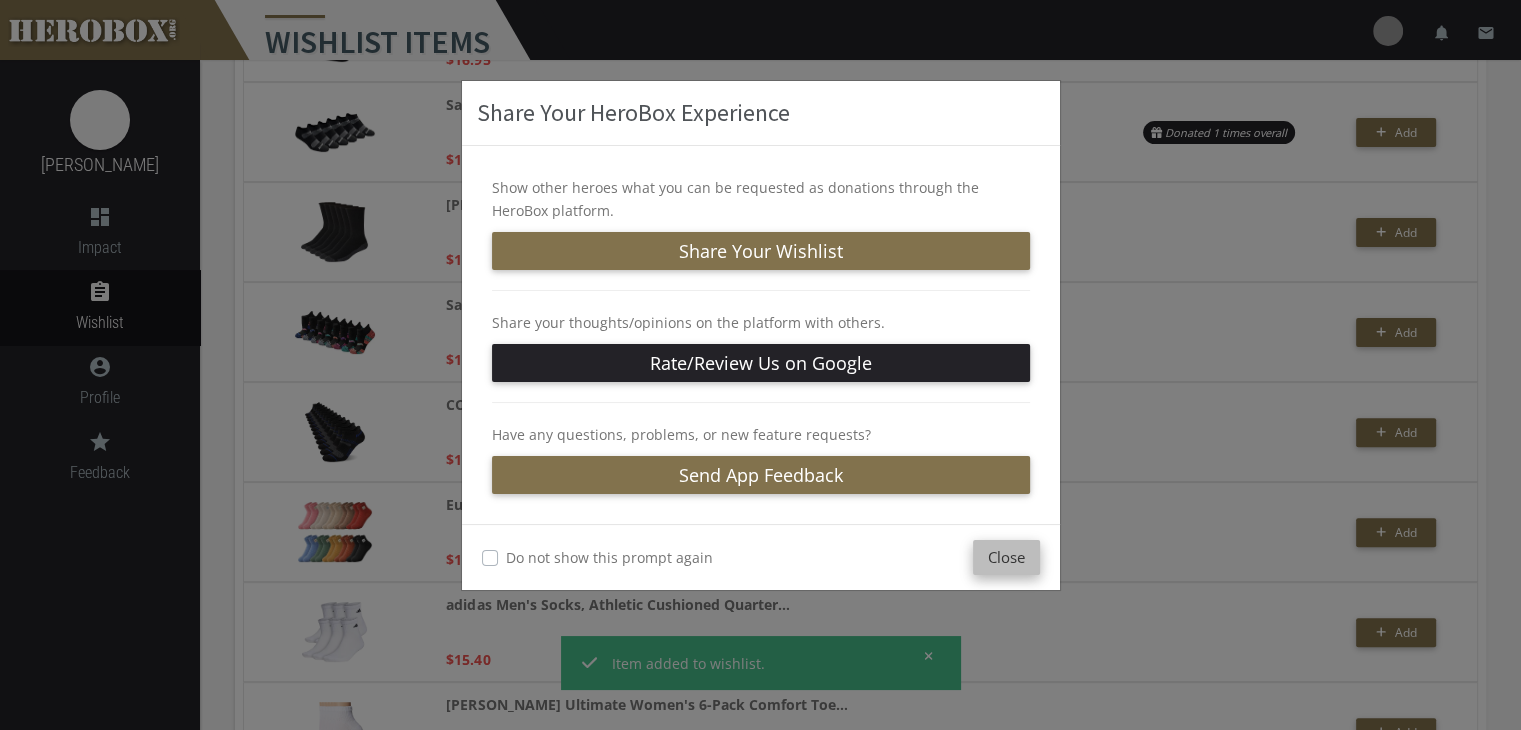 click on "Close" at bounding box center [1006, 557] 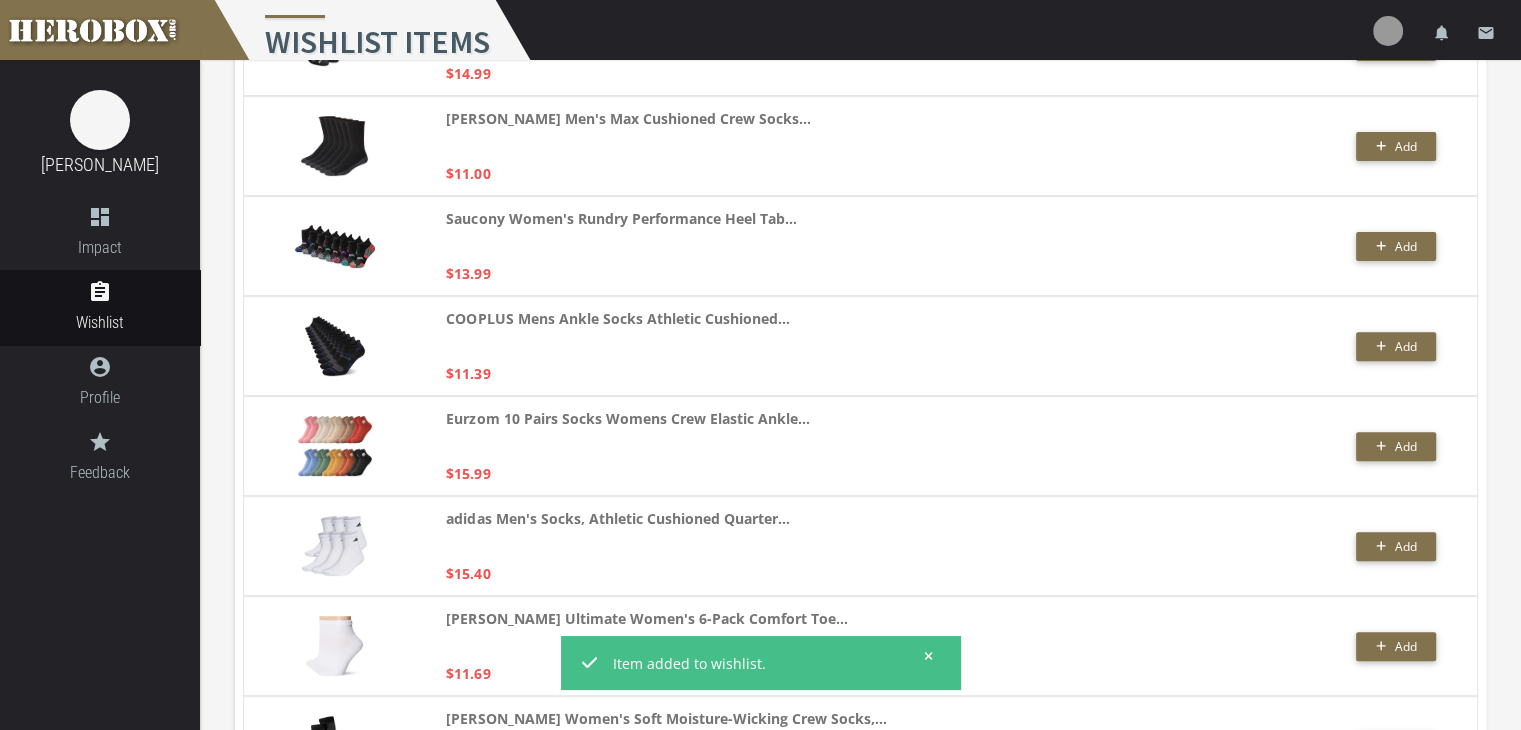 scroll, scrollTop: 0, scrollLeft: 0, axis: both 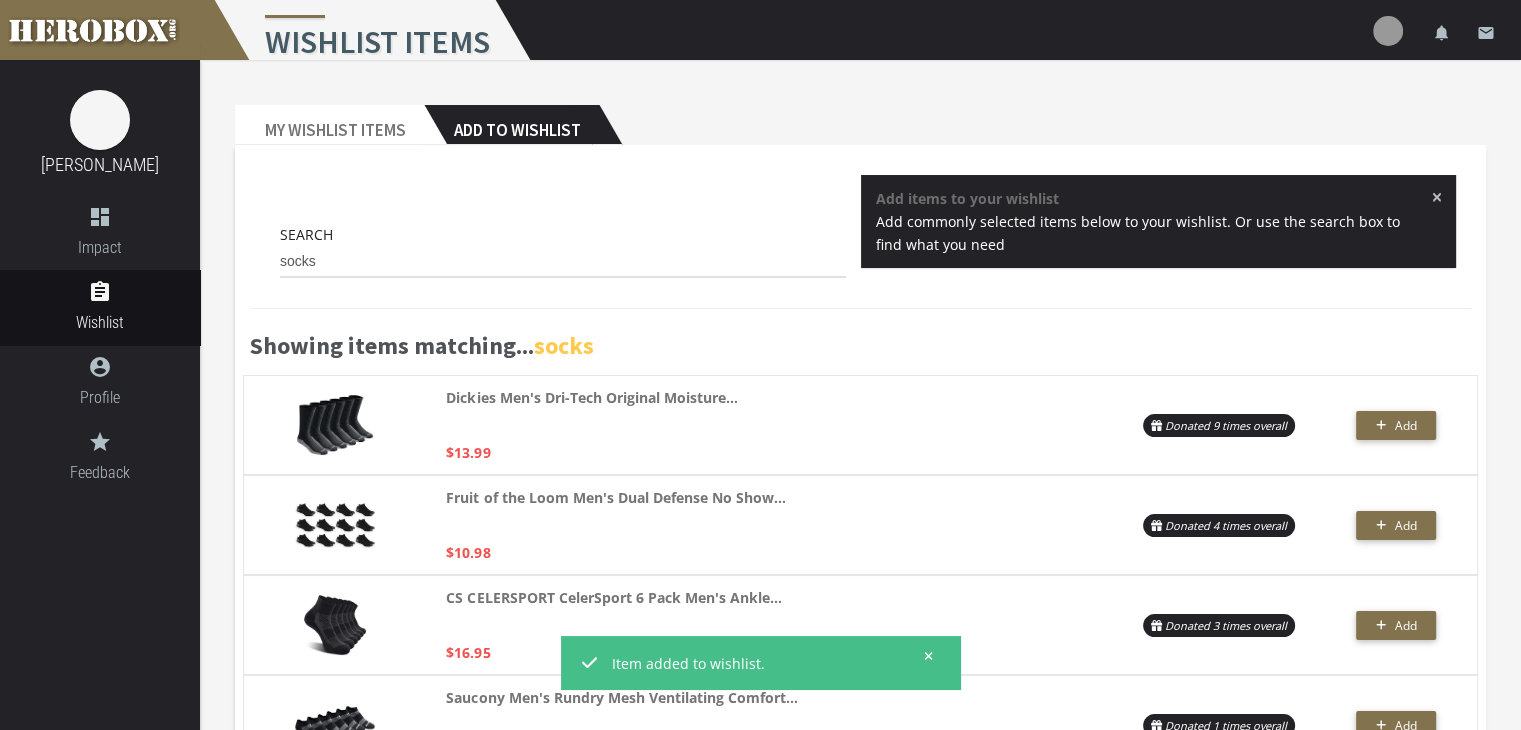 click on "socks" at bounding box center (563, 262) 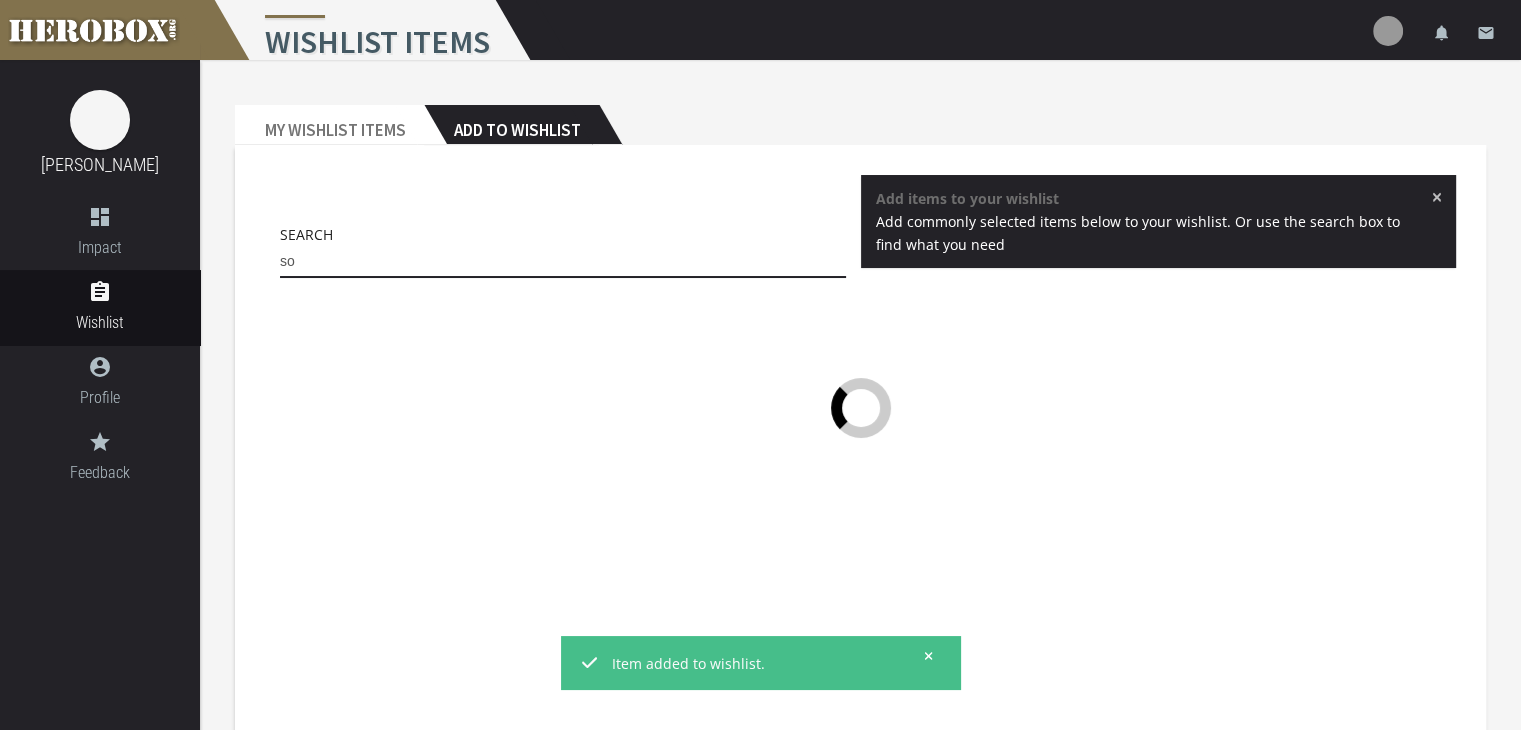 type on "s" 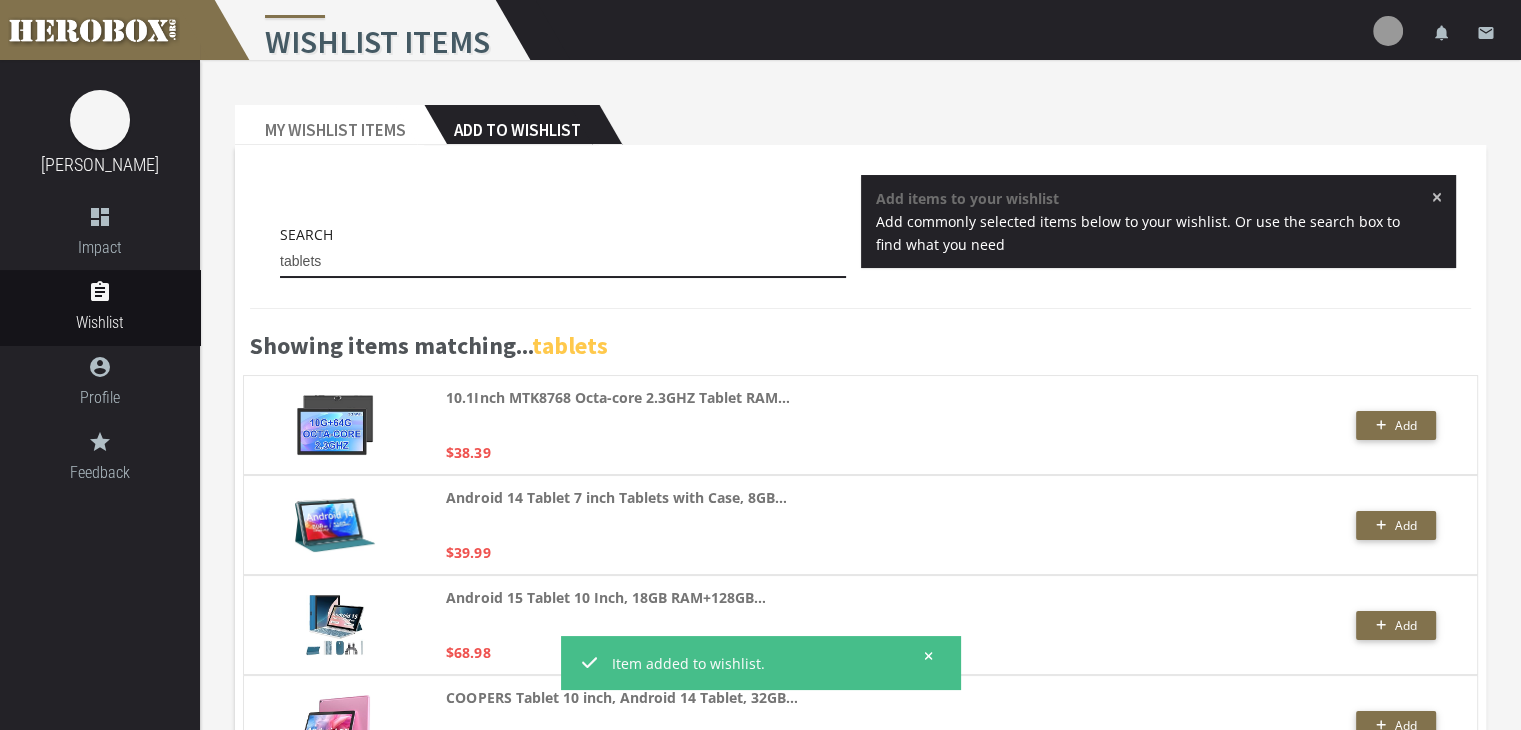 scroll, scrollTop: 96, scrollLeft: 0, axis: vertical 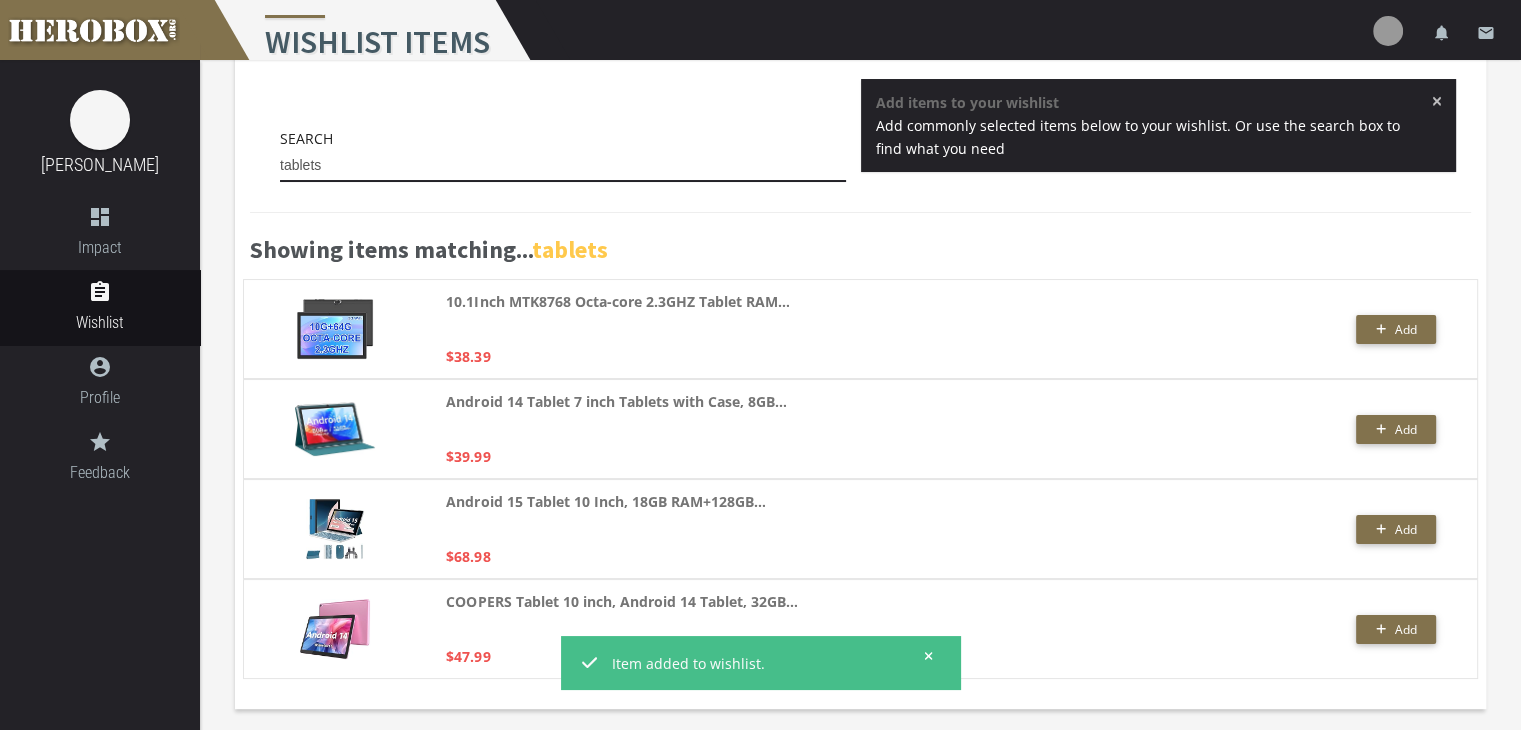 click on "tablets" at bounding box center [563, 166] 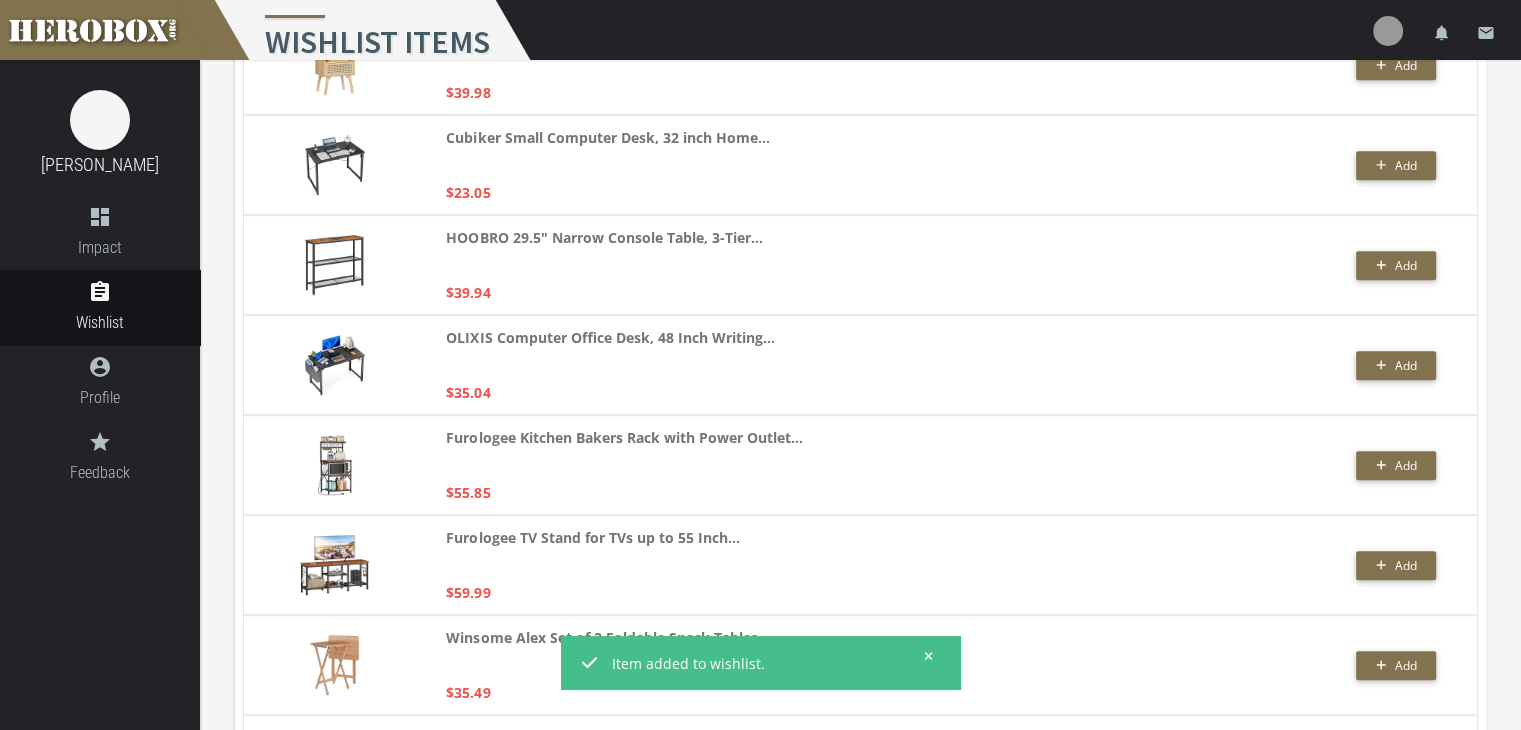scroll, scrollTop: 36, scrollLeft: 0, axis: vertical 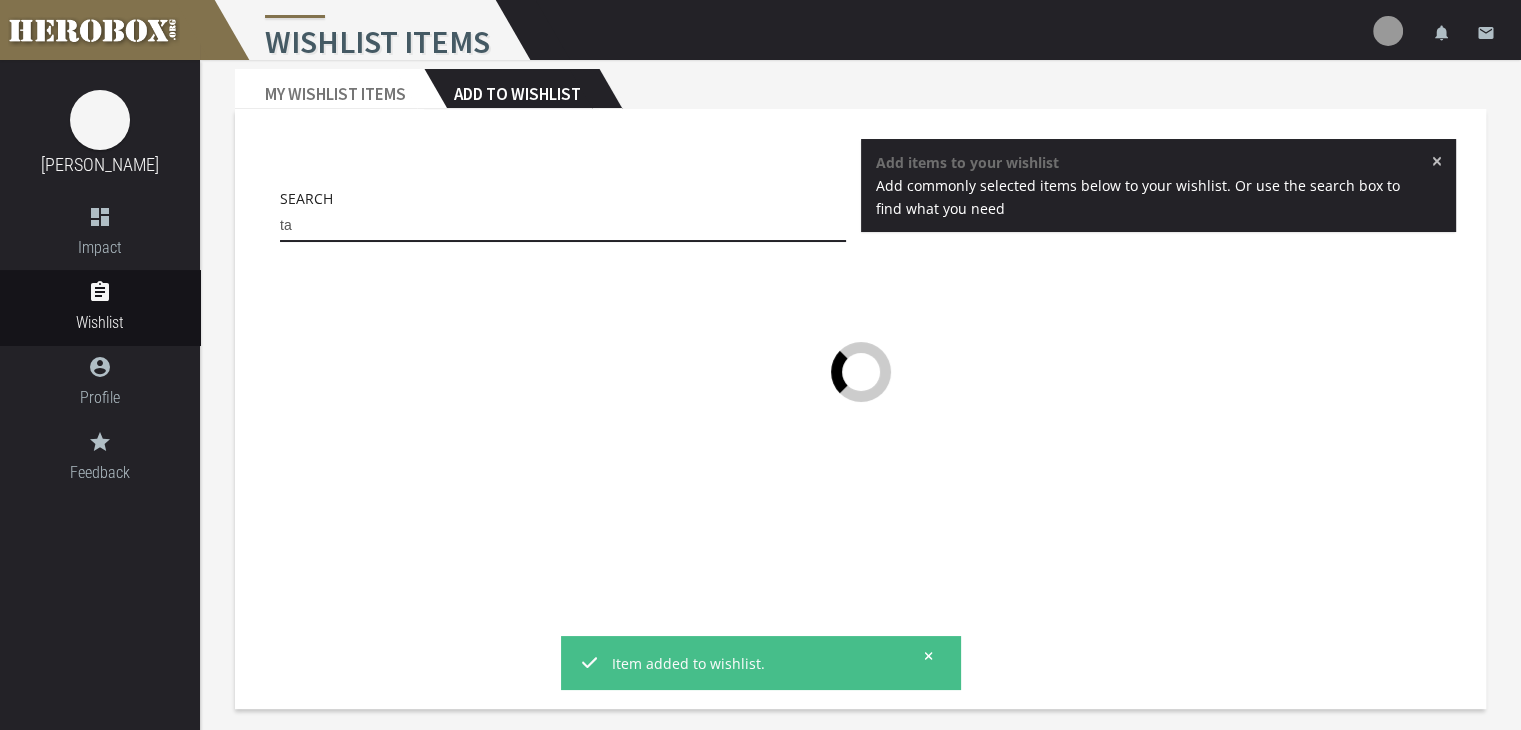 type on "t" 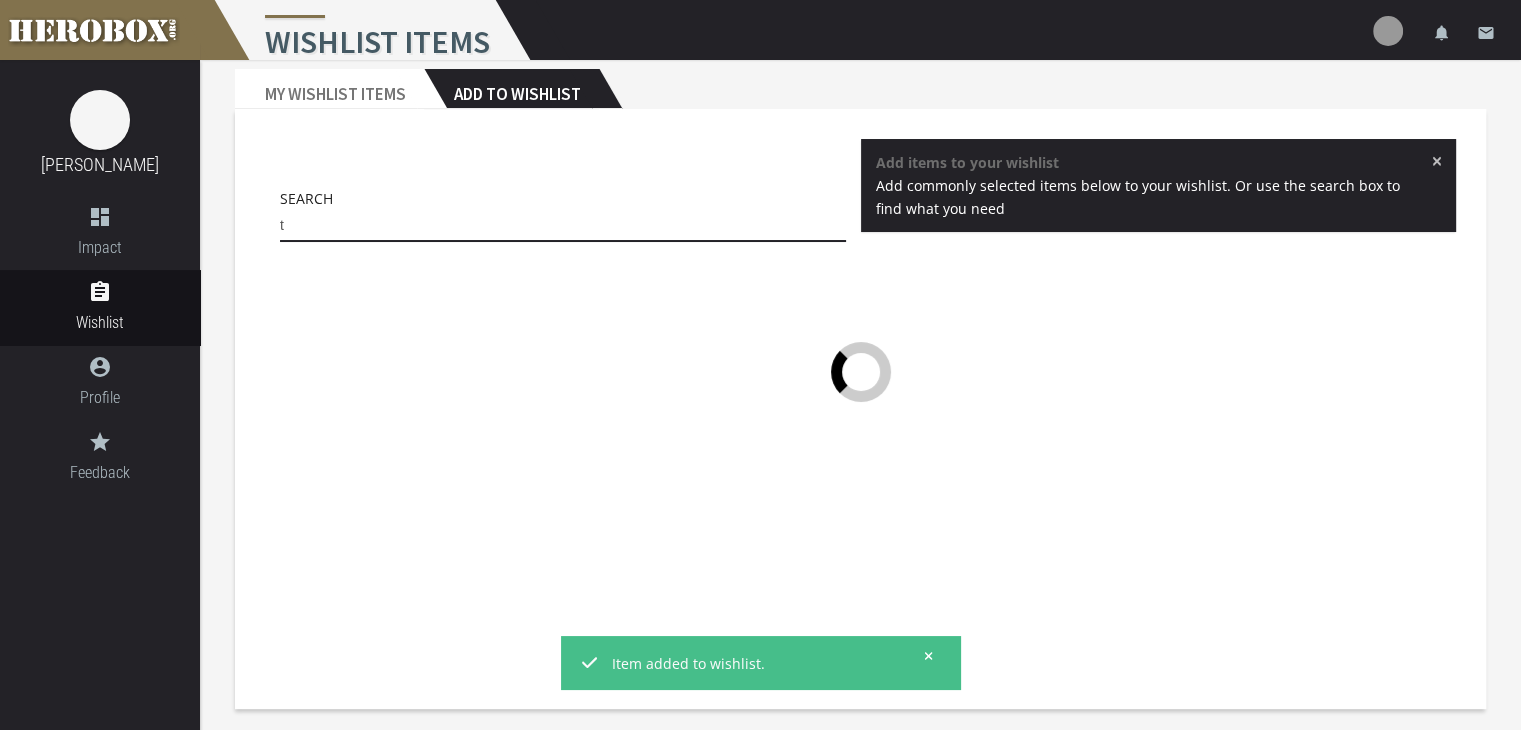 type 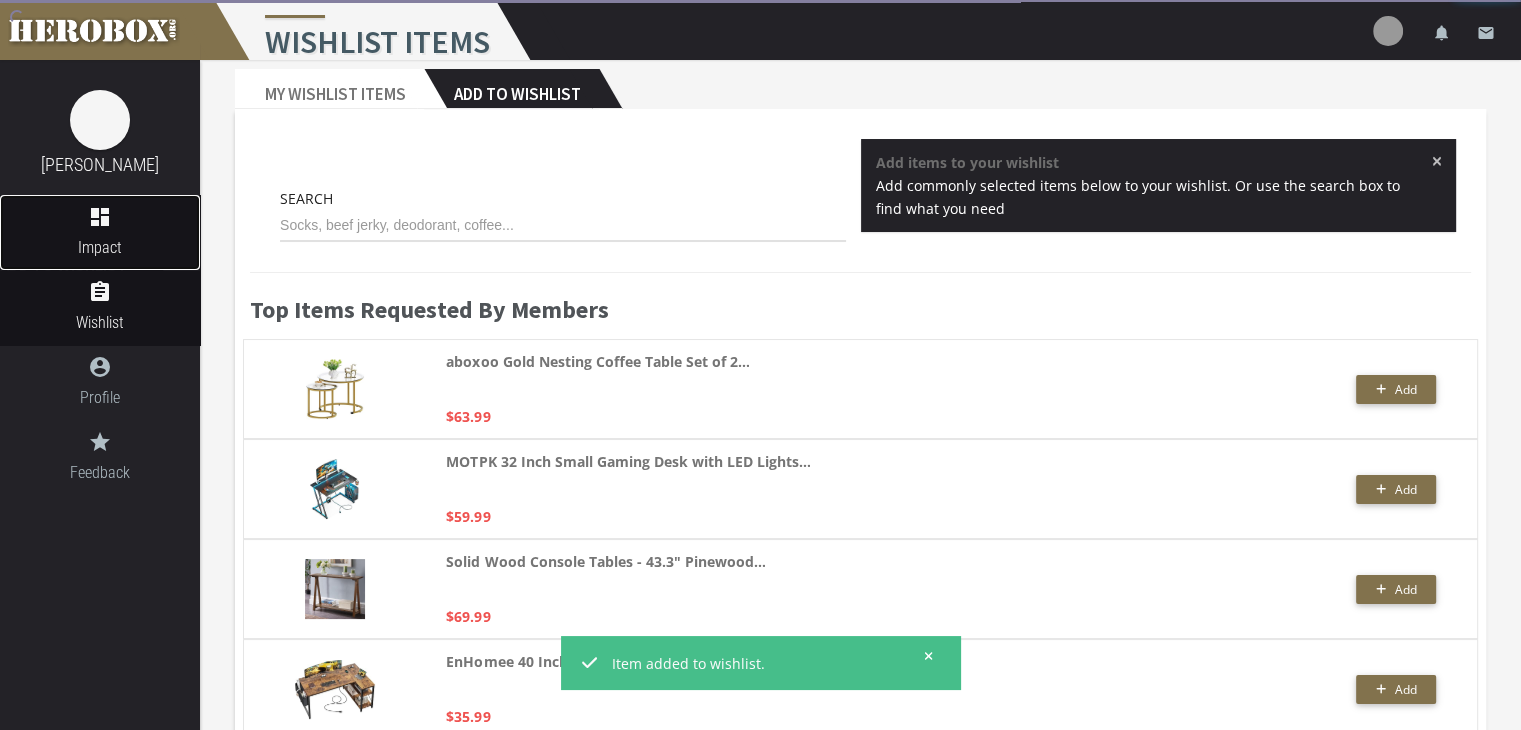 click on "dashboard" at bounding box center [100, 217] 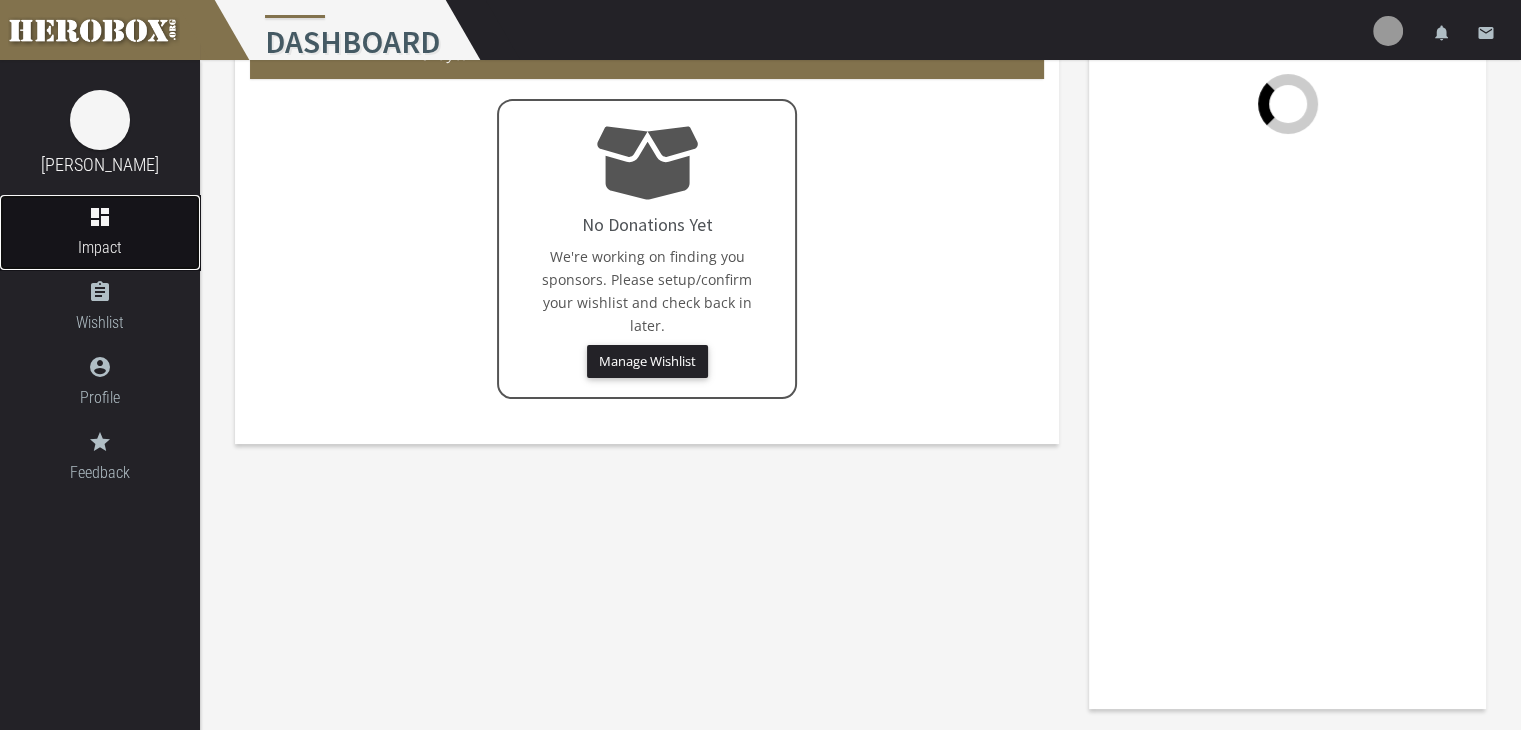 scroll, scrollTop: 0, scrollLeft: 0, axis: both 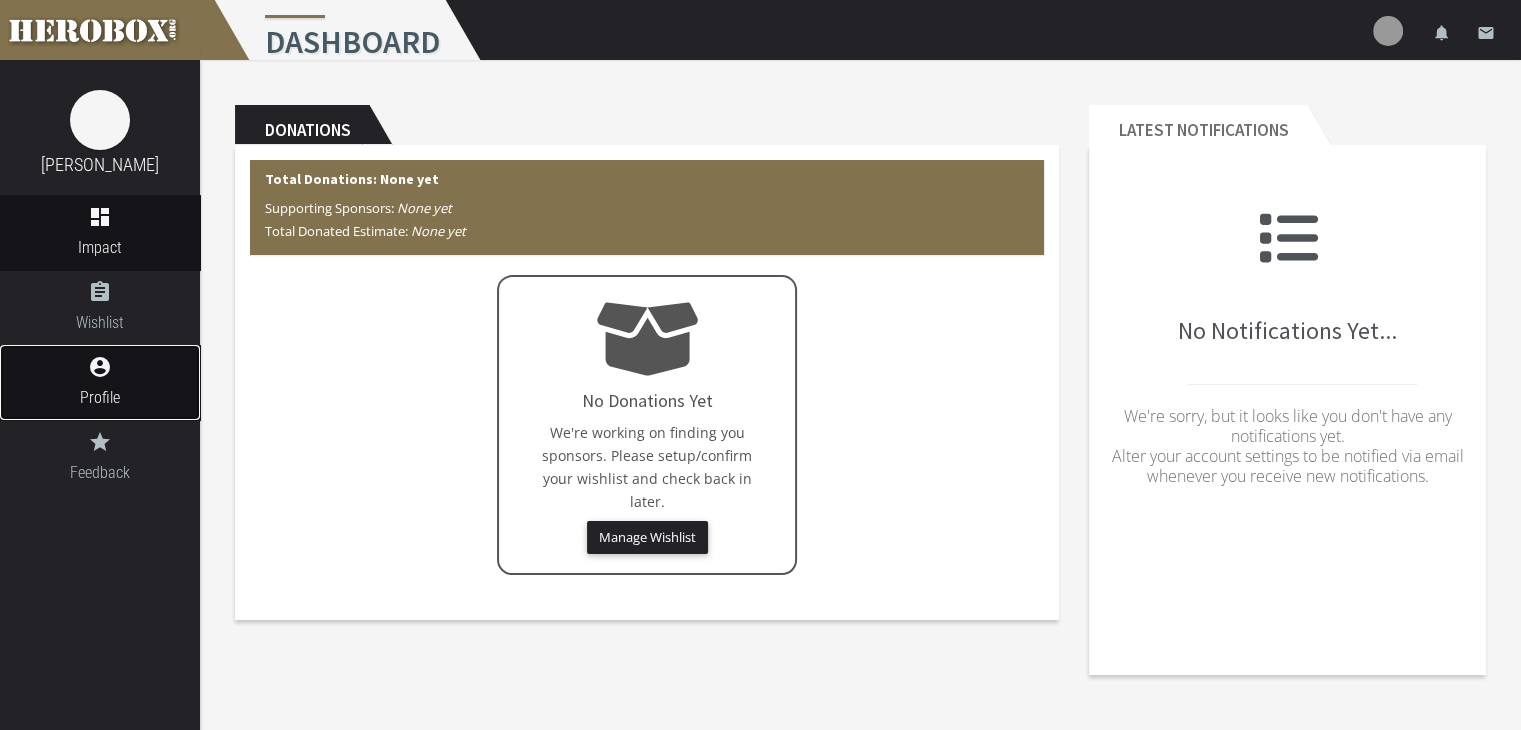 click on "account_circle" at bounding box center (100, 367) 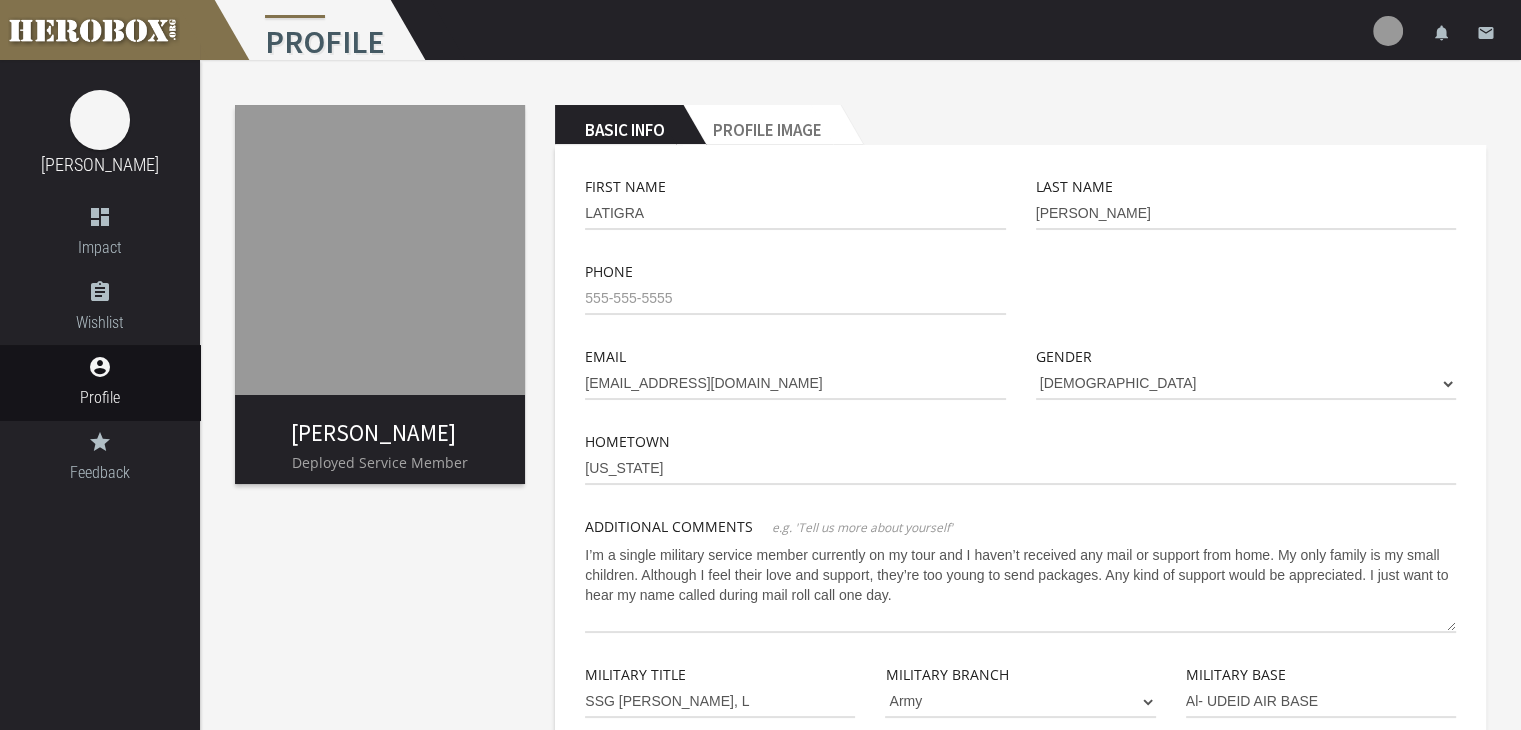 click on "First Name
[GEOGRAPHIC_DATA]
Last Name
[PERSON_NAME]
Phone
Email
[EMAIL_ADDRESS][DOMAIN_NAME]
Gender
[DEMOGRAPHIC_DATA]
[DEMOGRAPHIC_DATA]
[GEOGRAPHIC_DATA]
[US_STATE]" at bounding box center (1020, 726) 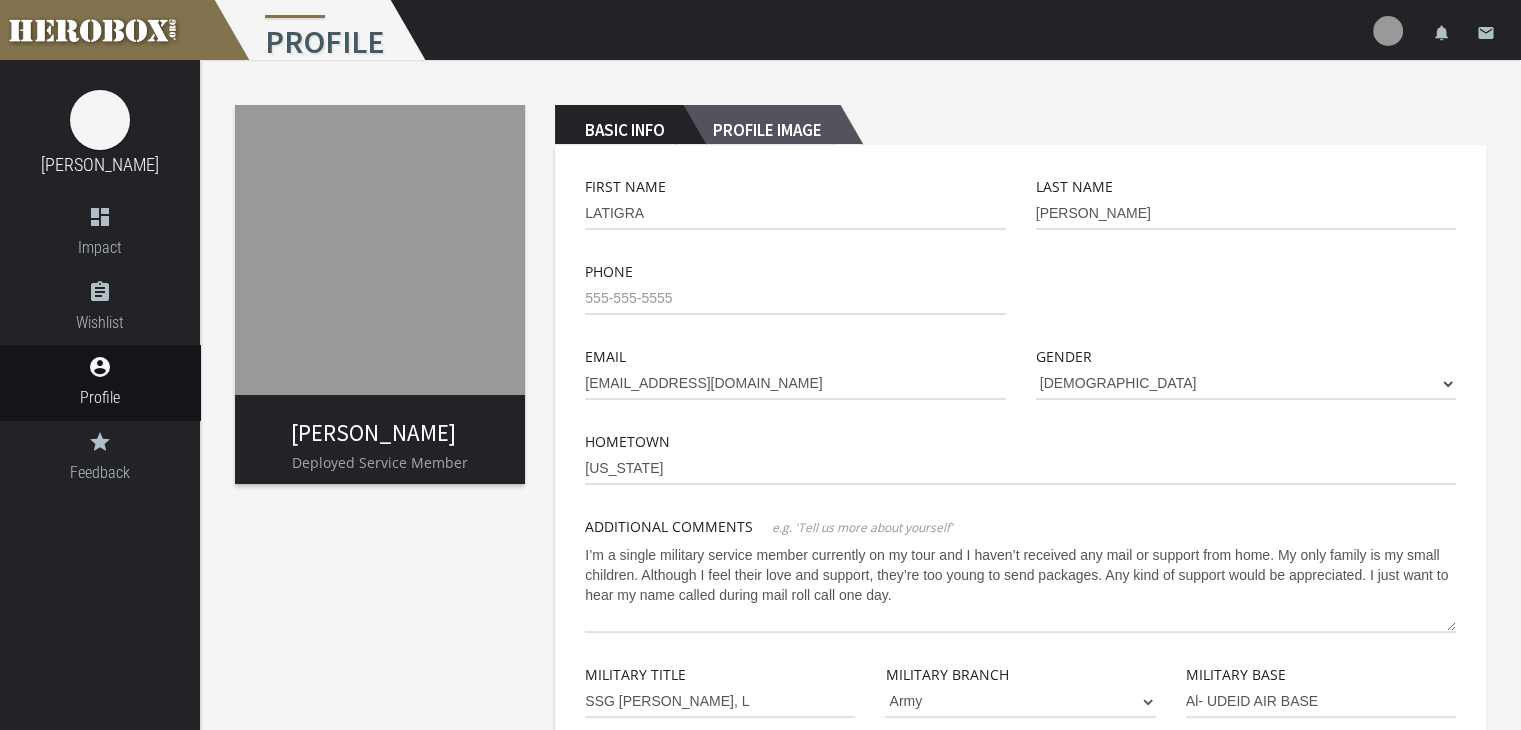 click on "Profile Image" at bounding box center (761, 125) 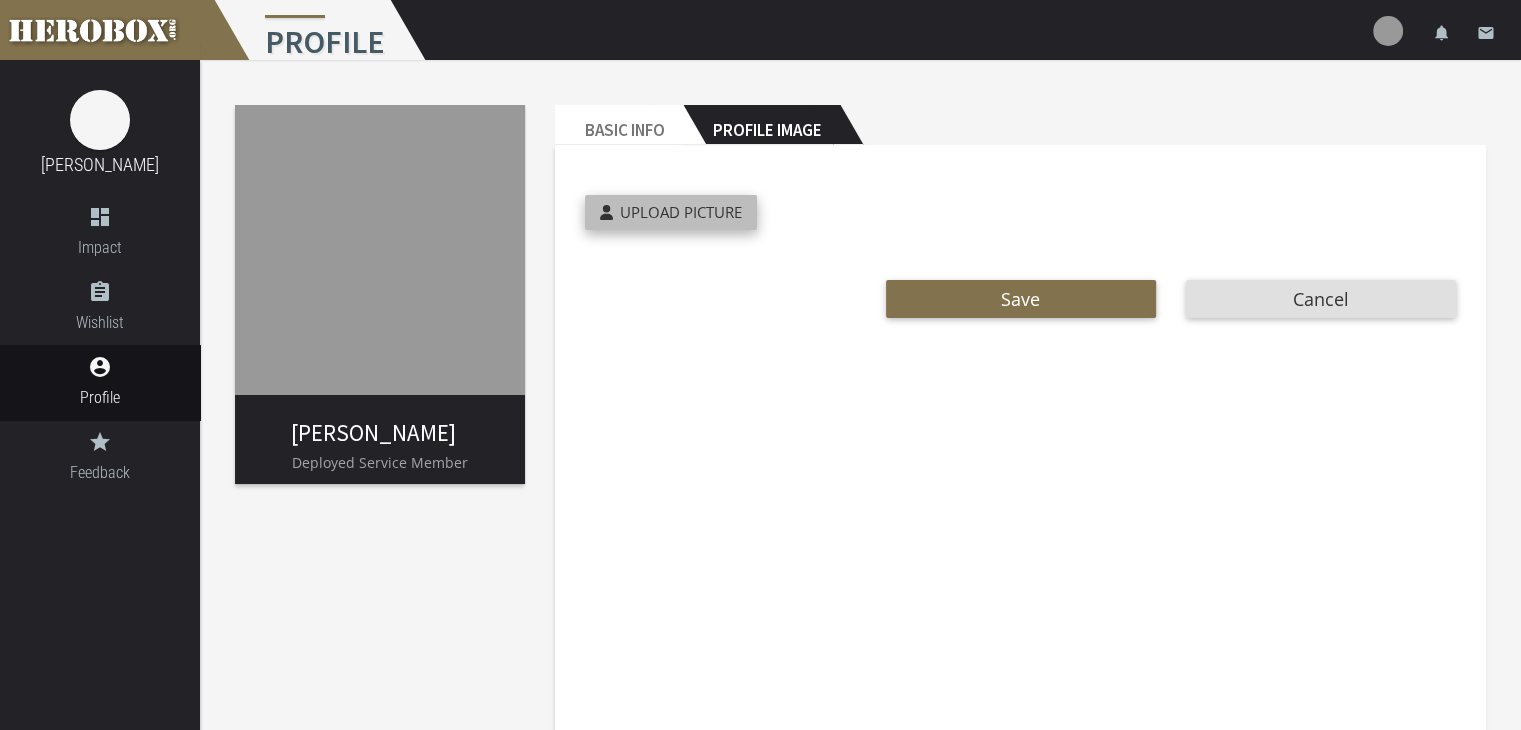 click on "Upload Picture" at bounding box center [681, 212] 